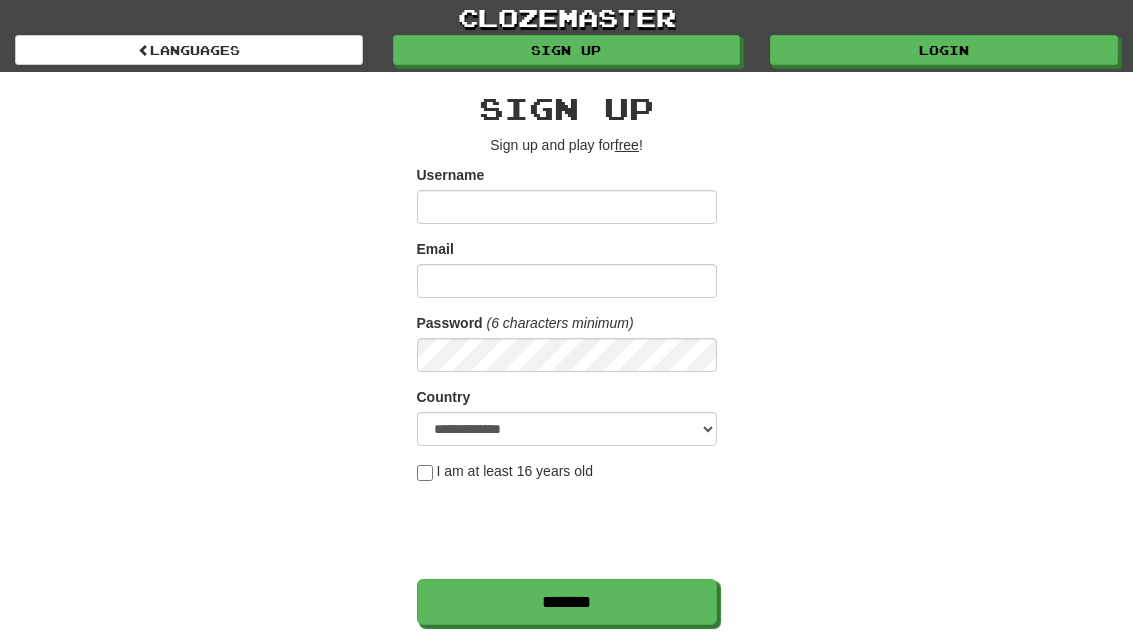 scroll, scrollTop: 0, scrollLeft: 0, axis: both 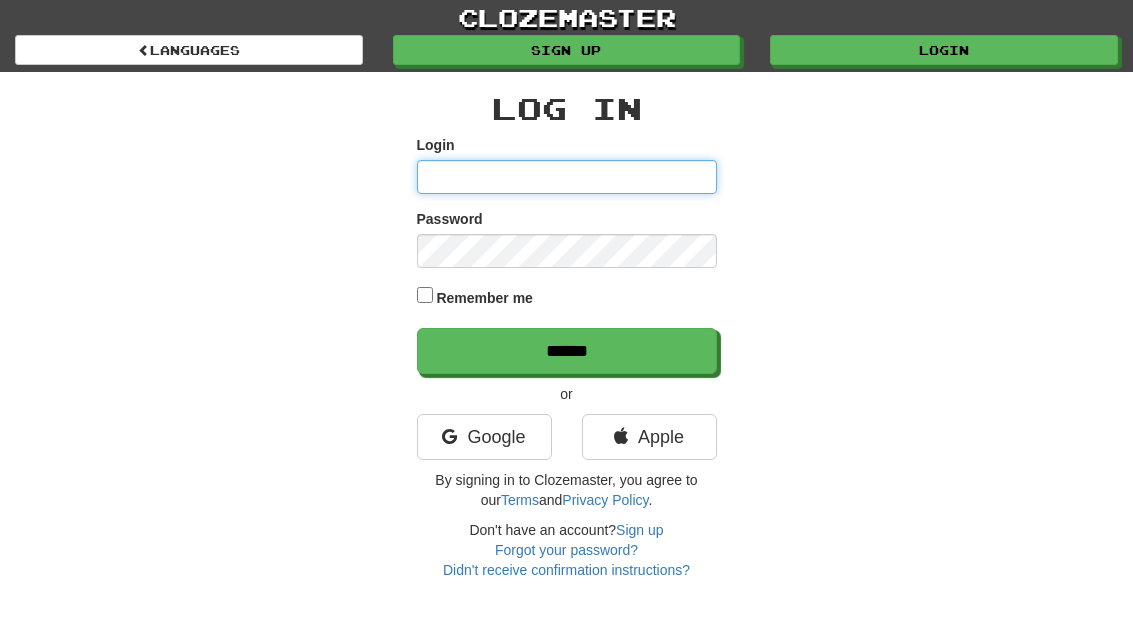 type on "**********" 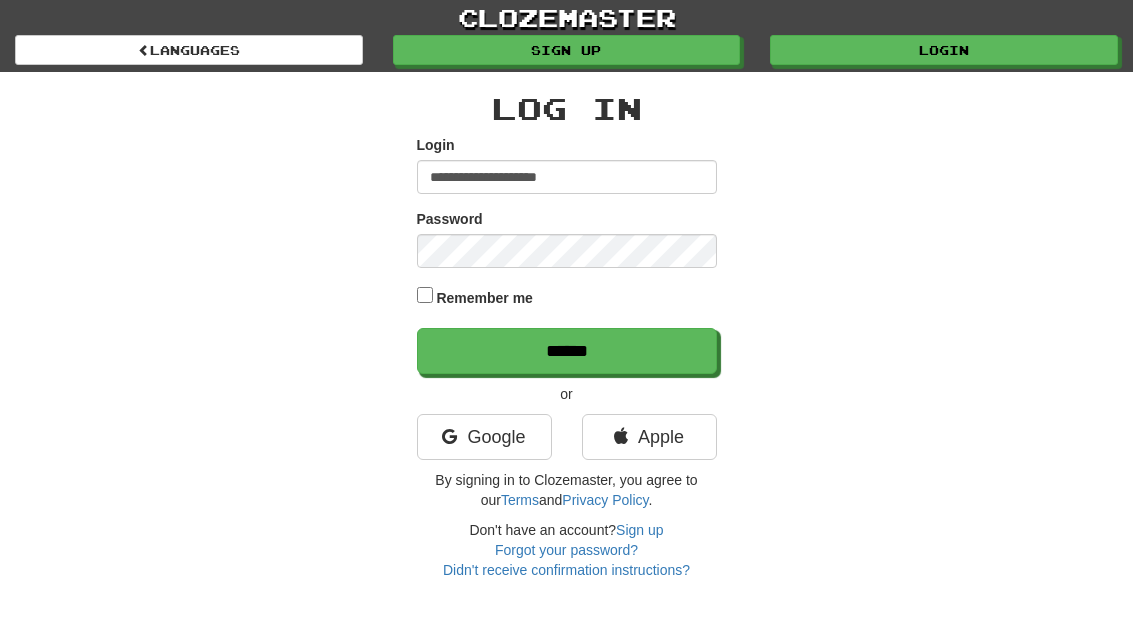 click on "******" at bounding box center [567, 351] 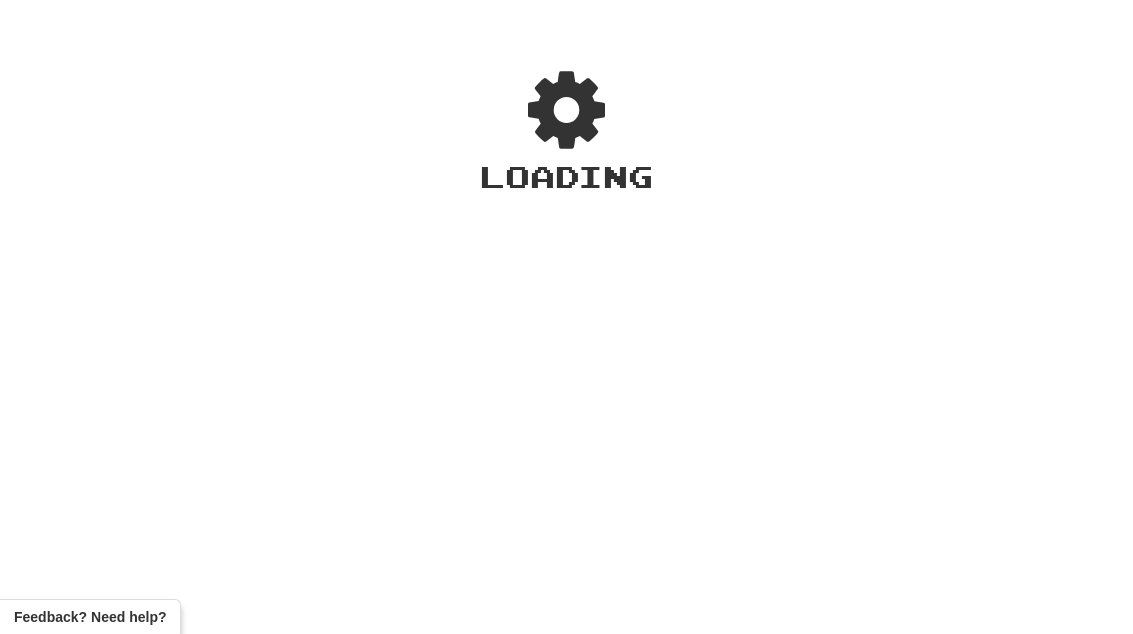 scroll, scrollTop: 0, scrollLeft: 0, axis: both 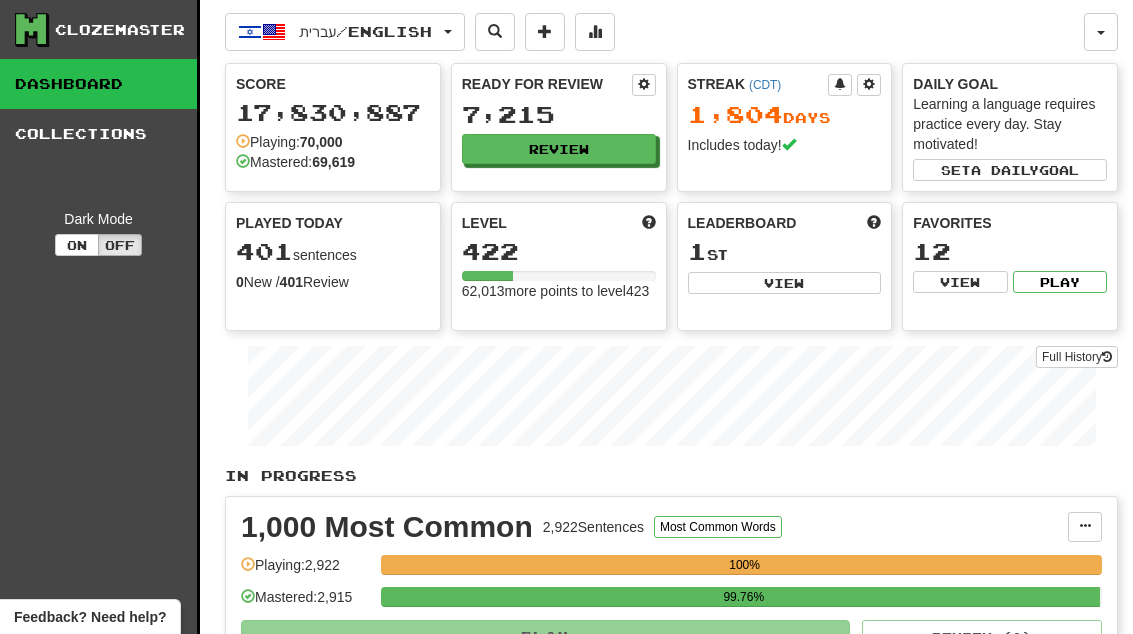 click on "Review" at bounding box center (559, 149) 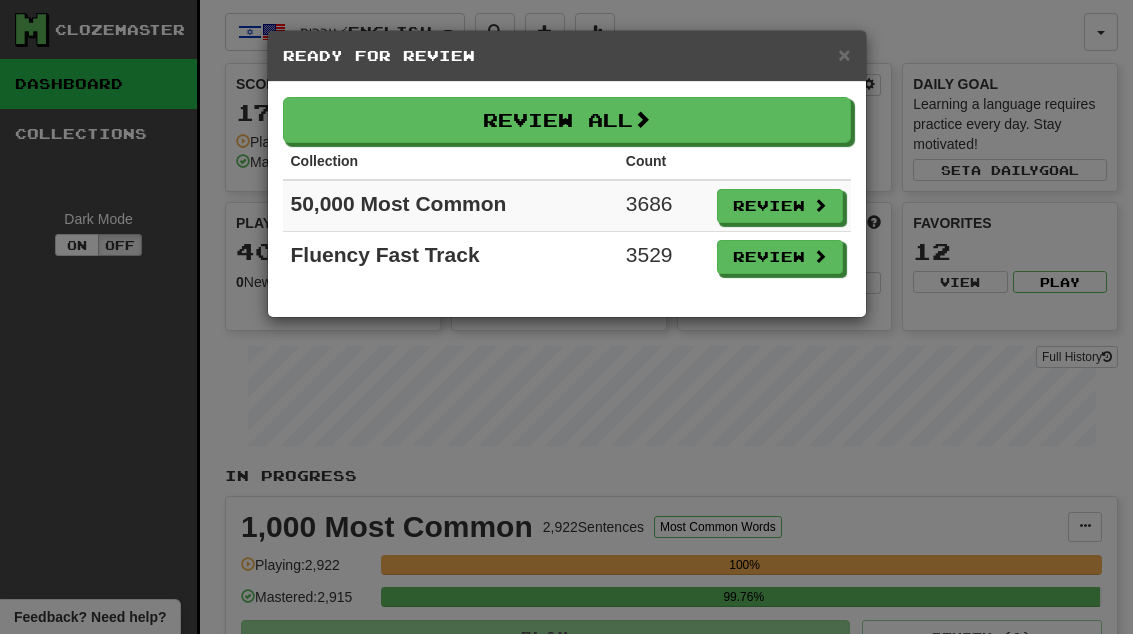 click on "Review" at bounding box center [780, 257] 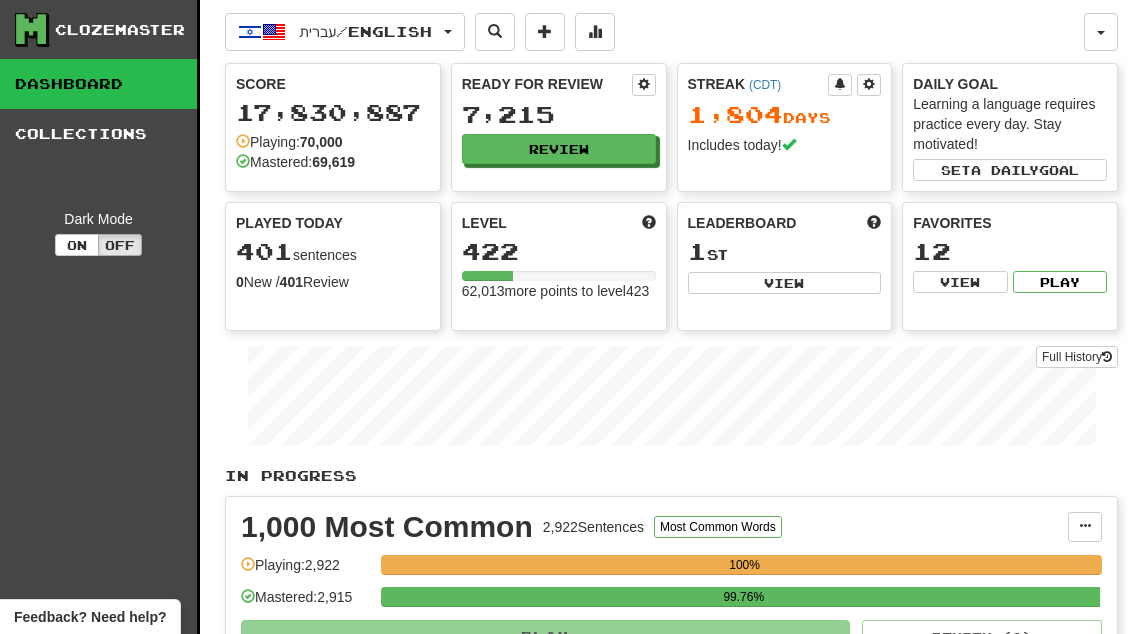 select on "**" 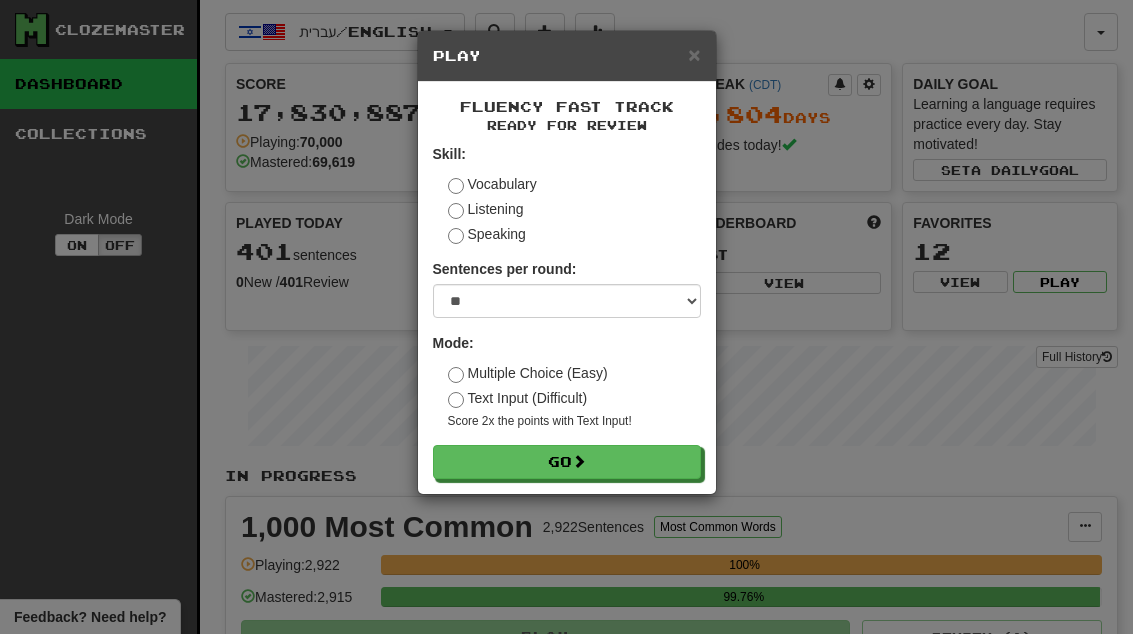 click on "Go" at bounding box center (567, 462) 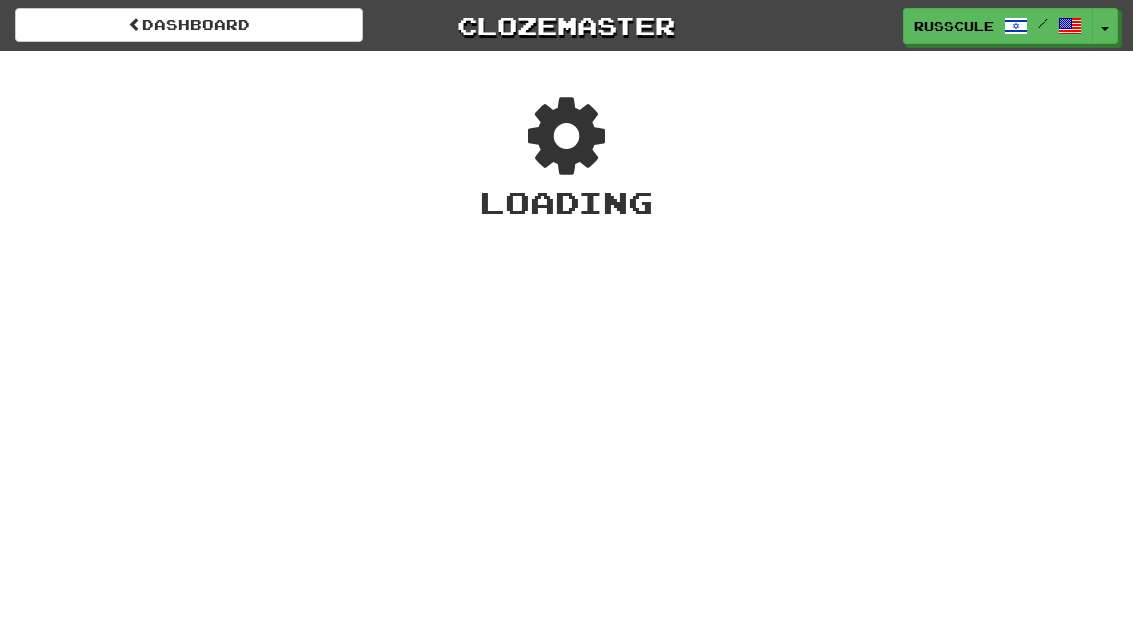 scroll, scrollTop: 0, scrollLeft: 0, axis: both 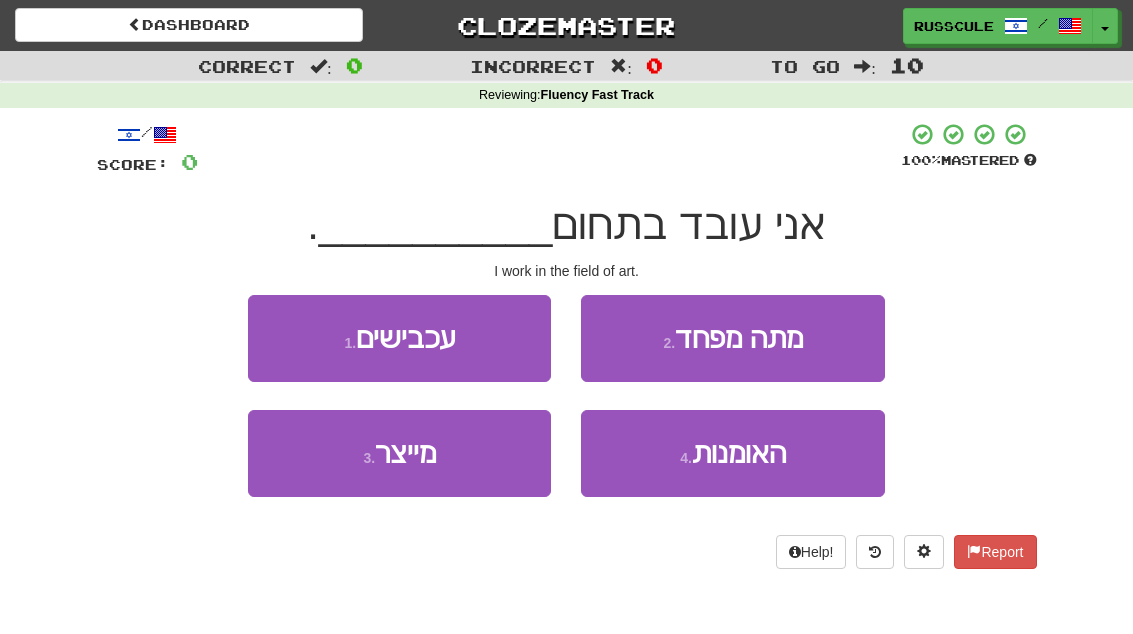 click on "4 .  האומנות" at bounding box center (732, 453) 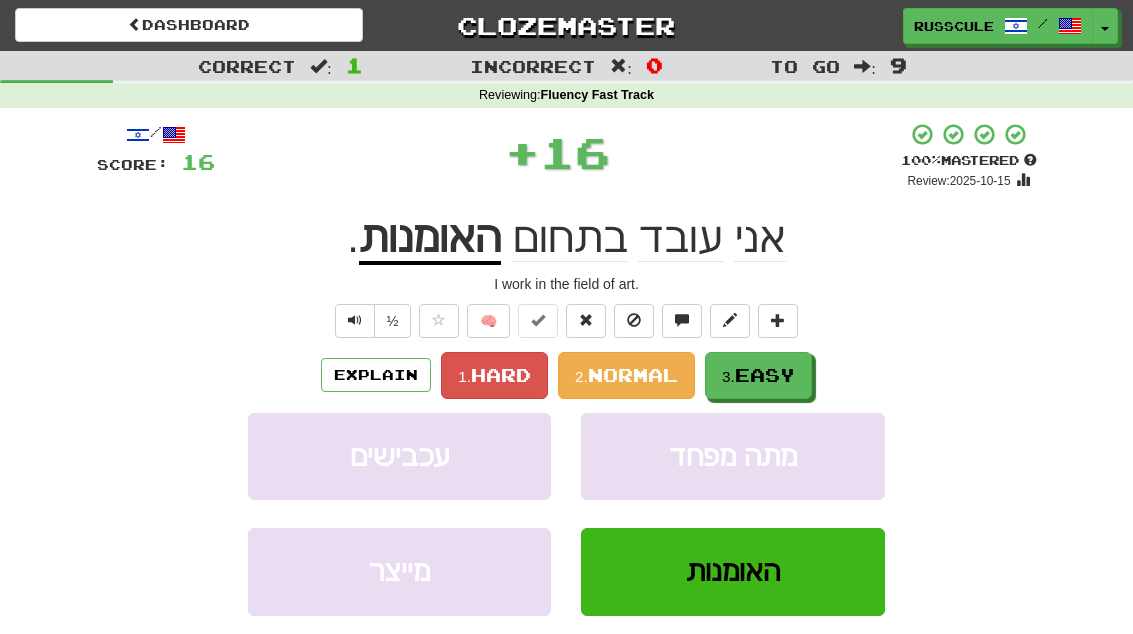 click on "3.  Easy" at bounding box center (758, 375) 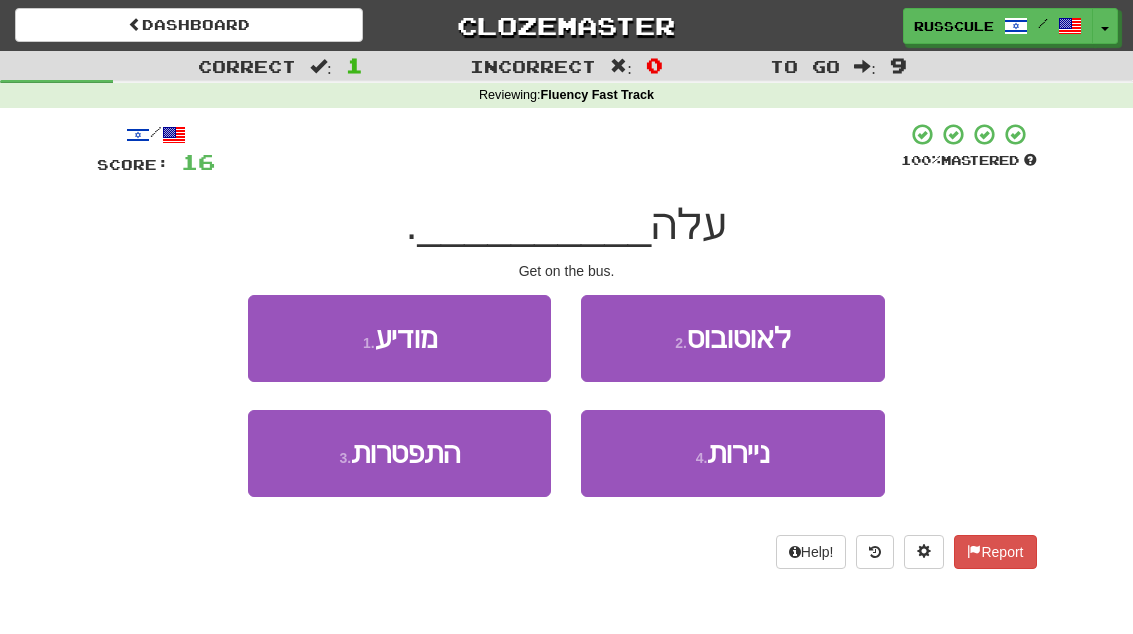 click on "2 .  לאוטובוס" at bounding box center [732, 338] 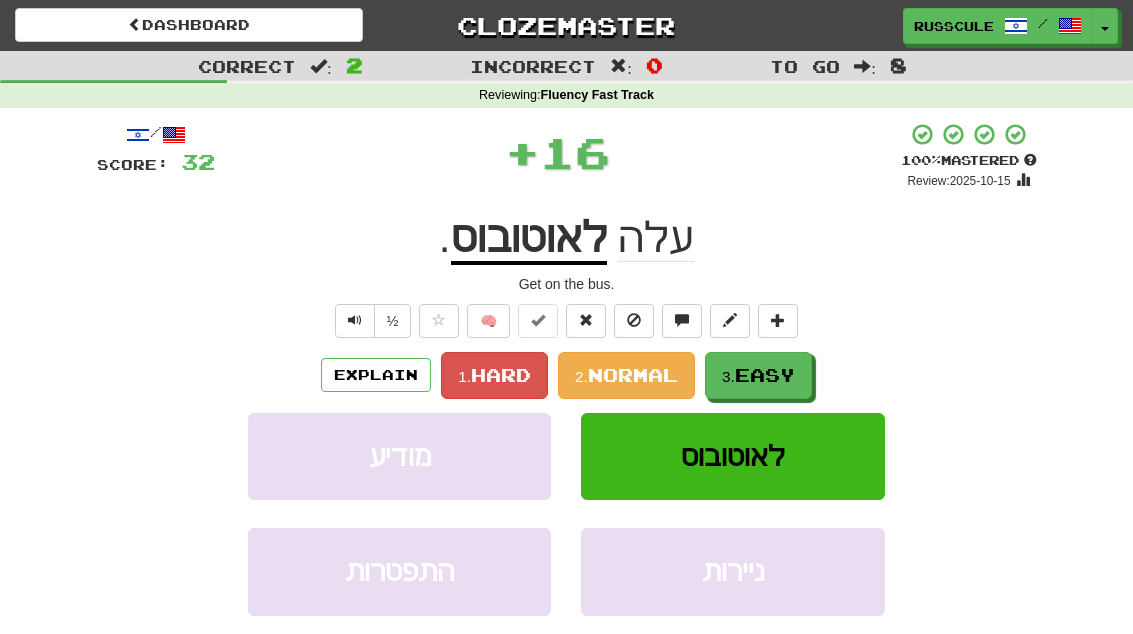 click on "3.  Easy" at bounding box center (758, 375) 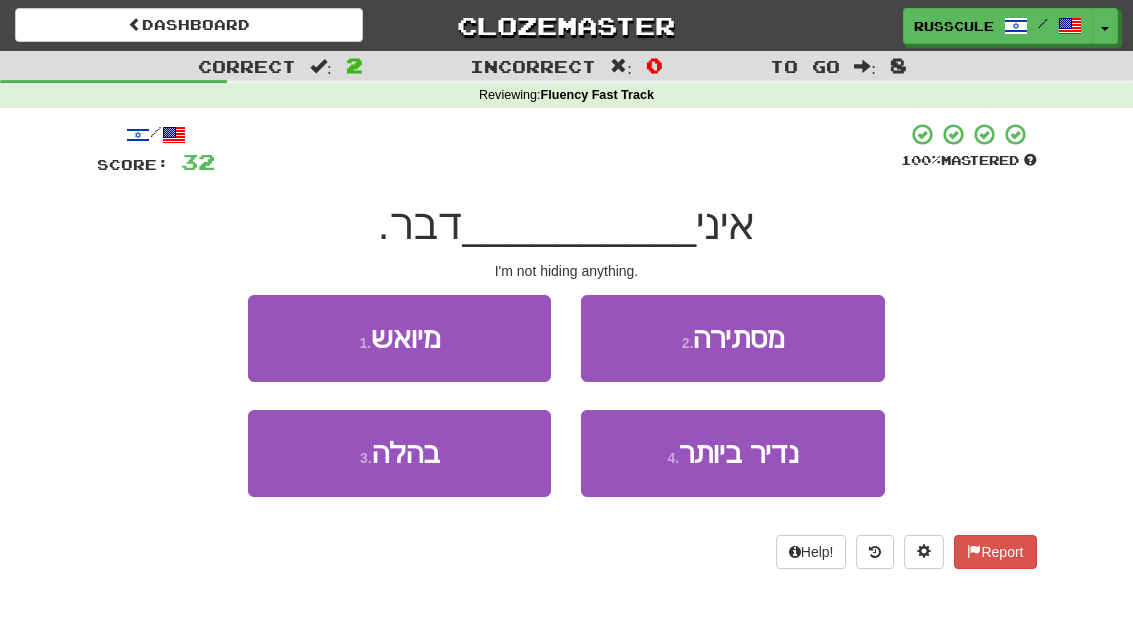 click on "2 .  מסתירה" at bounding box center [732, 338] 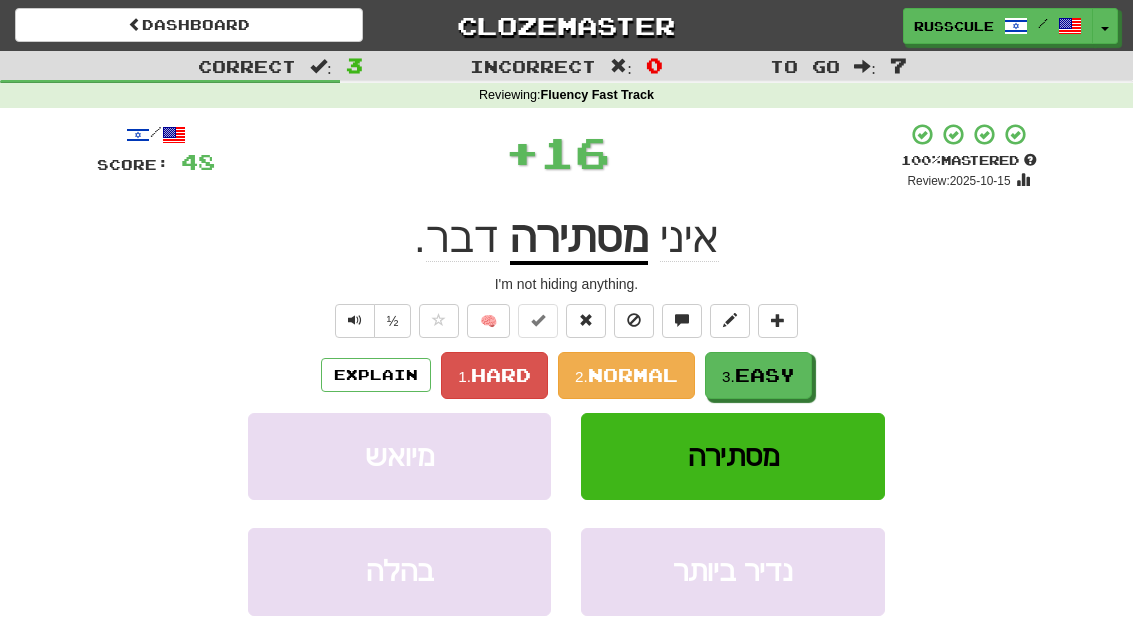 click on "Easy" at bounding box center [765, 375] 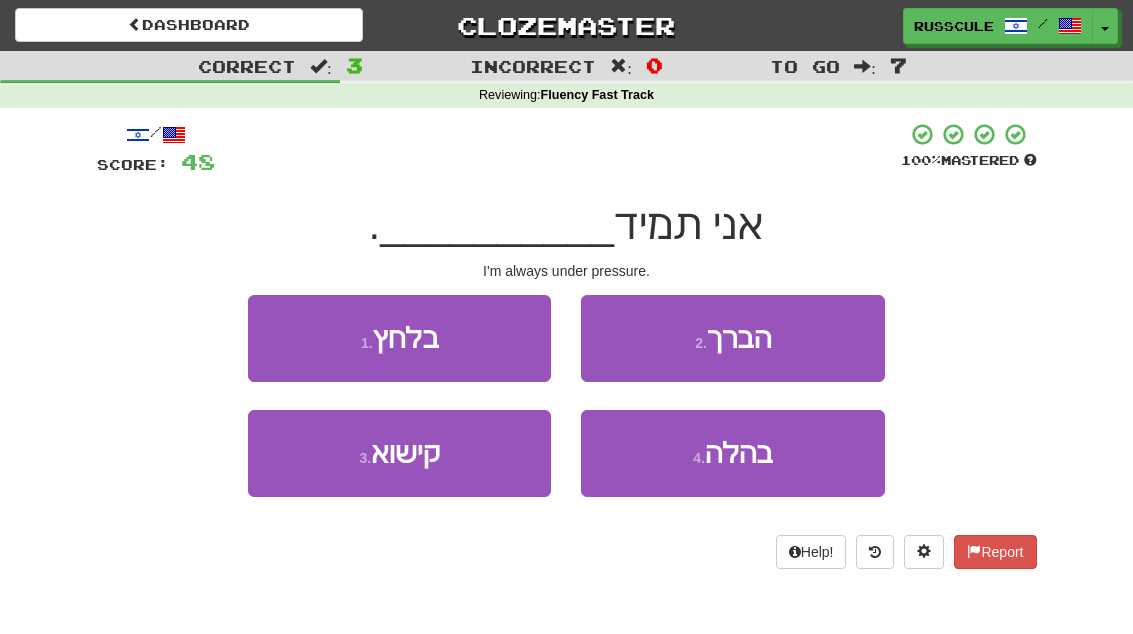click on "1 .  בלחץ" at bounding box center (399, 338) 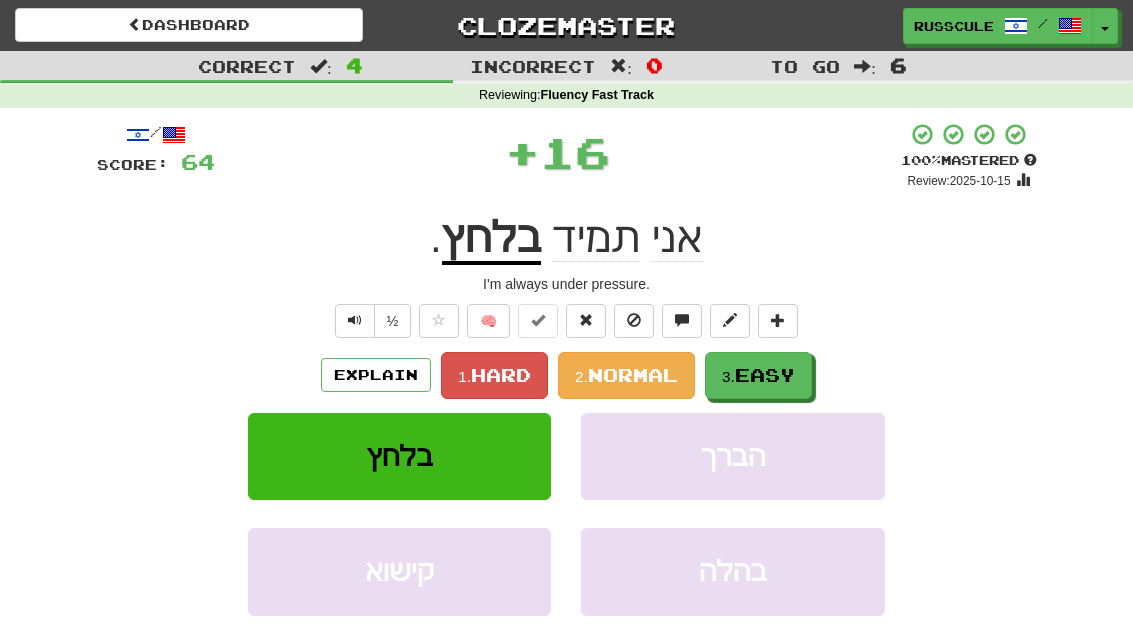 click on "Easy" at bounding box center [765, 375] 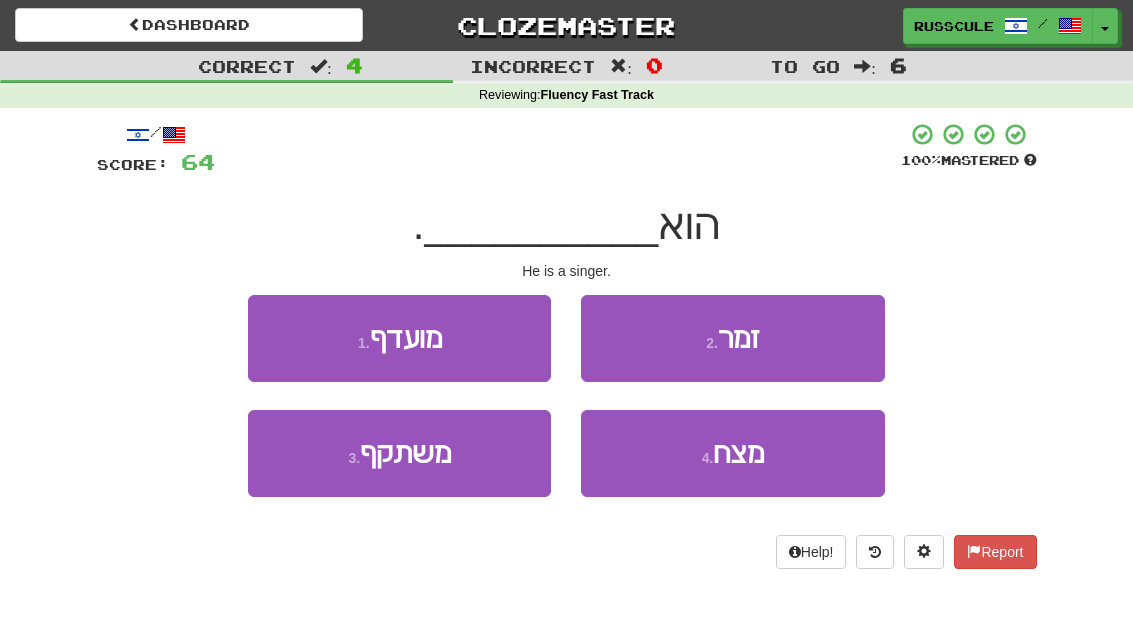 click on "2 .  זמר" at bounding box center [732, 338] 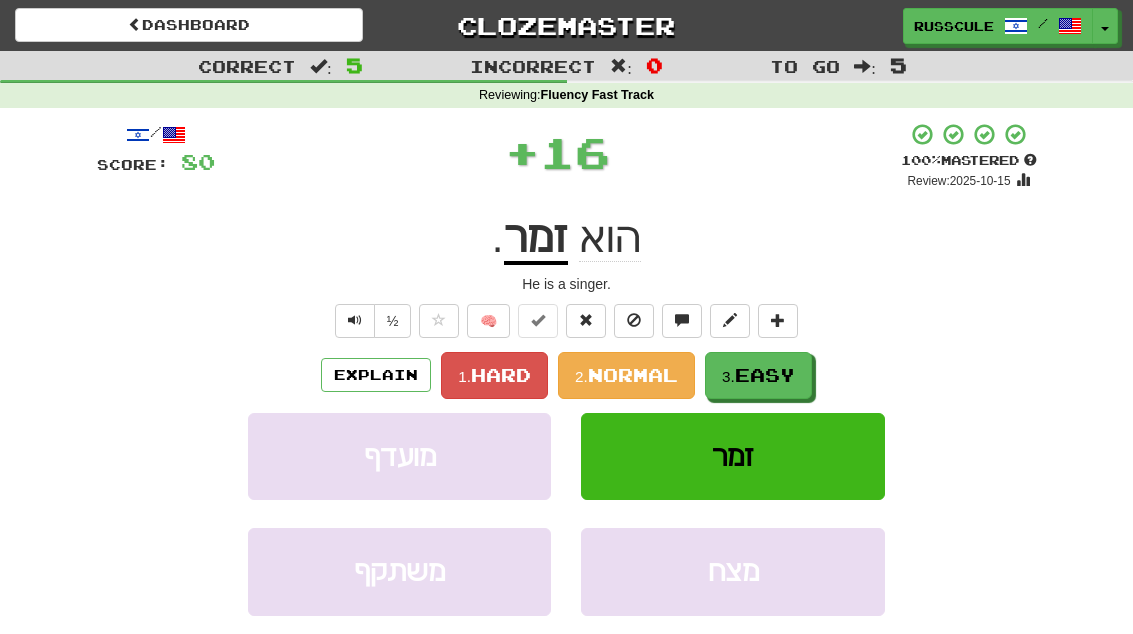 click on "Easy" at bounding box center (765, 375) 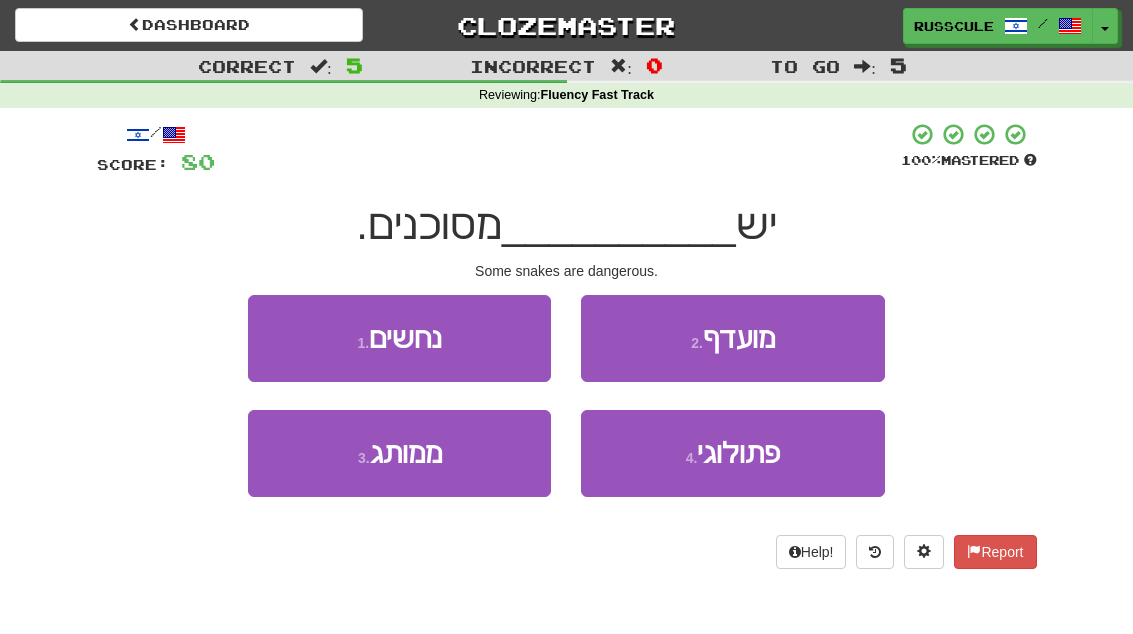 click on "1 .  נחשים" at bounding box center [399, 338] 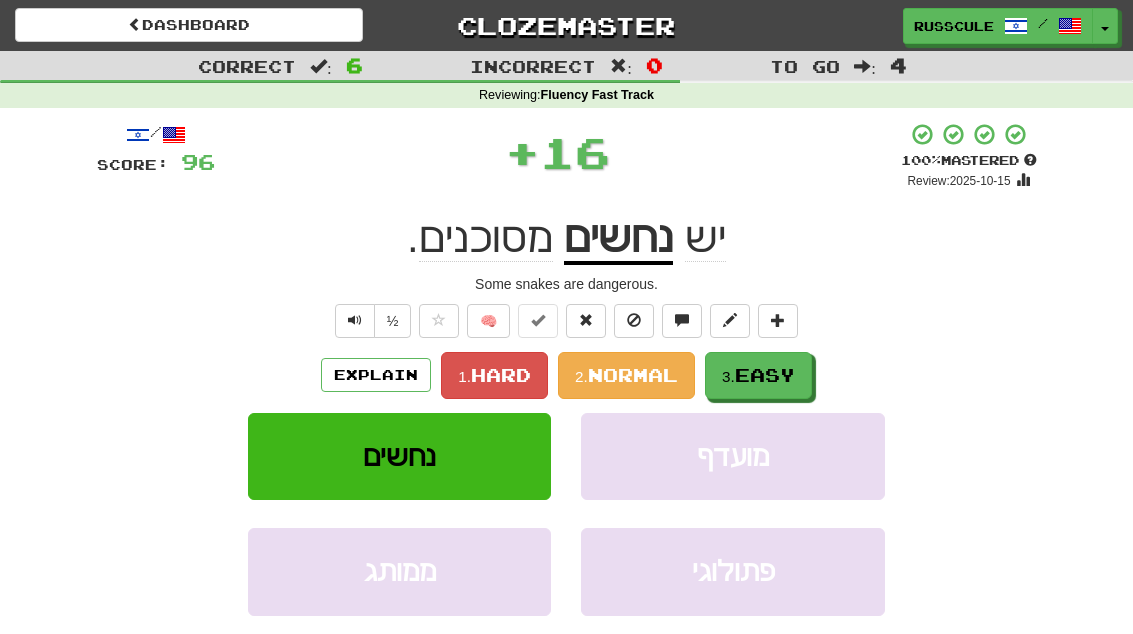 click on "Easy" at bounding box center [765, 375] 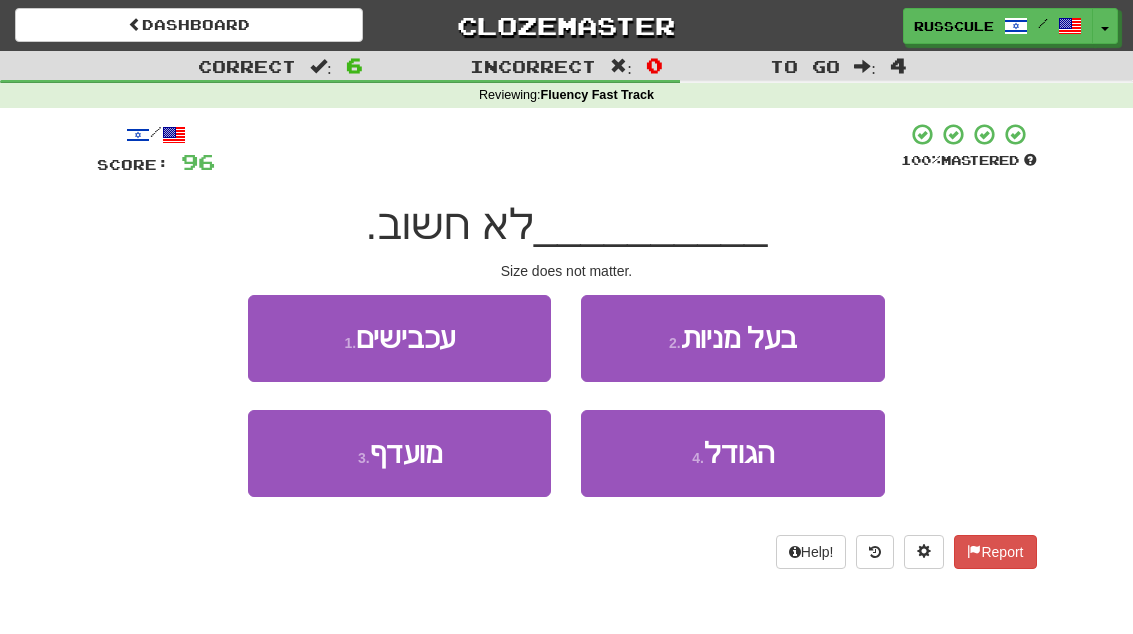 click on "הגודל" at bounding box center (739, 453) 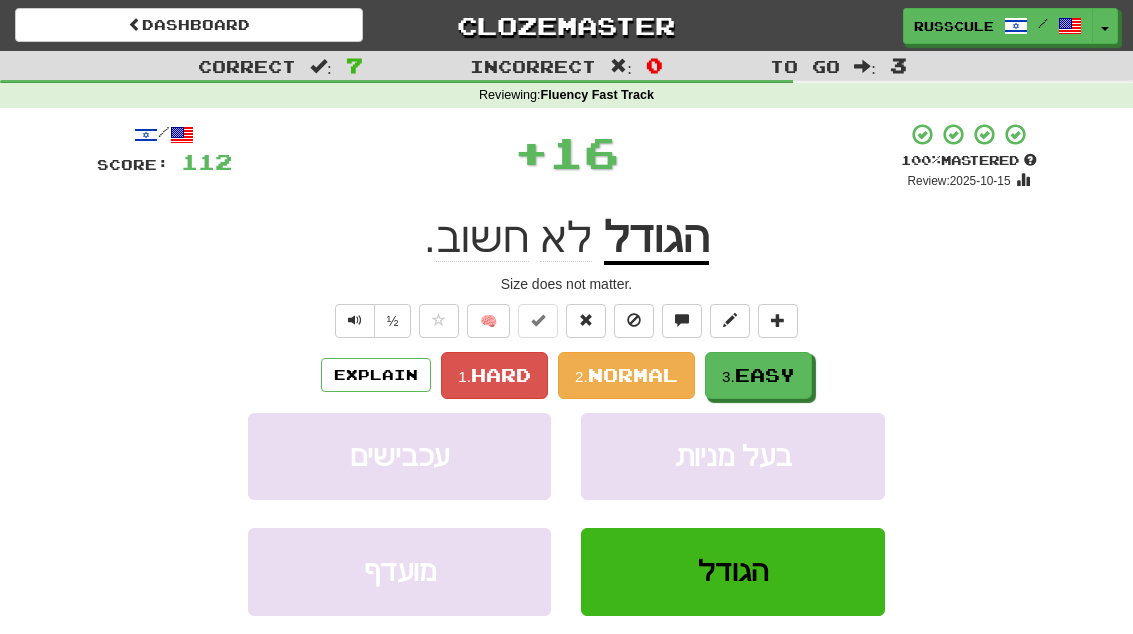 click on "Easy" at bounding box center [765, 375] 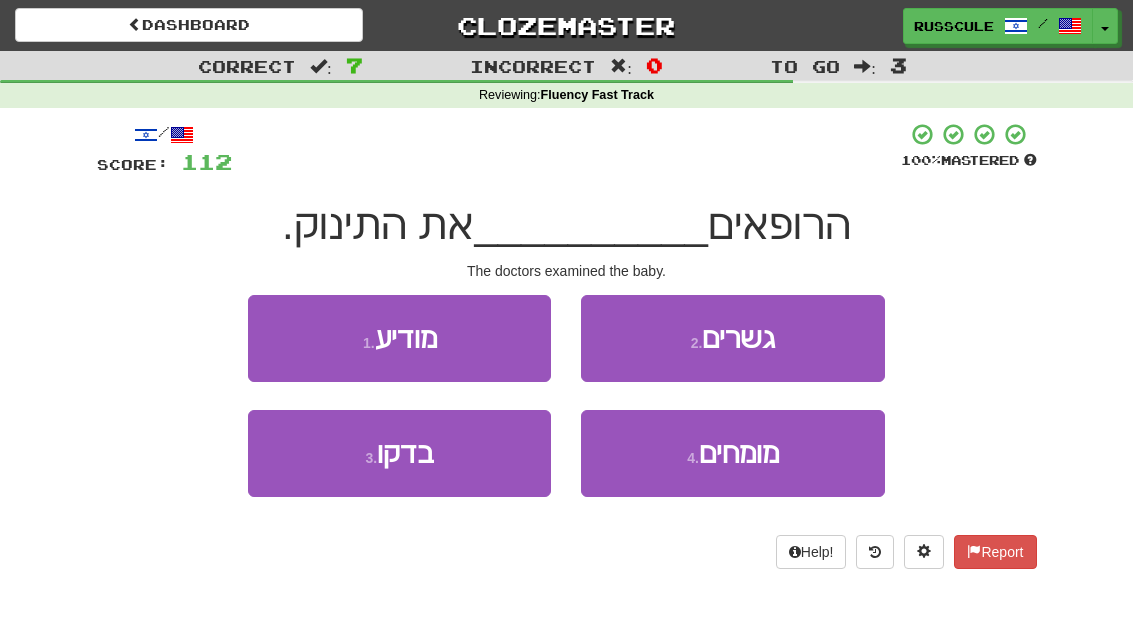 click on "3 .  בדקו" at bounding box center (399, 453) 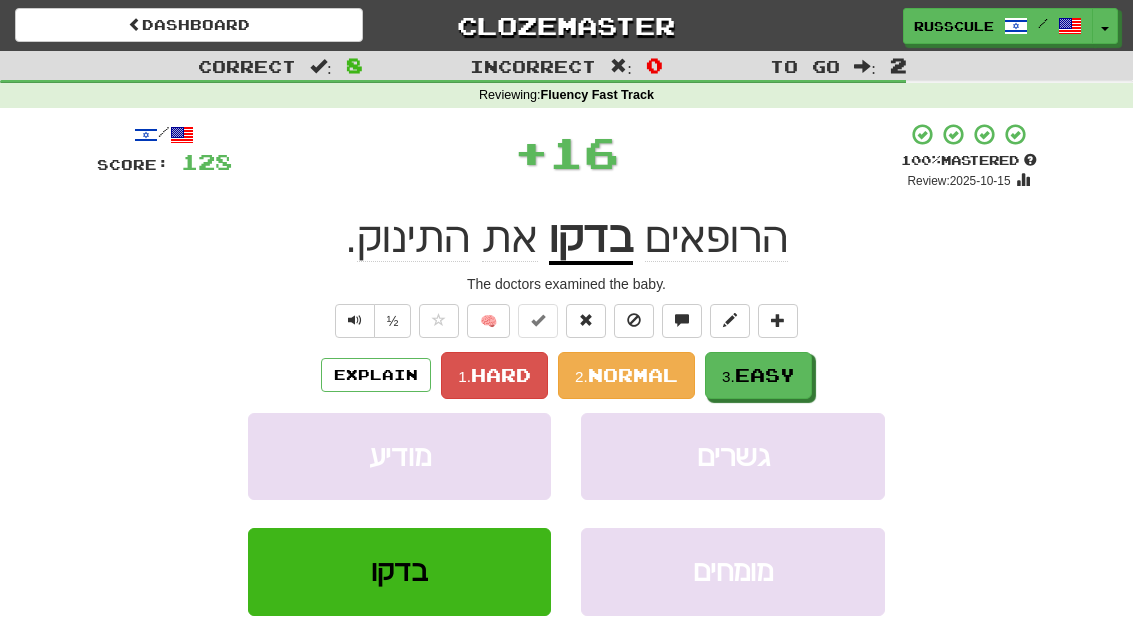 click on "Easy" at bounding box center [765, 375] 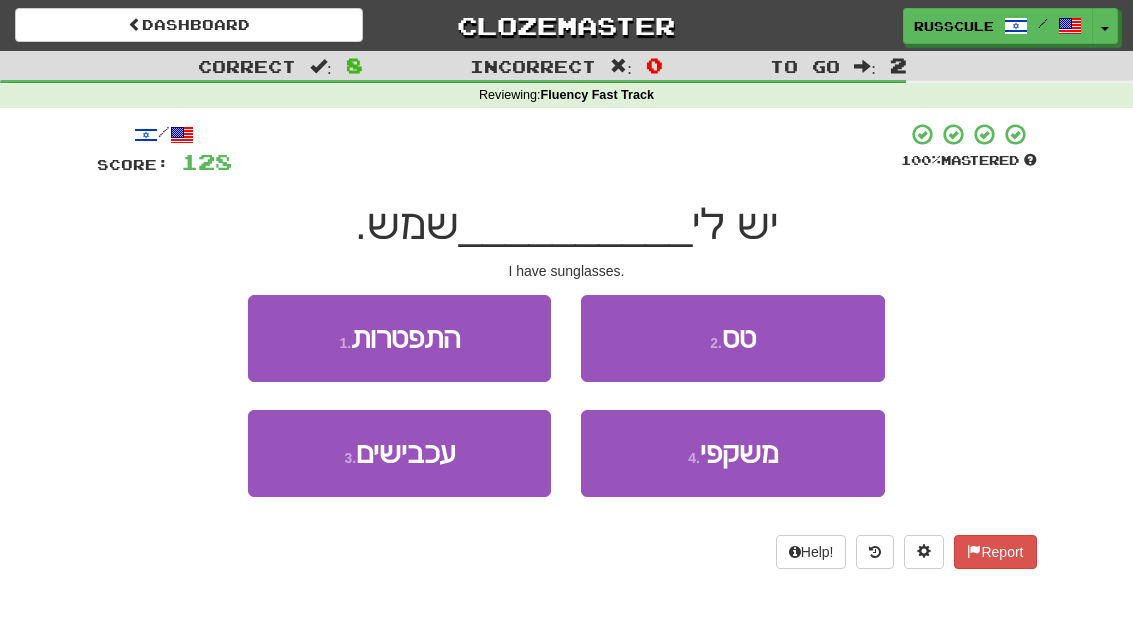 click on "4 .  משקפי" at bounding box center (732, 453) 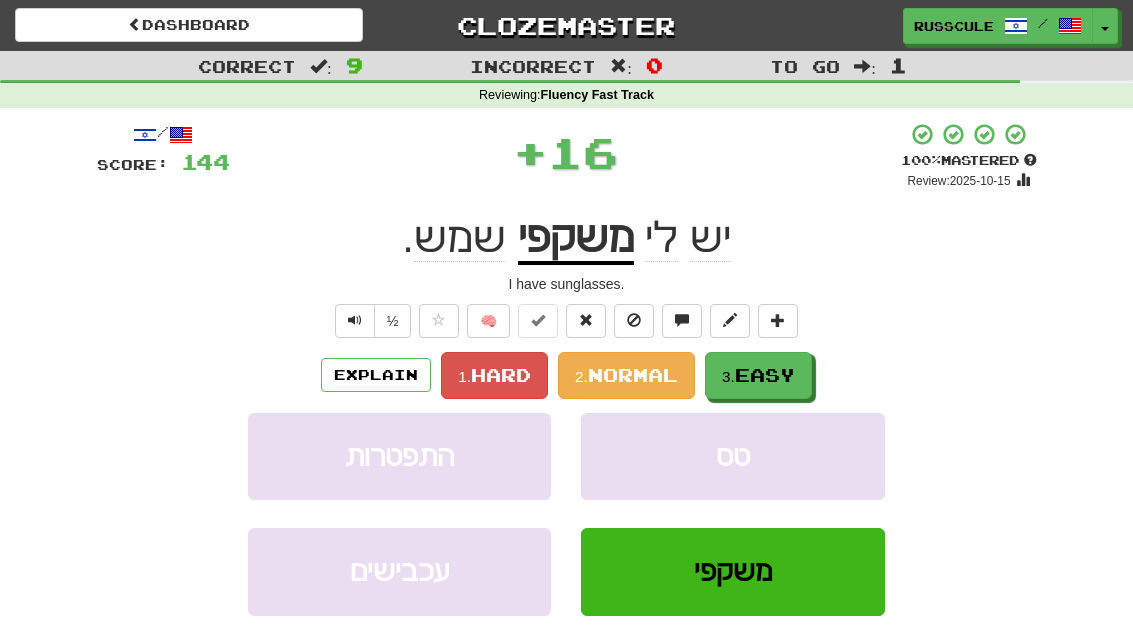click on "Easy" at bounding box center (765, 375) 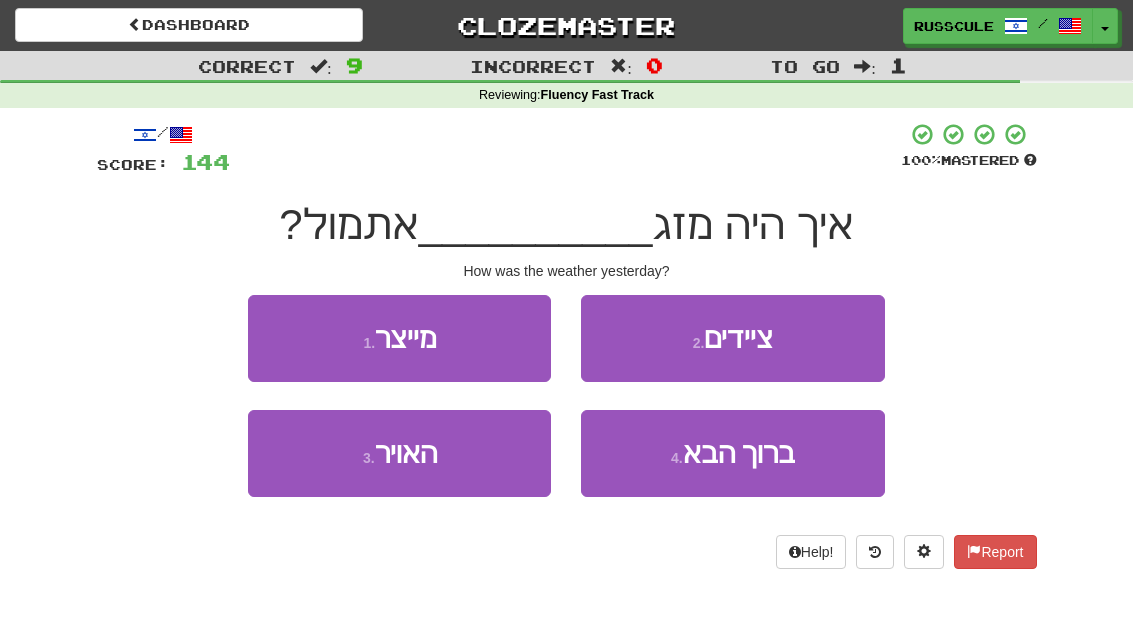 click on "3 .  האויר" at bounding box center [399, 453] 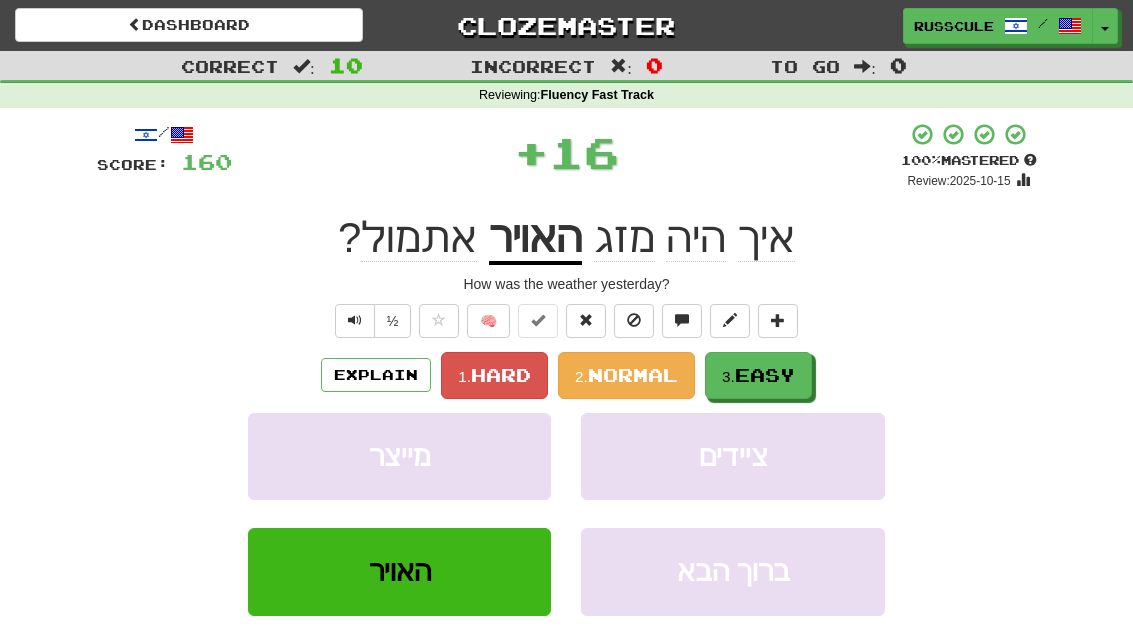 click on "Easy" at bounding box center (765, 375) 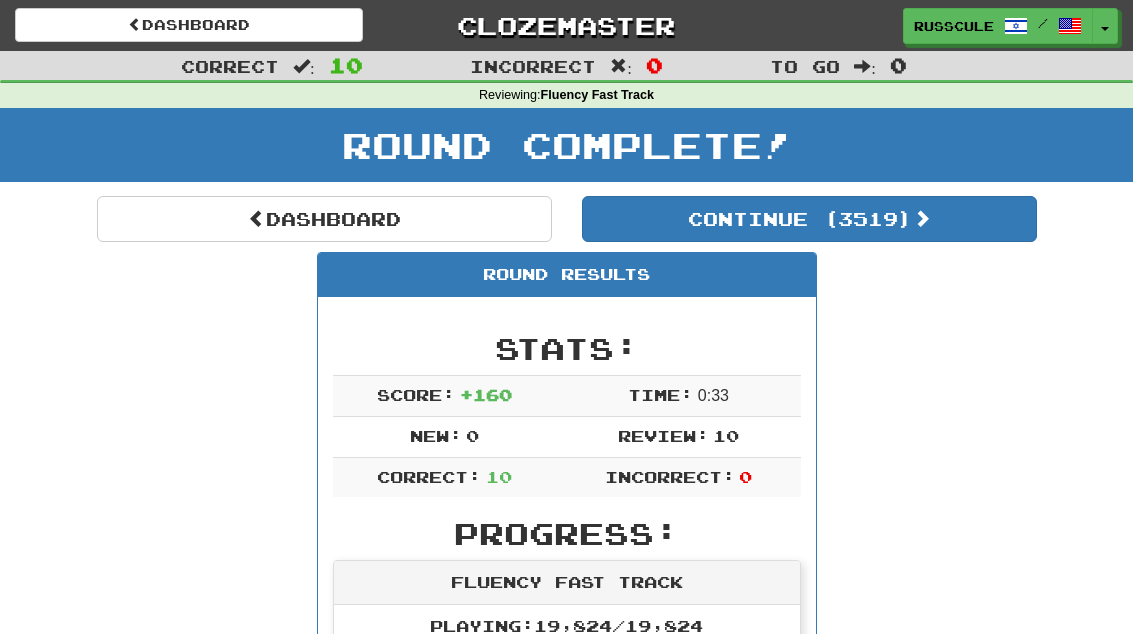 click on "Round Results Stats: Score:   + 160 Time:   0 : 33 New:   0 Review:   10 Correct:   10 Incorrect:   0 Progress: Fluency Fast Track Playing:  19,824  /  19,824 100% Mastered:  19,654  /  19,824 99.142% Ready for Review:  3519  /  Level:  422 61,853  points to level  423  - keep going! Ranked:  1 st  this week 🏆 Sentences:  Report אני עובד בתחום  האומנות . I work in the field of art.  Report עלה  לאוטובוס . Get on the bus.  Report איני  מסתירה  דבר. I'm not hiding anything.  Report אני תמיד  בלחץ . I'm always under pressure.  Report הוא  זמר . He is a singer.  Report יש  נחשים  מסוכנים. Some snakes are dangerous.  Report הגודל  לא חשוב. Size does not matter.  Report הרופאים  בדקו  את התינוק. The doctors examined the baby.  Report יש לי  משקפי  שמש. I have sunglasses.  Report איך היה מזג  האויר  אתמול? How was the weather yesterday?" at bounding box center (567, 1102) 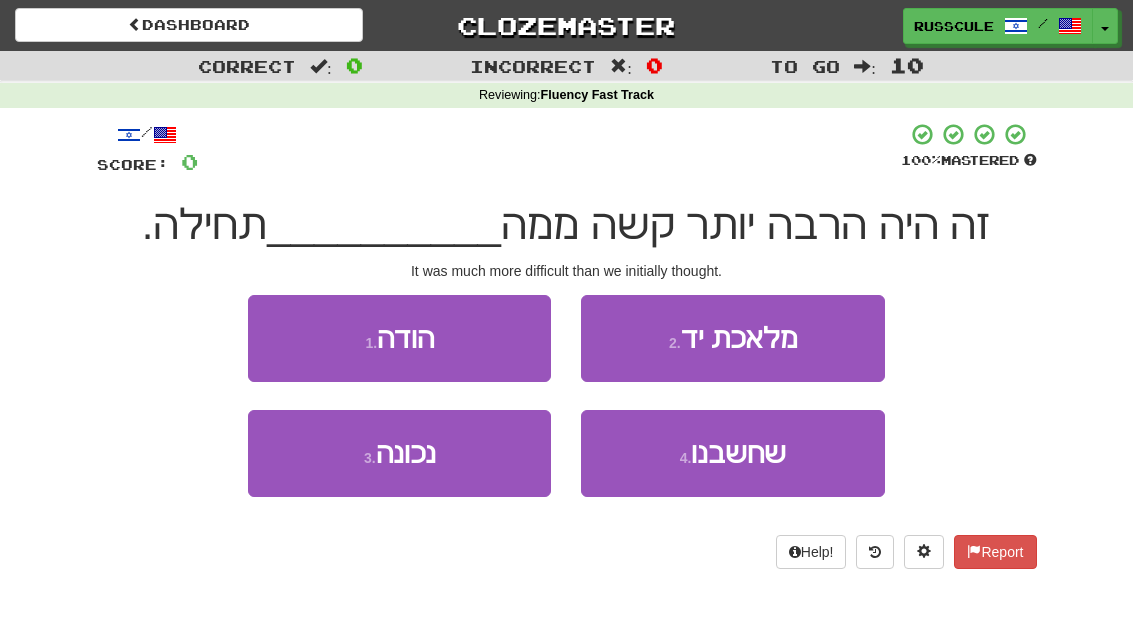 click on "4 .  שחשבנו" at bounding box center [732, 453] 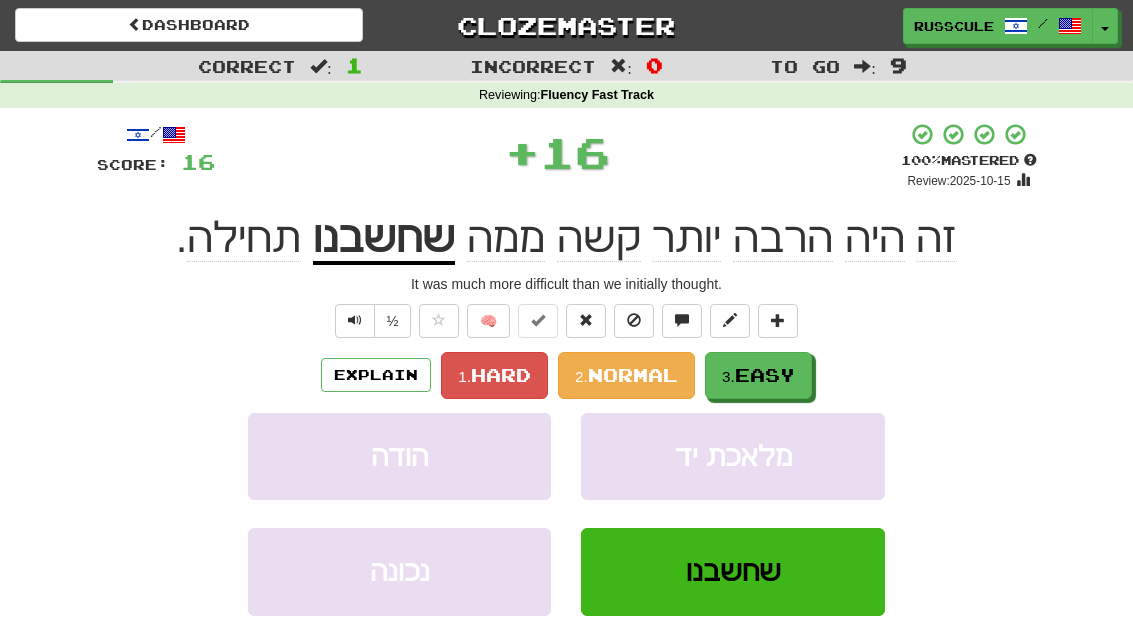 click on "3.  Easy" at bounding box center (758, 375) 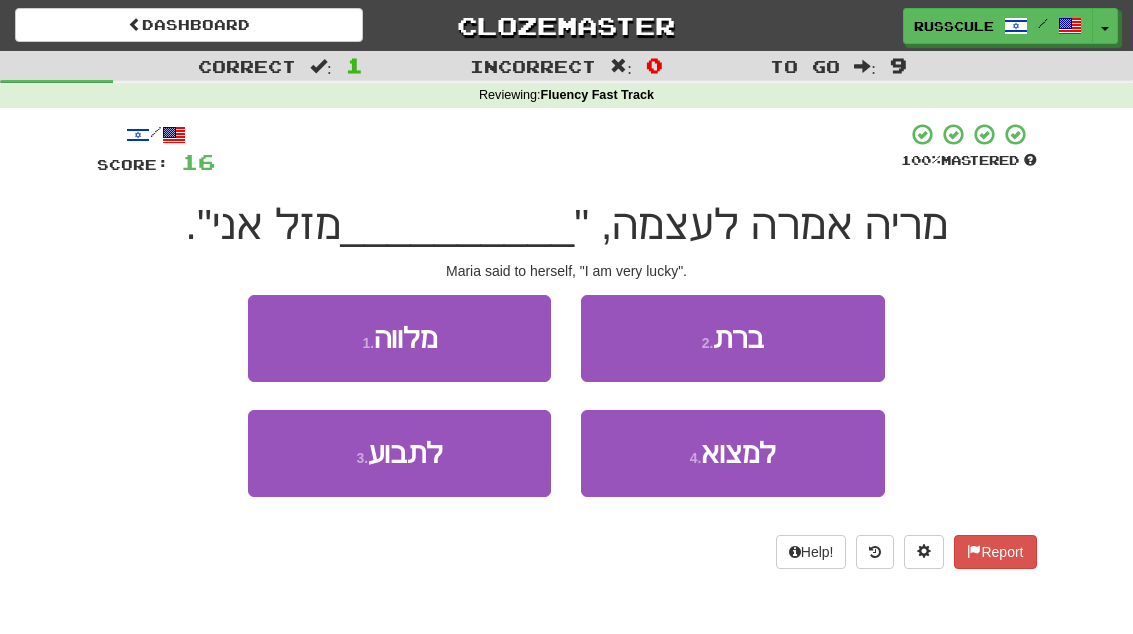 click on "1 .  מלווה" at bounding box center [399, 338] 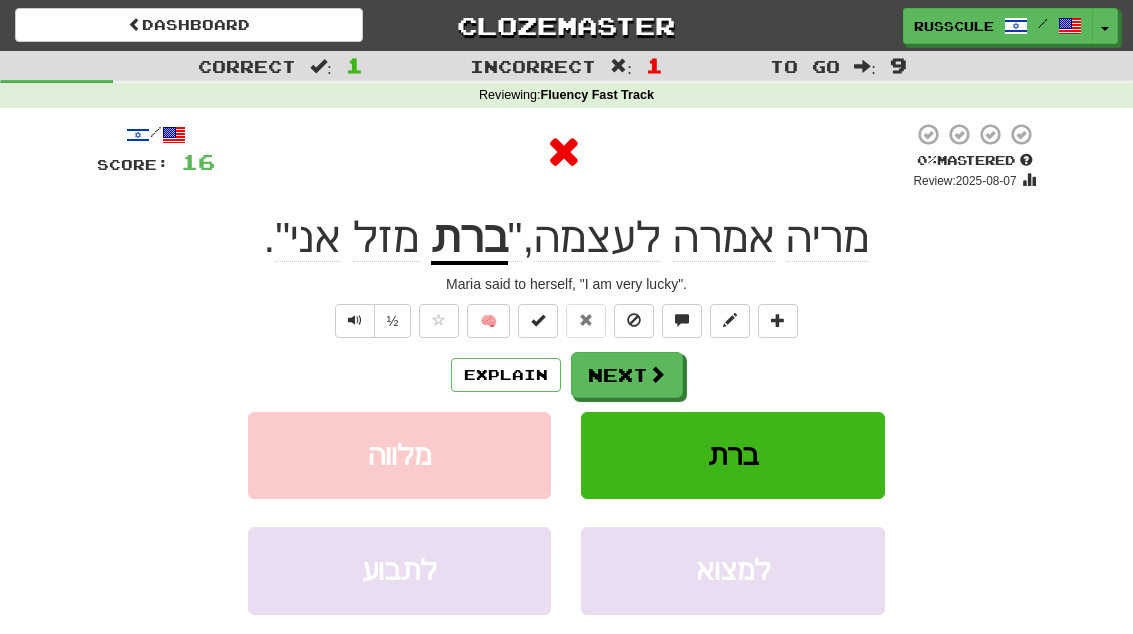 click on "Next" at bounding box center (627, 375) 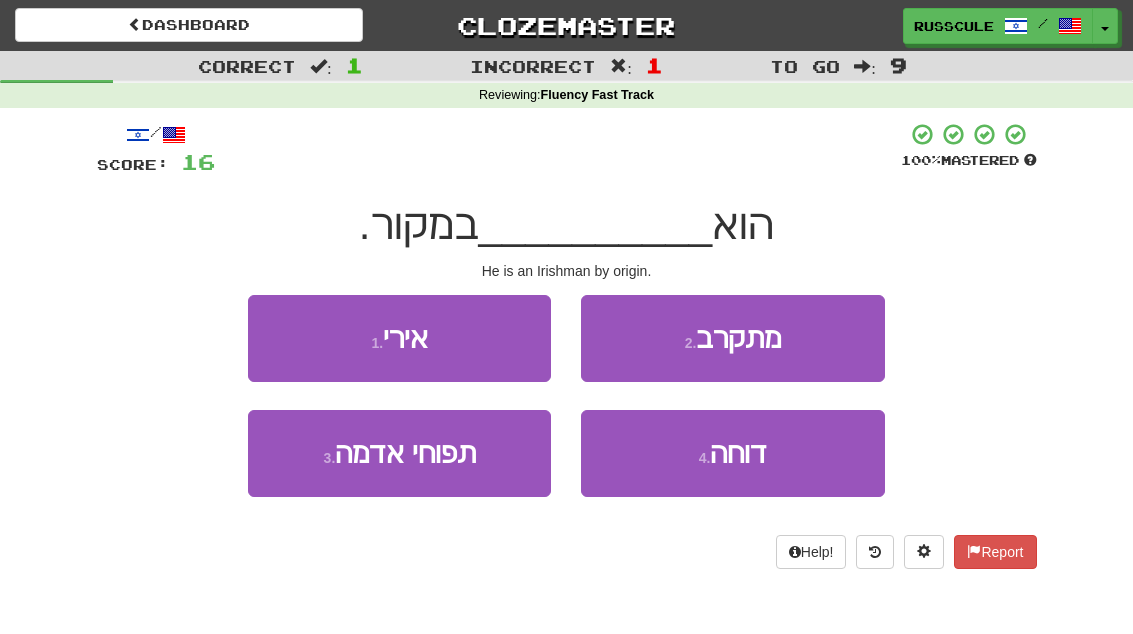 click on "1 .  אירי" at bounding box center (399, 338) 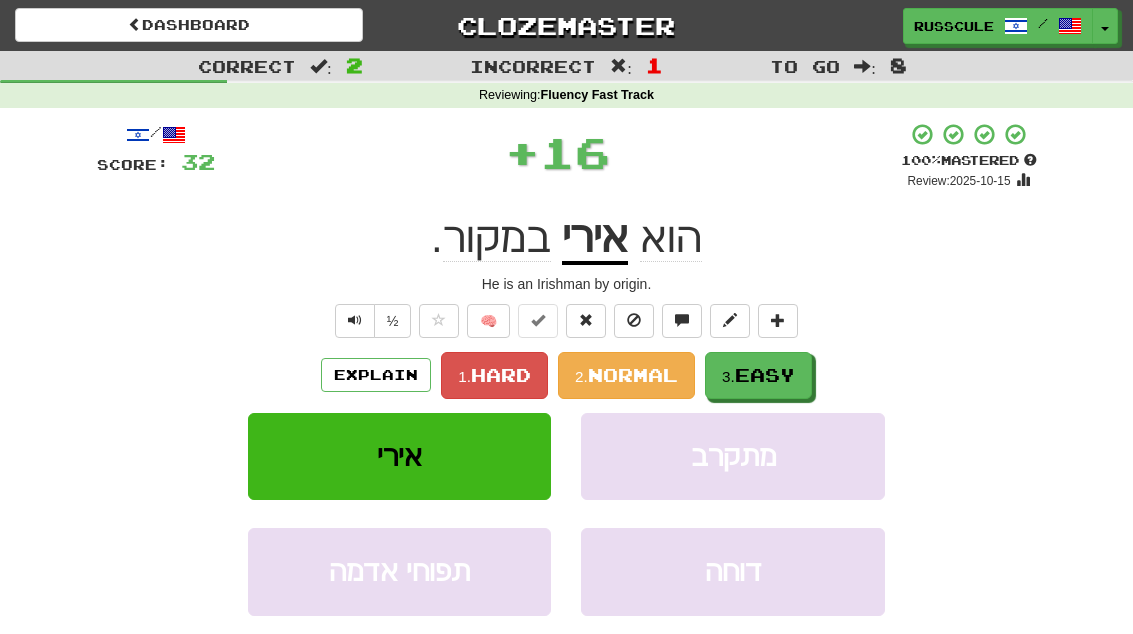 click on "Easy" at bounding box center [765, 375] 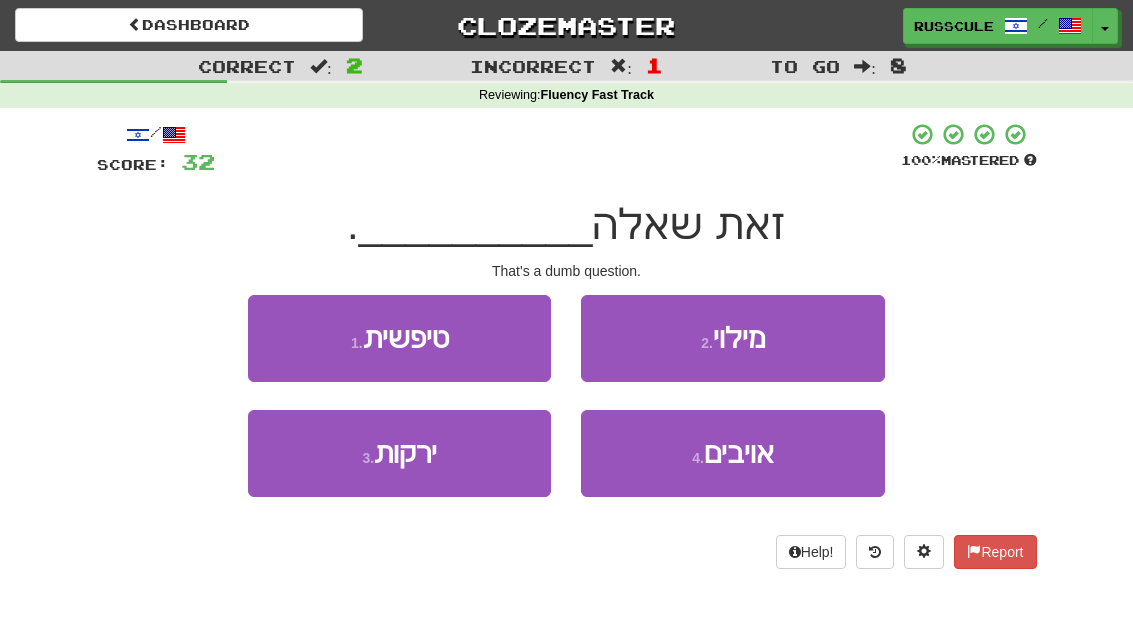 click on "1 .  טיפשית" at bounding box center (399, 338) 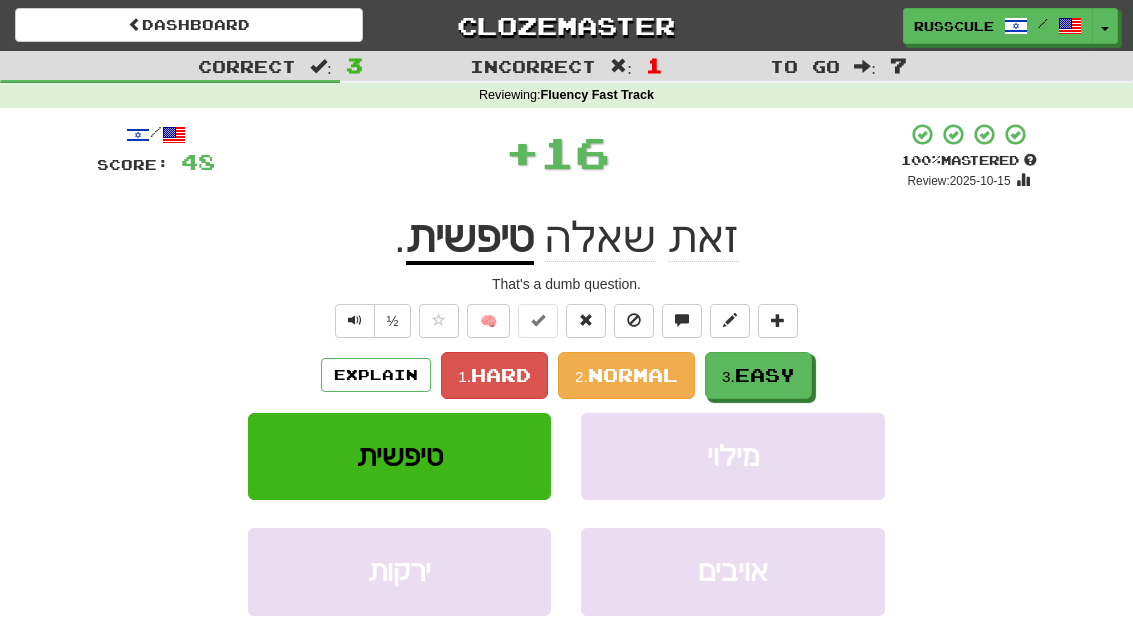 click on "Easy" at bounding box center (765, 375) 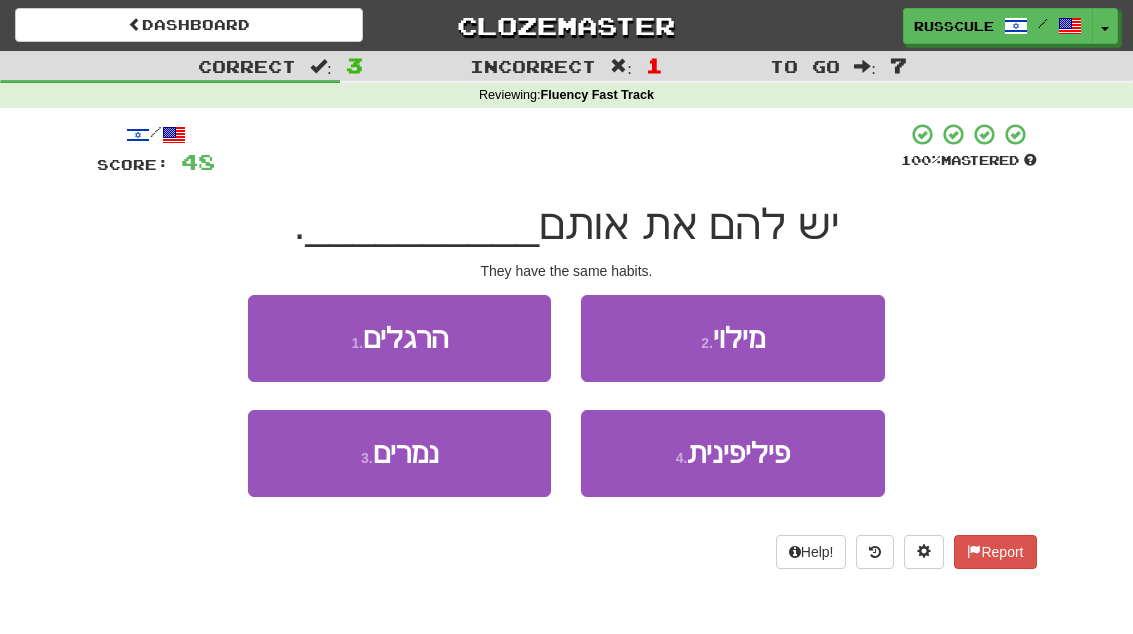 click on "1 .  הרגלים" at bounding box center [399, 338] 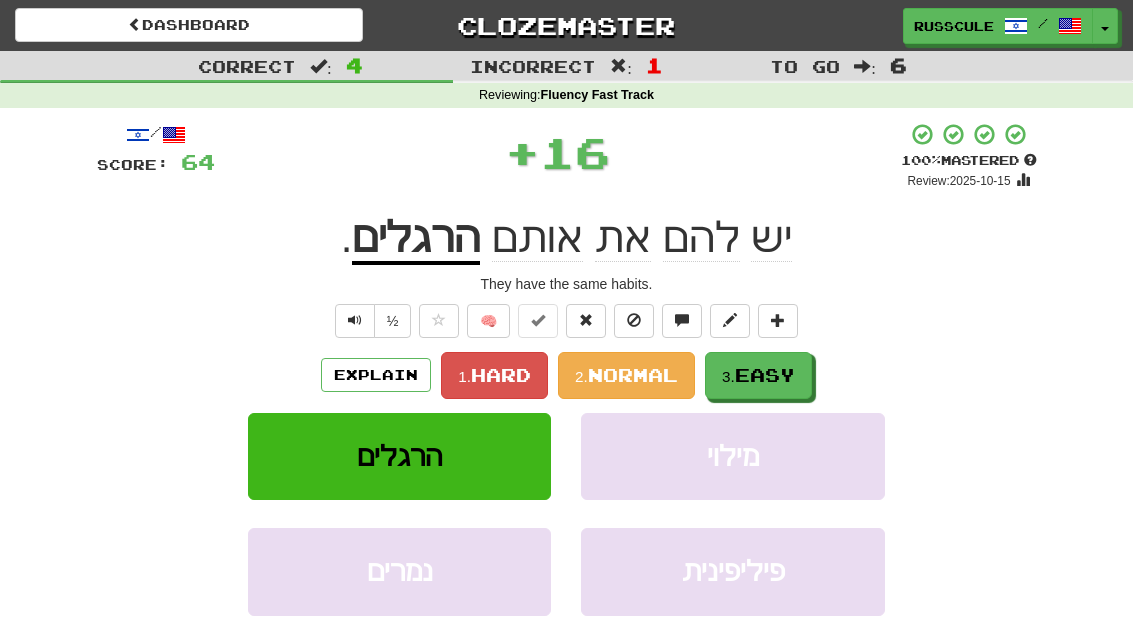 click on "3.  Easy" at bounding box center (758, 375) 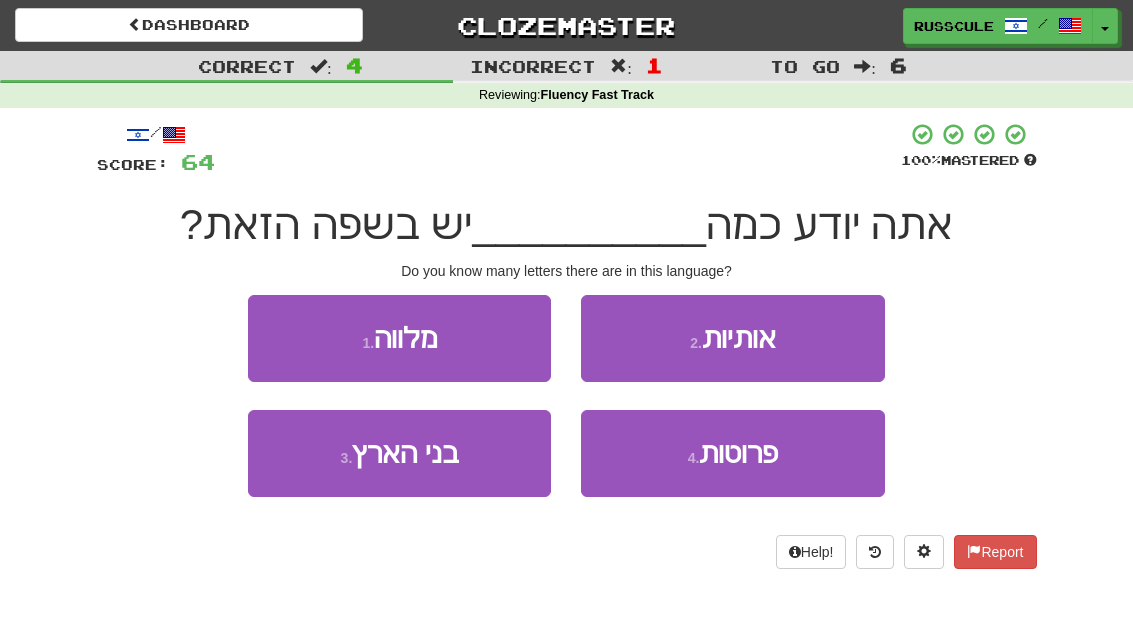 click on "2 .  אותיות" at bounding box center [732, 338] 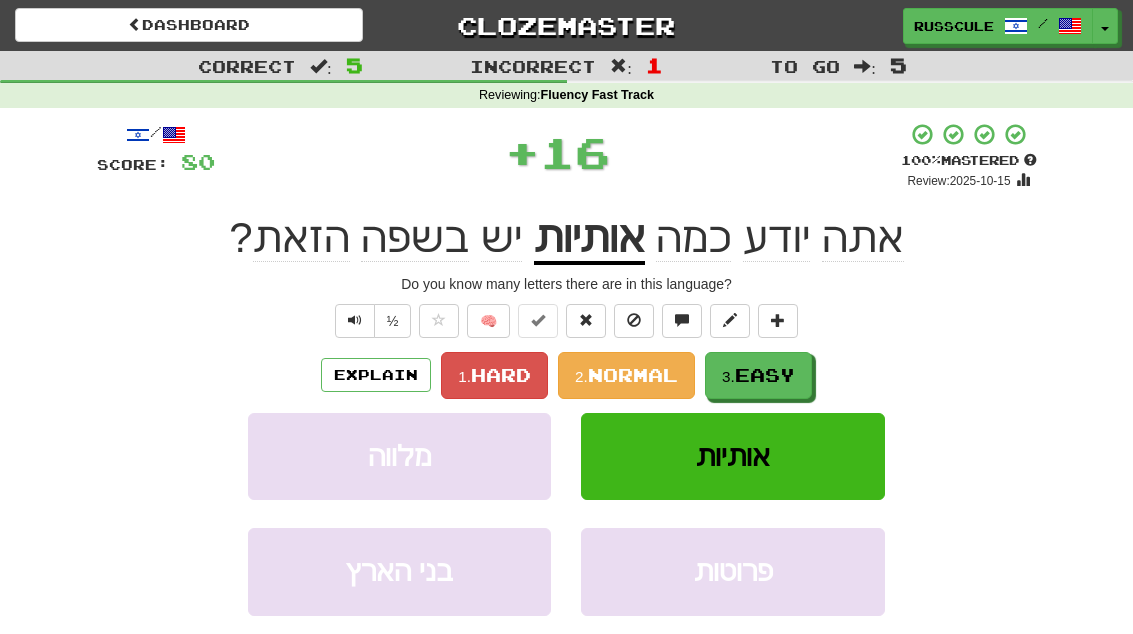 click on "Easy" at bounding box center [765, 375] 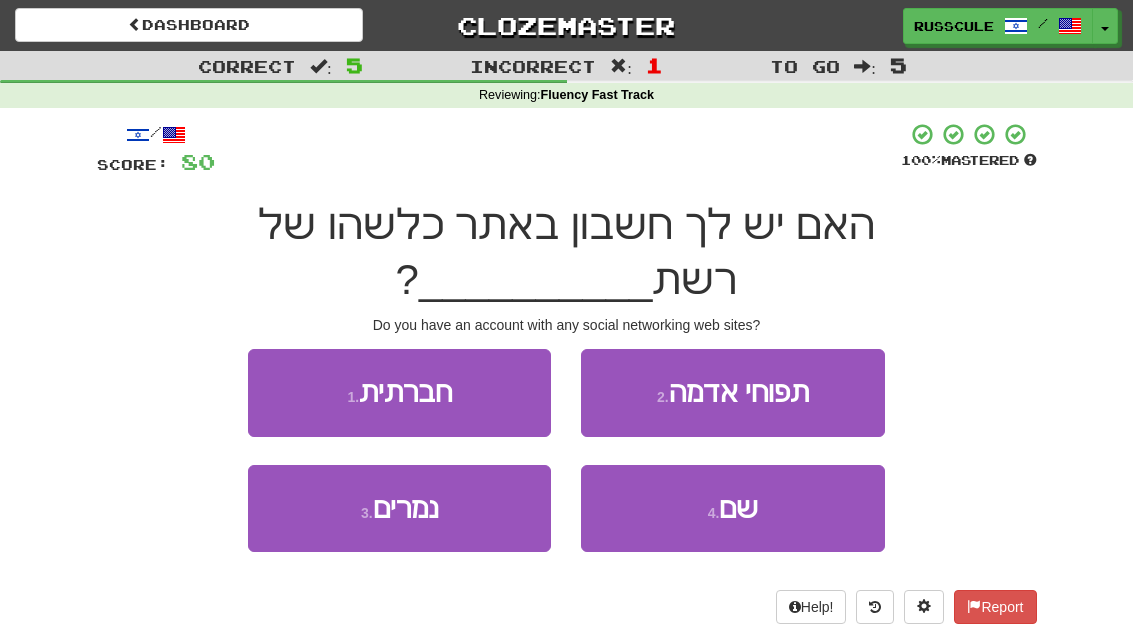 click on "1 .  חברתית" at bounding box center [399, 392] 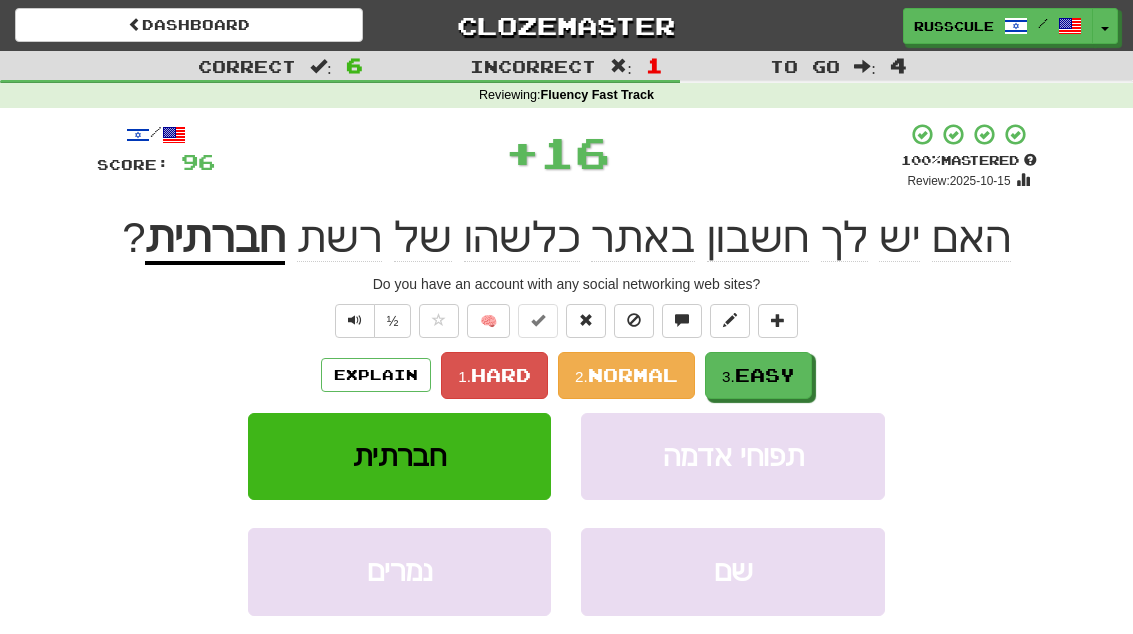 click on "3.  Easy" at bounding box center (758, 375) 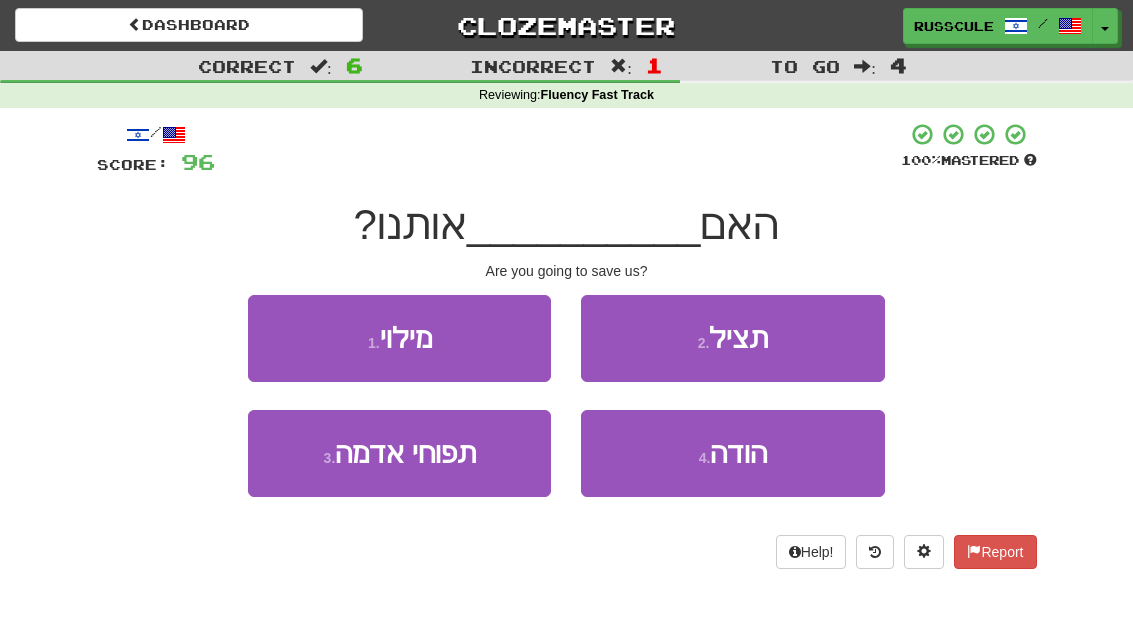 click on "2 .  תציל" at bounding box center [732, 338] 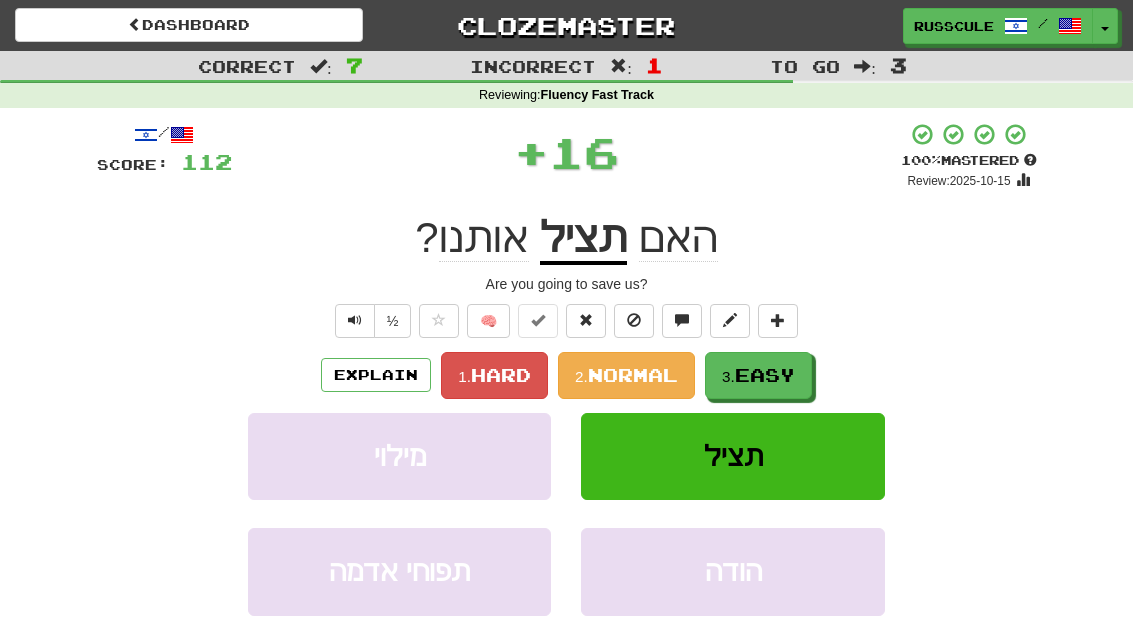 click on "Easy" at bounding box center [765, 375] 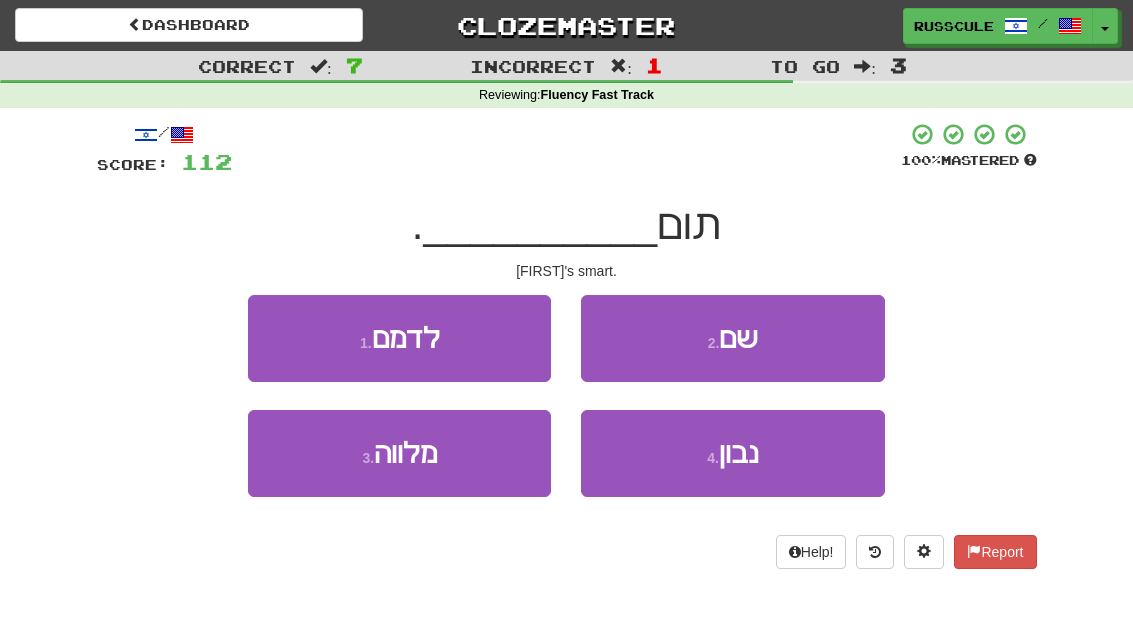 click on "נבון" at bounding box center [739, 453] 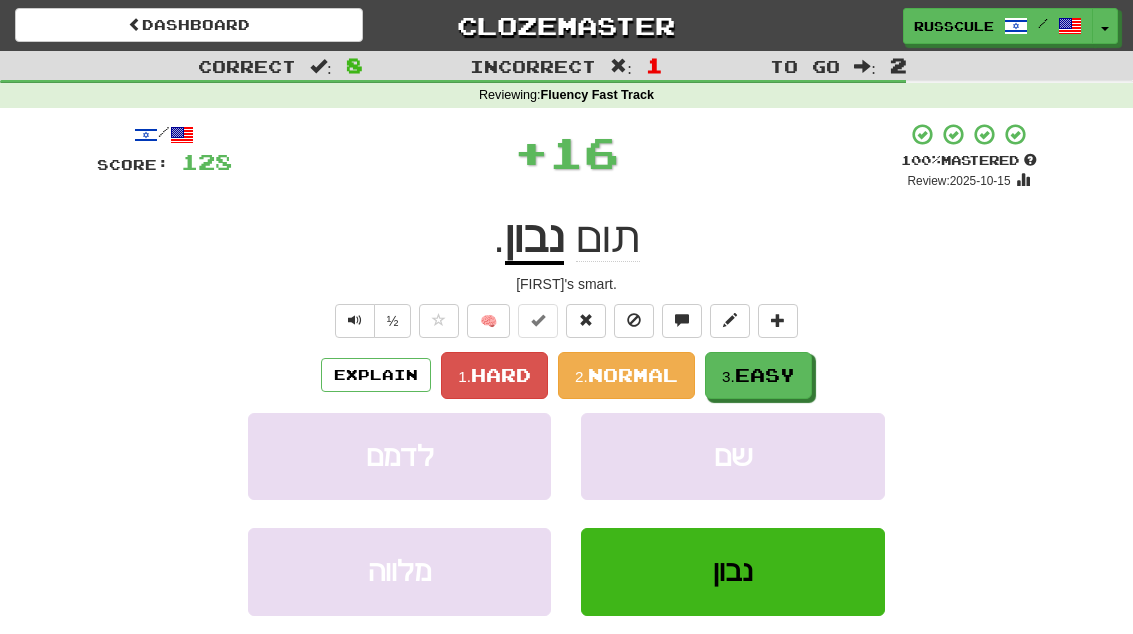 click on "3.  Easy" at bounding box center (758, 375) 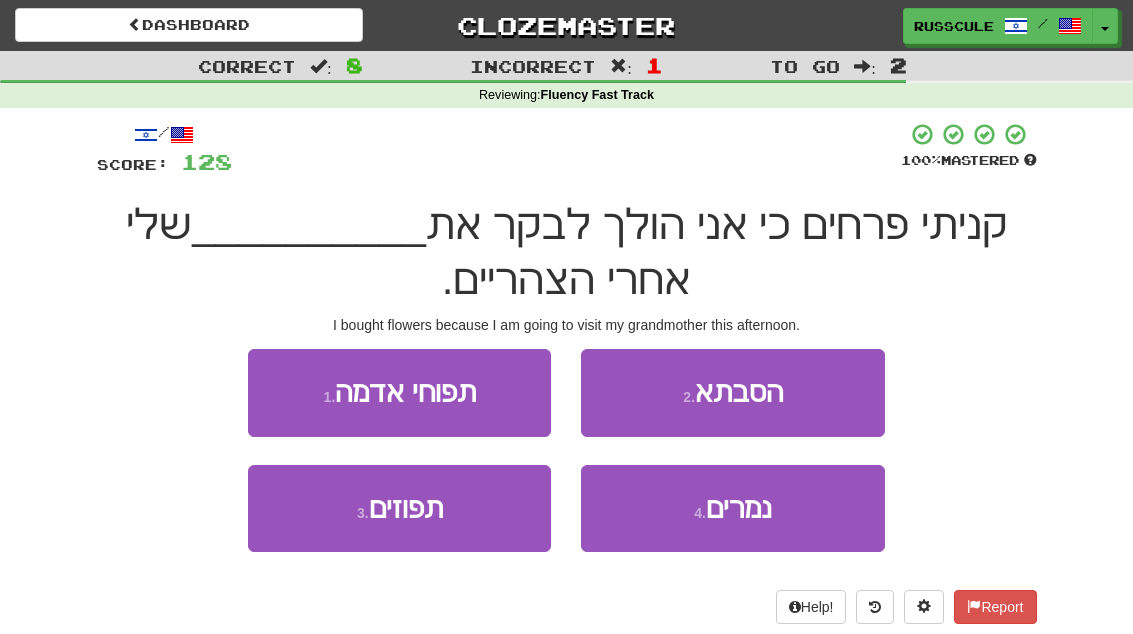 click on "2 .  הסבתא" at bounding box center [732, 392] 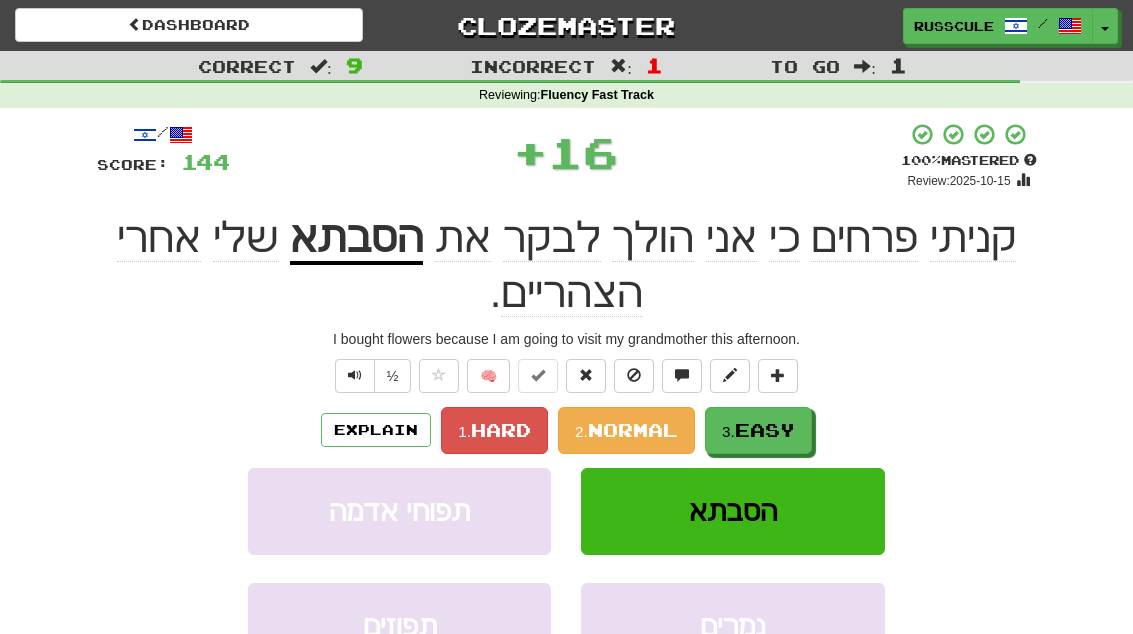 click on "Easy" at bounding box center [765, 430] 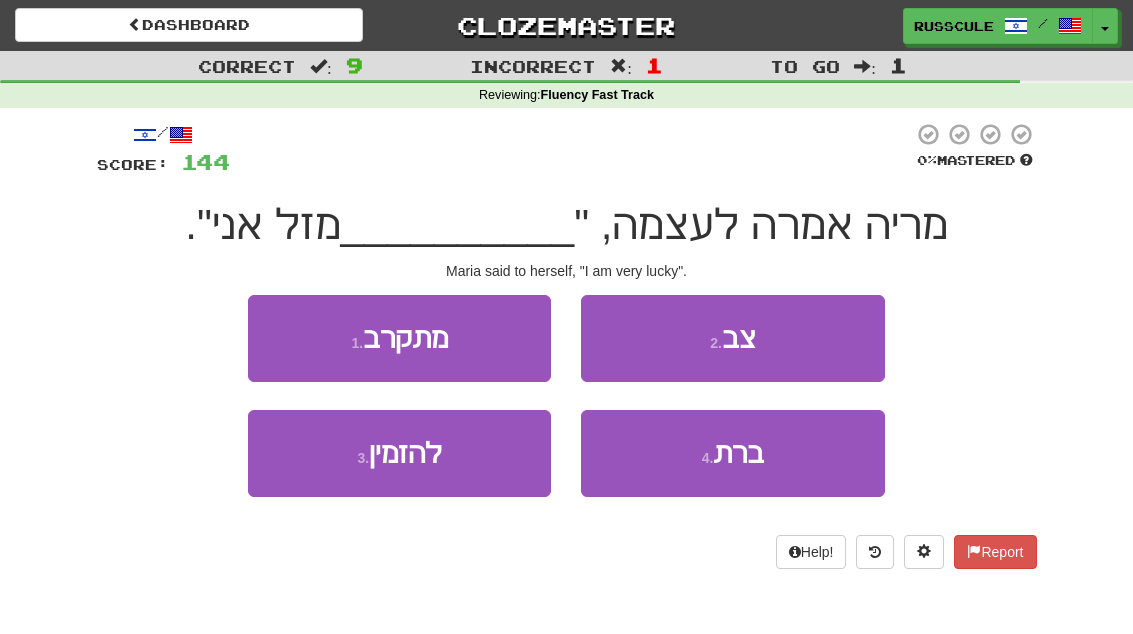 click on "ברת" at bounding box center [738, 453] 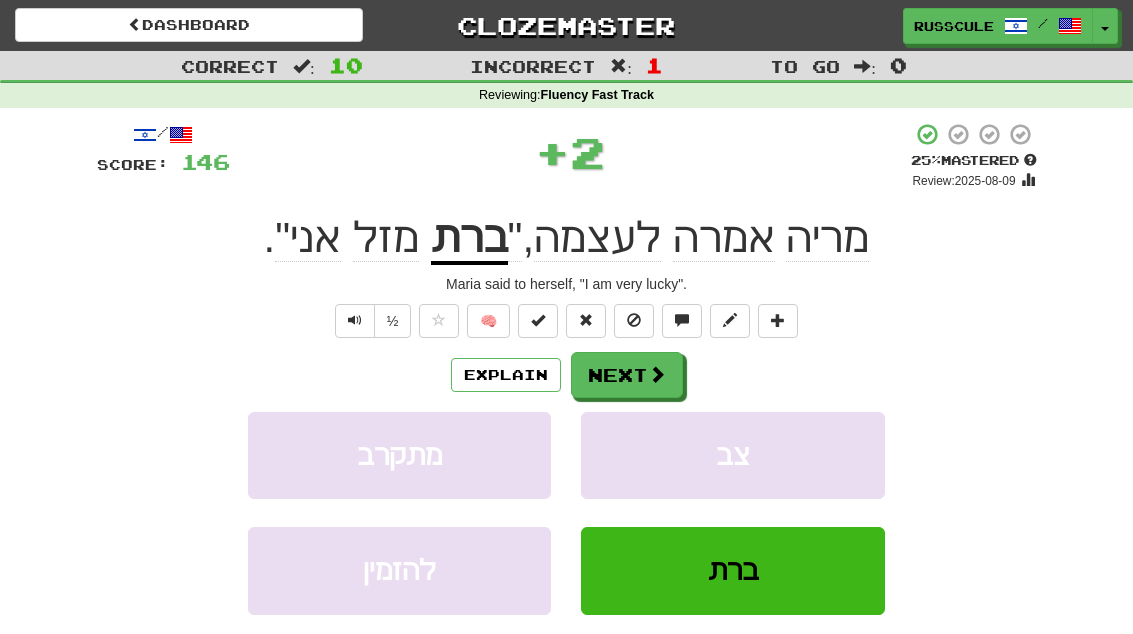 click on "Next" at bounding box center (627, 375) 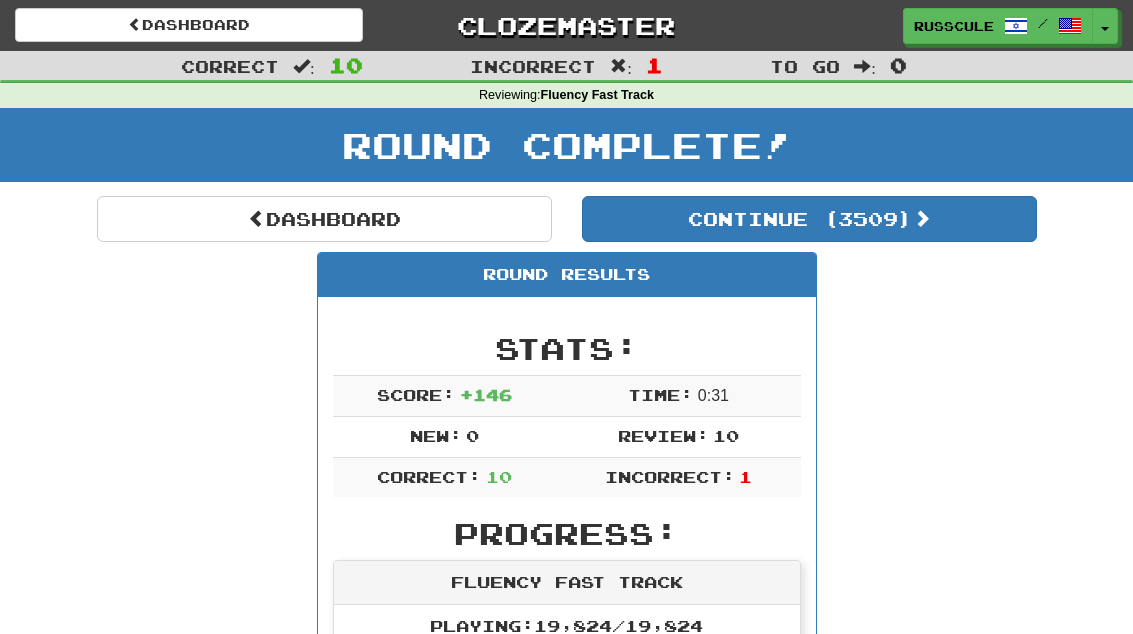 click on "Continue ( 3509 )" at bounding box center (809, 219) 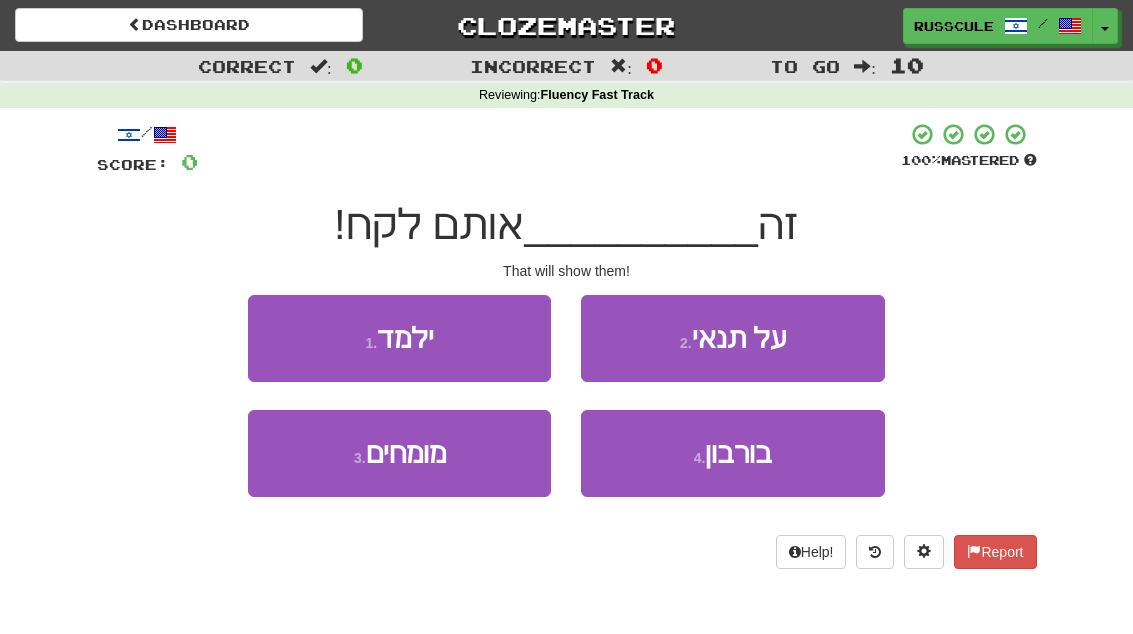 click on "1 .  ילמד" at bounding box center (399, 338) 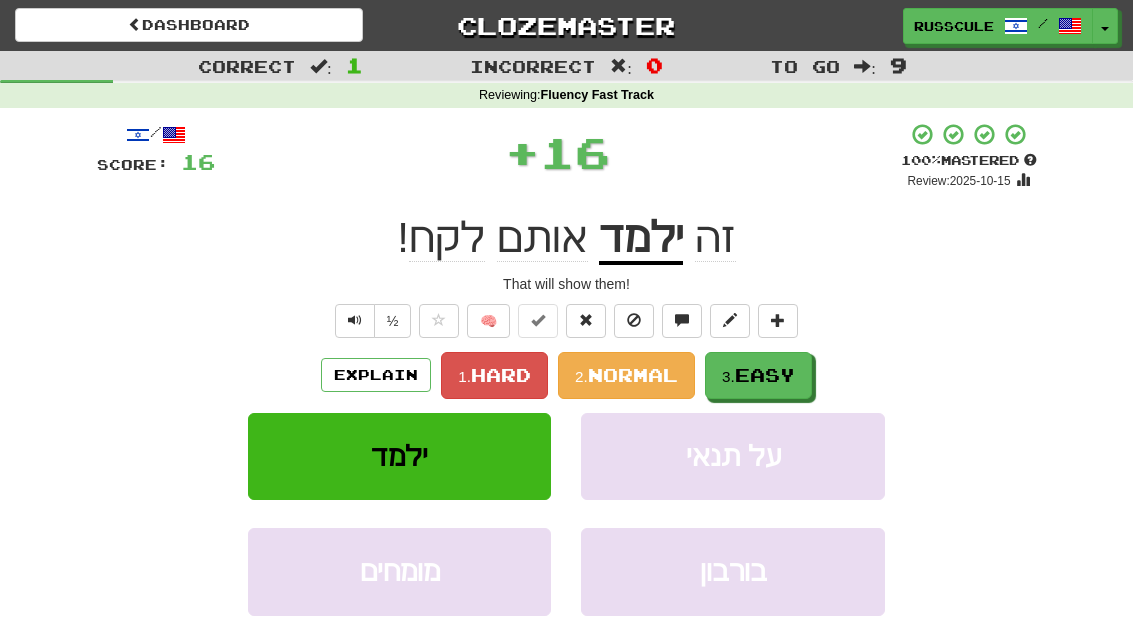 click on "Easy" at bounding box center (765, 375) 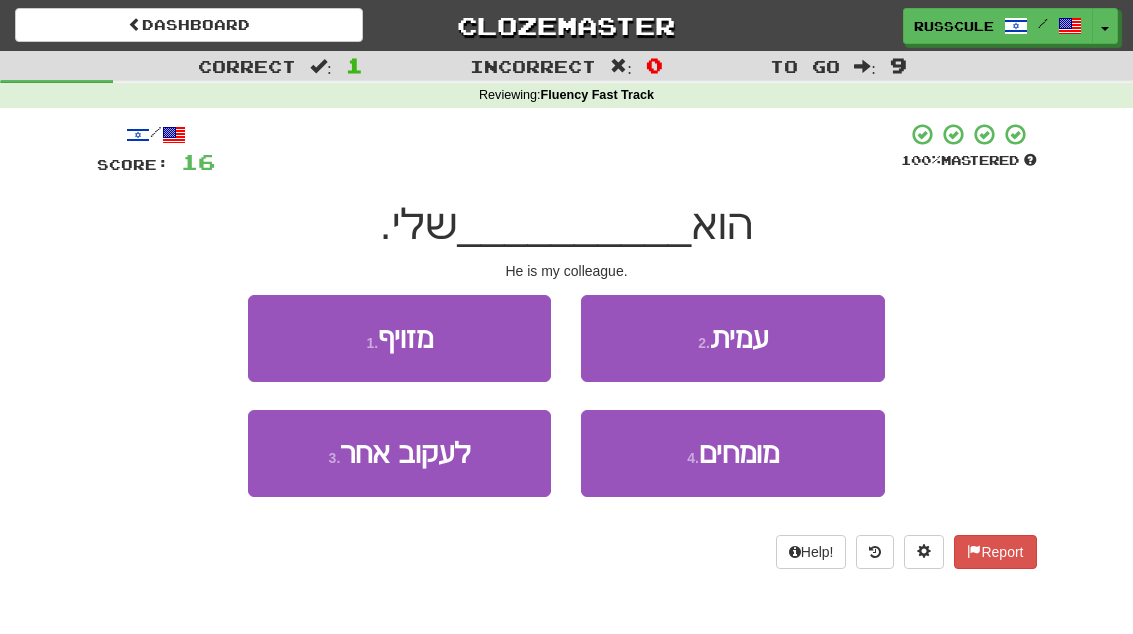 click on "2 .  עמית" at bounding box center [732, 338] 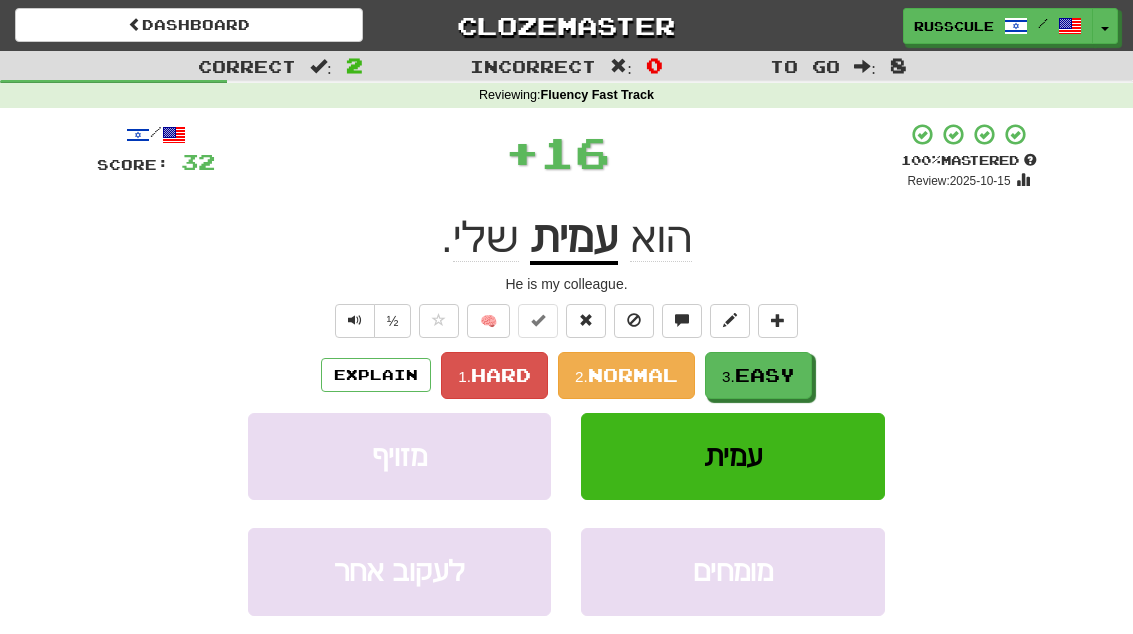 click on "3.  Easy" at bounding box center (758, 375) 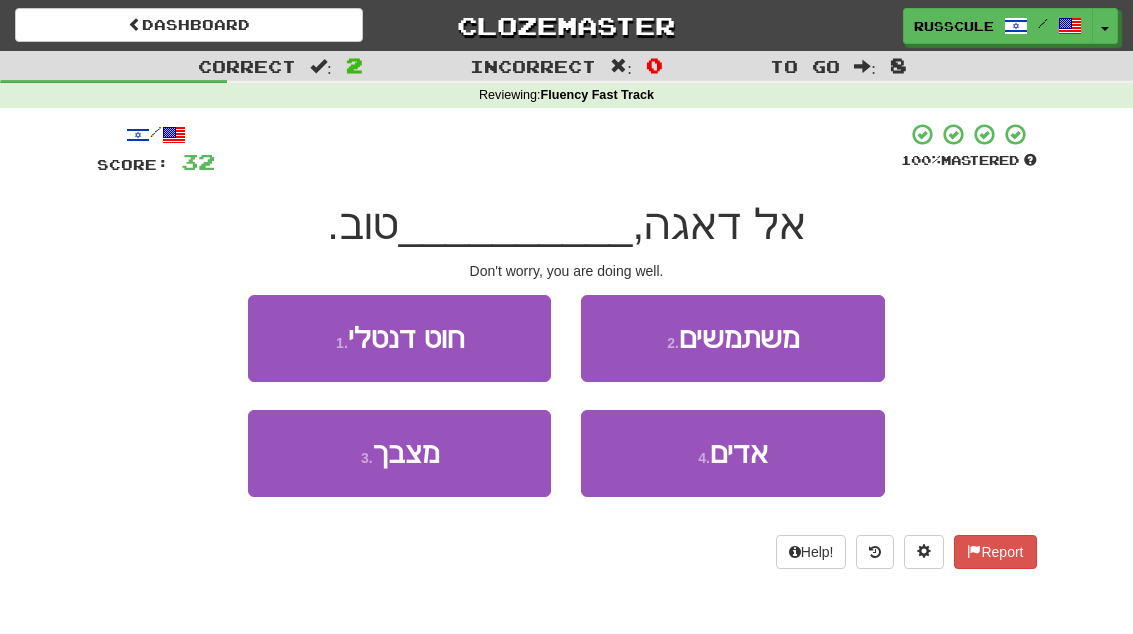 click on "2 .  משתמשים" at bounding box center [732, 338] 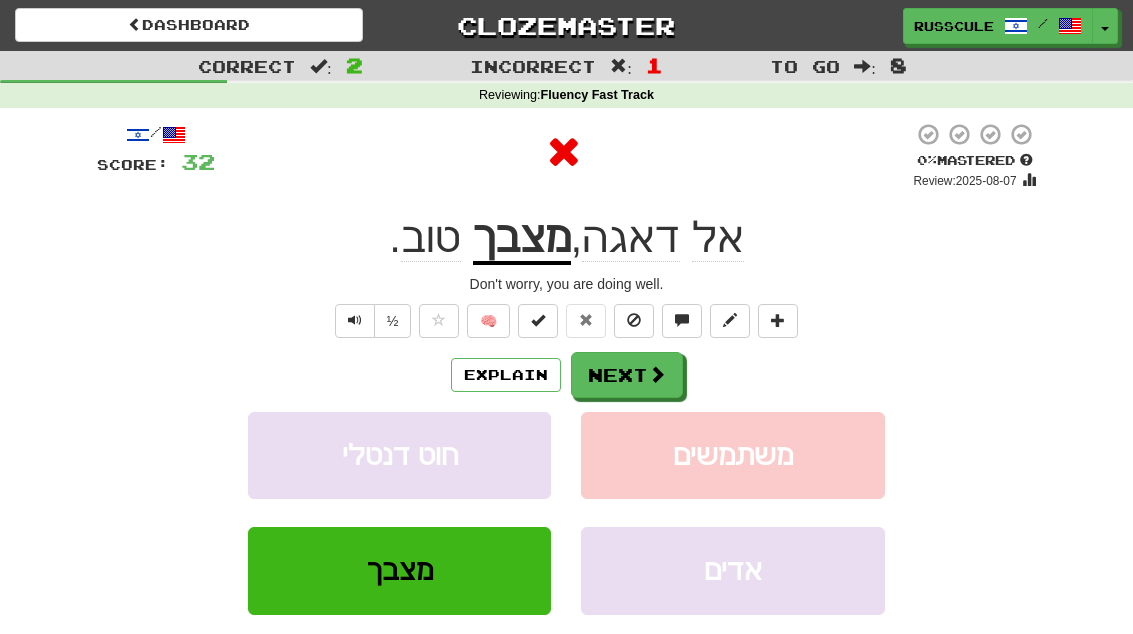 click on "Next" at bounding box center (627, 375) 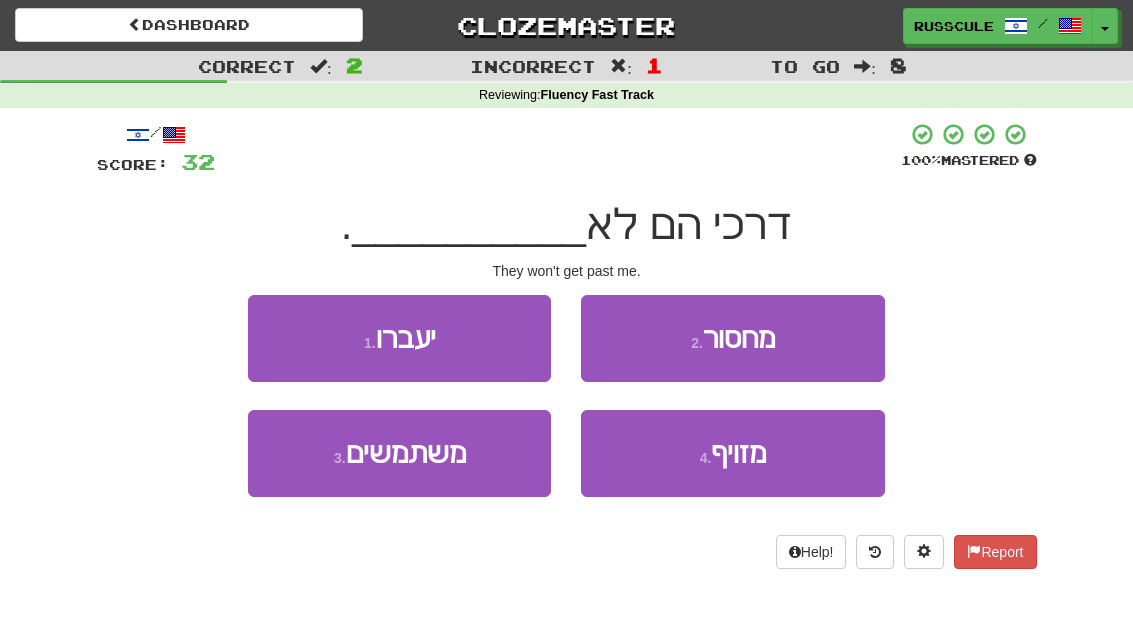 click on "1 .  יעברו" at bounding box center (399, 338) 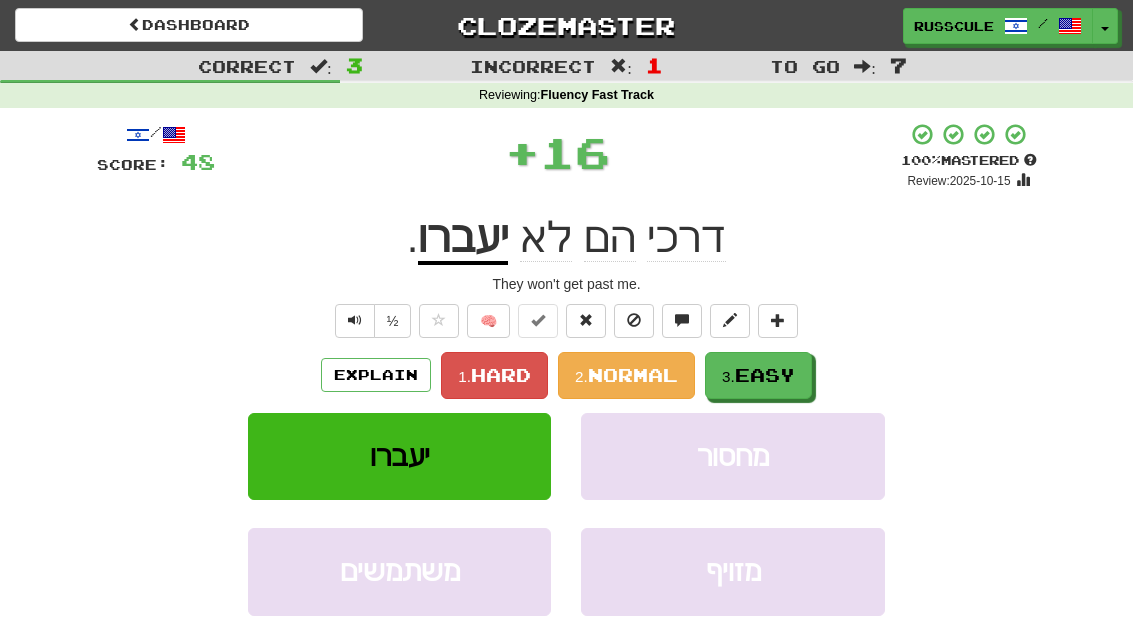 click on "Easy" at bounding box center [765, 375] 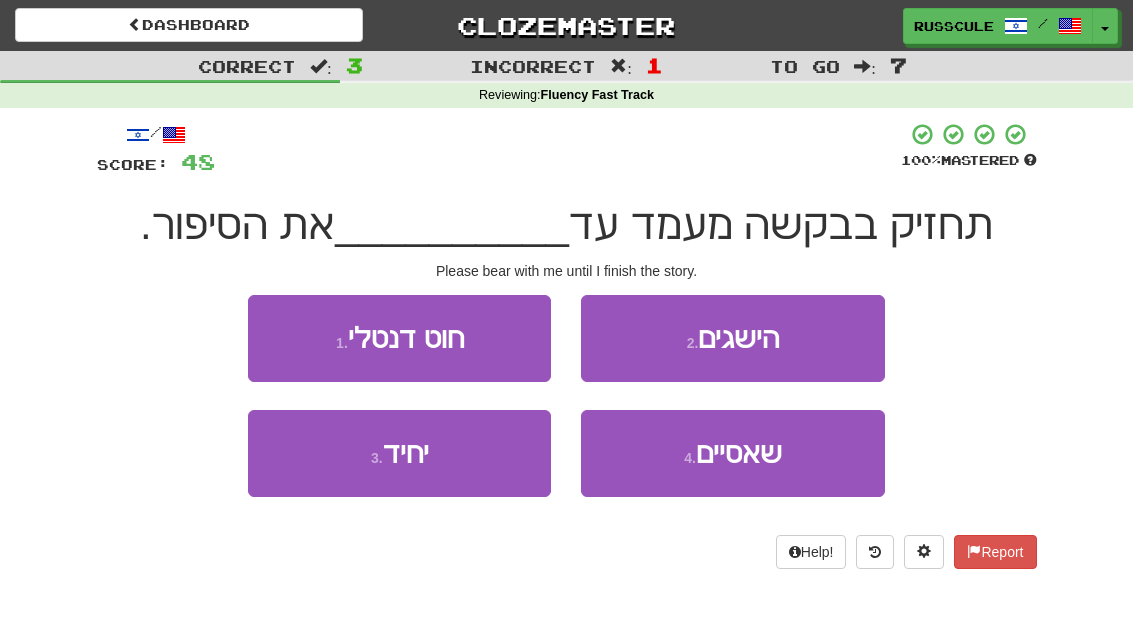 click on "4 .  שאסיים" at bounding box center [732, 453] 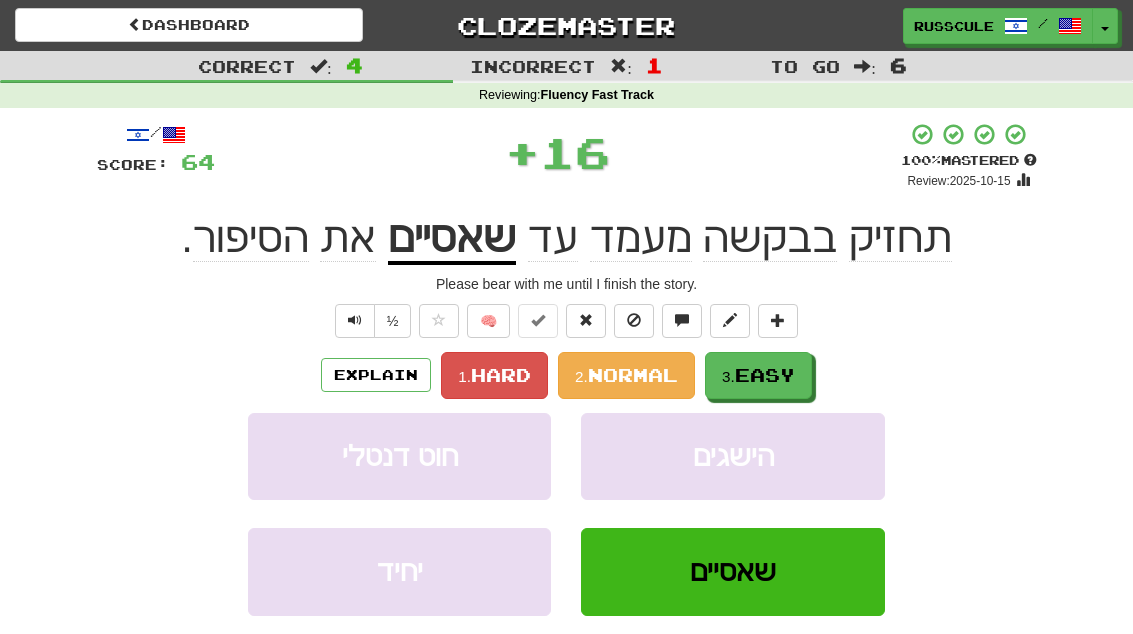 click on "3.  Easy" at bounding box center (758, 375) 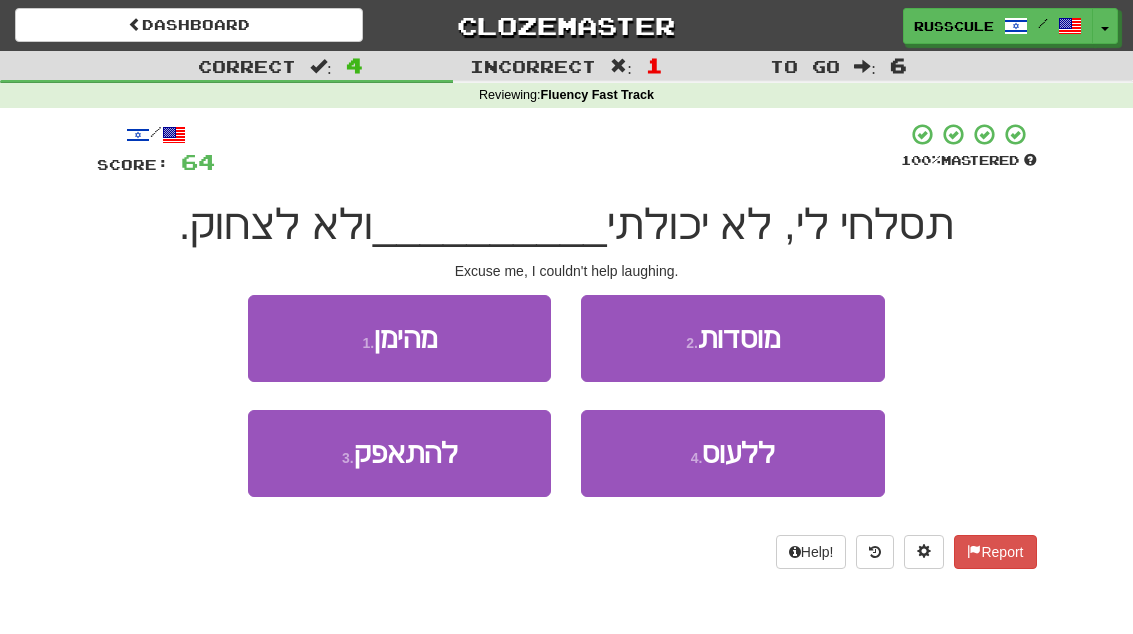 click on "3 .  להתאפק" at bounding box center (399, 453) 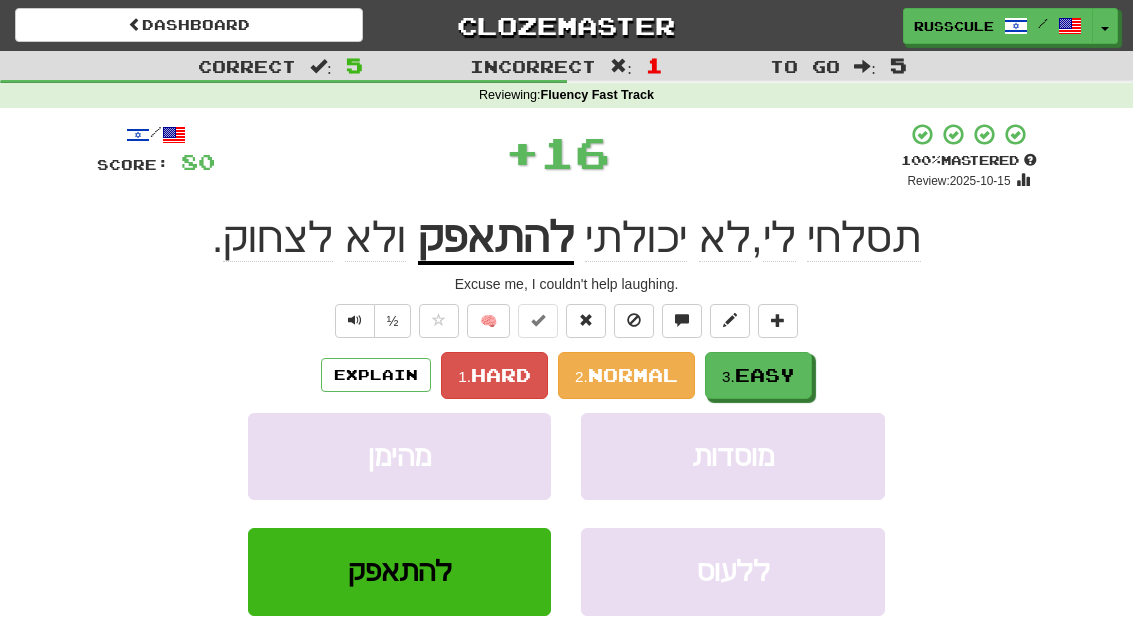 click on "Easy" at bounding box center [765, 375] 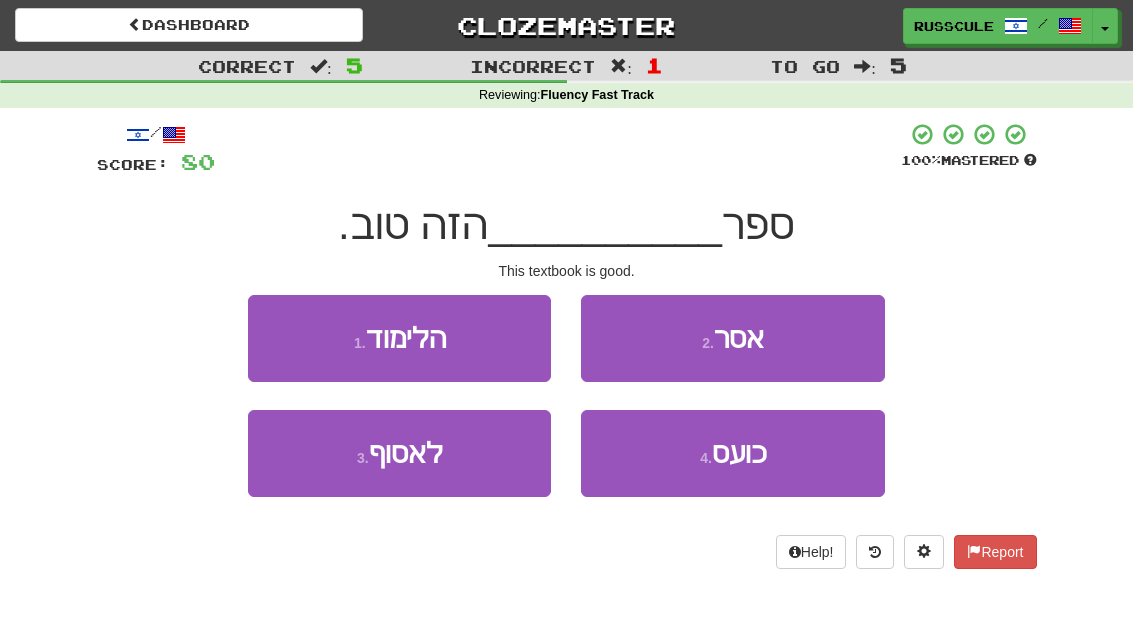 click on "1 .  הלימוד" at bounding box center [399, 338] 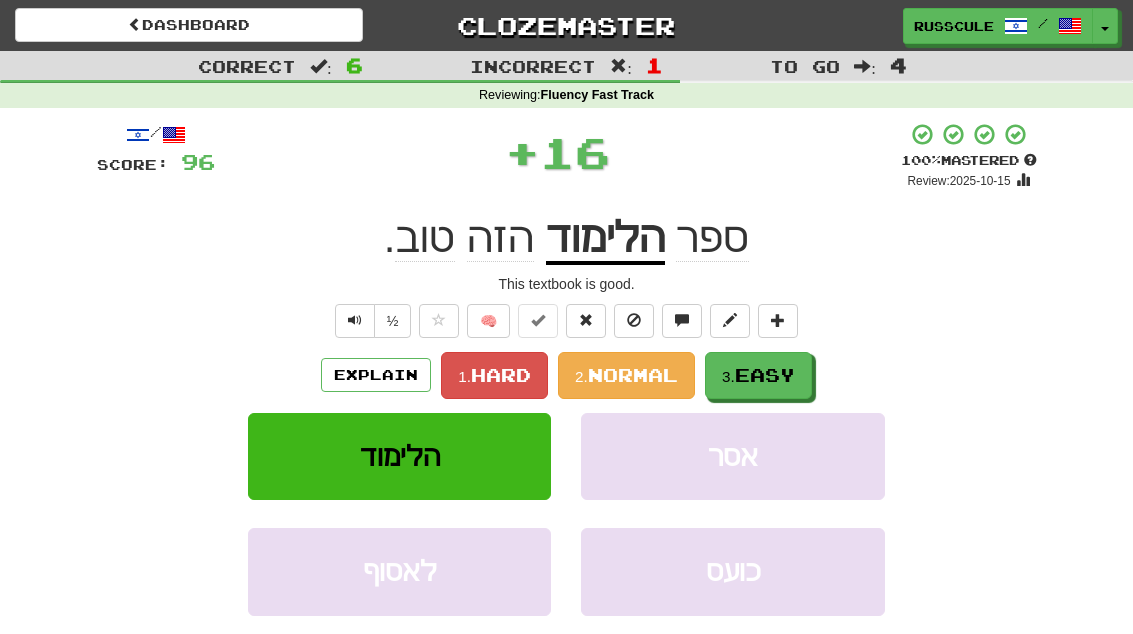 click on "Easy" at bounding box center (765, 375) 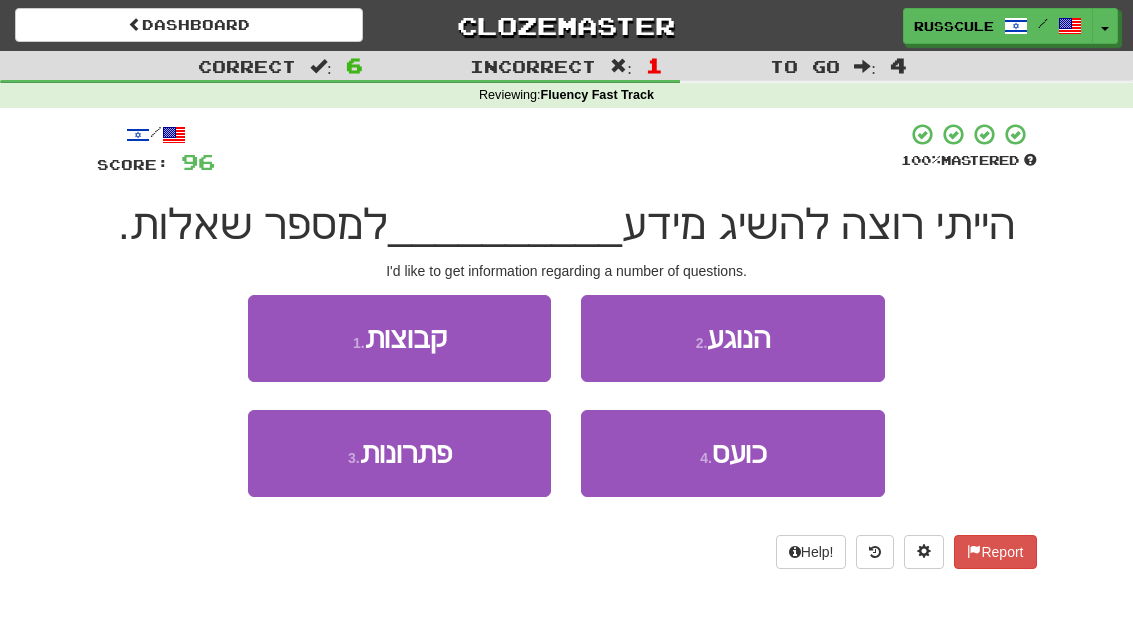 click on "2 .  הנוגע" at bounding box center (732, 338) 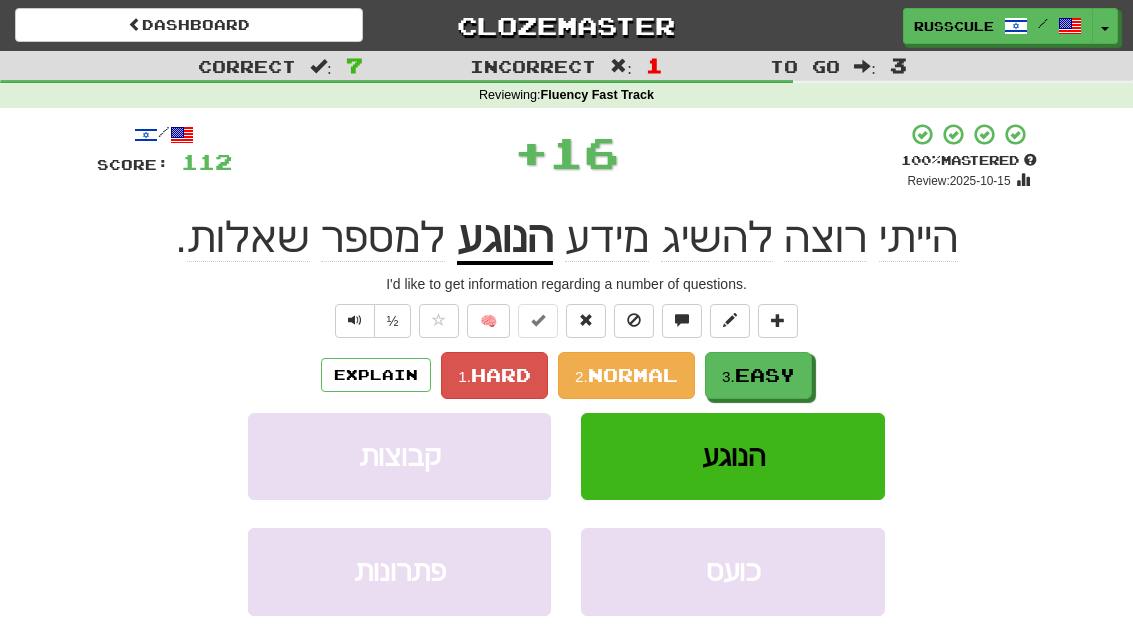 click on "3.  Easy" at bounding box center (758, 375) 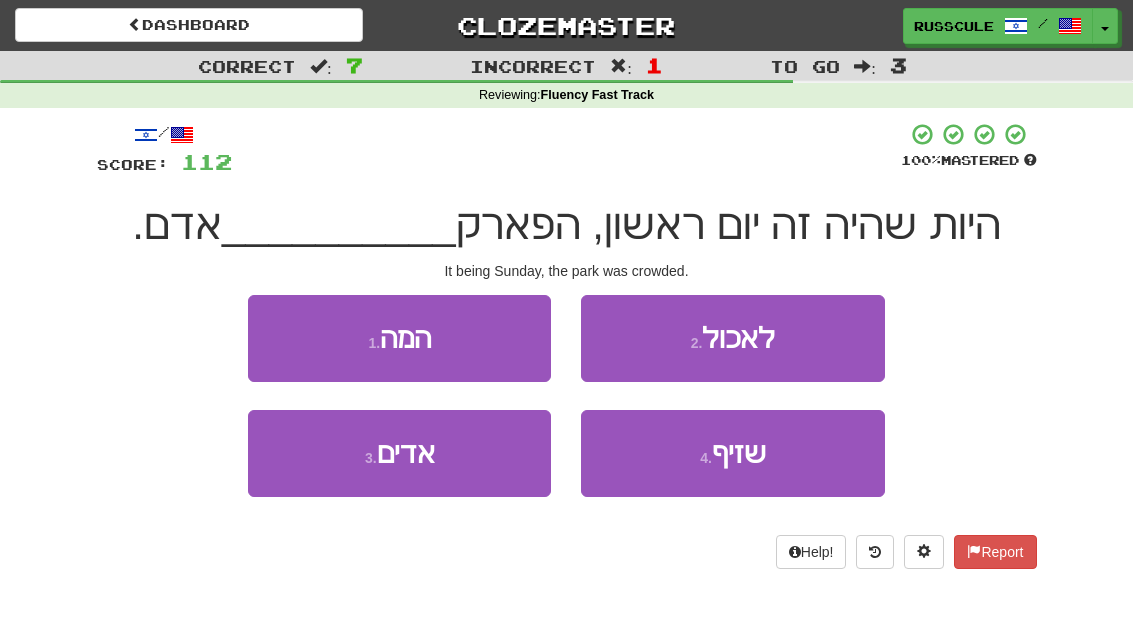 click on "1 .  המה" at bounding box center (399, 338) 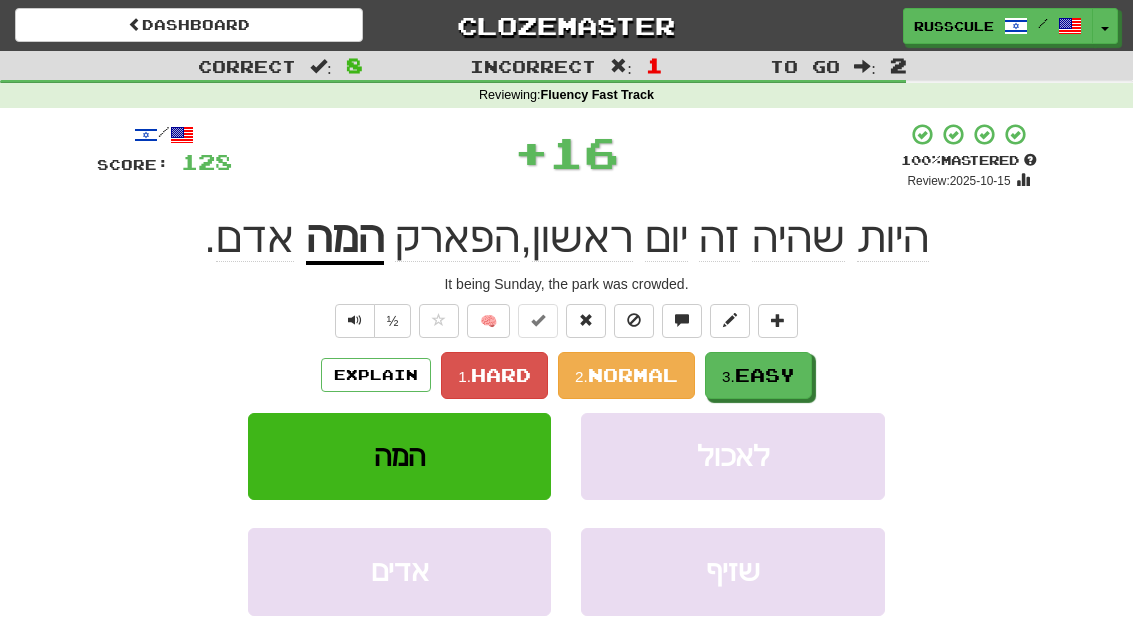 click on "Easy" at bounding box center (765, 375) 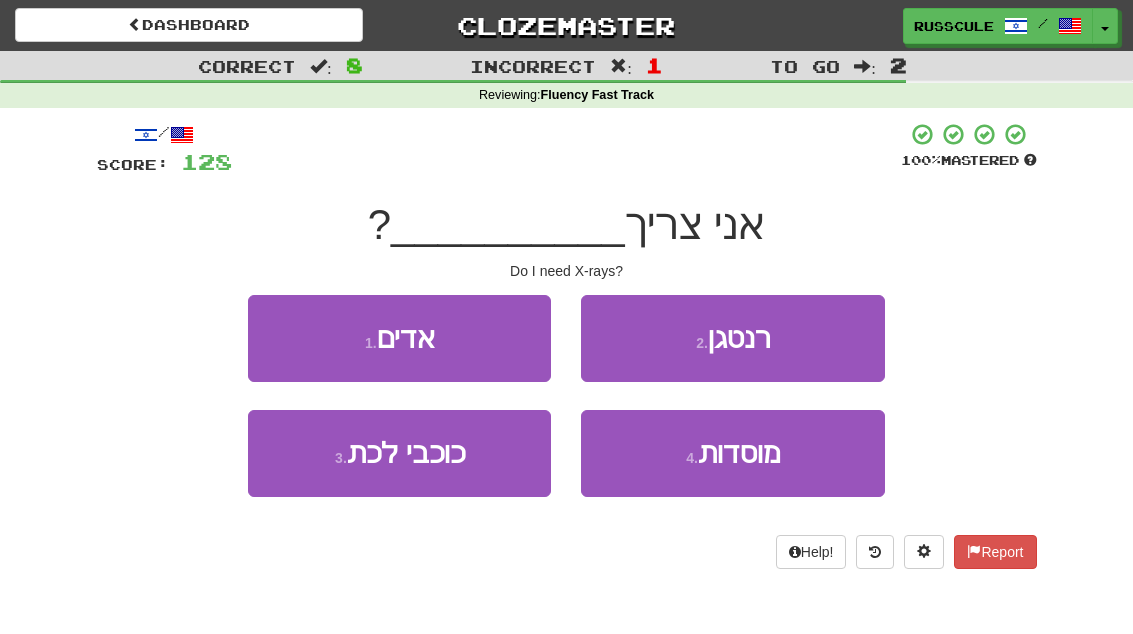 click on "2 .  רנטגן" at bounding box center [732, 338] 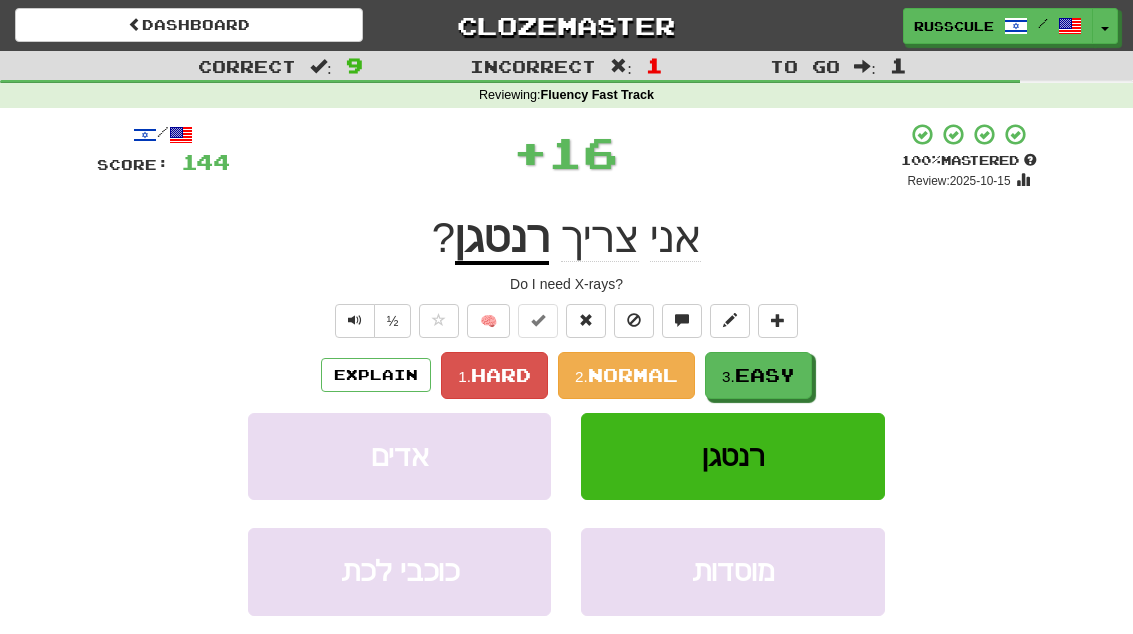 click on "Easy" at bounding box center [765, 375] 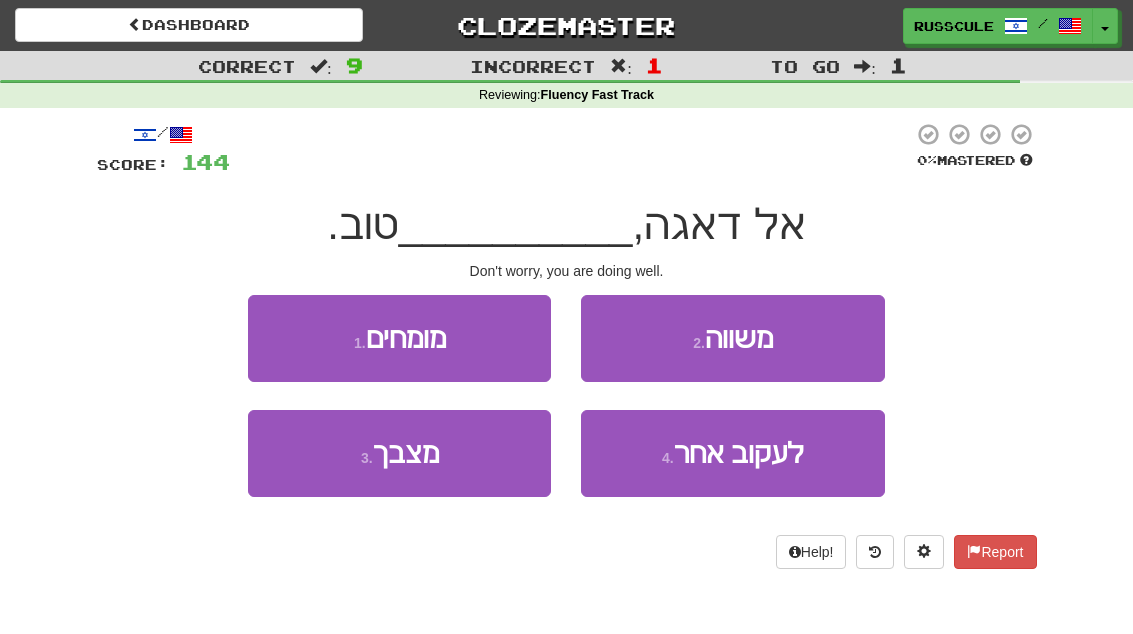 click on "3 .  מצבך" at bounding box center (399, 453) 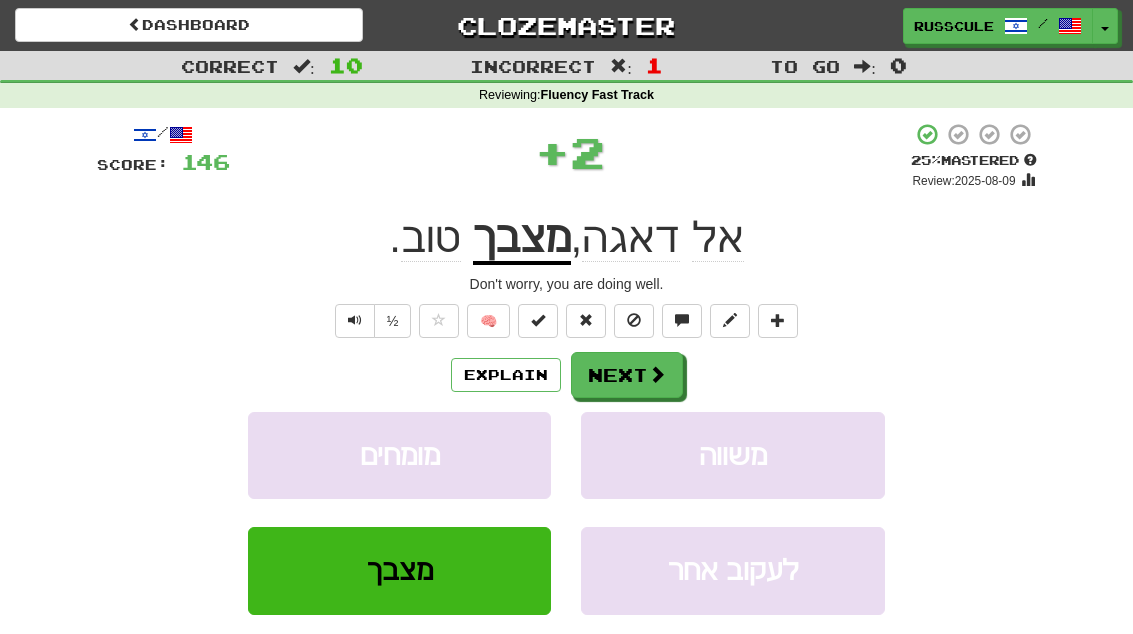 click on "Next" at bounding box center [627, 375] 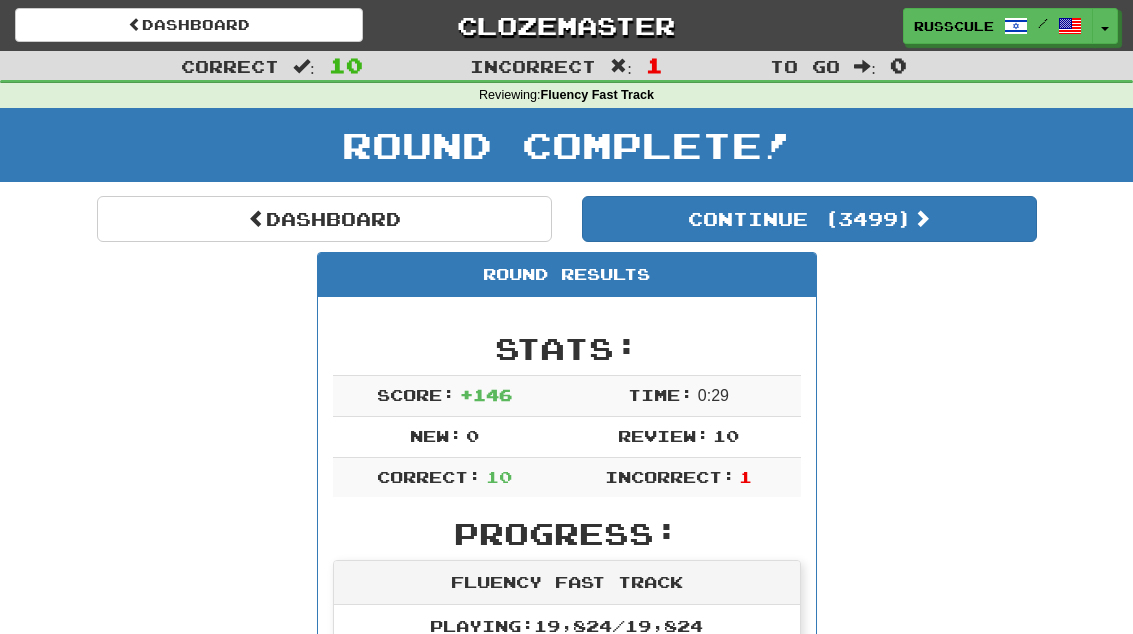 click on "Continue ( 3499 )" at bounding box center [809, 219] 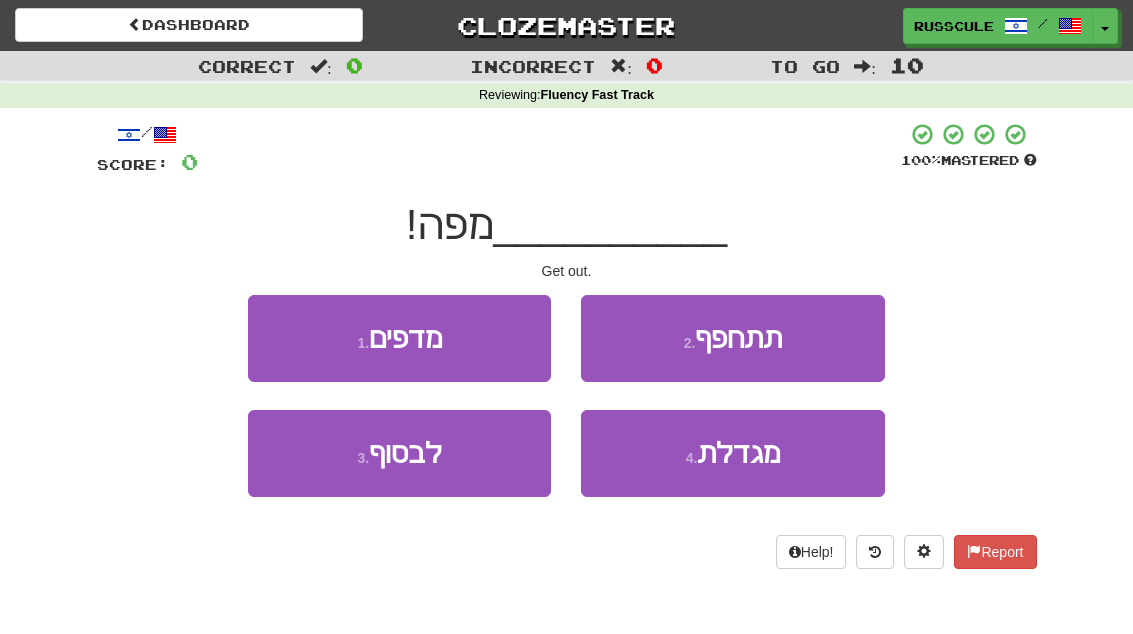 click on "2 .  תתחפף" at bounding box center (732, 338) 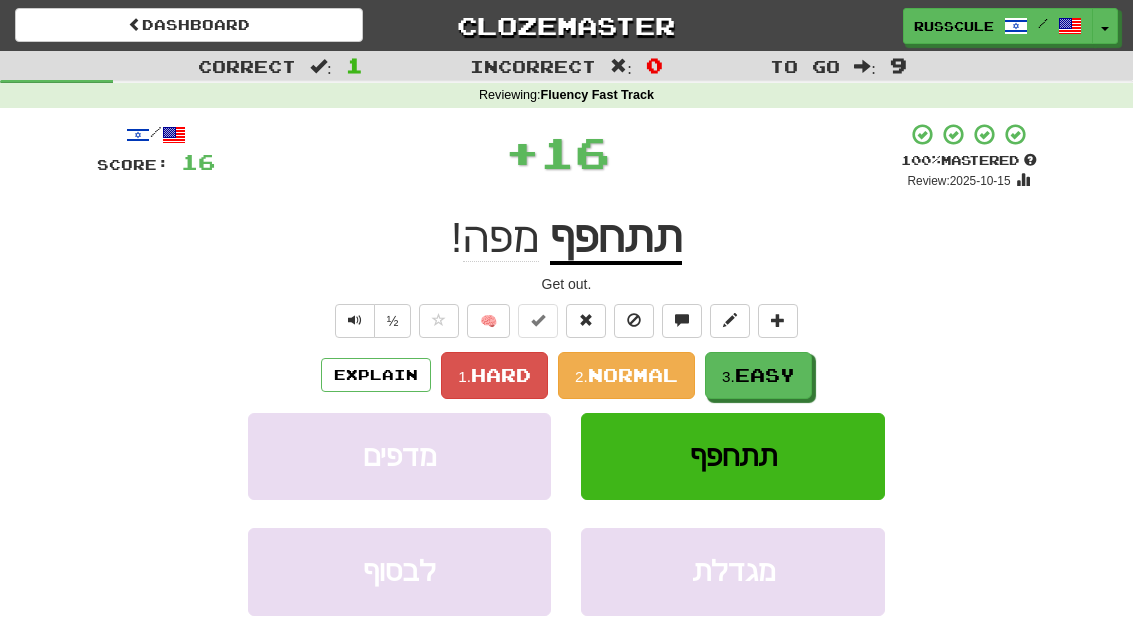 click on "Easy" at bounding box center (765, 375) 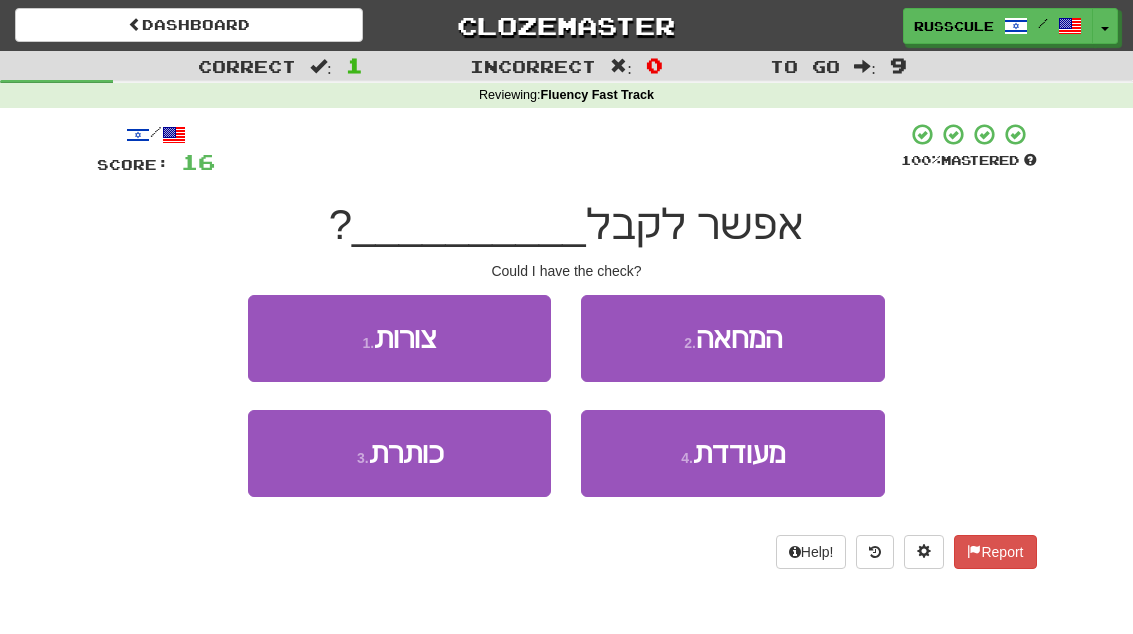 click on "2 .  המחאה" at bounding box center (732, 338) 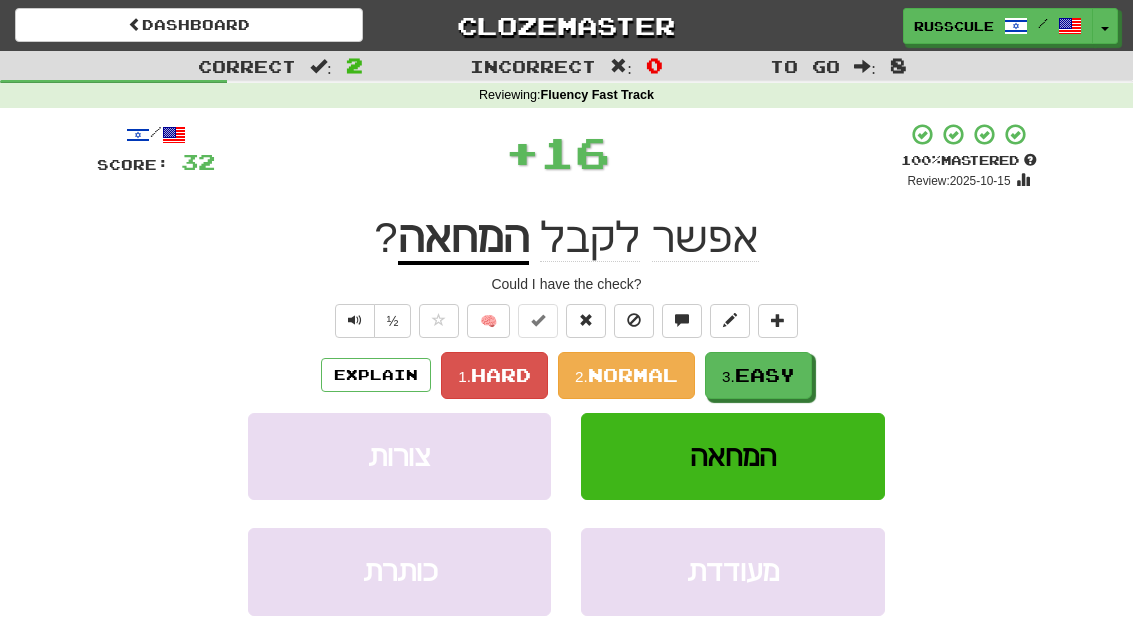 click on "Easy" at bounding box center (765, 375) 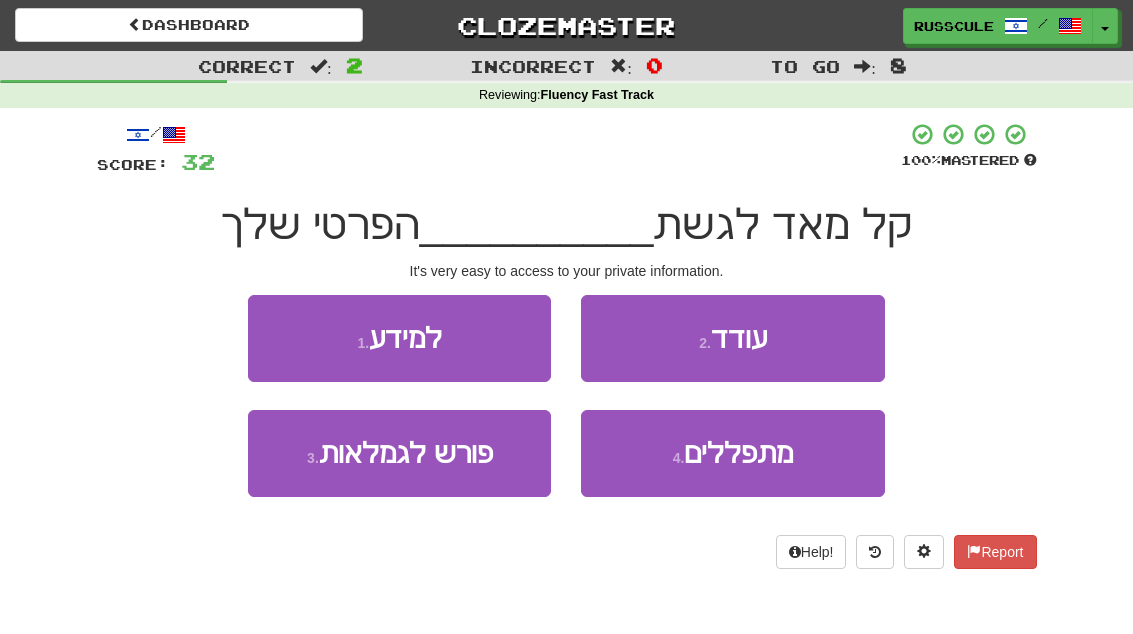 click on "1 .  למידע" at bounding box center (399, 338) 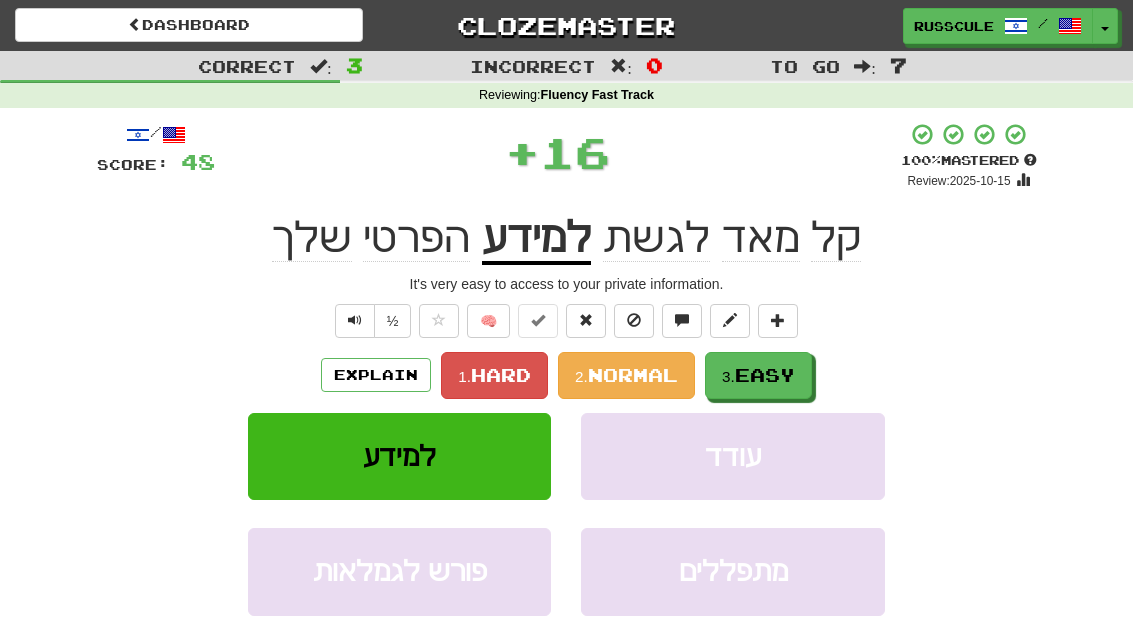 click on "Easy" at bounding box center (765, 375) 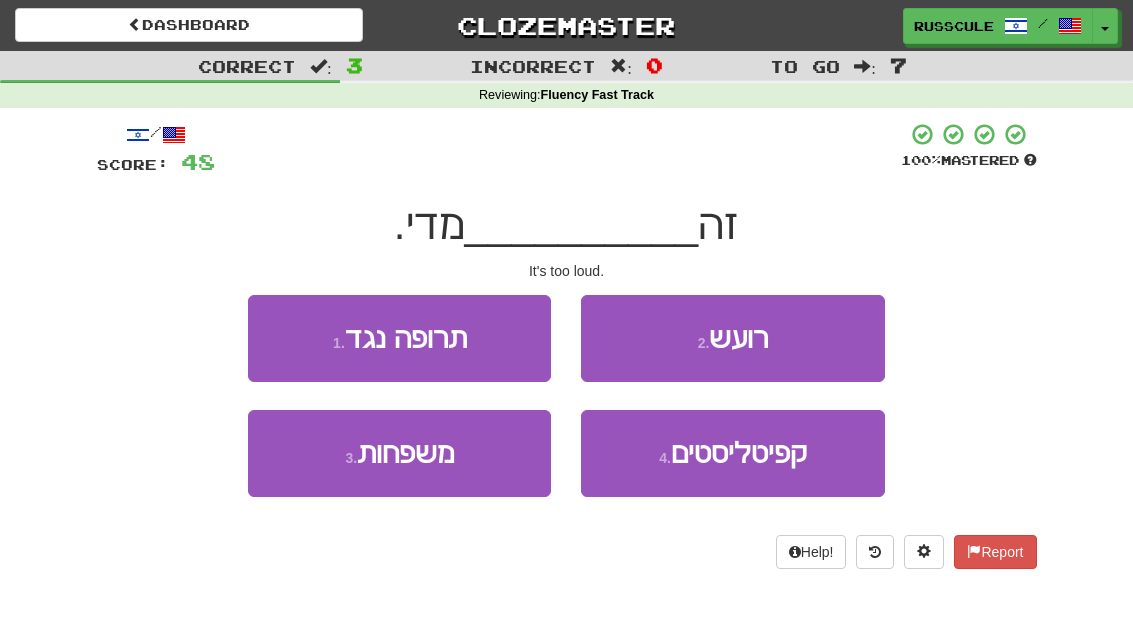 click on "2 .  רועש" at bounding box center (732, 338) 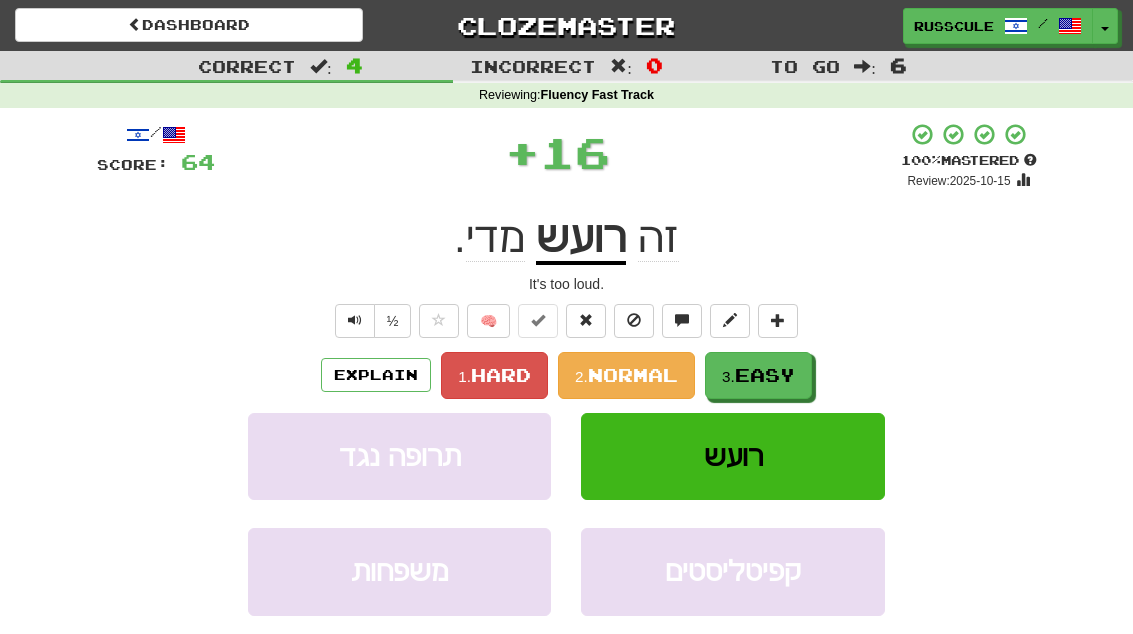 click on "Easy" at bounding box center (765, 375) 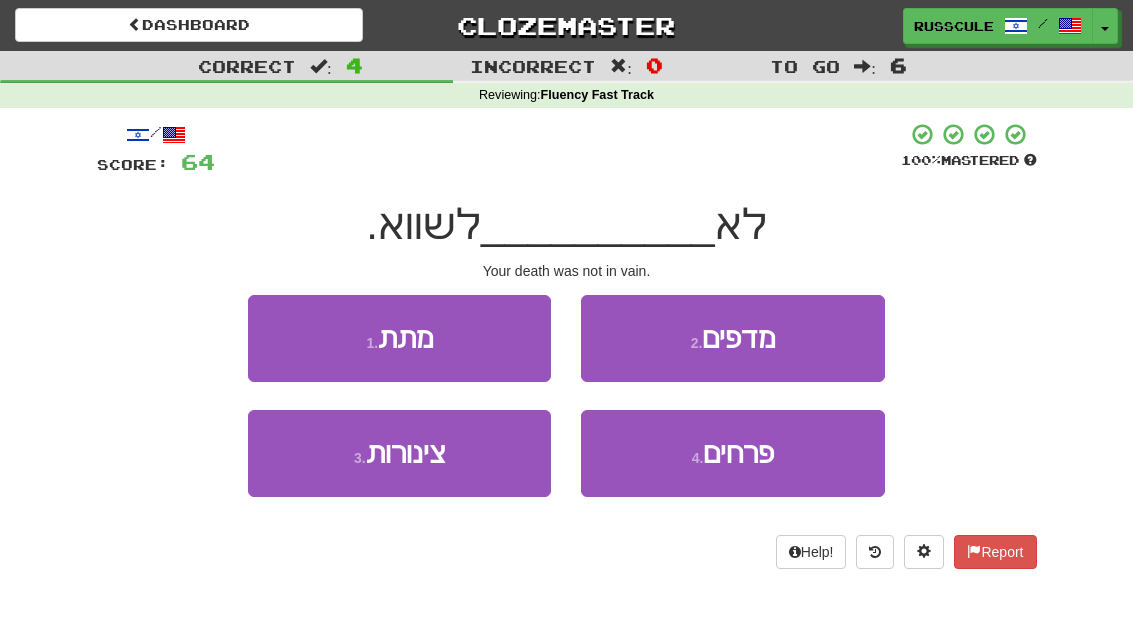 click on "1 .  מתת" at bounding box center [399, 338] 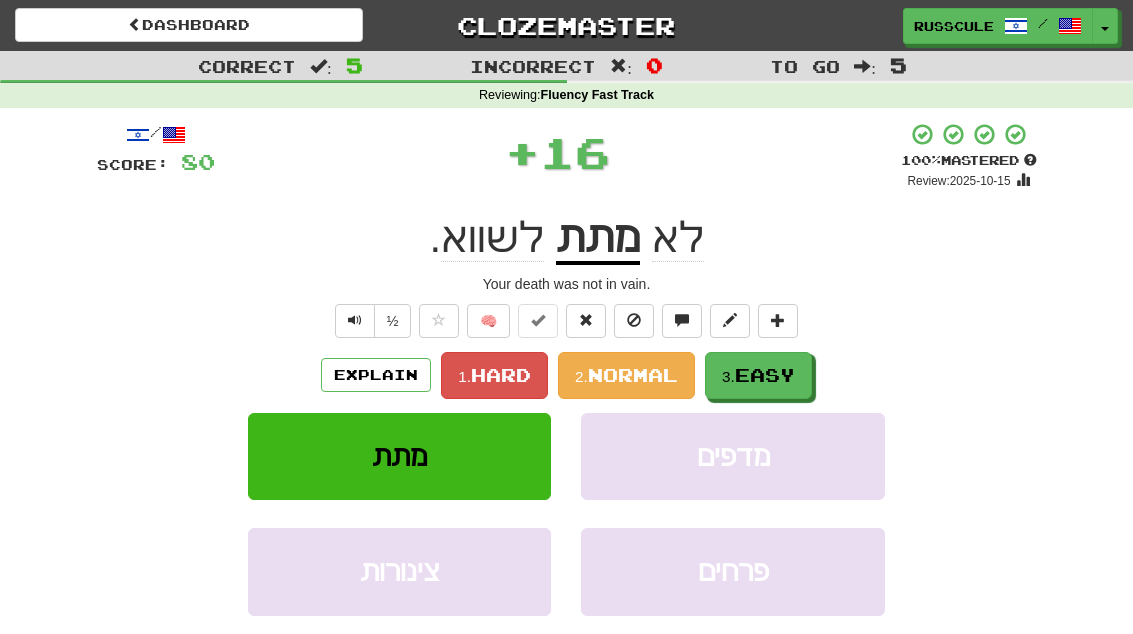click on "Easy" at bounding box center (765, 375) 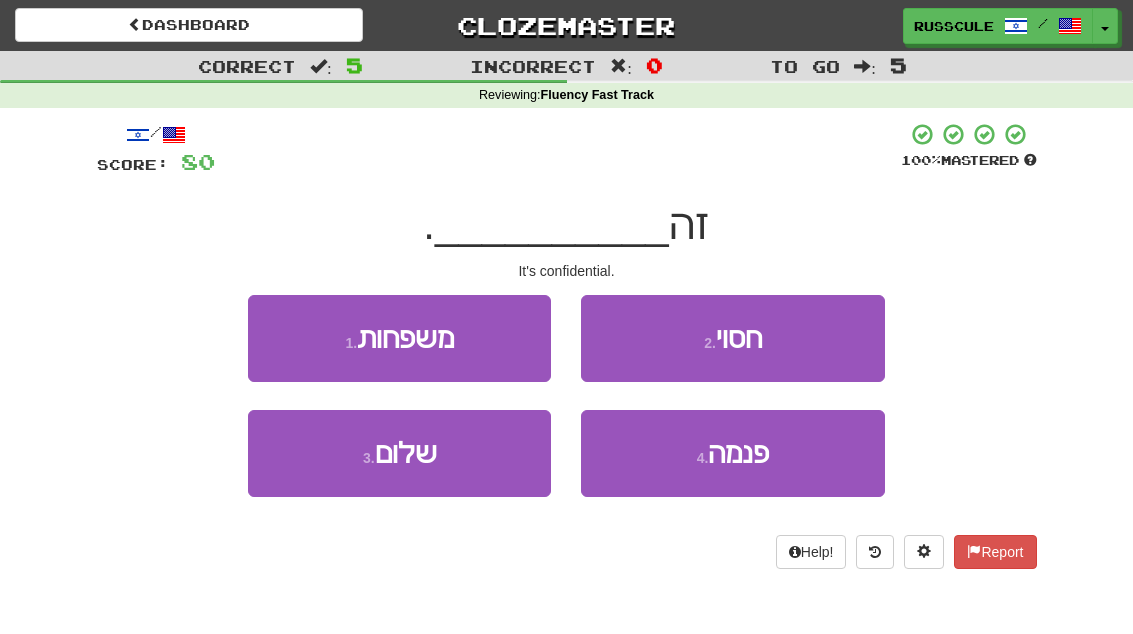 click on "2 .  חסוי" at bounding box center [732, 338] 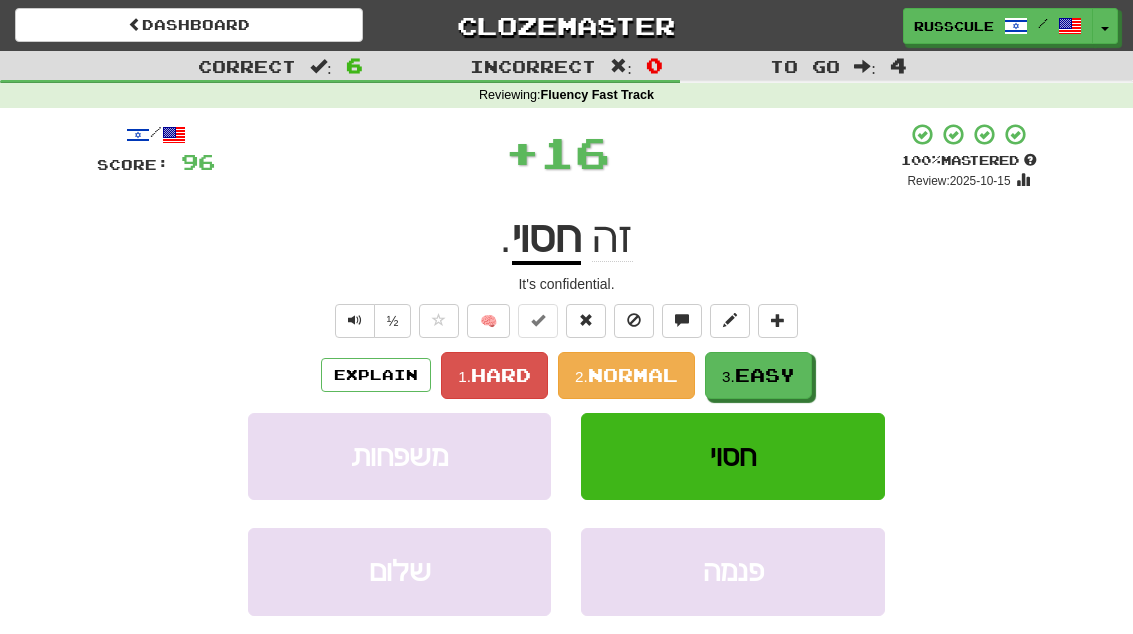 click on "Easy" at bounding box center (765, 375) 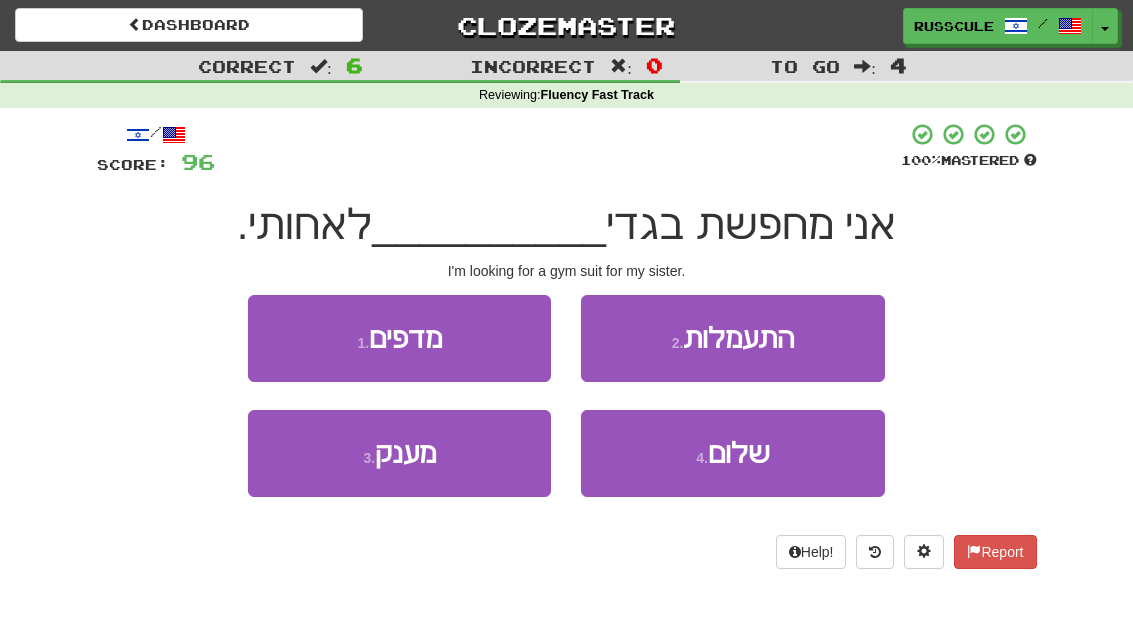 click on "2 .  התעמלות" at bounding box center (732, 338) 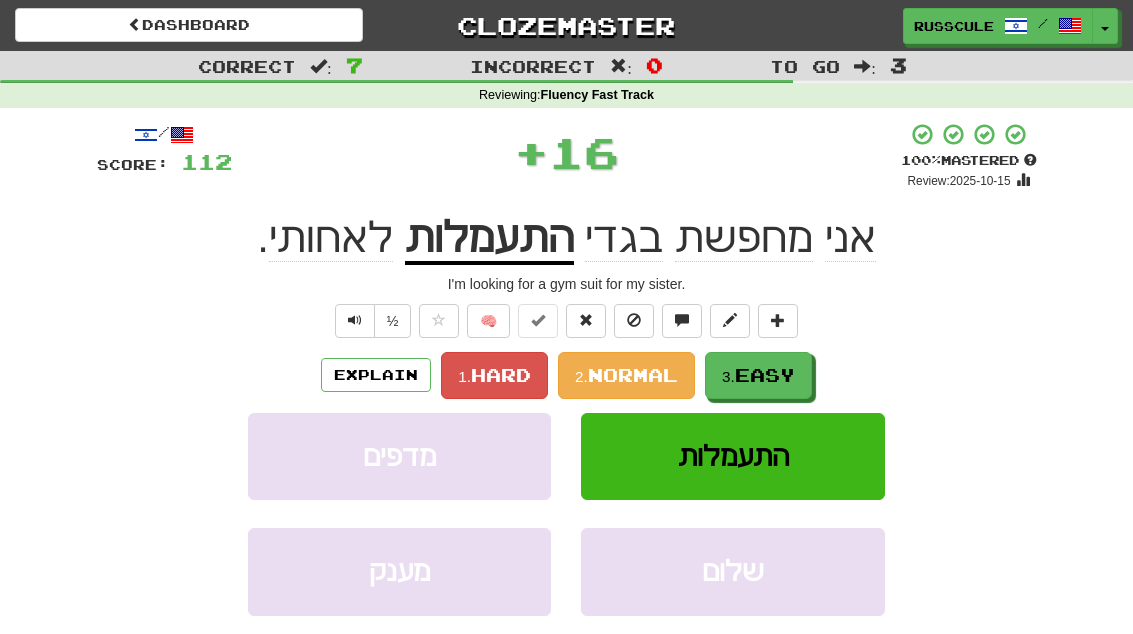 click on "Easy" at bounding box center [765, 375] 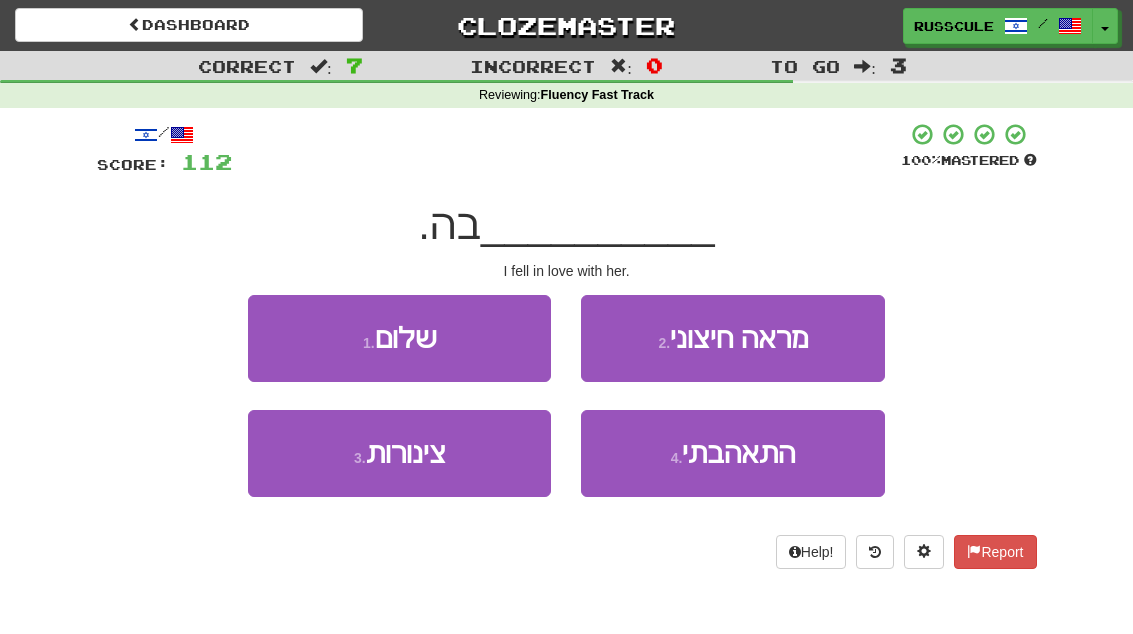 click on "התאהבתי" at bounding box center (738, 453) 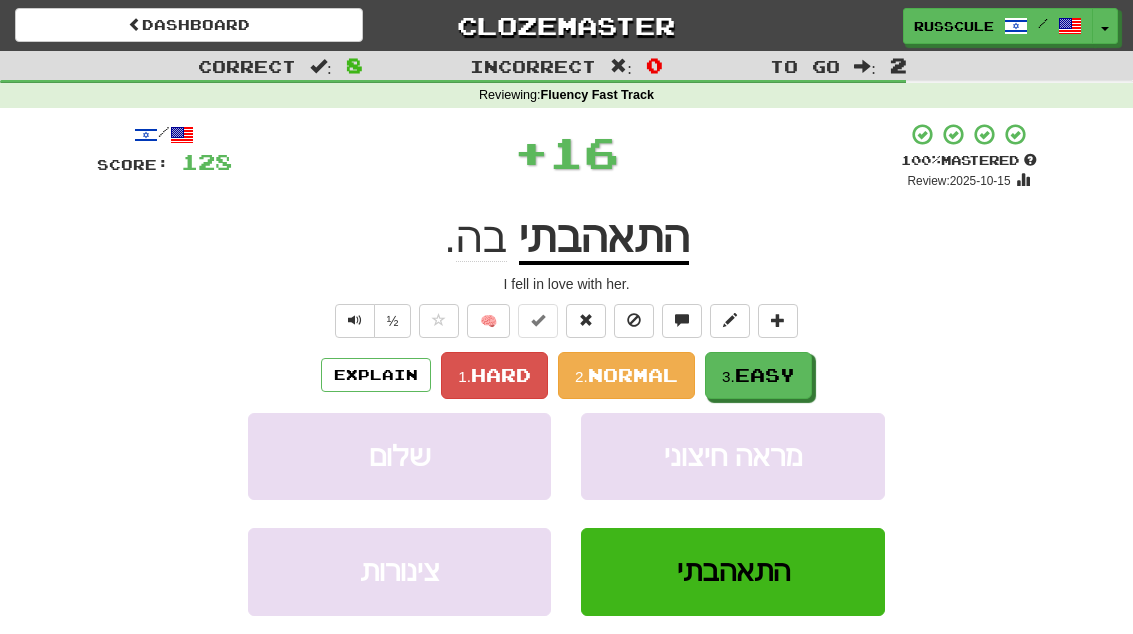 click on "3.  Easy" at bounding box center [758, 375] 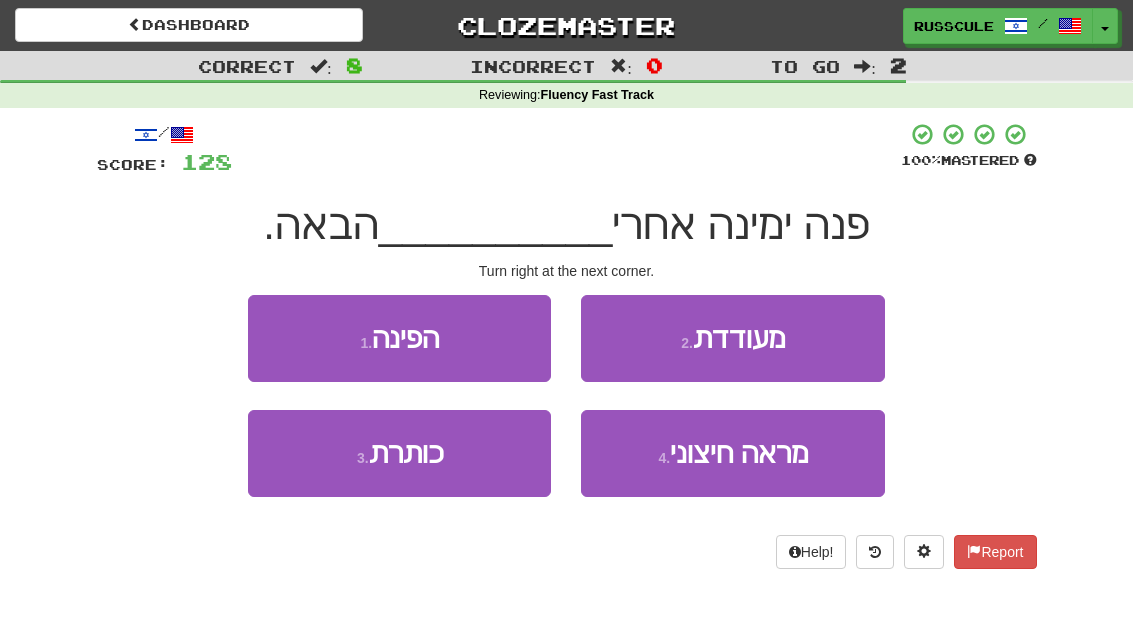 click on "1 .  הפינה" at bounding box center [399, 338] 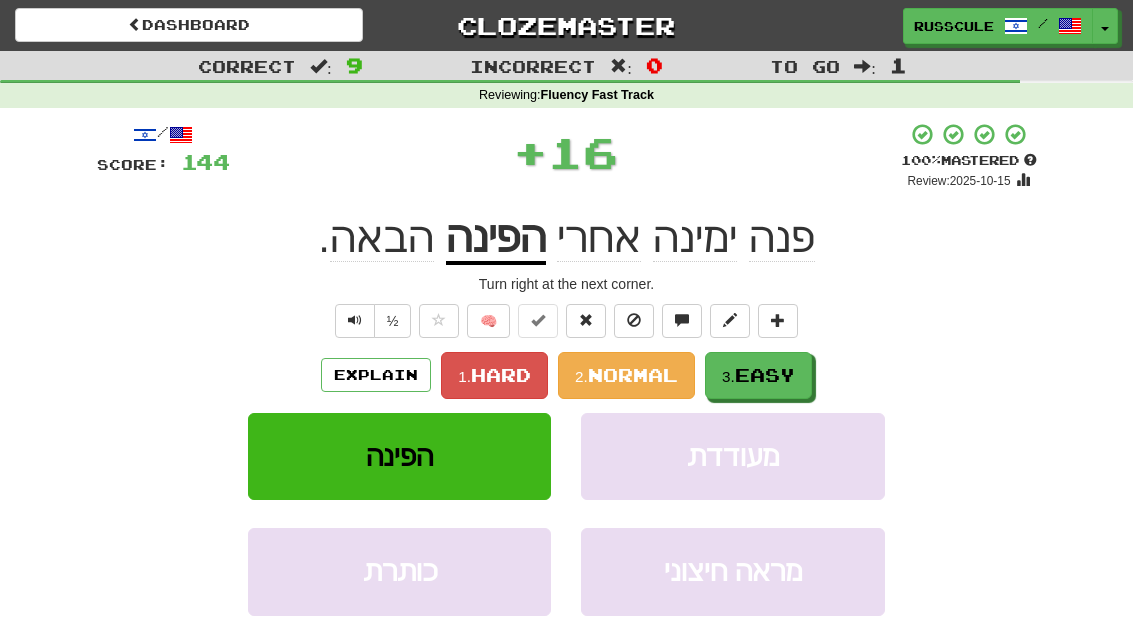 click on "Easy" at bounding box center (765, 375) 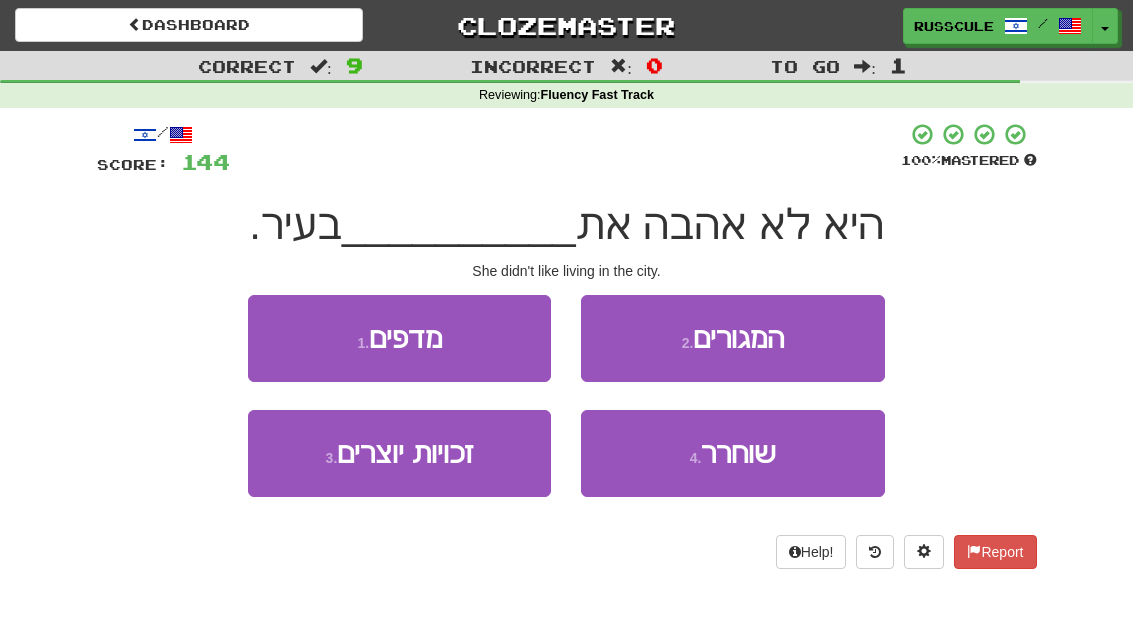click on "4 .  שוחרר" at bounding box center (732, 453) 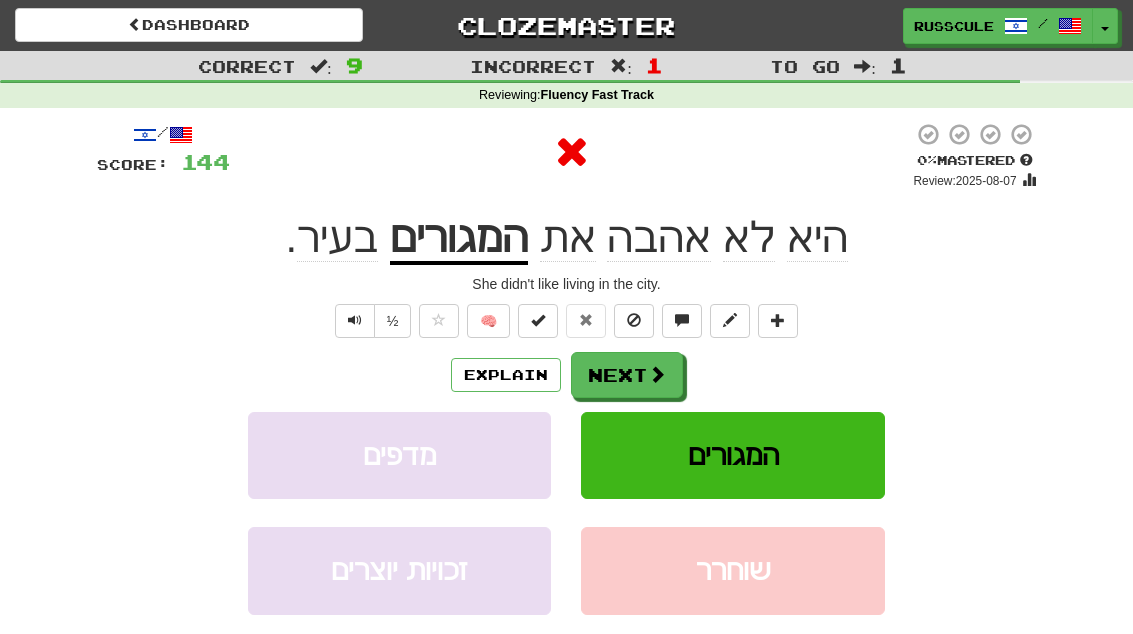 click on "Next" at bounding box center [627, 375] 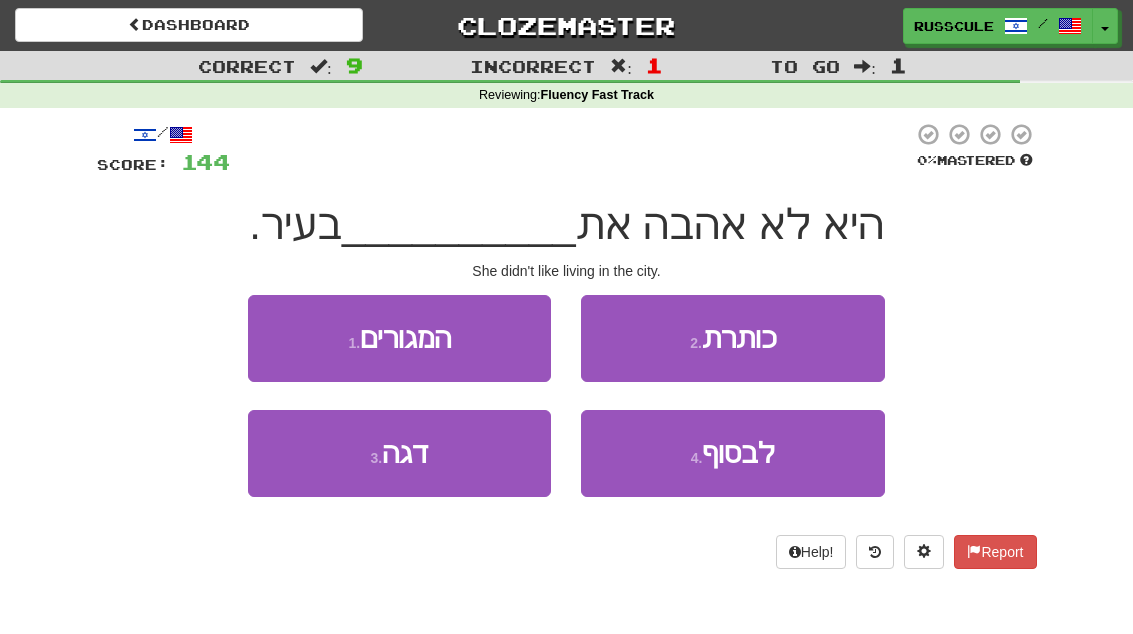 click on "1 .  המגורים" at bounding box center (399, 338) 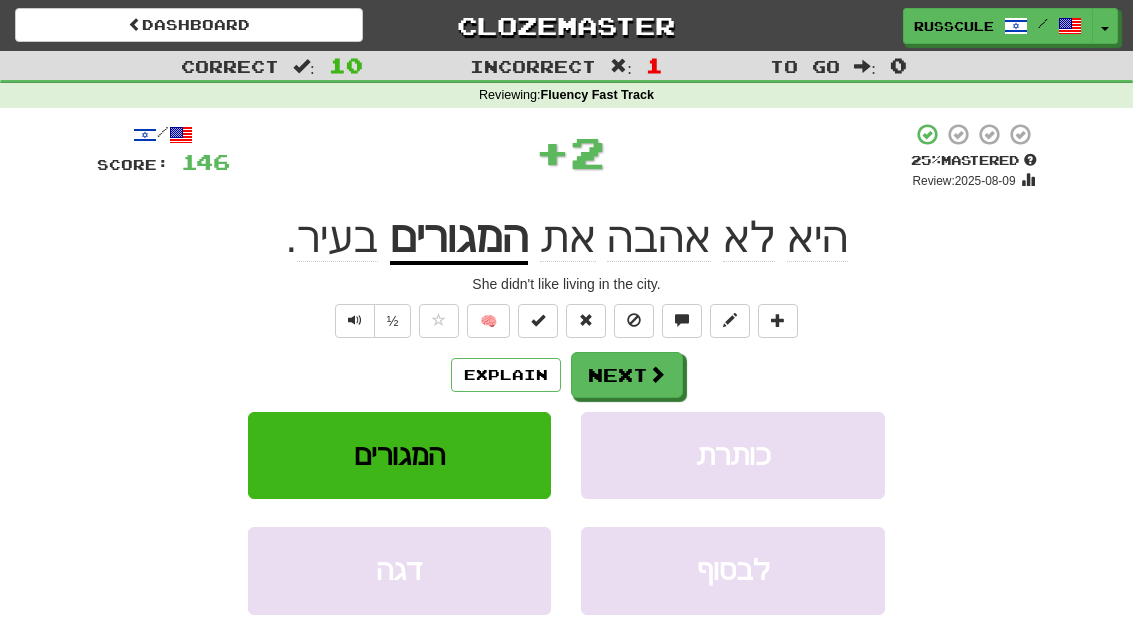 click on "Next" at bounding box center [627, 375] 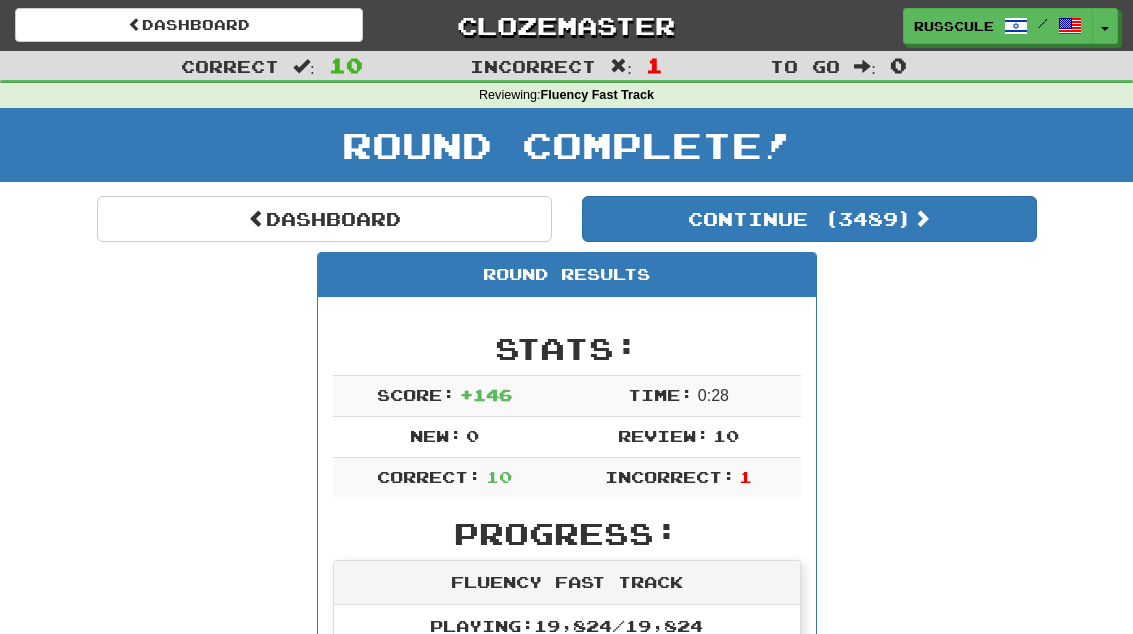 click on "Continue ( 3489 )" at bounding box center (809, 219) 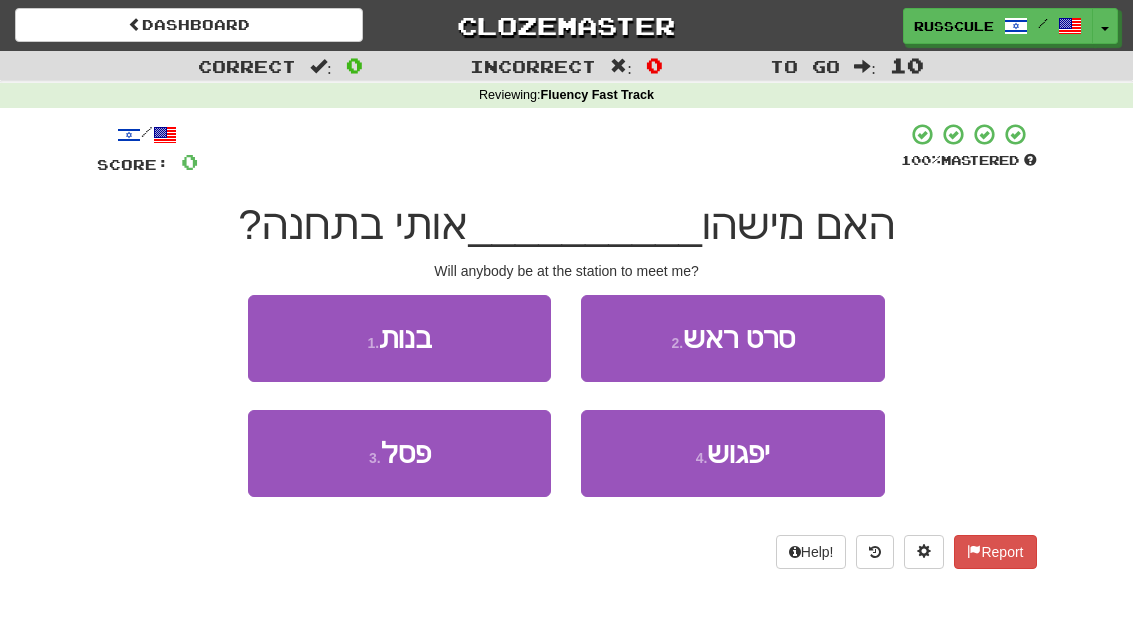click on "יפגוש" at bounding box center (738, 453) 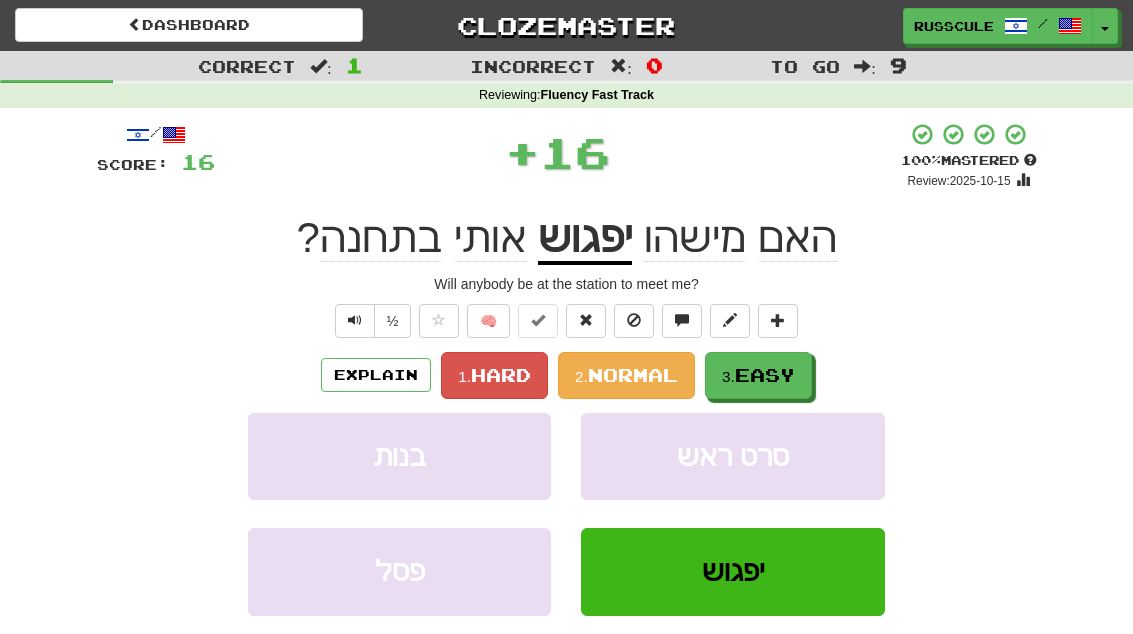 click on "Easy" at bounding box center (765, 375) 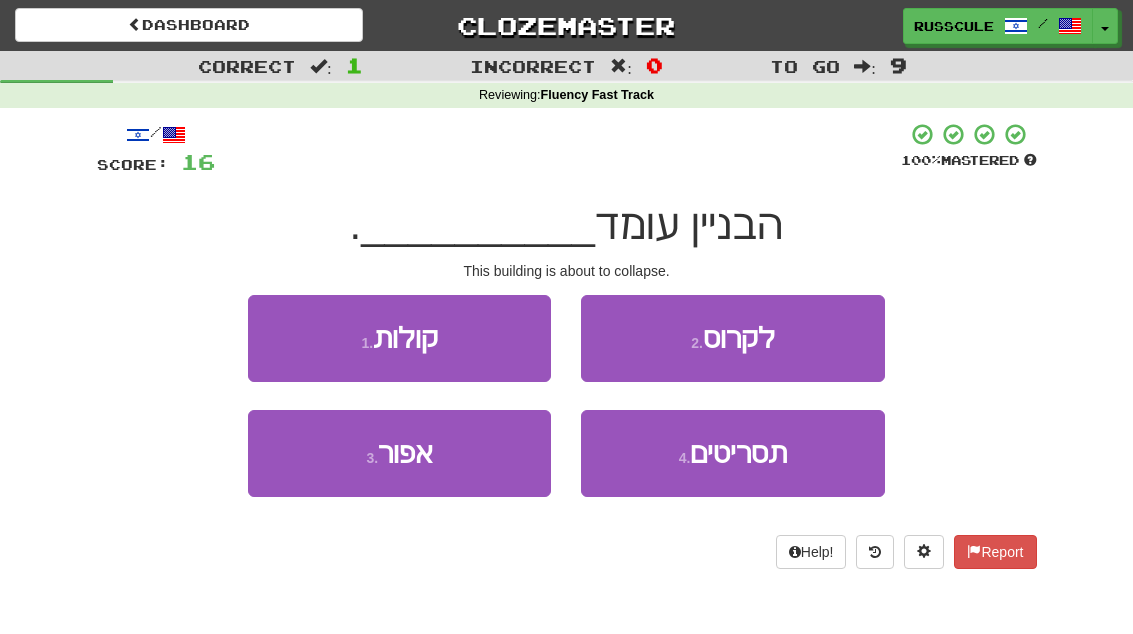 click on "2 .  לקרוס" at bounding box center [732, 338] 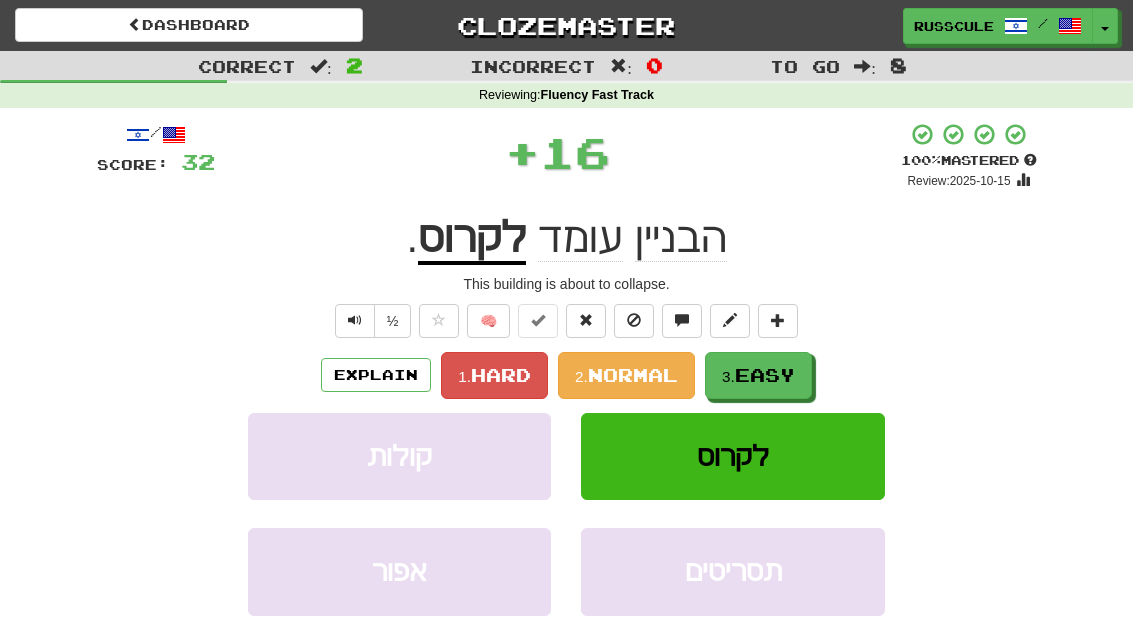 click on "3.  Easy" at bounding box center [758, 375] 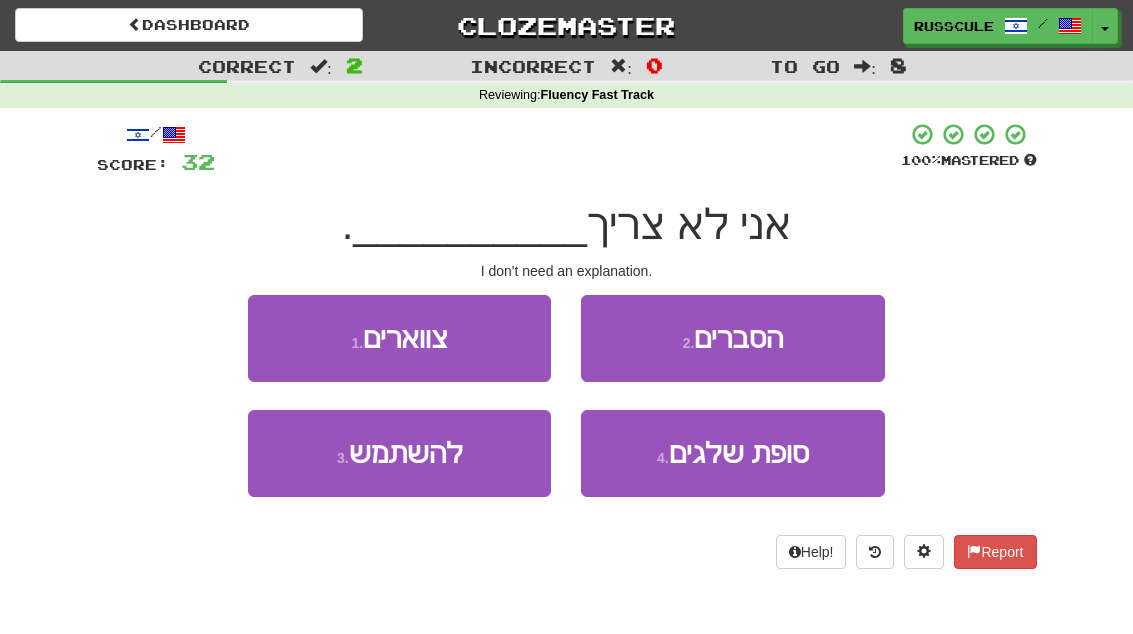 click on "2 .  הסברים" at bounding box center (732, 338) 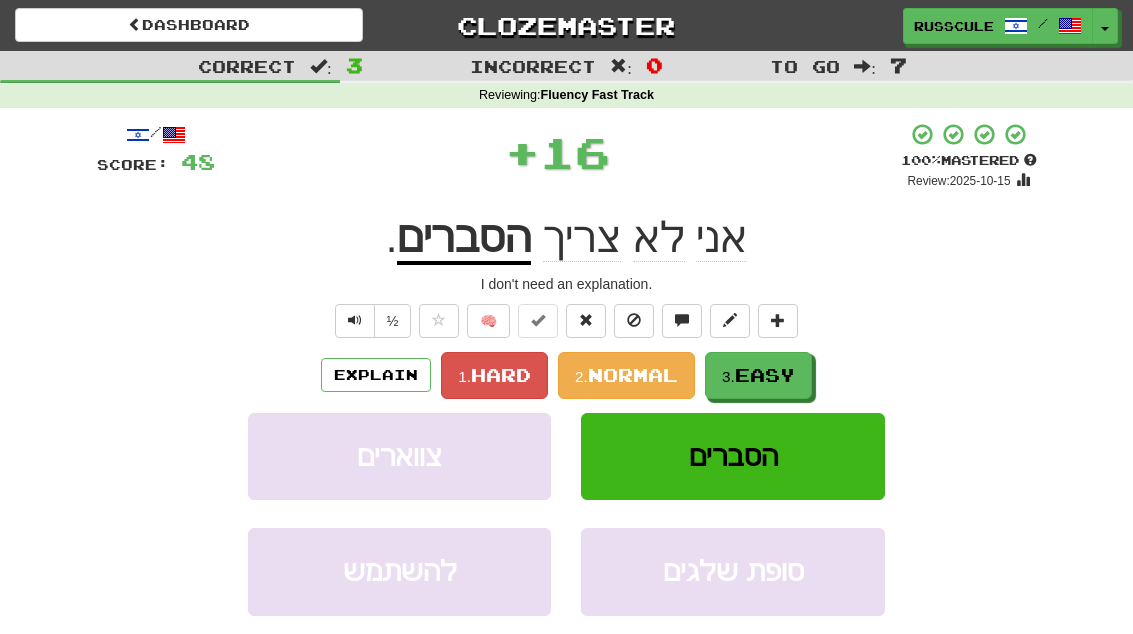 click on "3.  Easy" at bounding box center [758, 375] 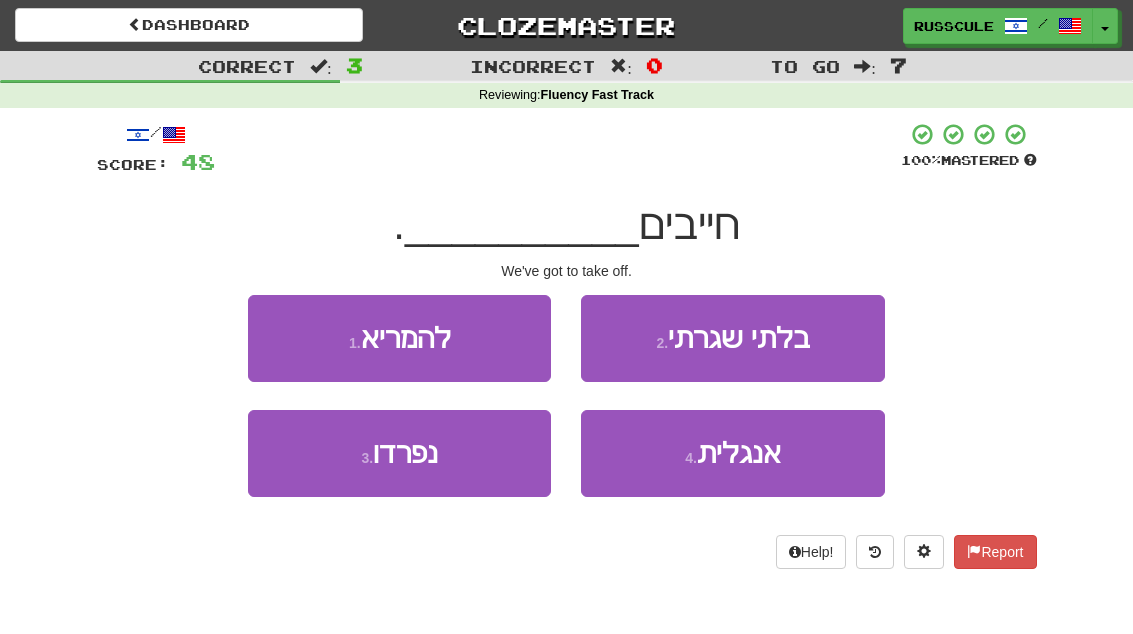 click on "1 .  להמריא" at bounding box center (399, 338) 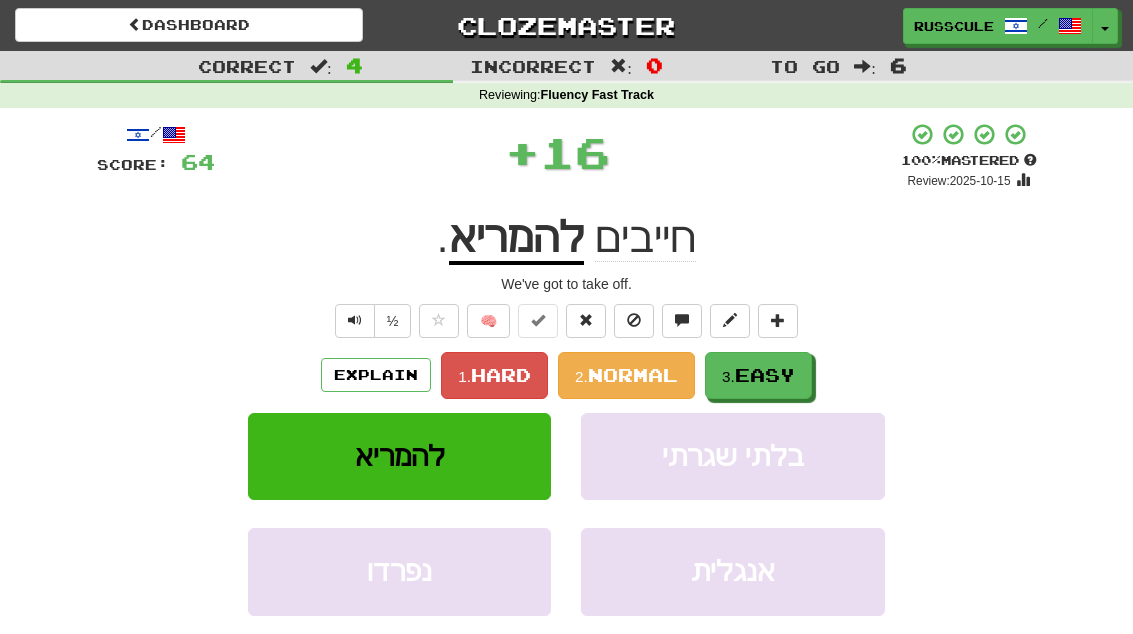 click on "Easy" at bounding box center (765, 375) 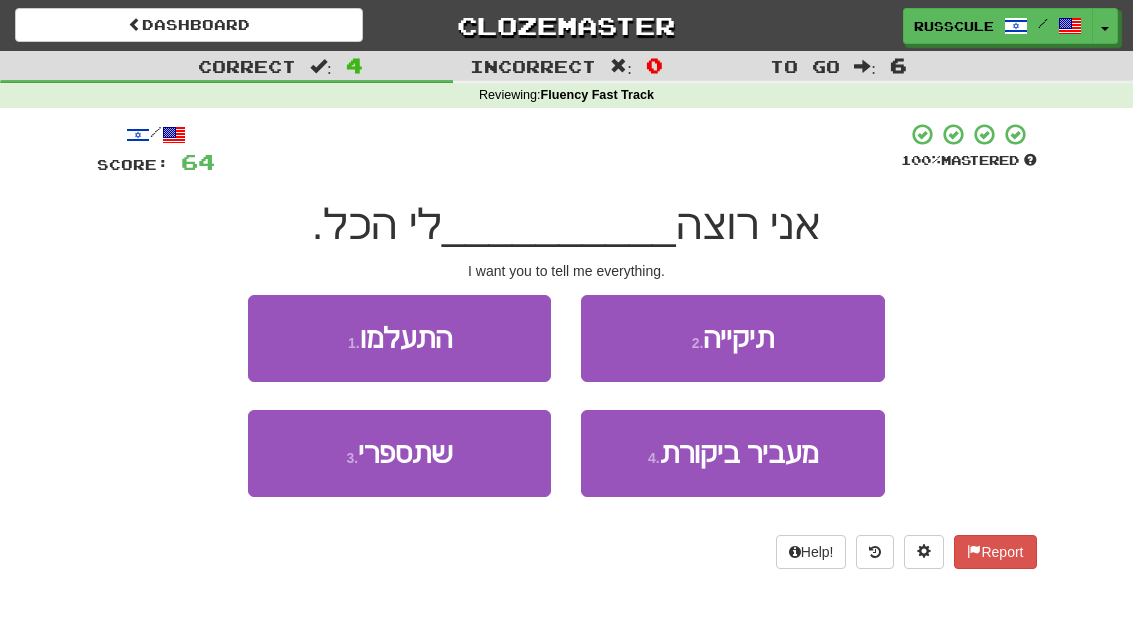click on "3 .  שתספרי" at bounding box center [399, 453] 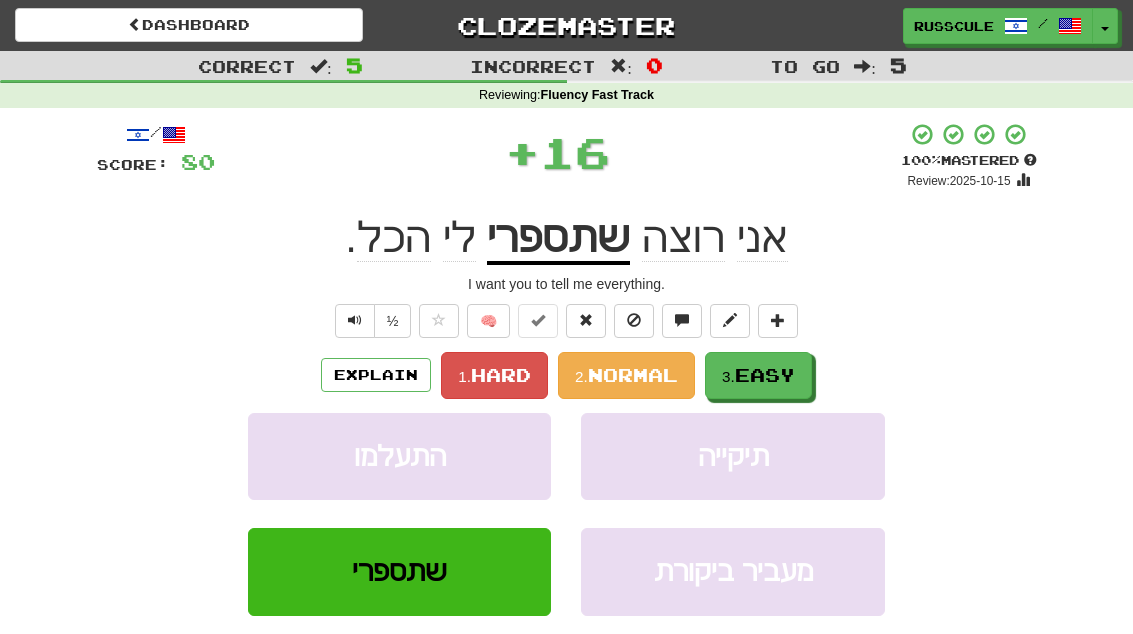 click on "Easy" at bounding box center [765, 375] 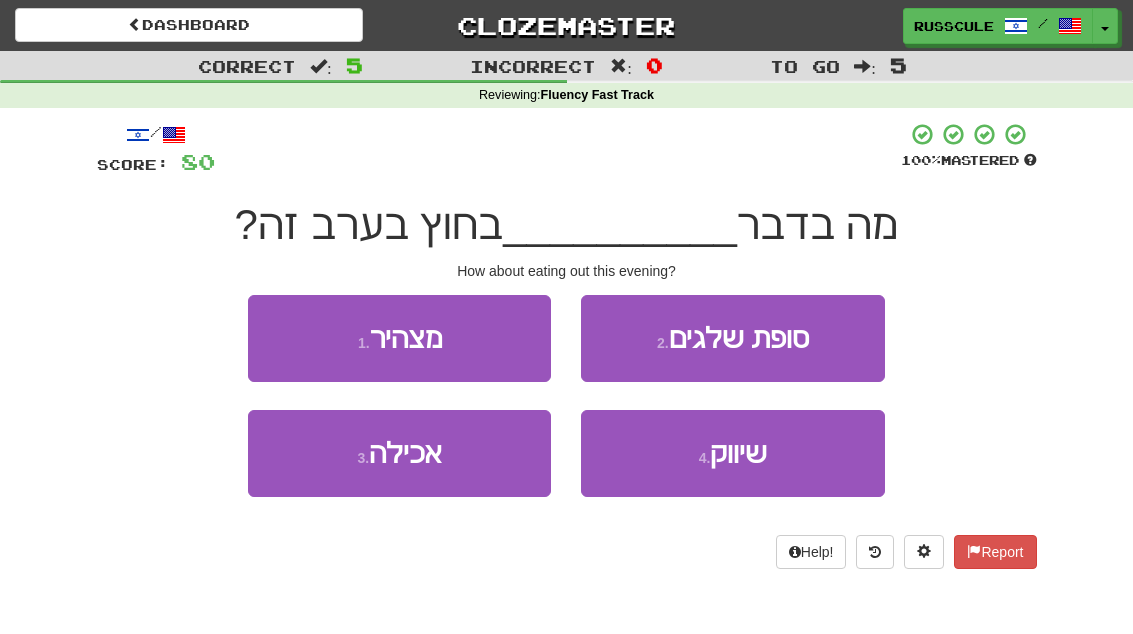 click on "3 .  אכילה" at bounding box center [399, 453] 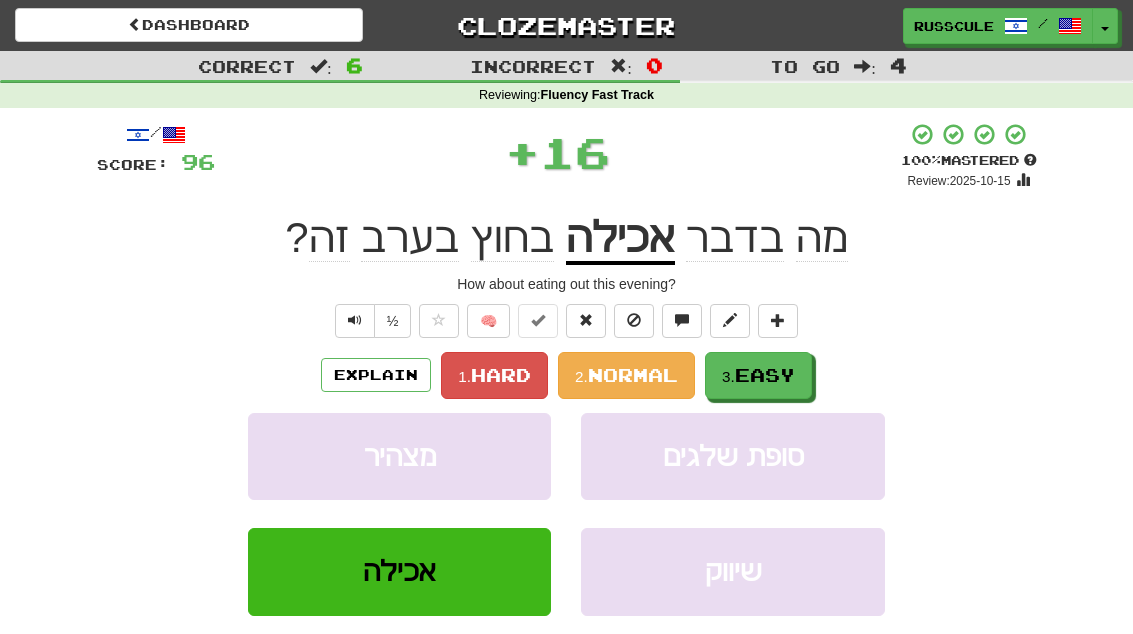 click on "Easy" at bounding box center [765, 375] 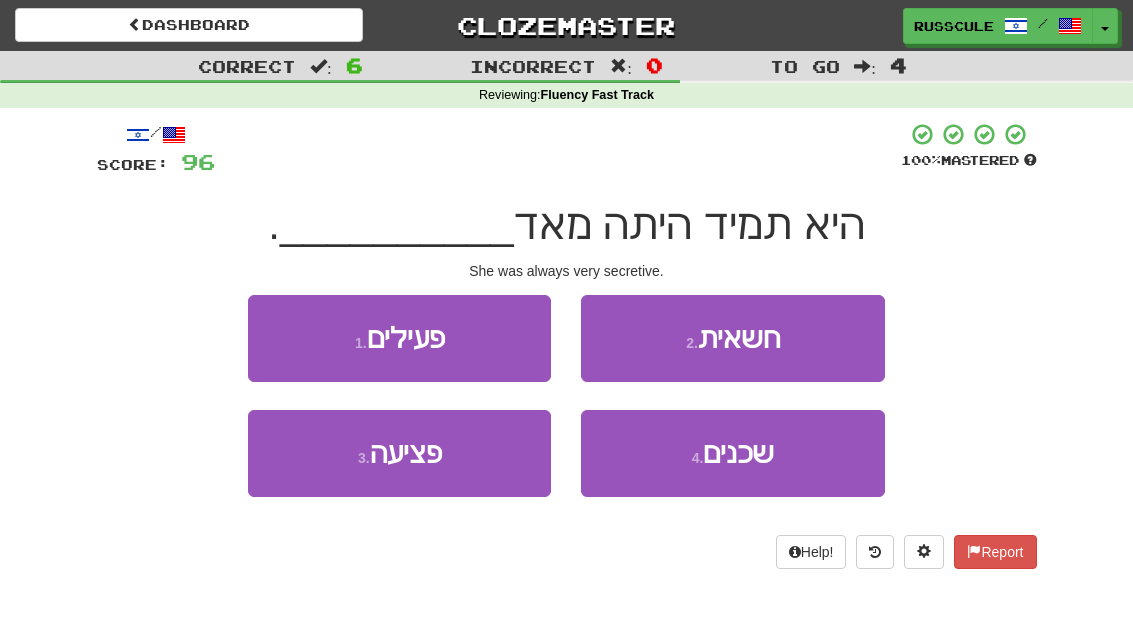 click on "2 .  חשאית" at bounding box center [732, 338] 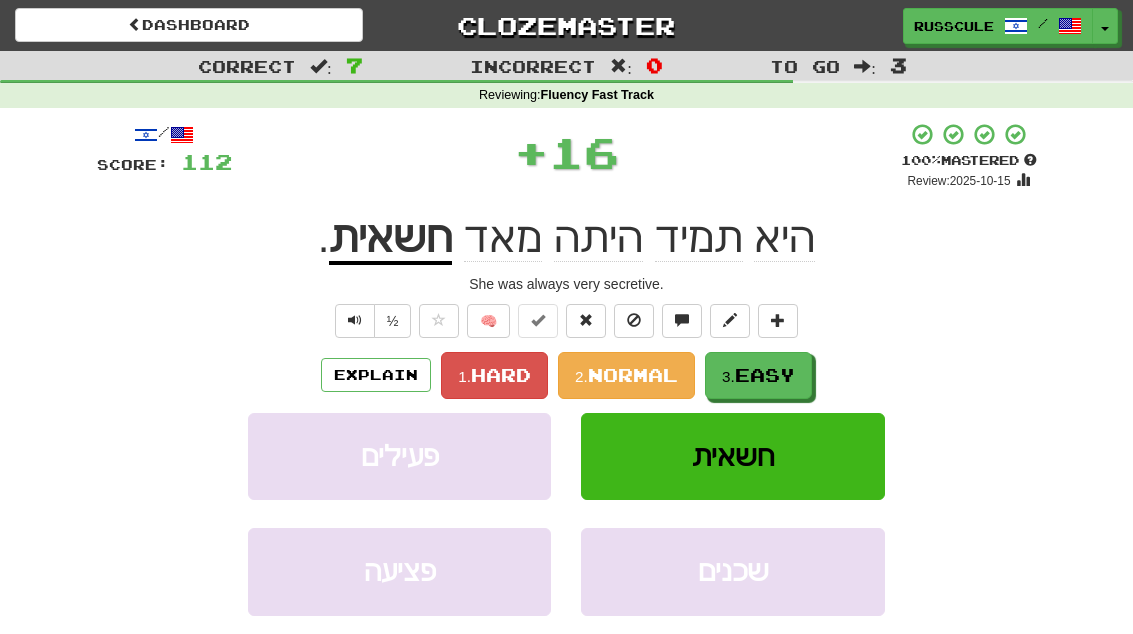 click on "Easy" at bounding box center [765, 375] 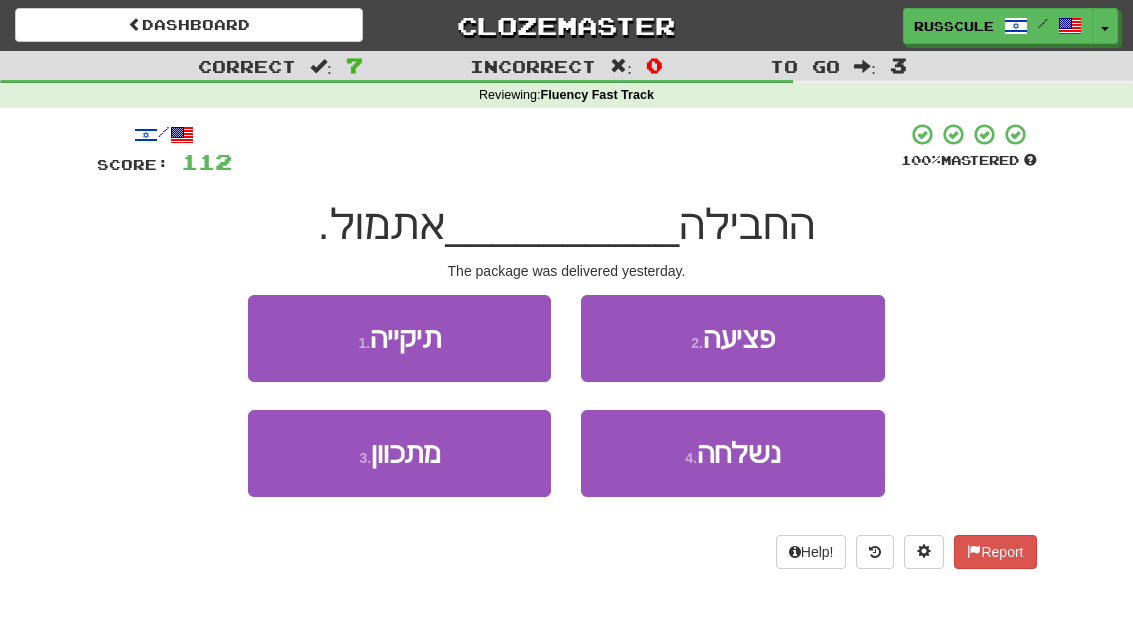 click on "נשלחה" at bounding box center [739, 453] 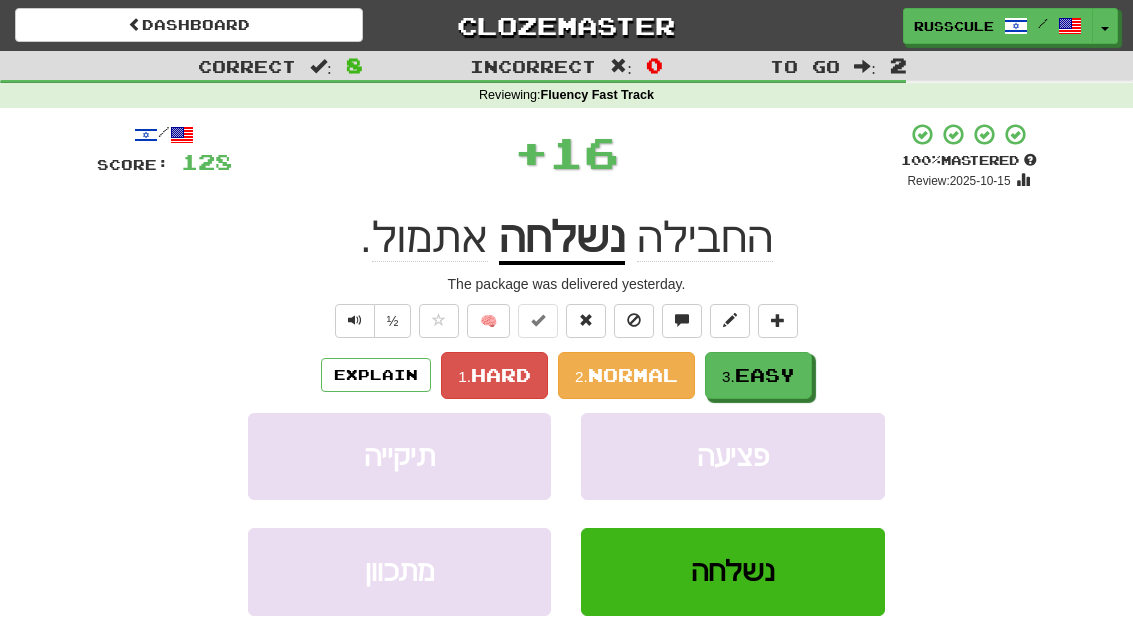 click on "3.  Easy" at bounding box center [758, 375] 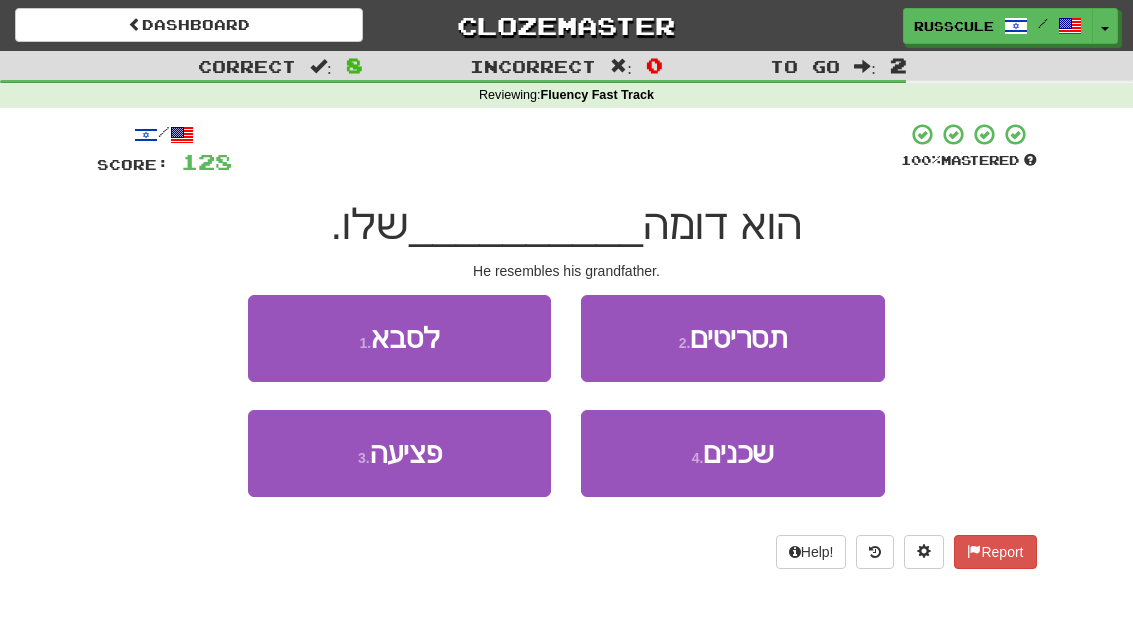click on "1 .  לסבא" at bounding box center [399, 338] 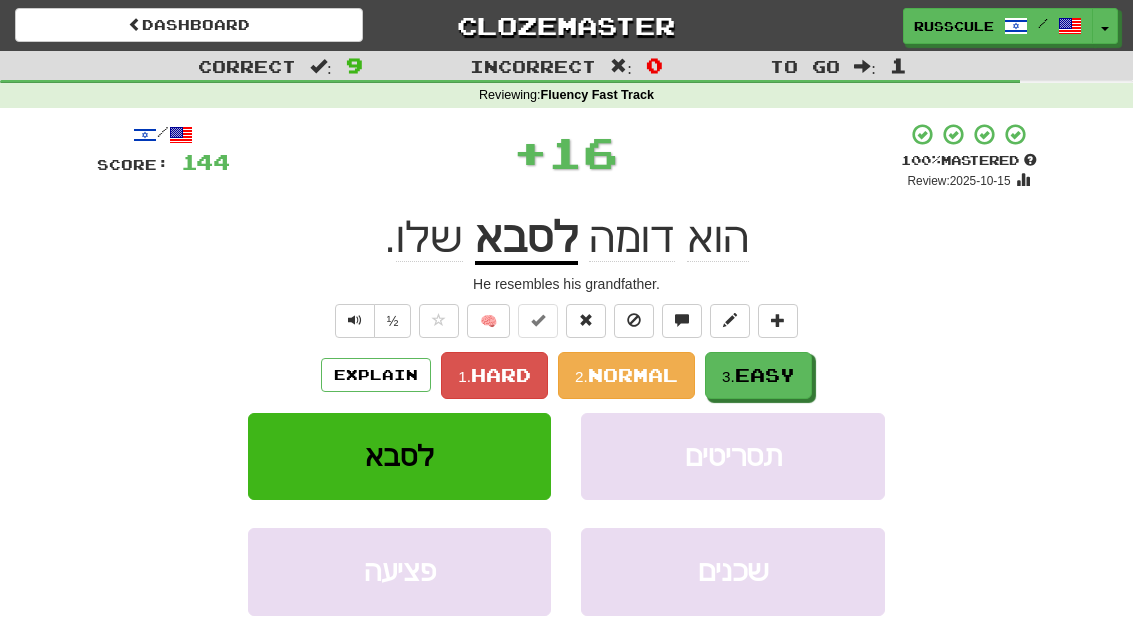 click on "Easy" at bounding box center [765, 375] 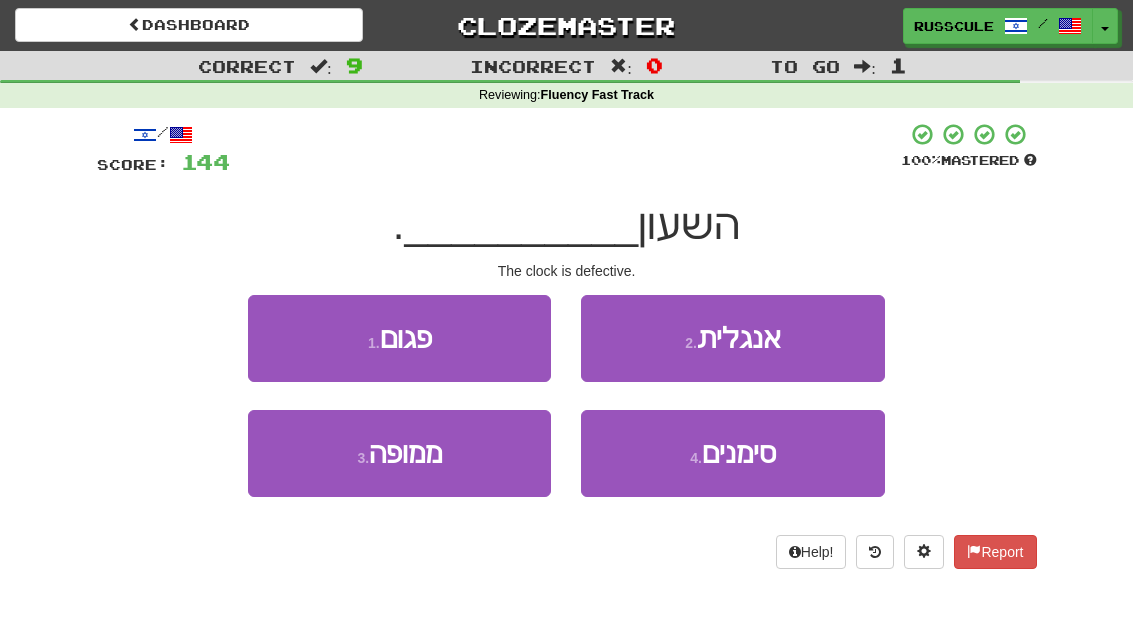 click on "1 .  פגום" at bounding box center [399, 338] 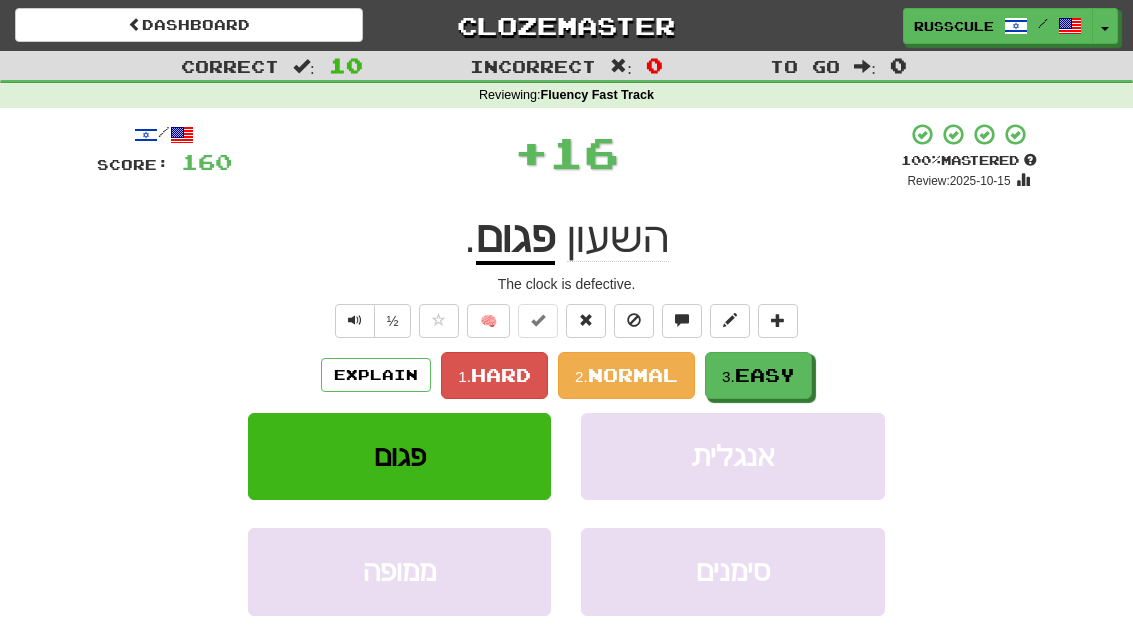 click on "Easy" at bounding box center (765, 375) 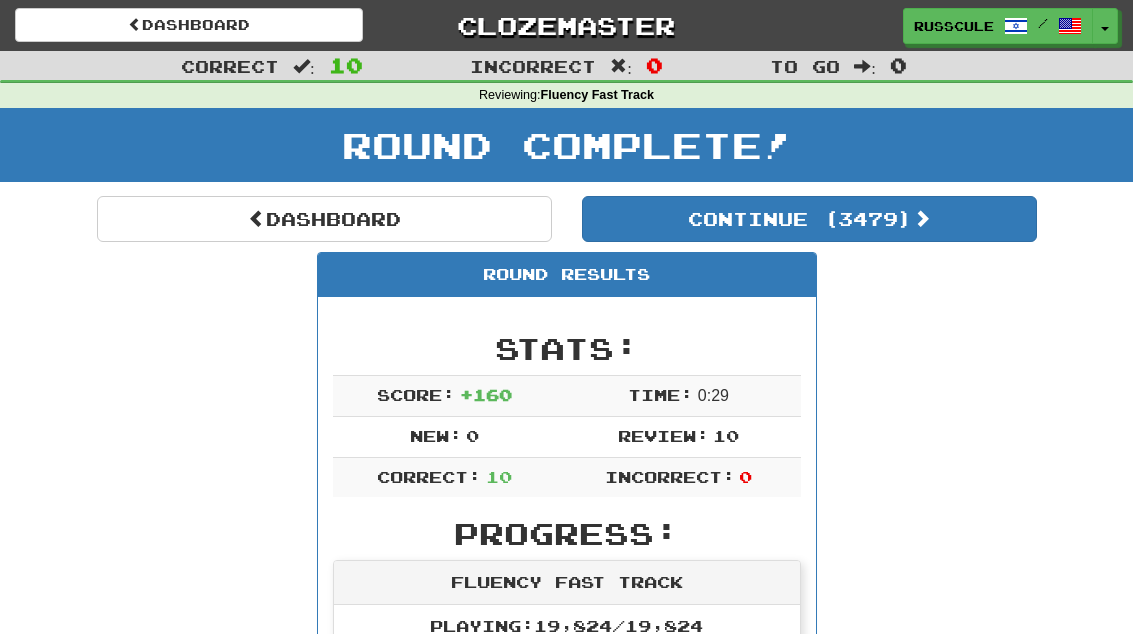 click on "Continue ( 3479 )" at bounding box center (809, 219) 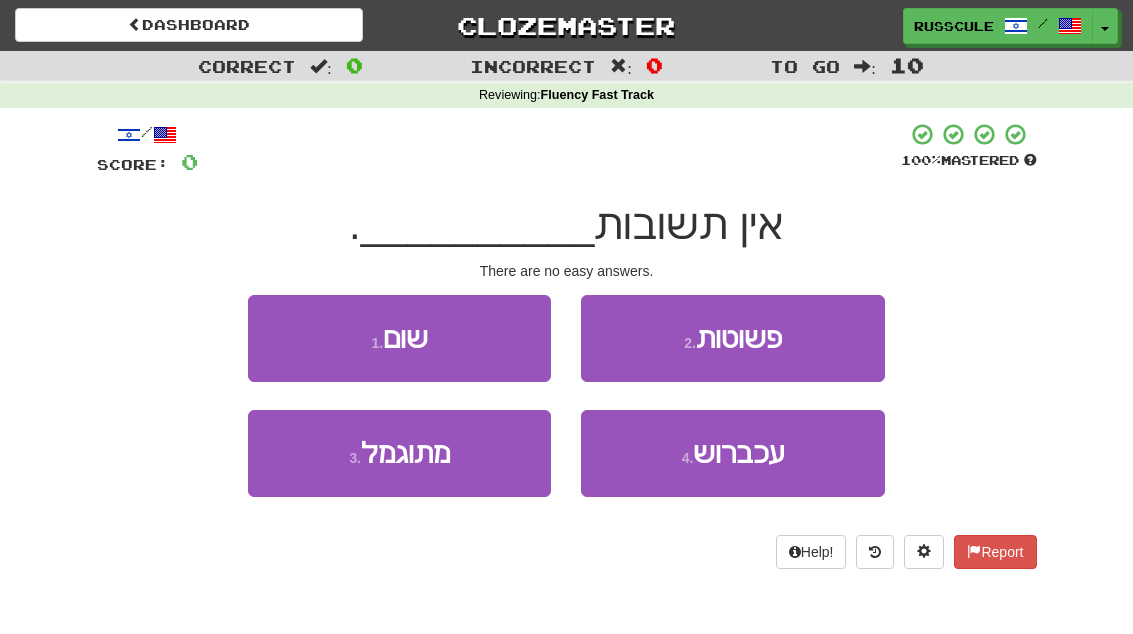 click on "2 .  פשוטות" at bounding box center (732, 338) 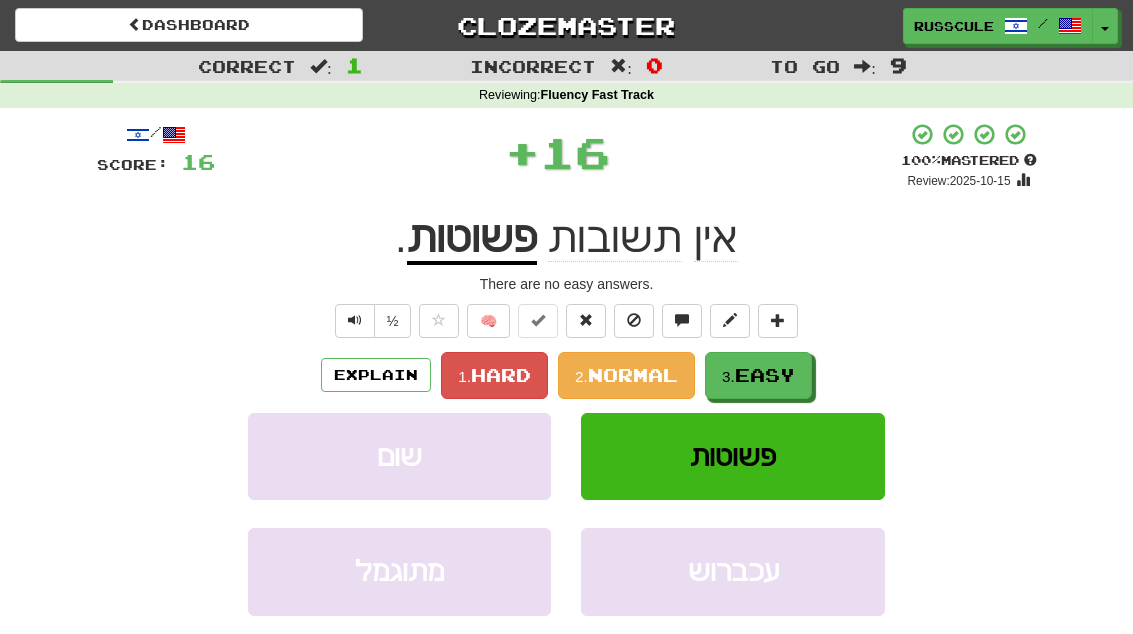 click on "Easy" at bounding box center (765, 375) 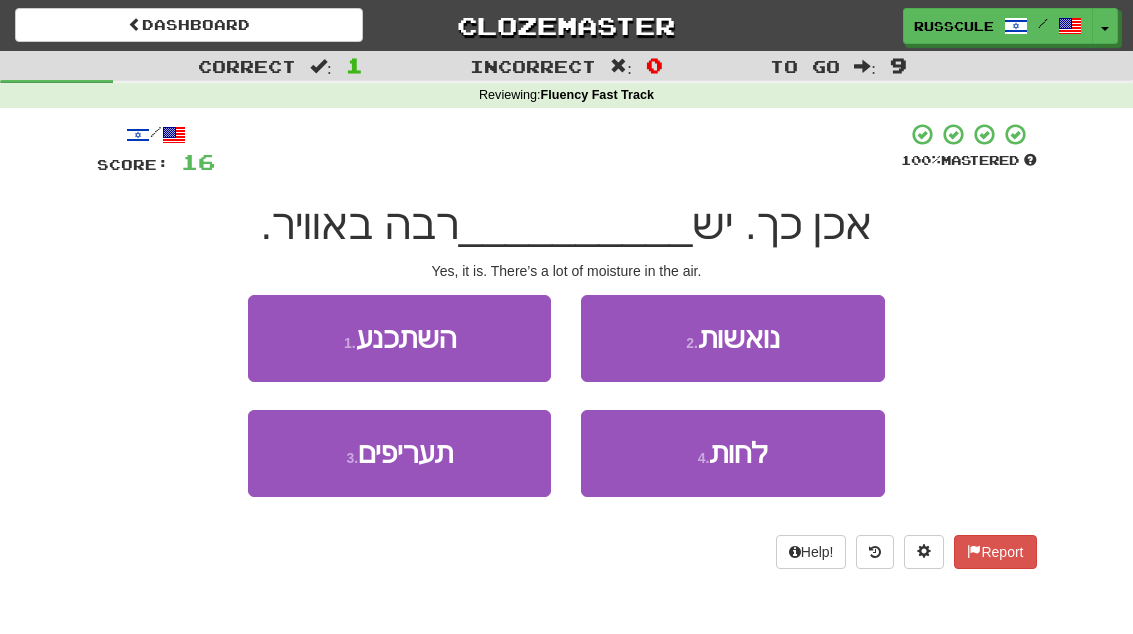 click on "4 .  לחות" at bounding box center [732, 453] 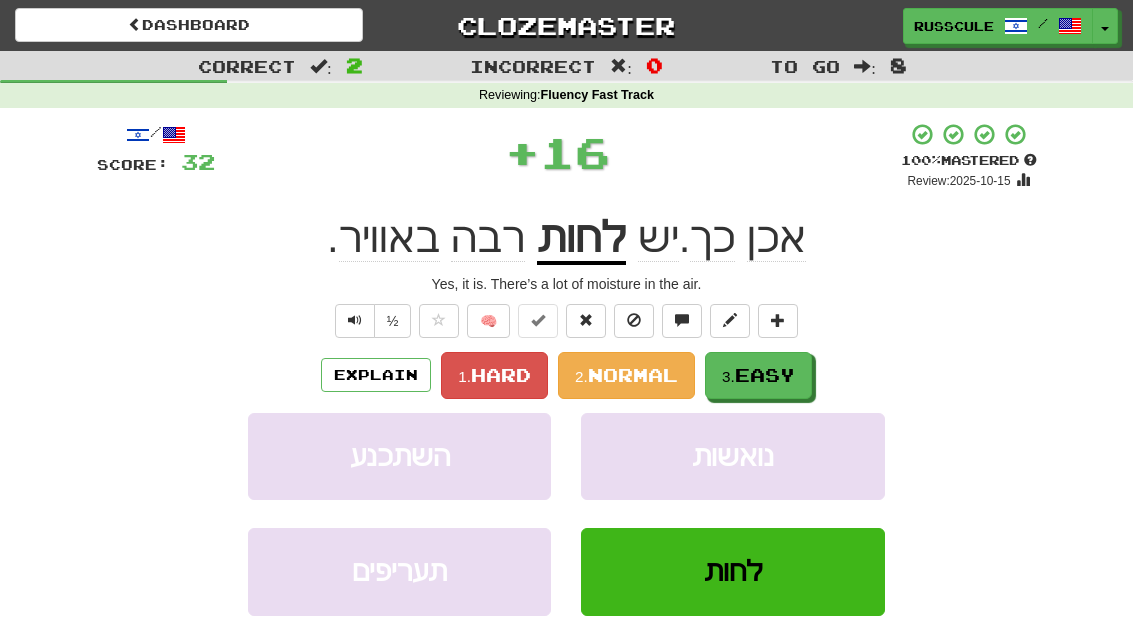 click on "3.  Easy" at bounding box center (758, 375) 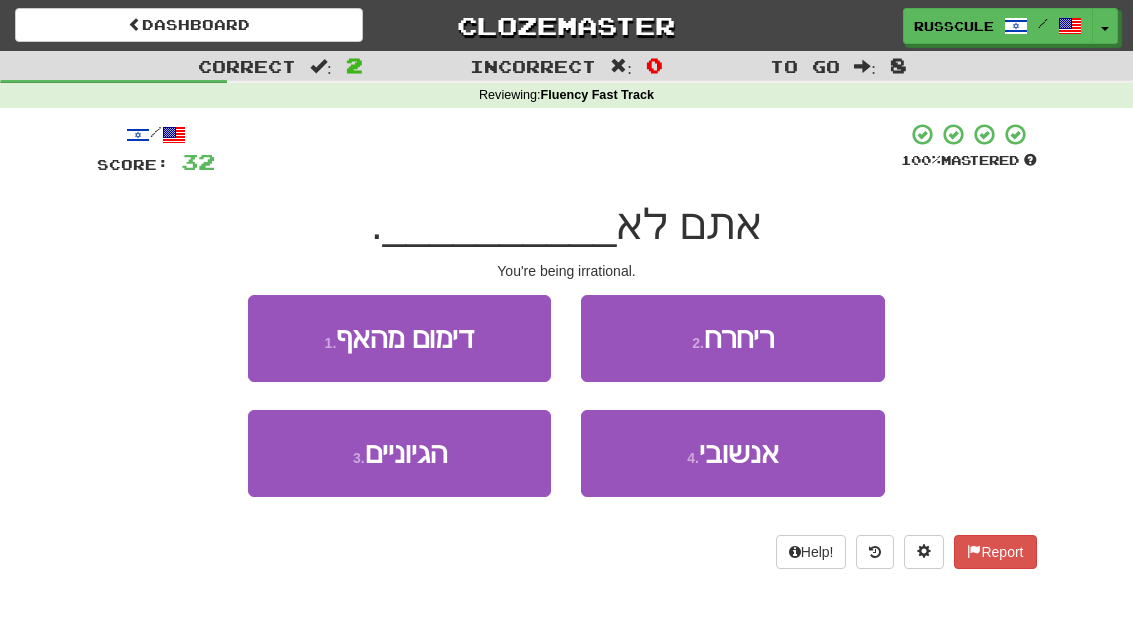 click on "3 .  הגיוניים" at bounding box center (399, 453) 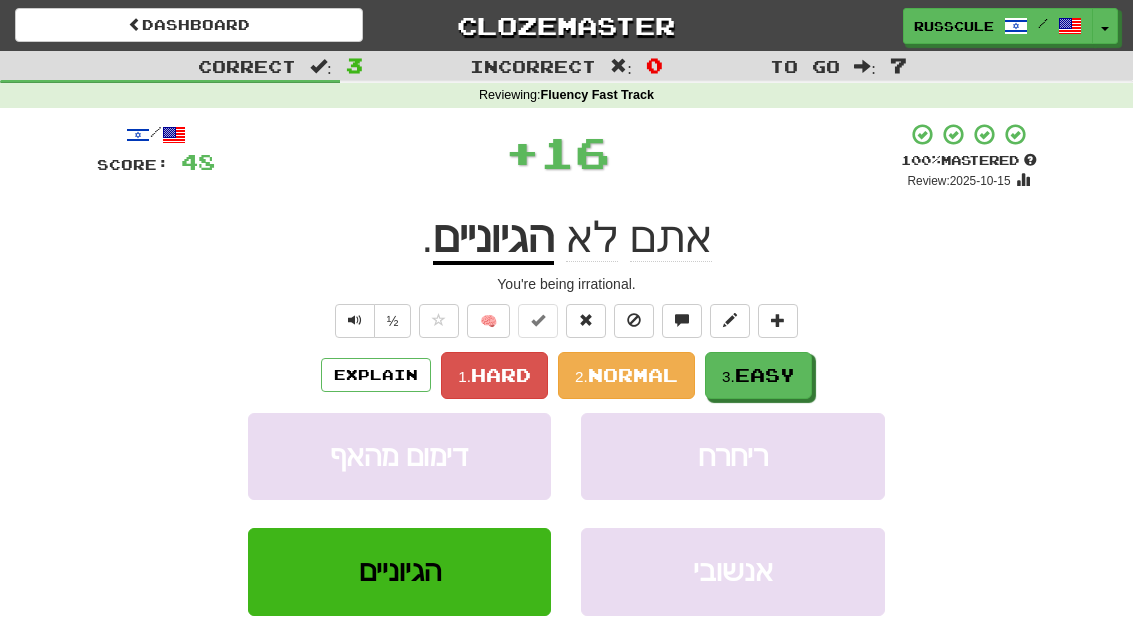 click on "Easy" at bounding box center [765, 375] 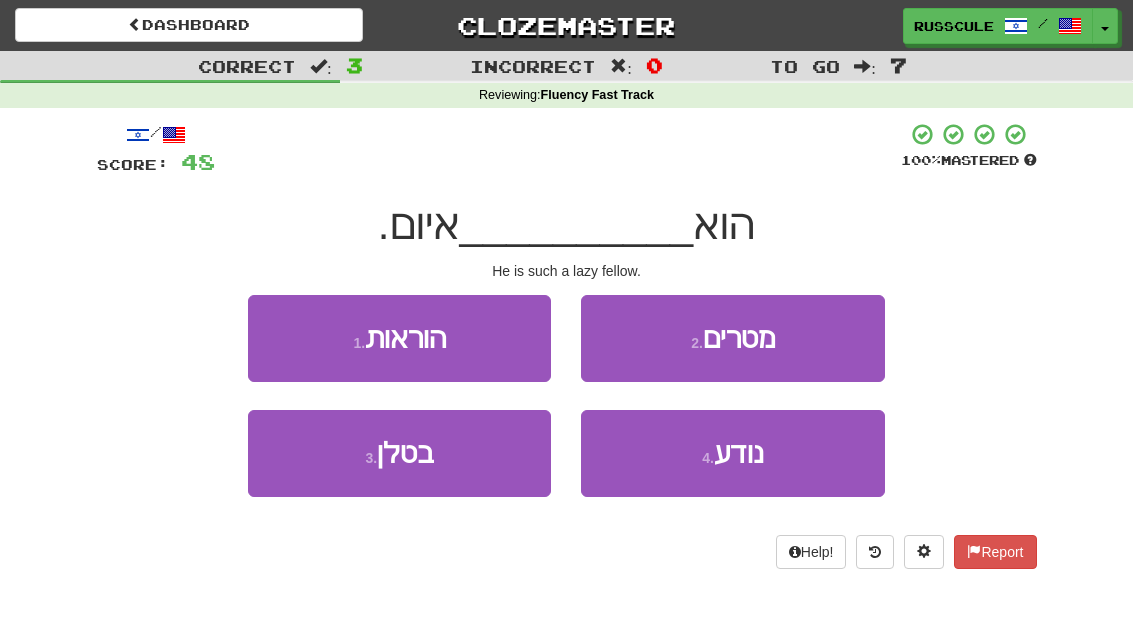 click on "3 .  בטלן" at bounding box center [399, 453] 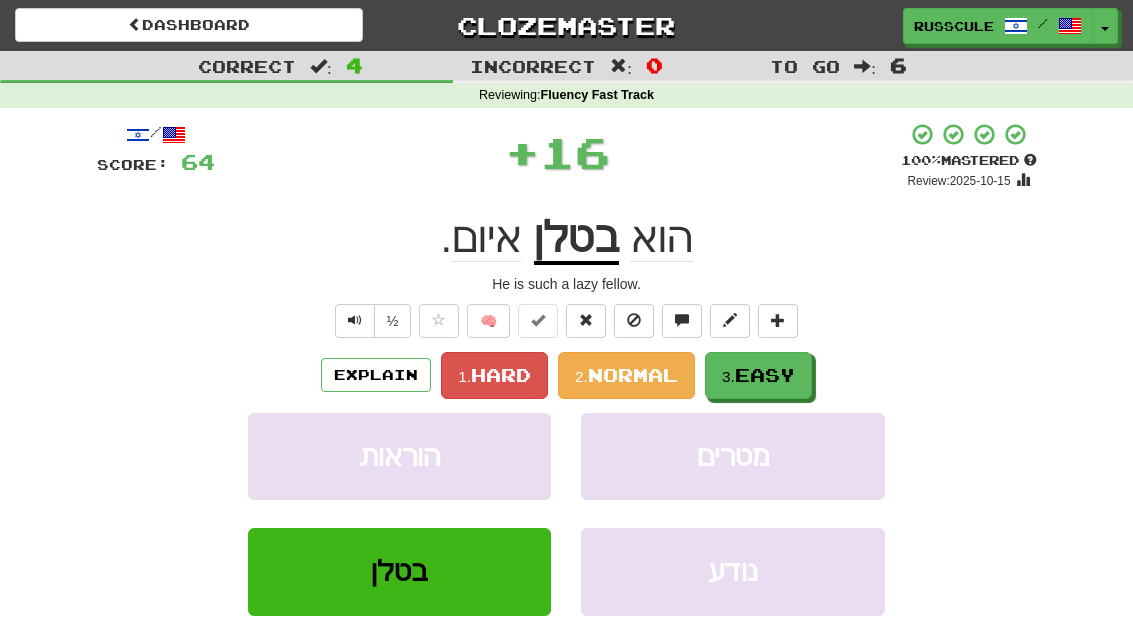 click on "3.  Easy" at bounding box center (758, 375) 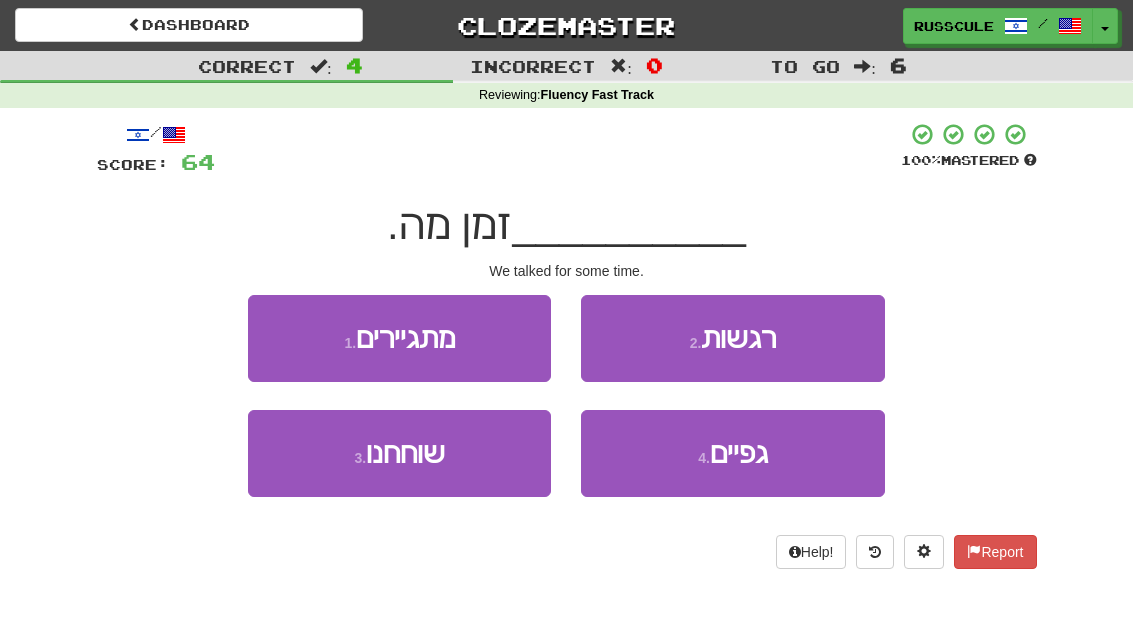 click on "3 .  שוחחנו" at bounding box center (399, 453) 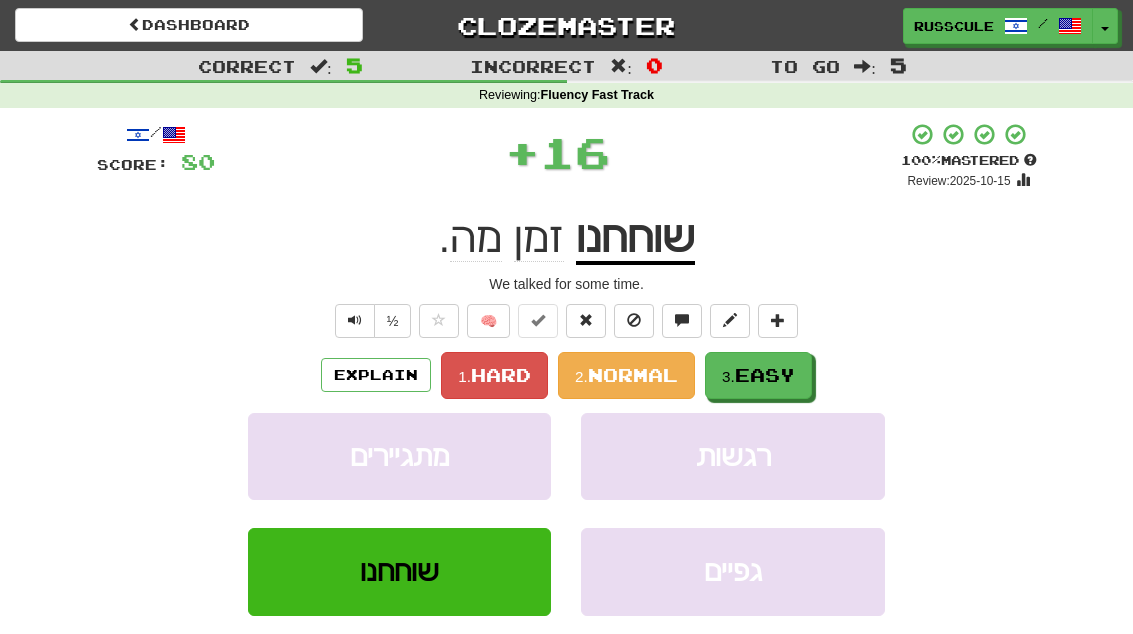 click on "Easy" at bounding box center (765, 375) 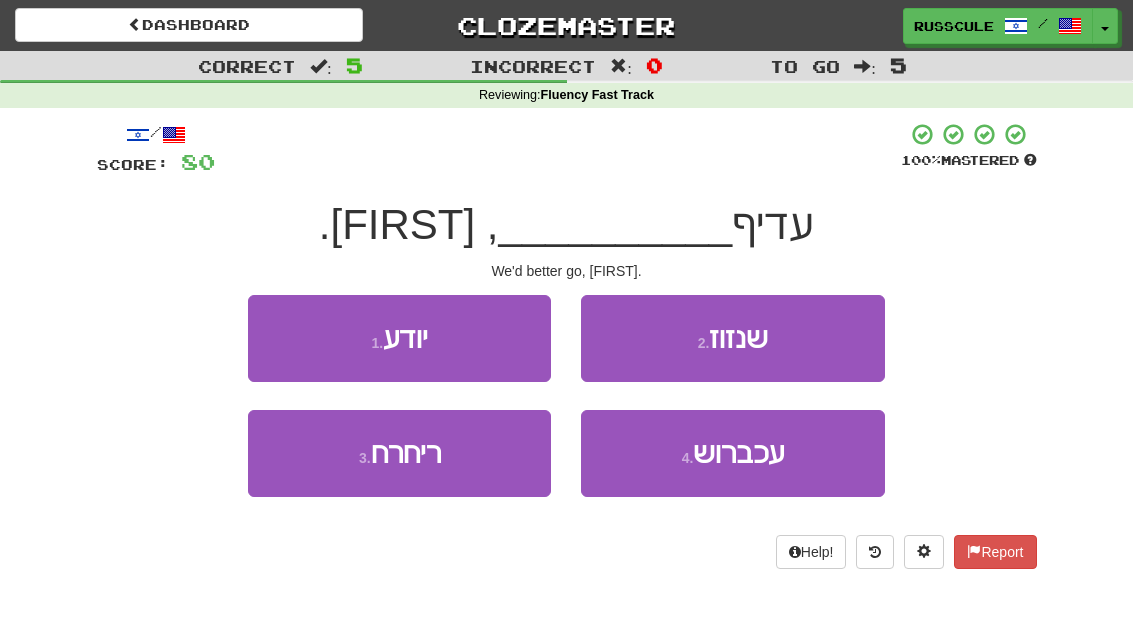click on "2 .  שנזוז" at bounding box center (732, 338) 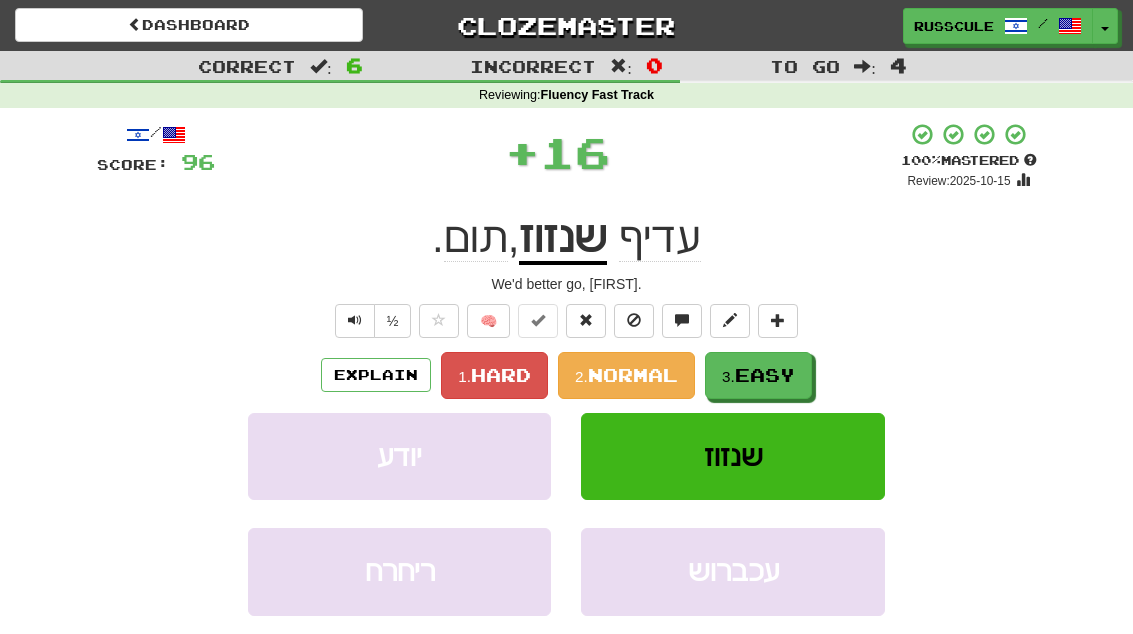click on "Easy" at bounding box center [765, 375] 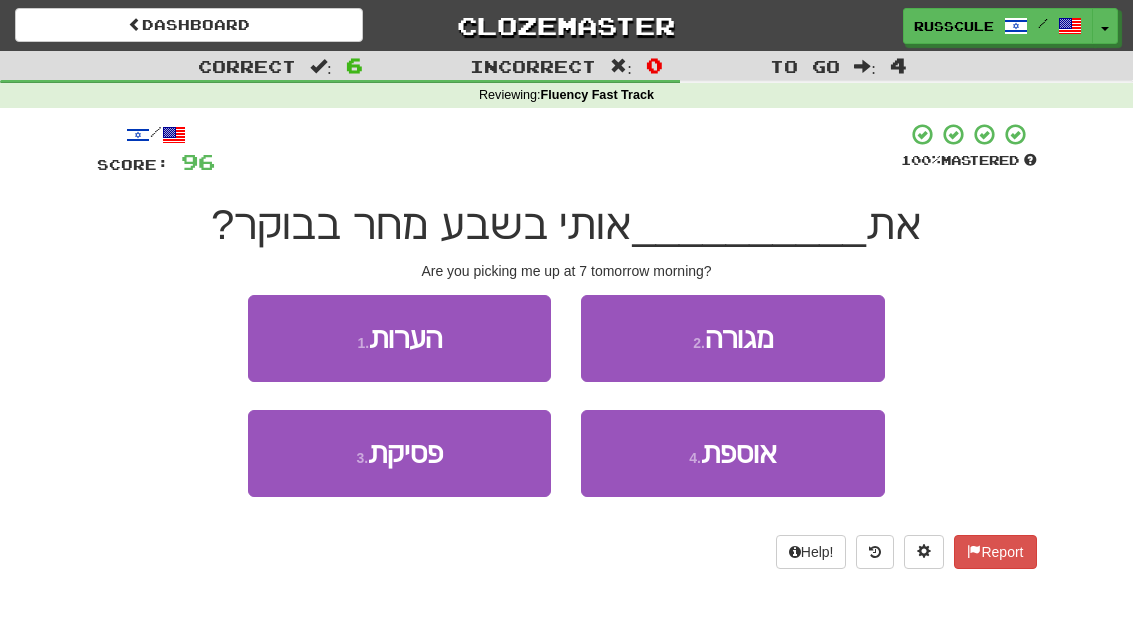 click on "2 .  מגורה" at bounding box center (732, 338) 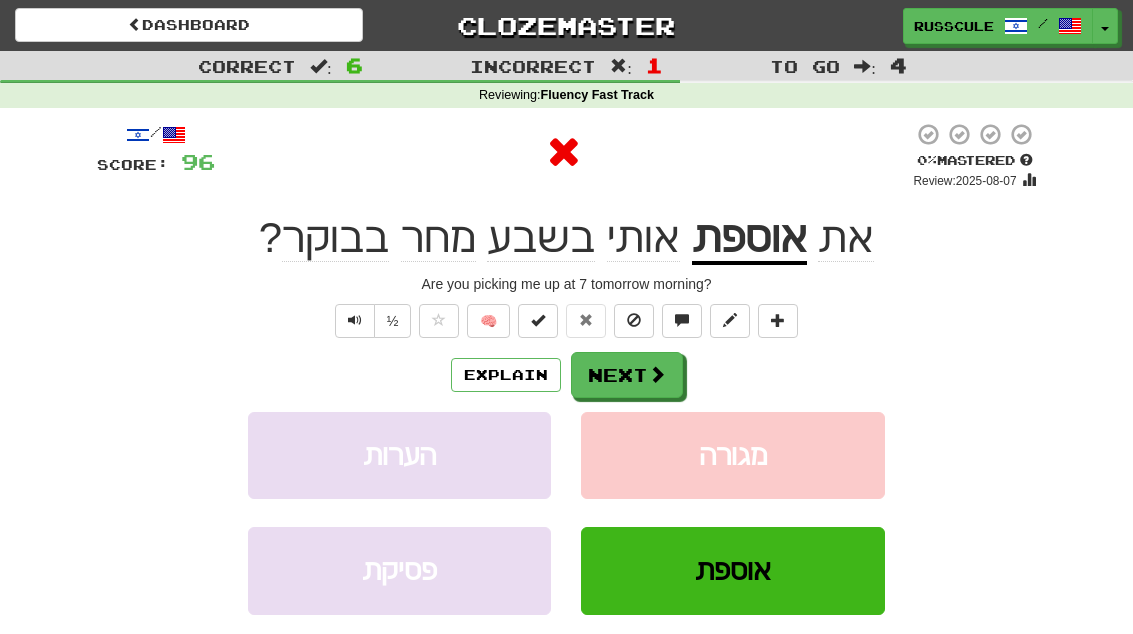 click on "Next" at bounding box center [627, 375] 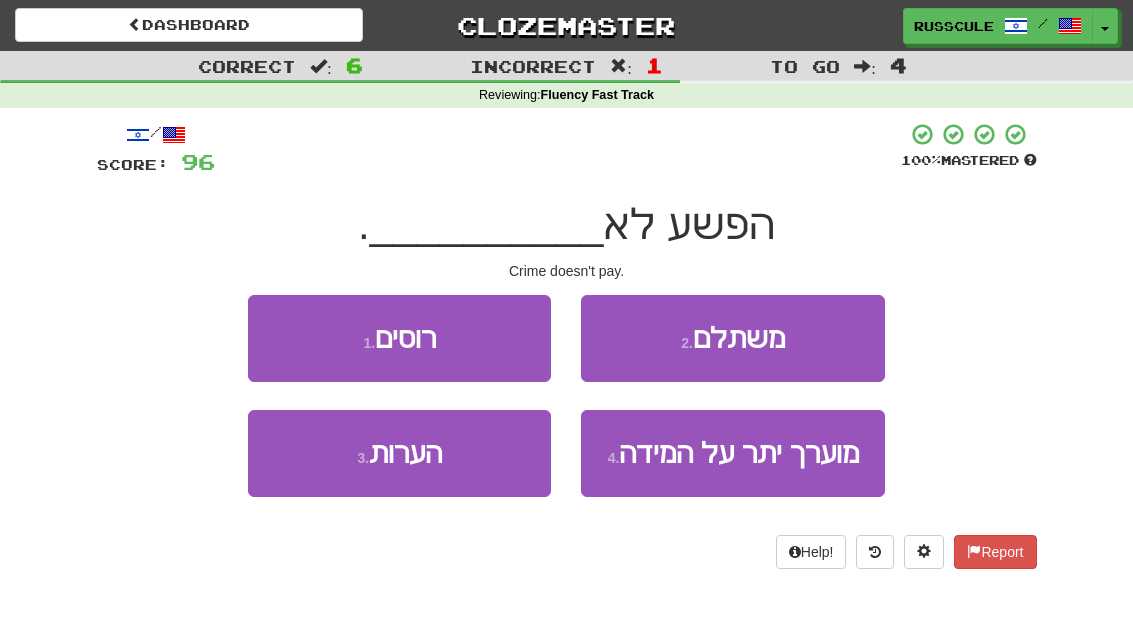 click on "2 .  משתלם" at bounding box center (732, 338) 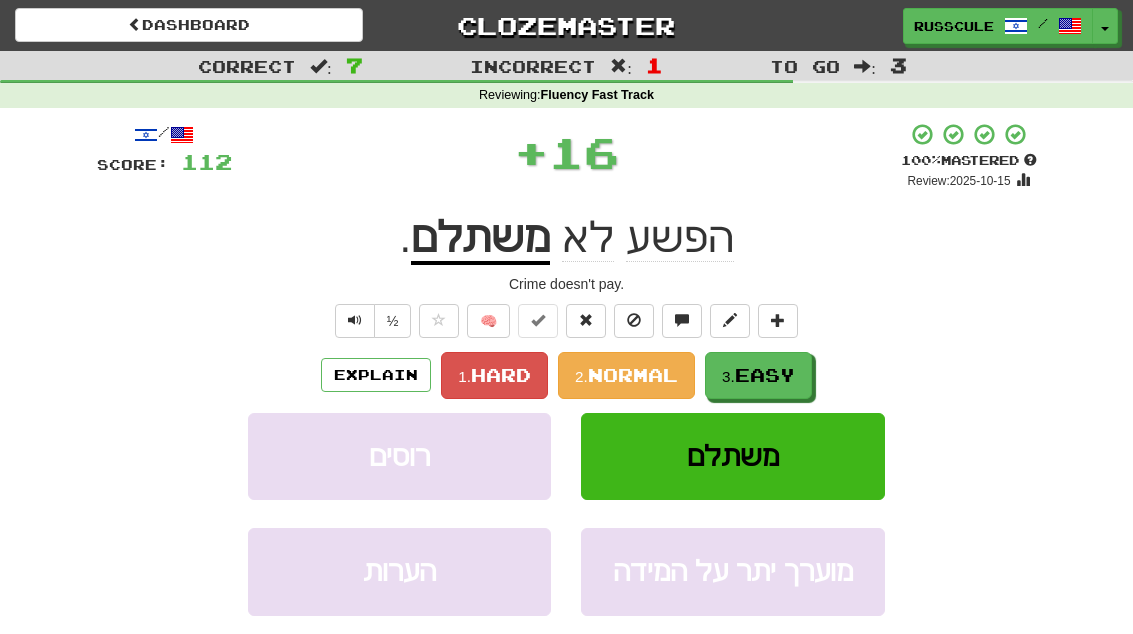 click on "Easy" at bounding box center (765, 375) 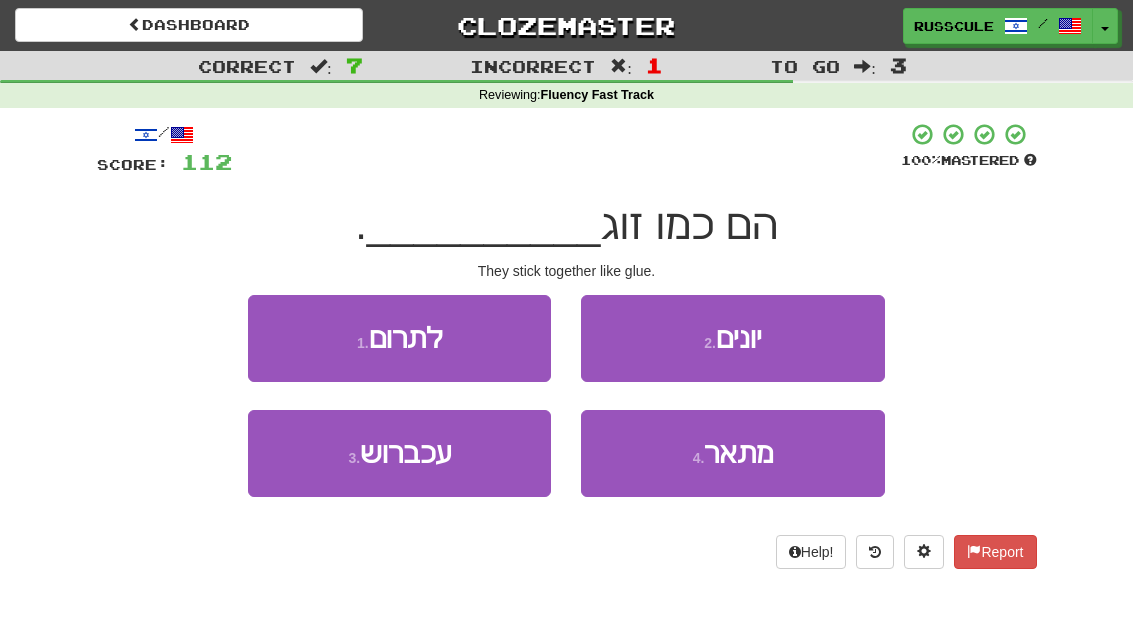 click on "2 .  יונים" at bounding box center (732, 338) 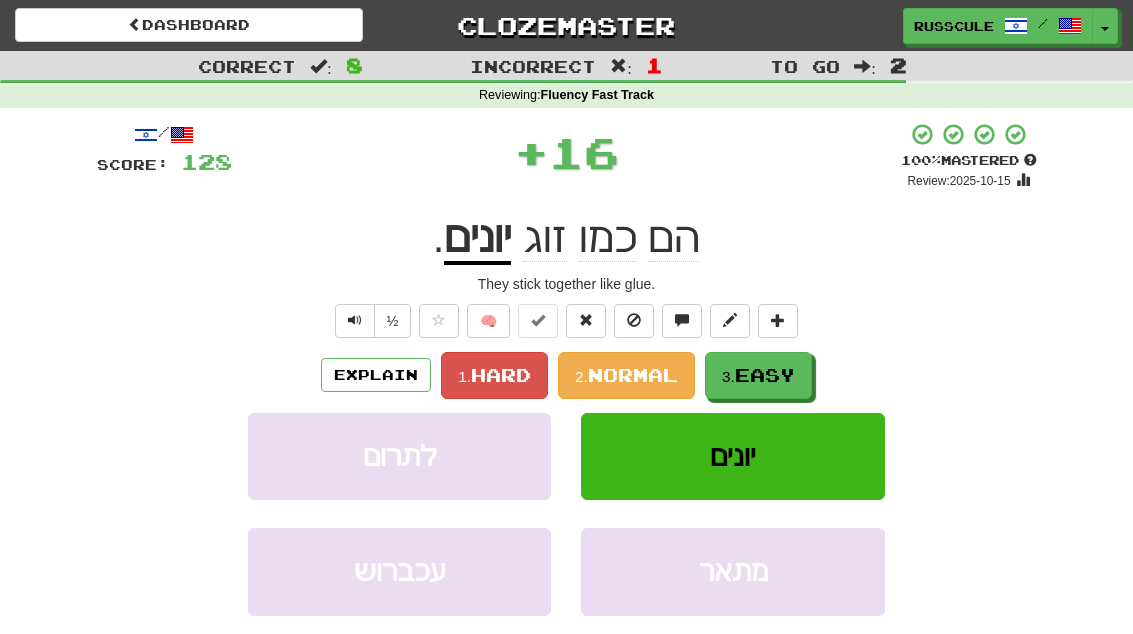 click on "Easy" at bounding box center (765, 375) 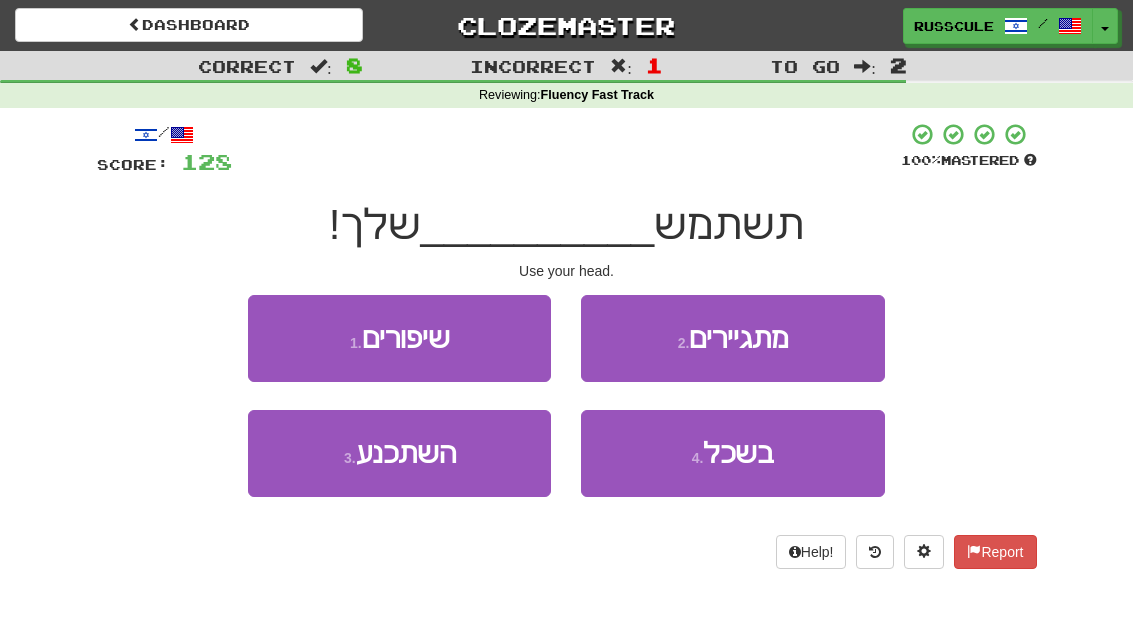 click on "בשכל" at bounding box center [738, 453] 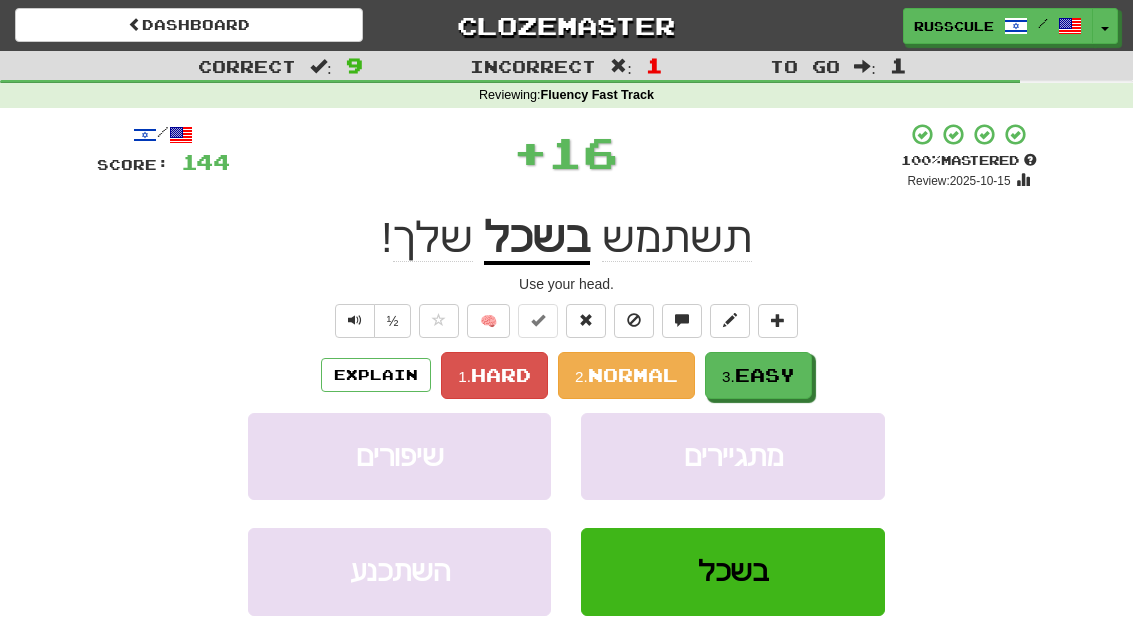 click on "Easy" at bounding box center (765, 375) 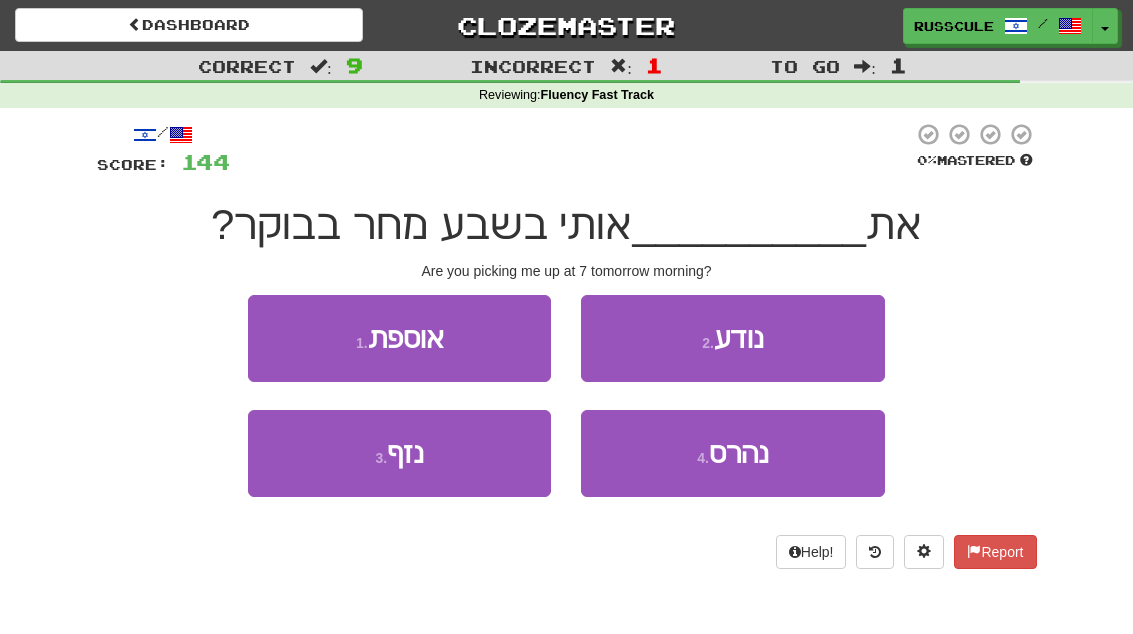 click on "1 .  אוספת" at bounding box center [399, 338] 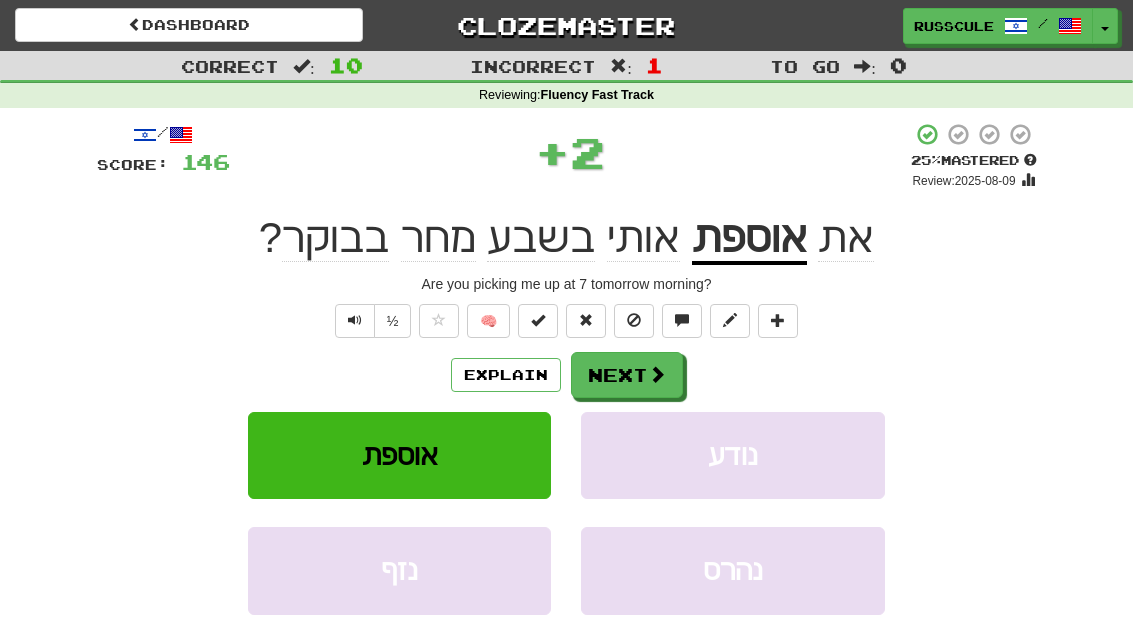 click on "Next" at bounding box center [627, 375] 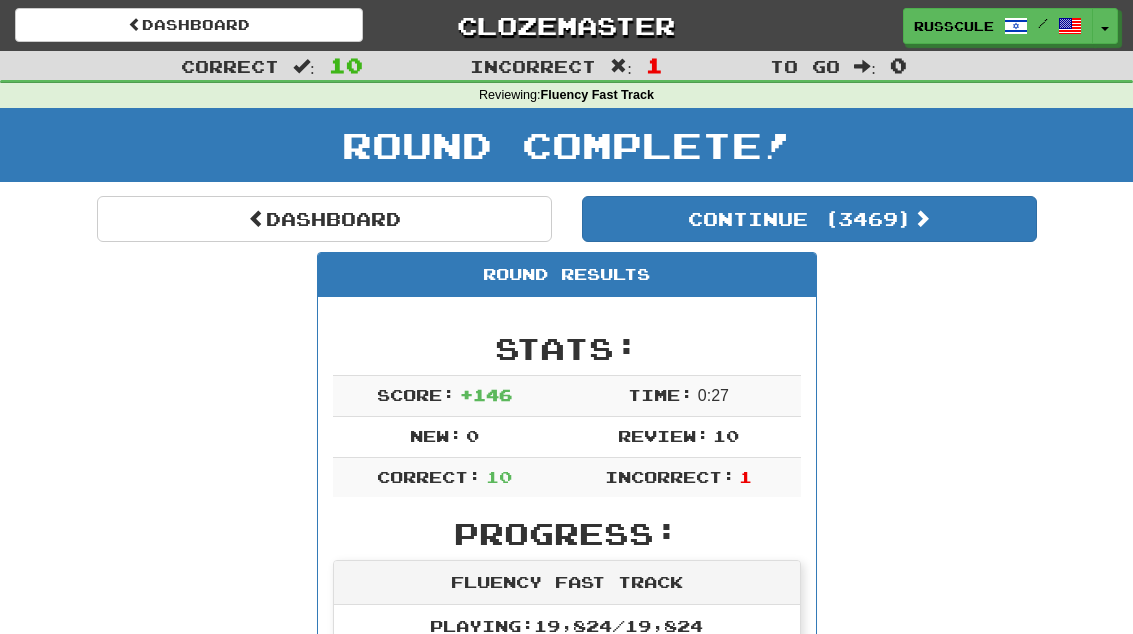 click on "Continue ( 3469 )" at bounding box center [809, 219] 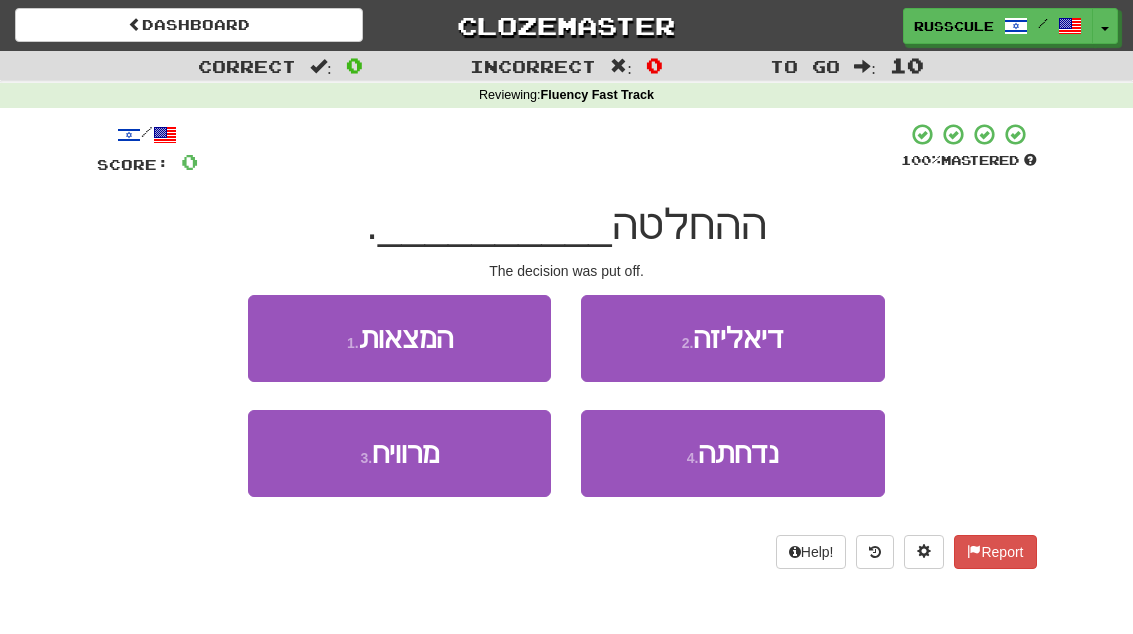 click on "4 .  נדחתה" at bounding box center (732, 453) 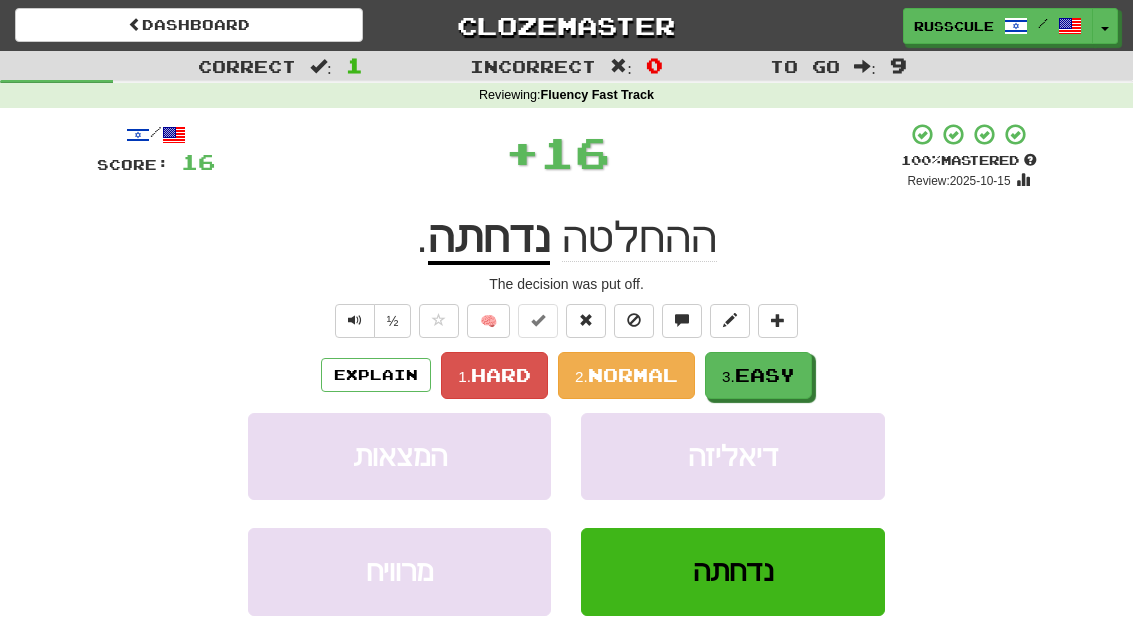 click on "3.  Easy" at bounding box center [758, 375] 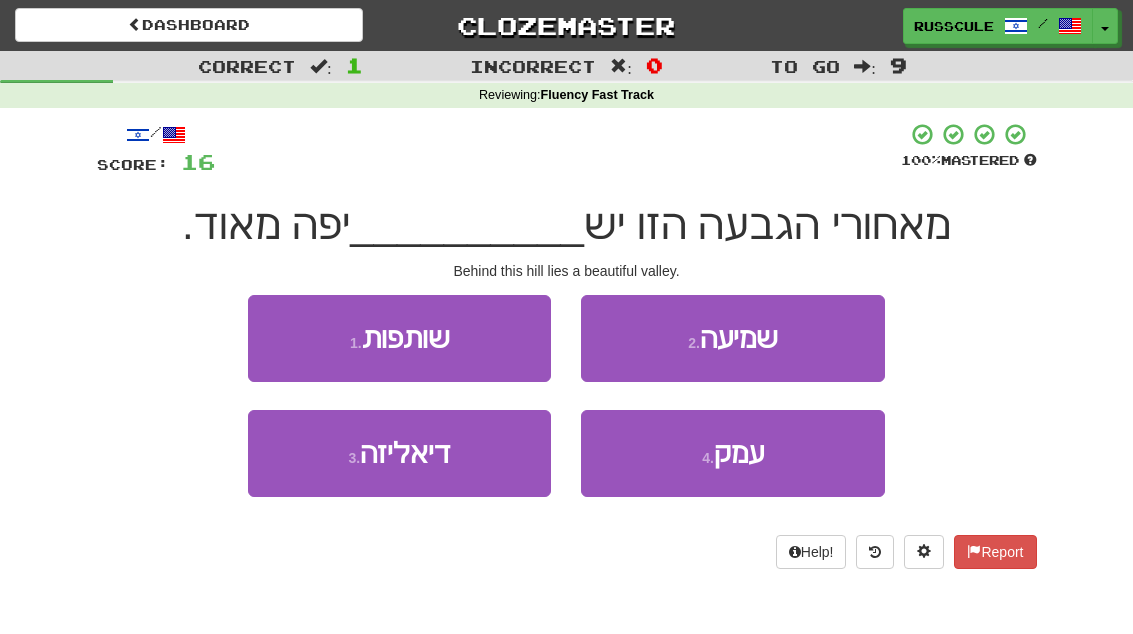 click on "4 .  עמק" at bounding box center (732, 453) 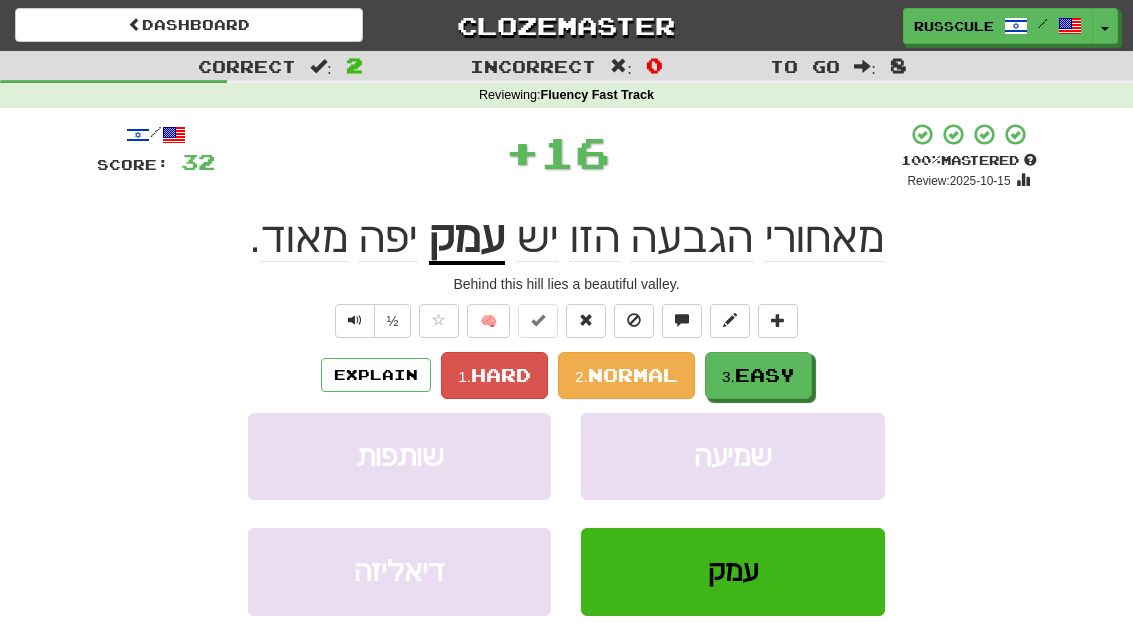 click on "Easy" at bounding box center (765, 375) 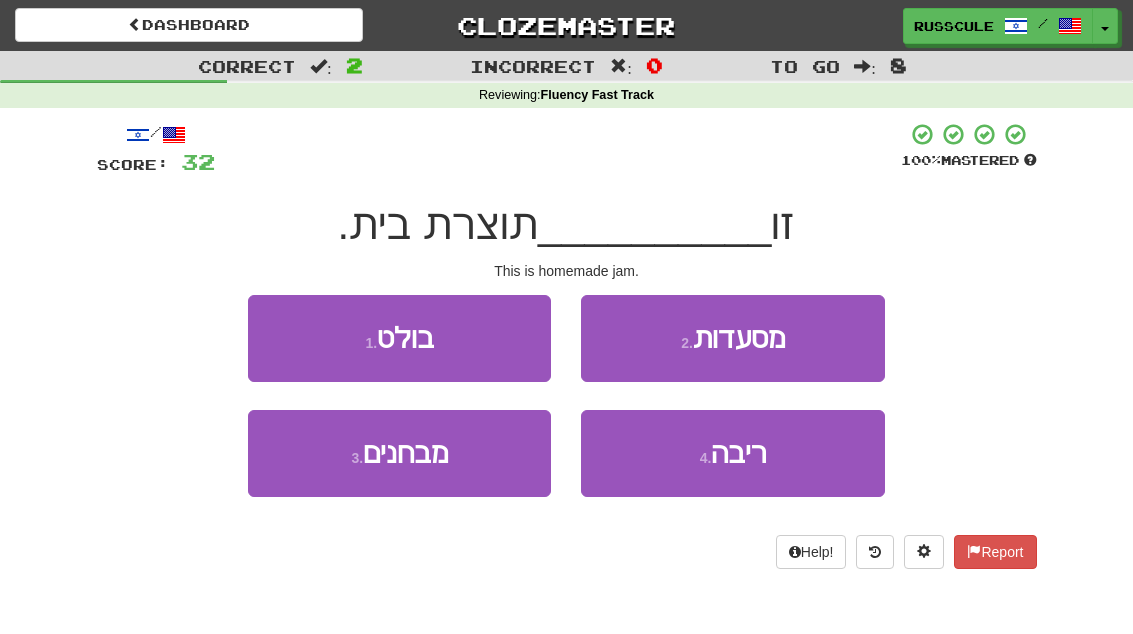 click on "4 .  ריבה" at bounding box center [732, 453] 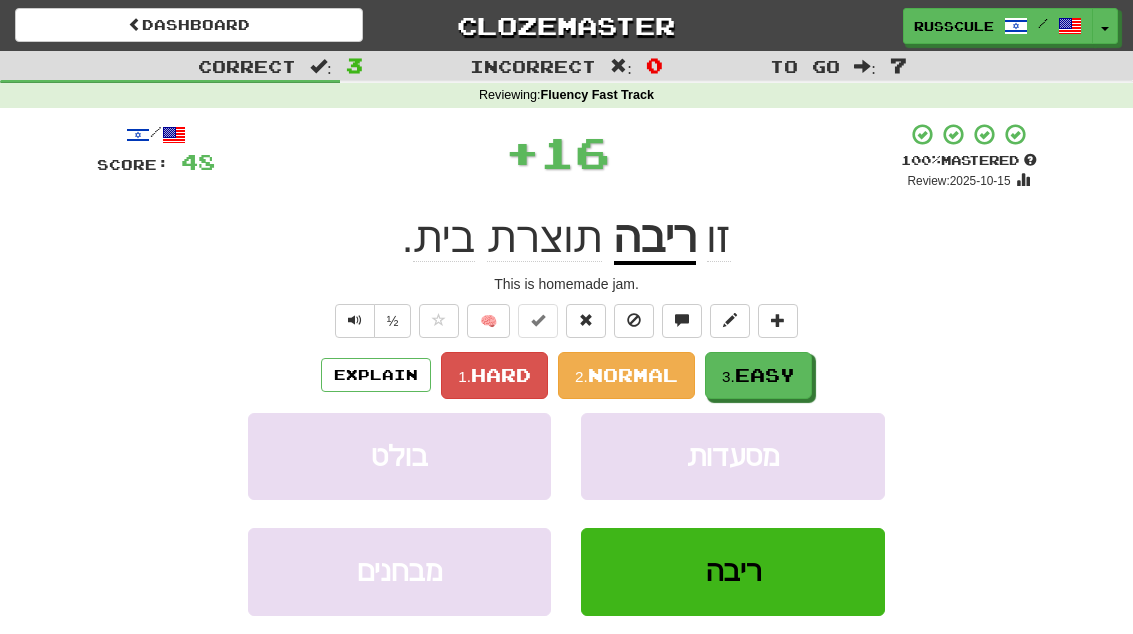 click on "Easy" at bounding box center (765, 375) 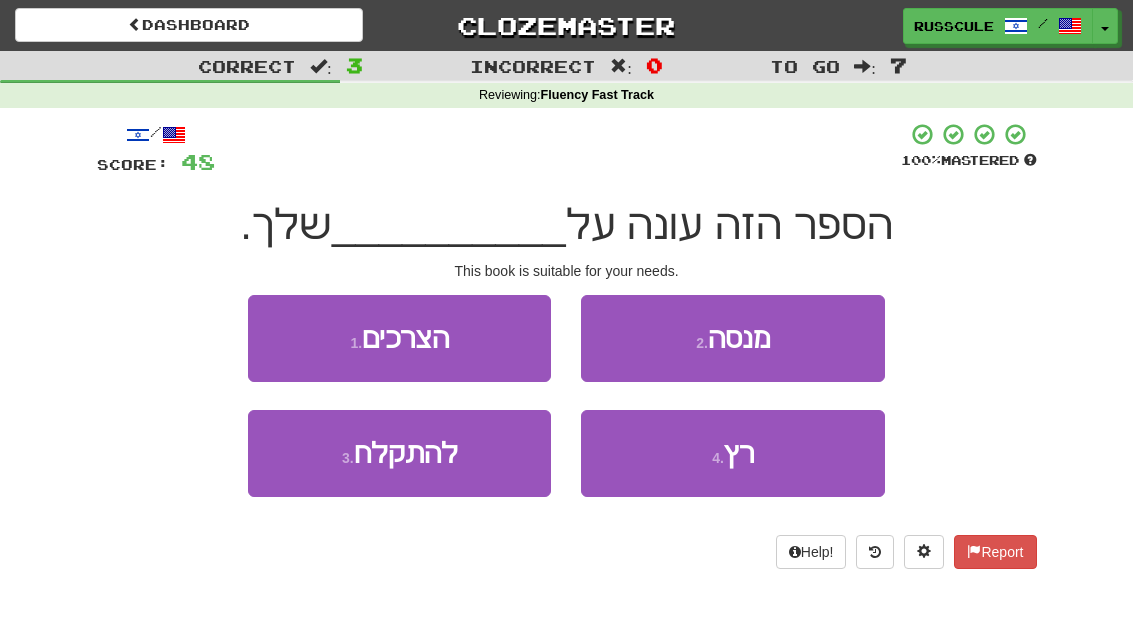 click on "1 .  הצרכים" at bounding box center (399, 338) 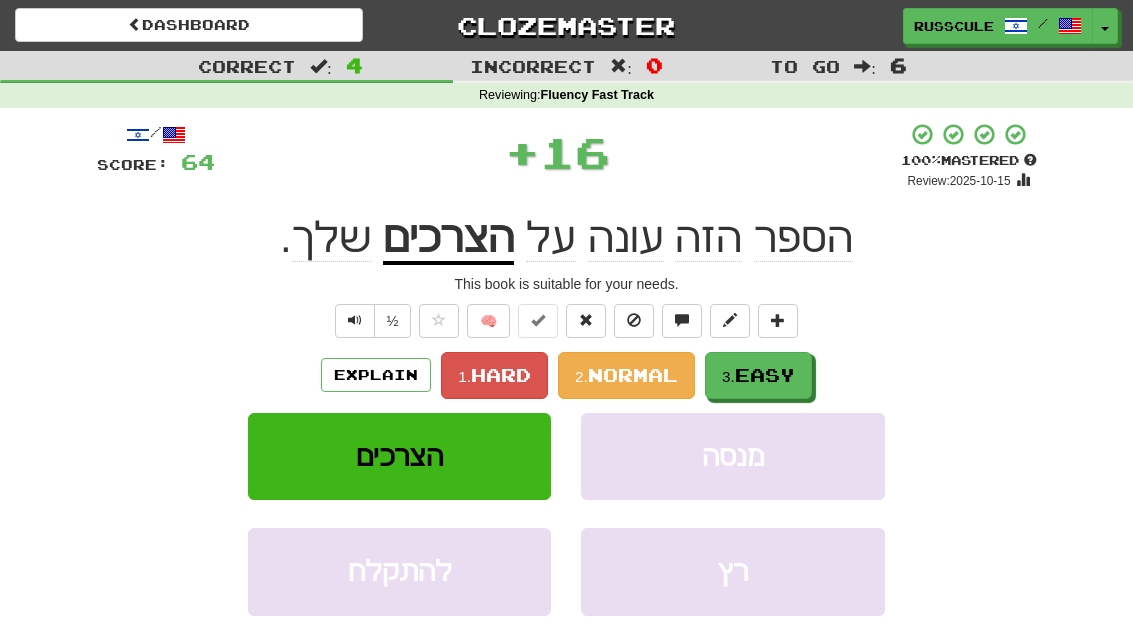 click on "3.  Easy" at bounding box center [758, 375] 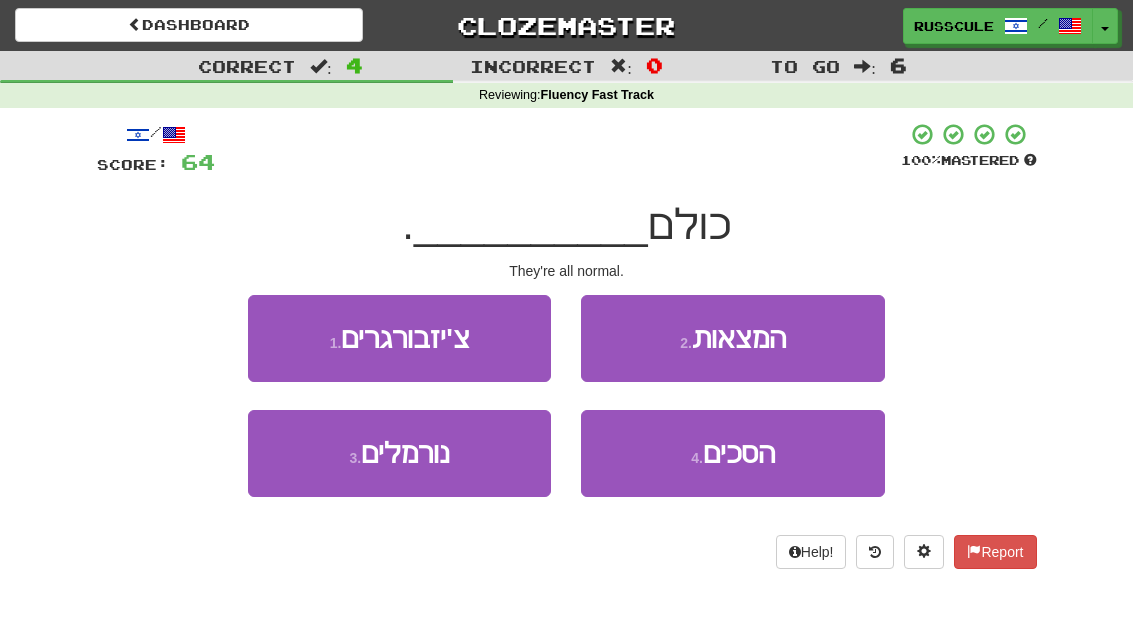 click on "3 .  נורמלים" at bounding box center [399, 453] 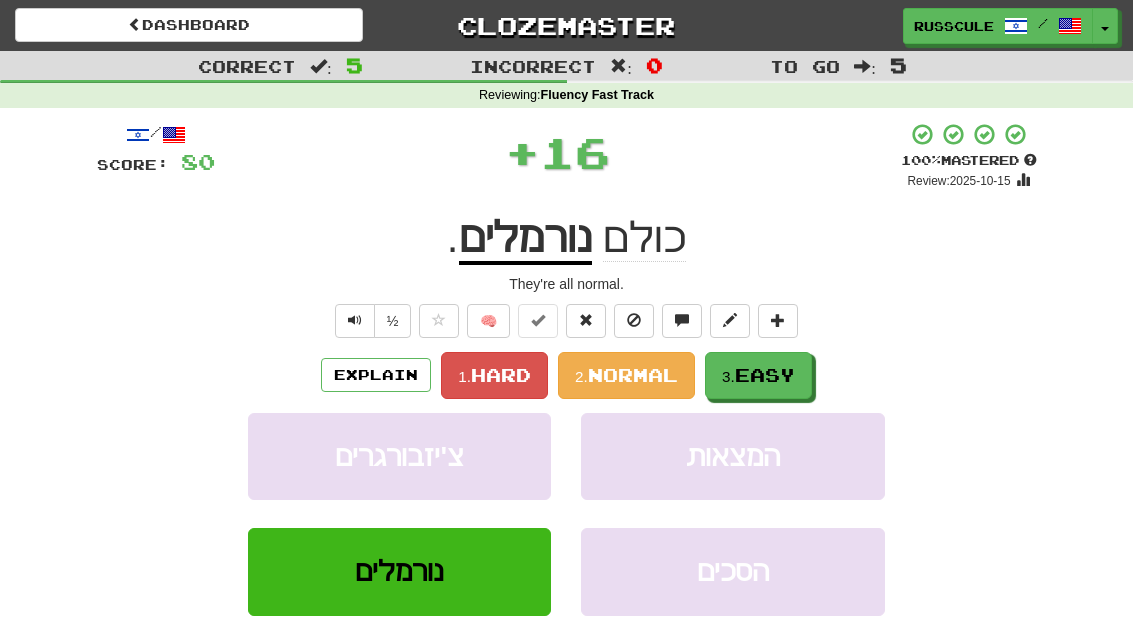 click on "Easy" at bounding box center [765, 375] 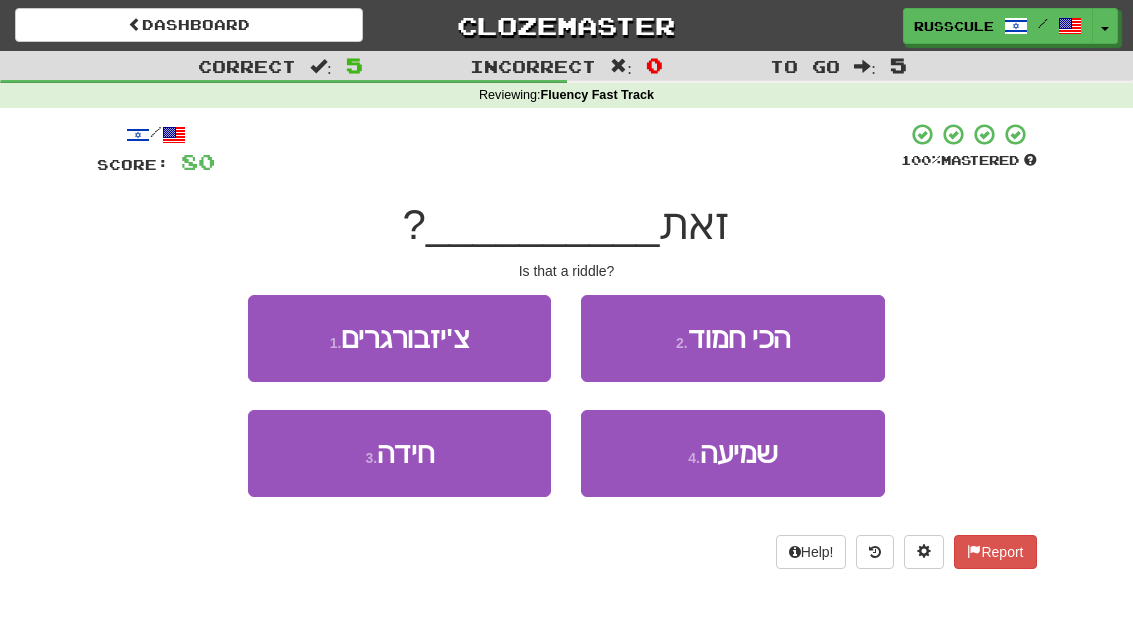 click on "3 .  חידה" at bounding box center [399, 453] 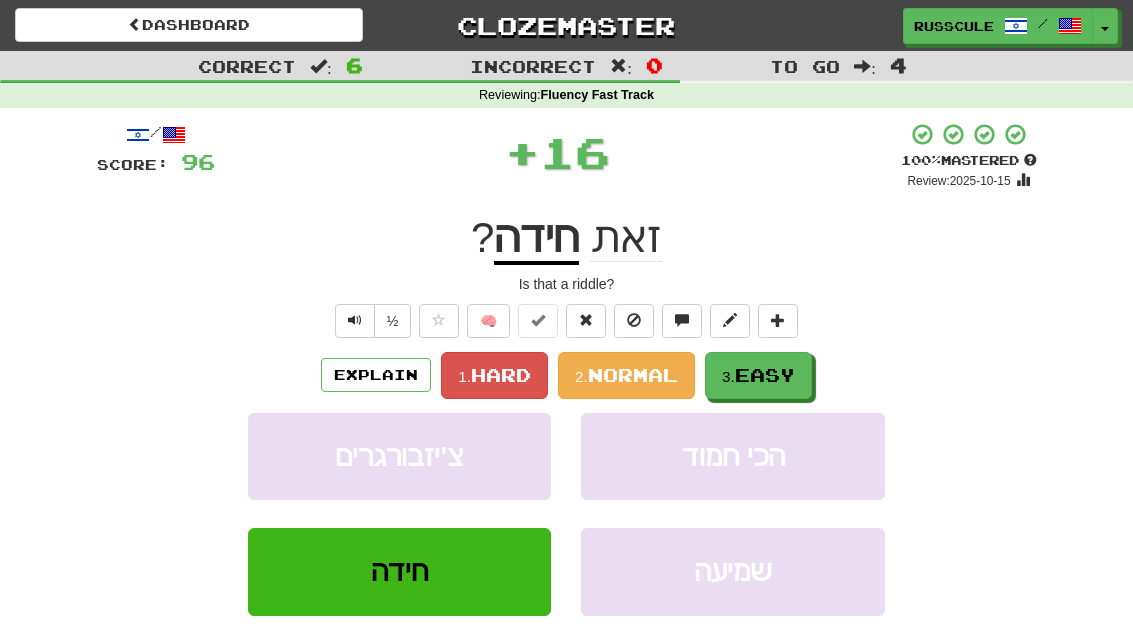 click on "Easy" at bounding box center (765, 375) 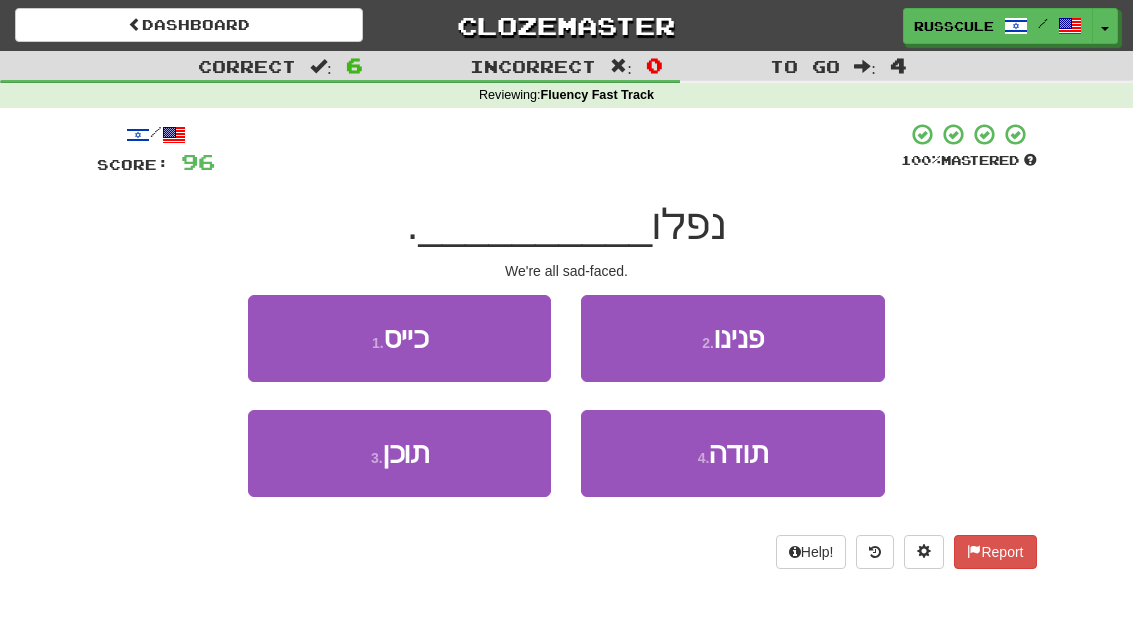 click on "2 .  פנינו" at bounding box center [732, 338] 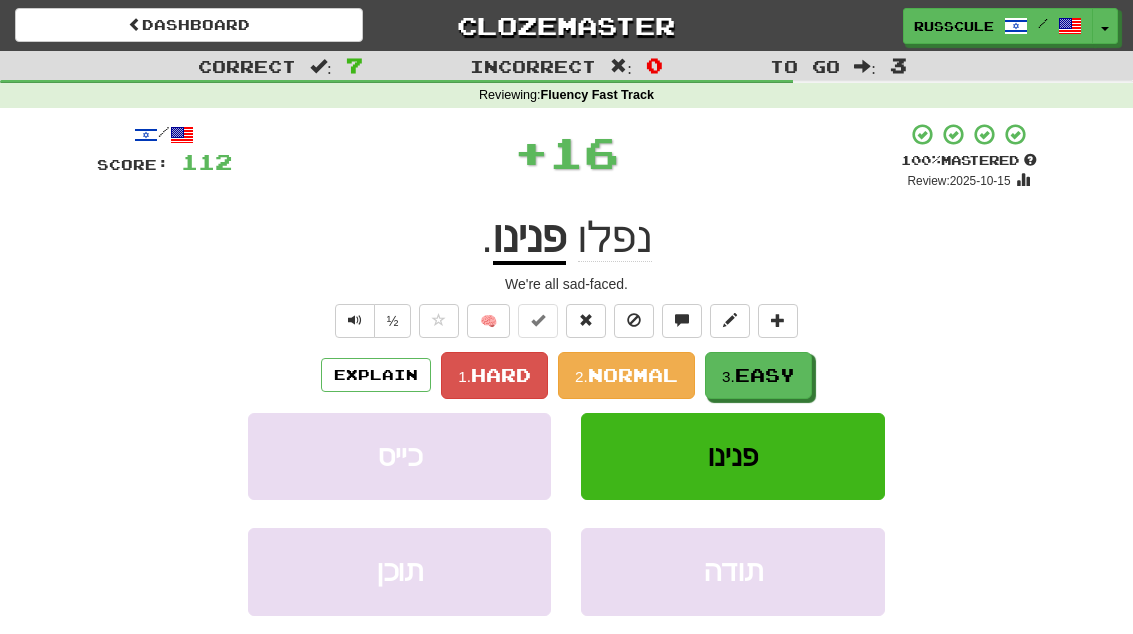 click on "Easy" at bounding box center [765, 375] 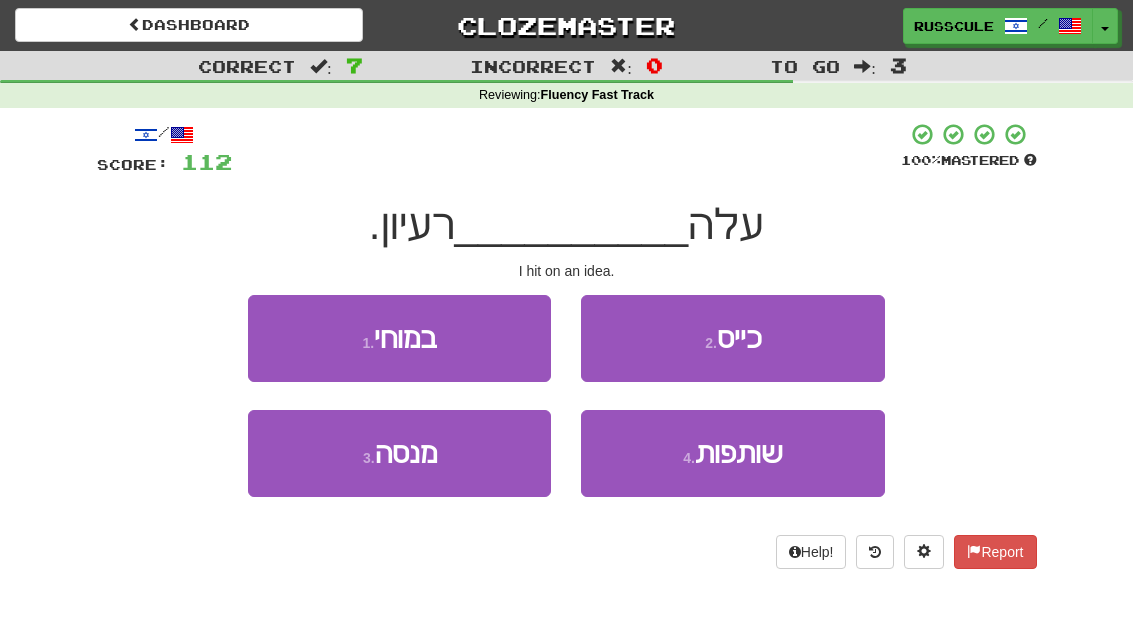 click on "1 .  במוחי" at bounding box center [399, 338] 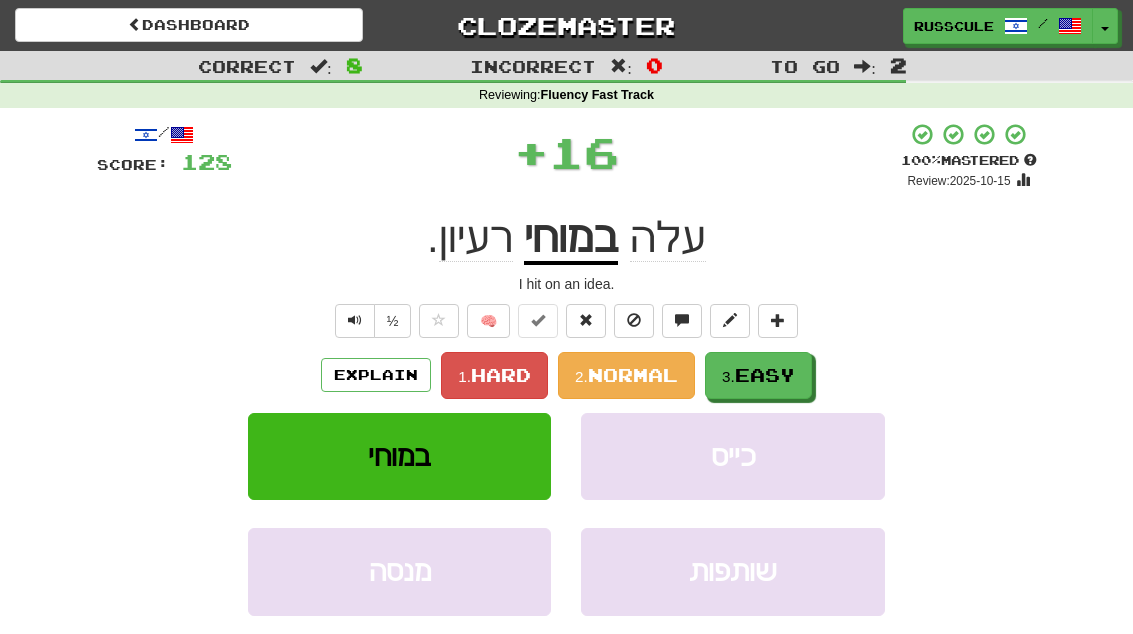 click on "Easy" at bounding box center (765, 375) 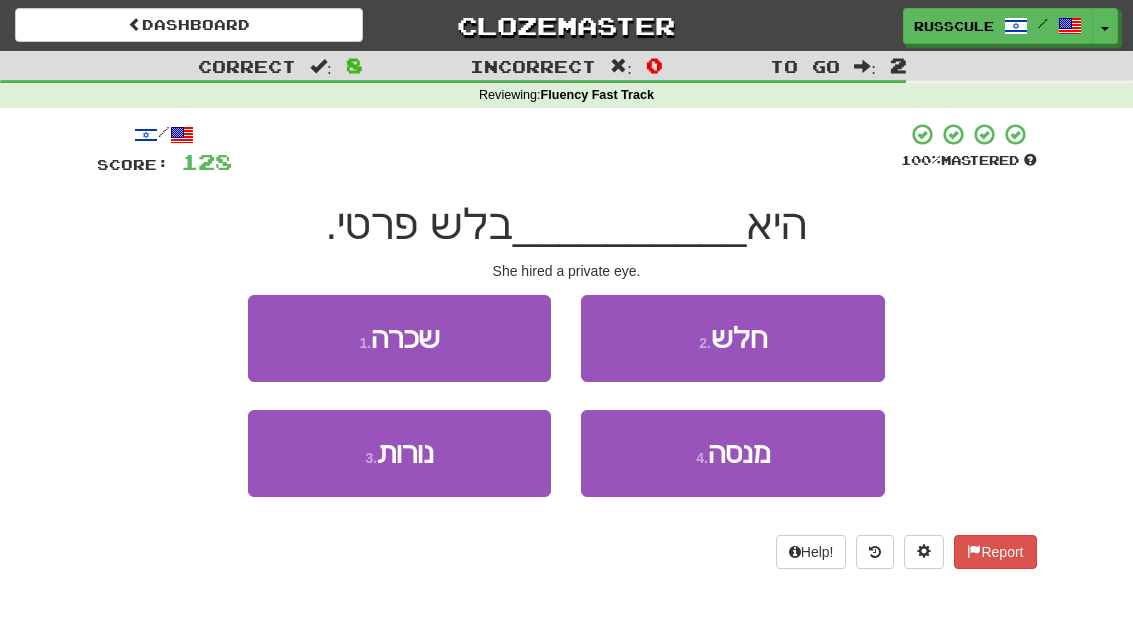 click on "1 .  שכרה" at bounding box center [399, 338] 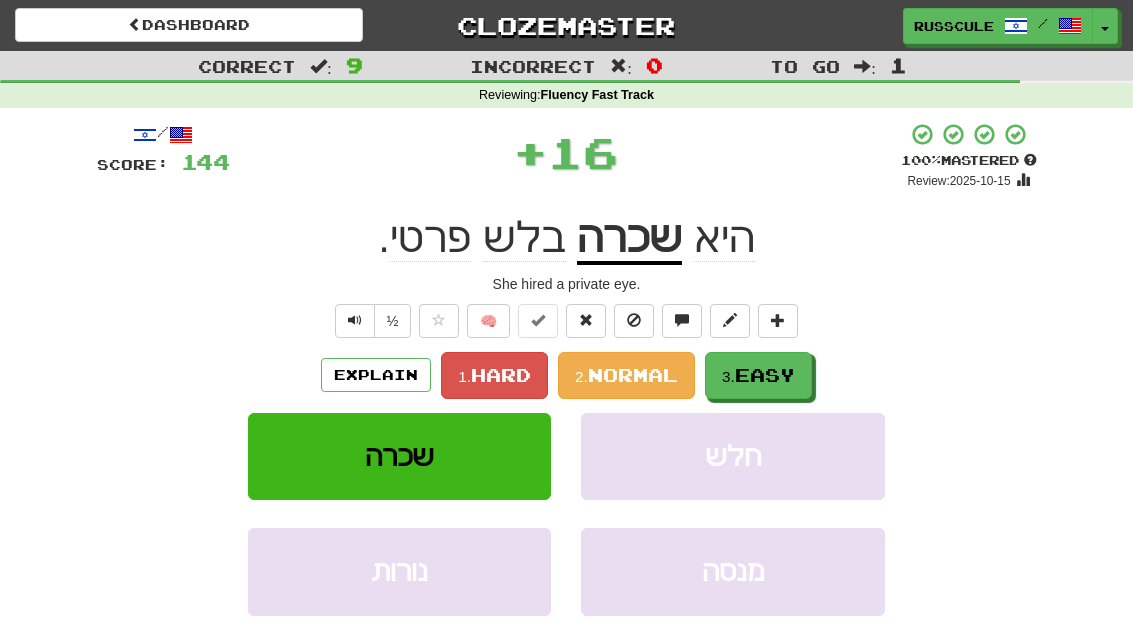 click on "Easy" at bounding box center [765, 375] 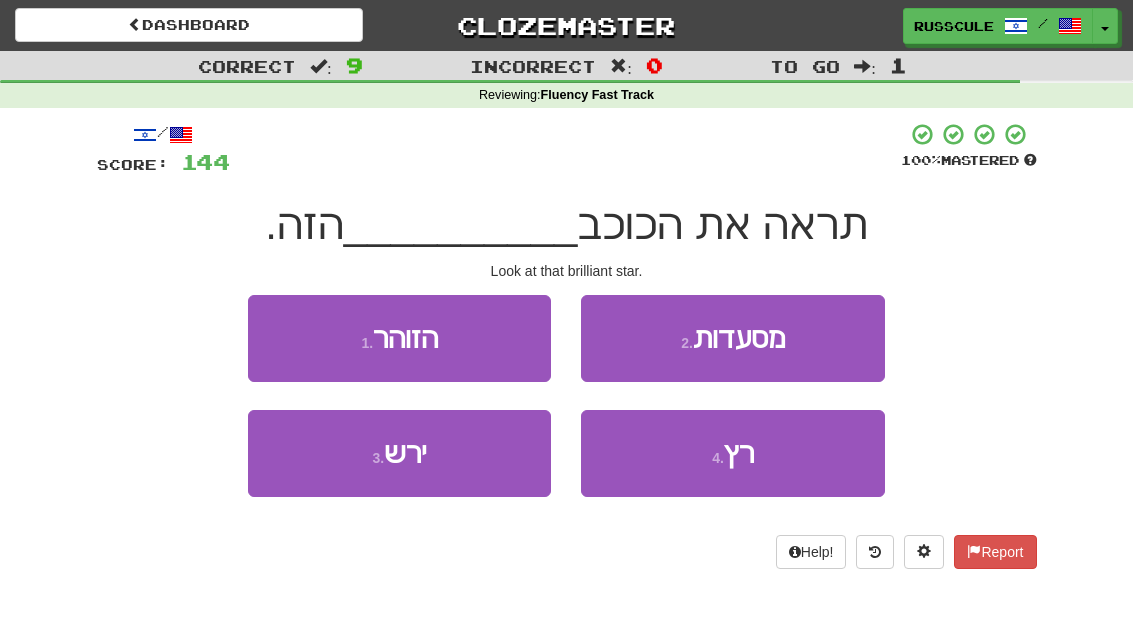 click on "1 .  הזוהר" at bounding box center [399, 338] 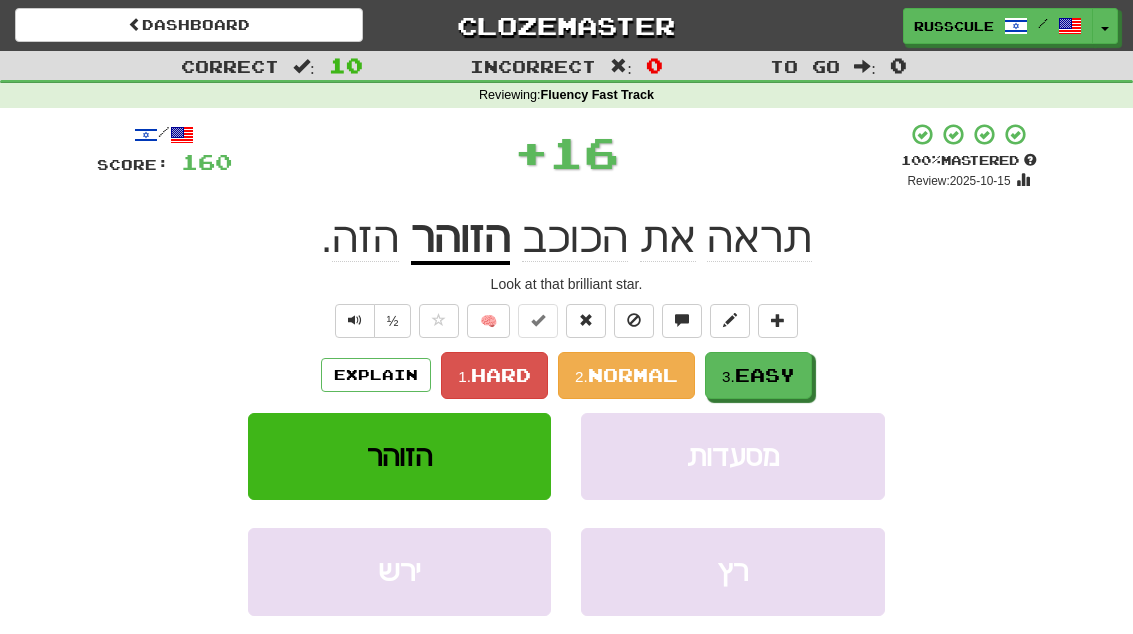 click on "Easy" at bounding box center [765, 375] 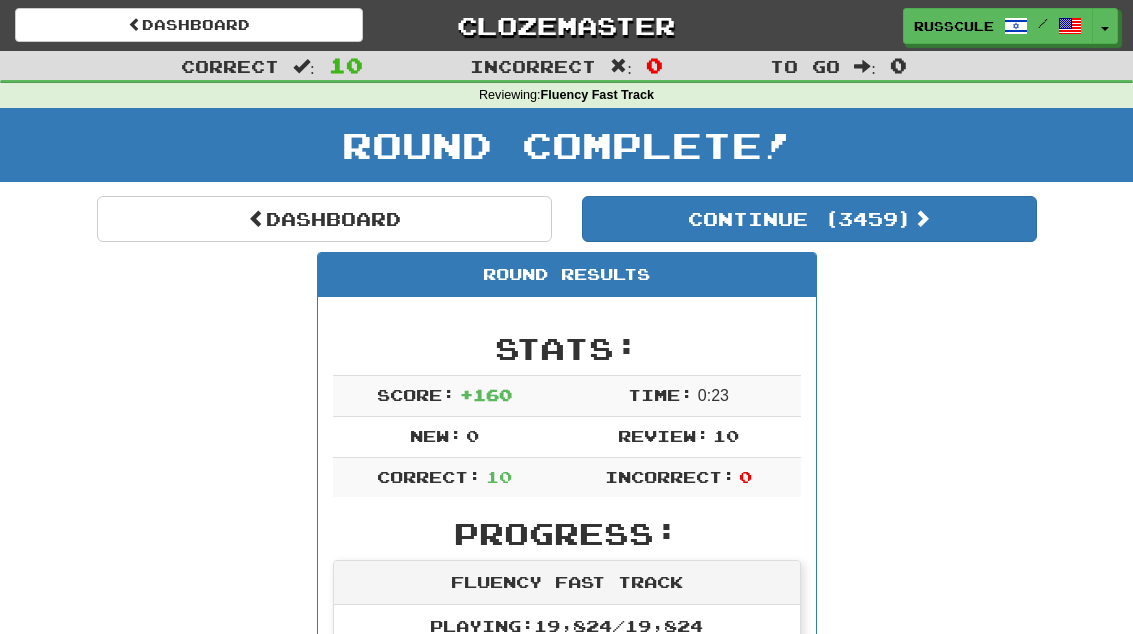 click on "Continue ( 3459 )" at bounding box center [809, 219] 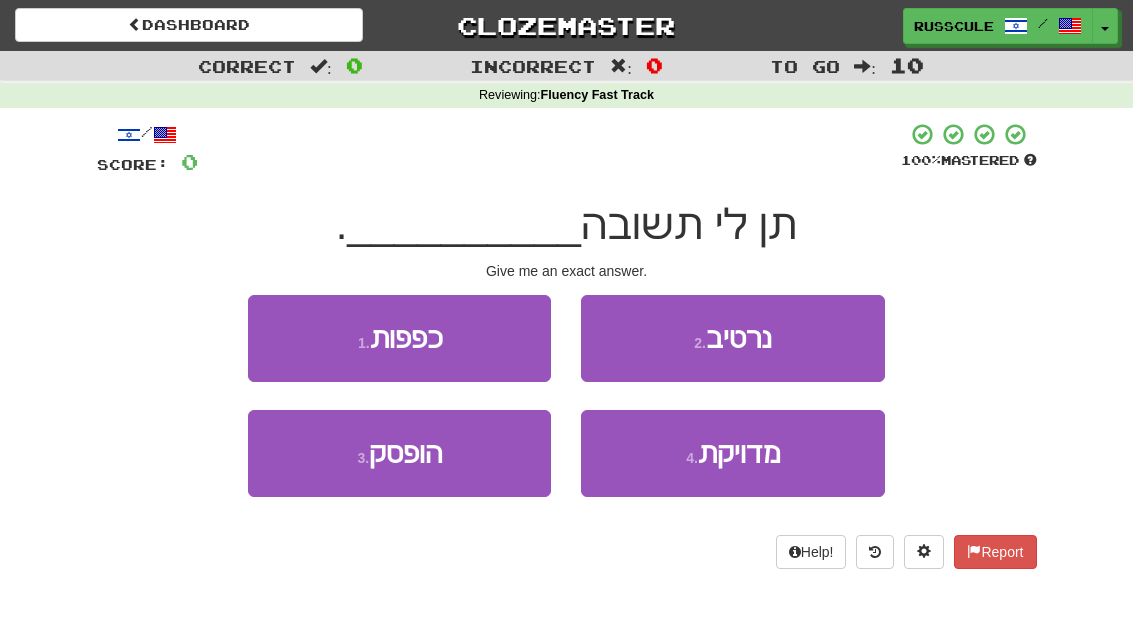 click on "4 .  מדויקת" at bounding box center [732, 453] 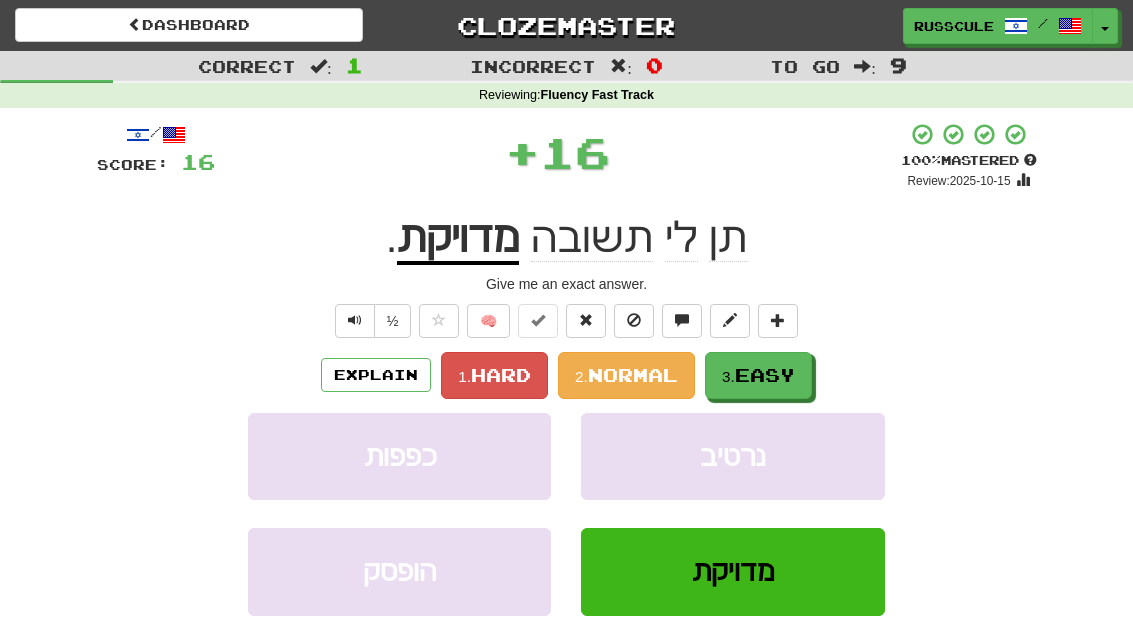 click on "3.  Easy" at bounding box center [758, 375] 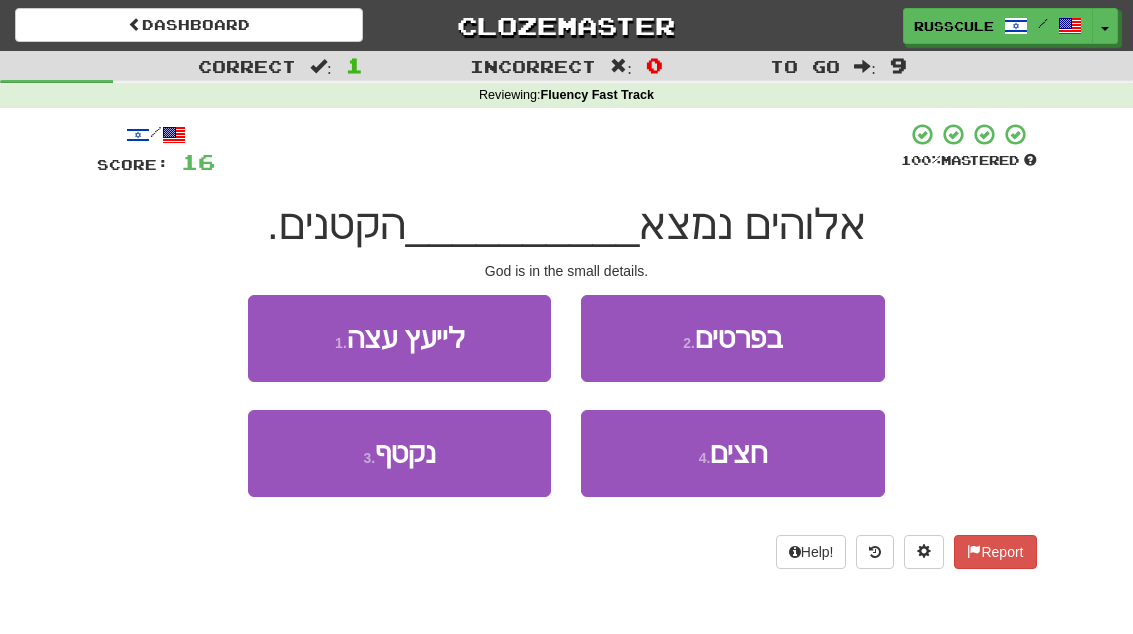 click on "2 .  בפרטים" at bounding box center [732, 338] 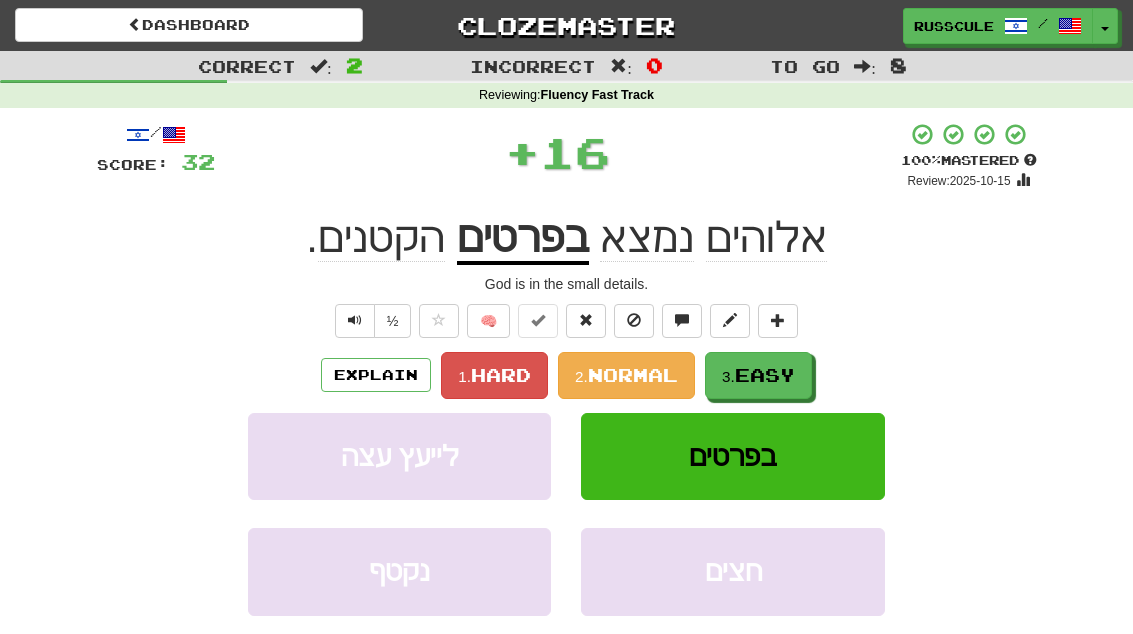 click on "Easy" at bounding box center (765, 375) 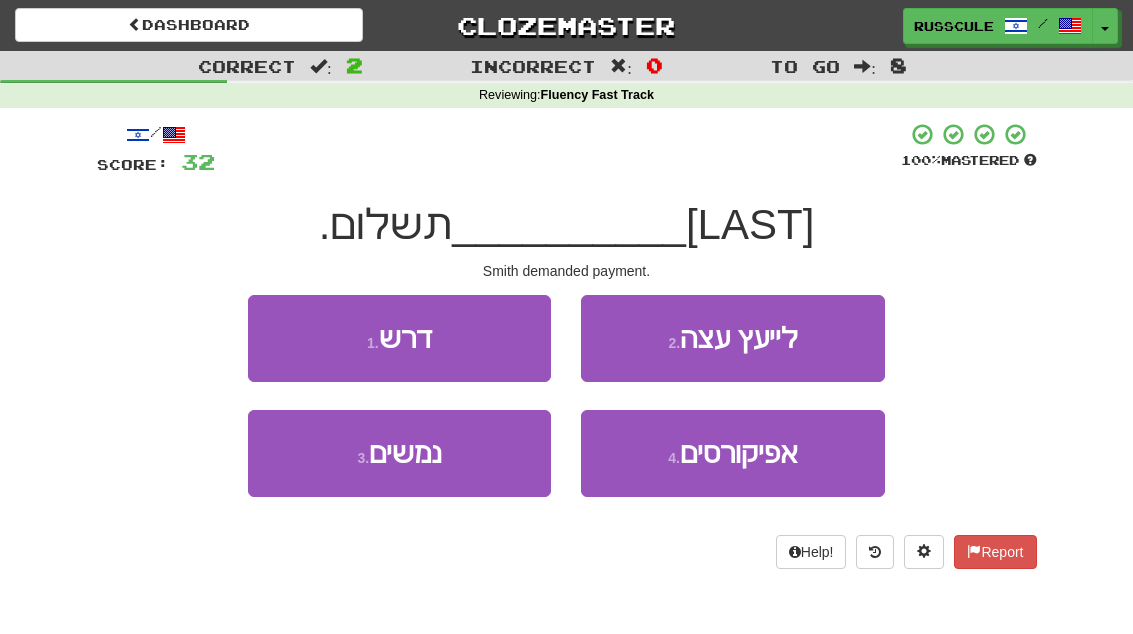 click on "1 .  דרש" at bounding box center (399, 338) 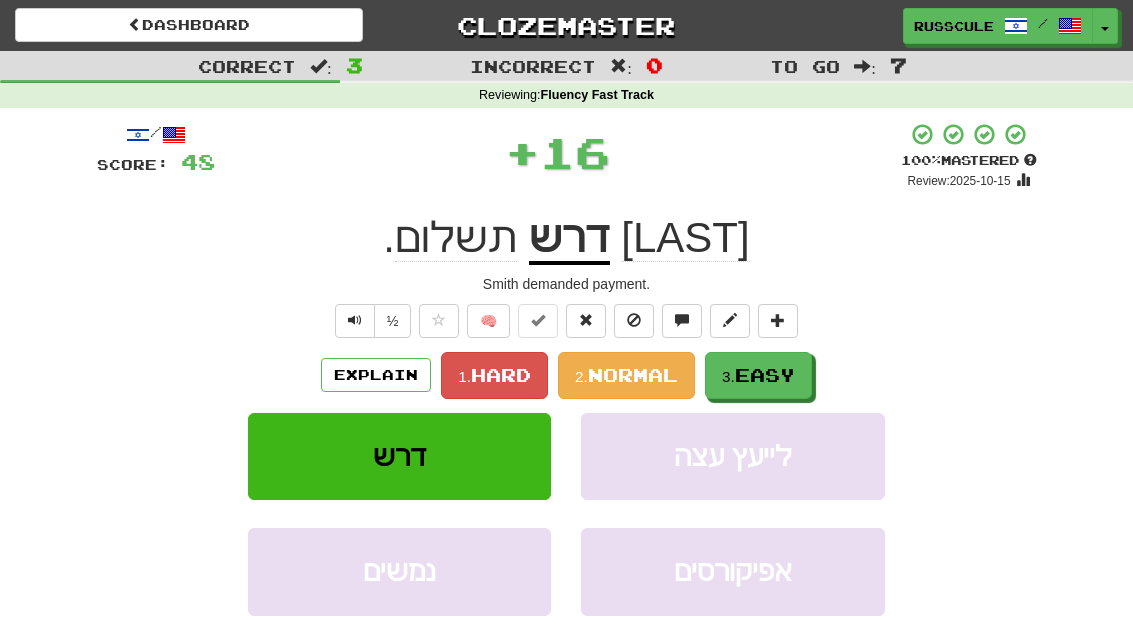 click on "Easy" at bounding box center (765, 375) 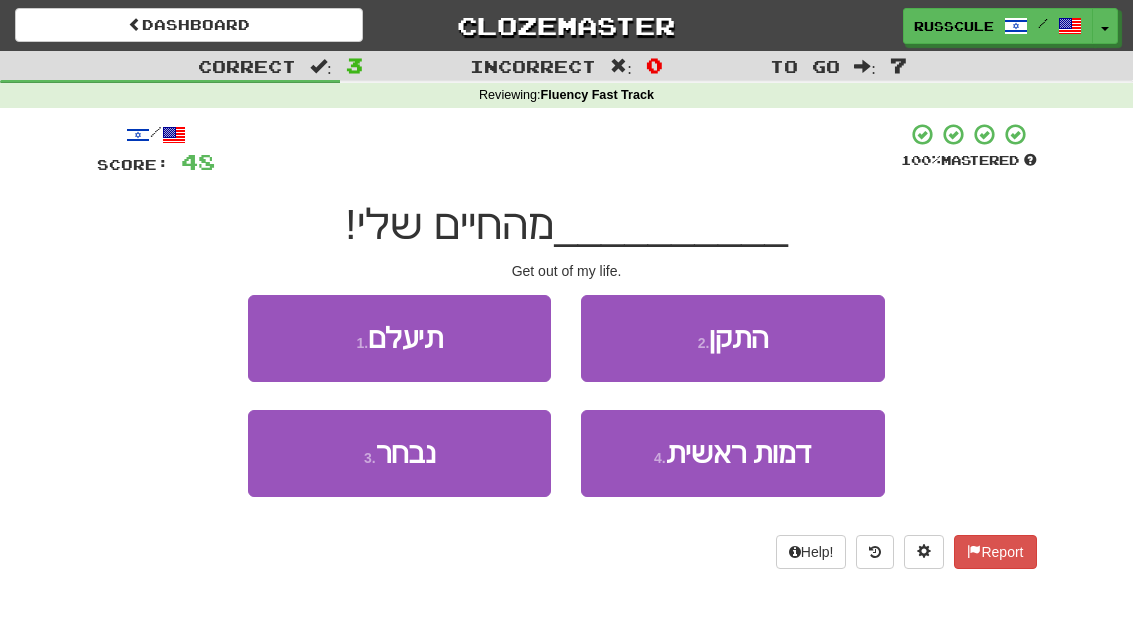 click on "1 .  תיעלם" at bounding box center [399, 338] 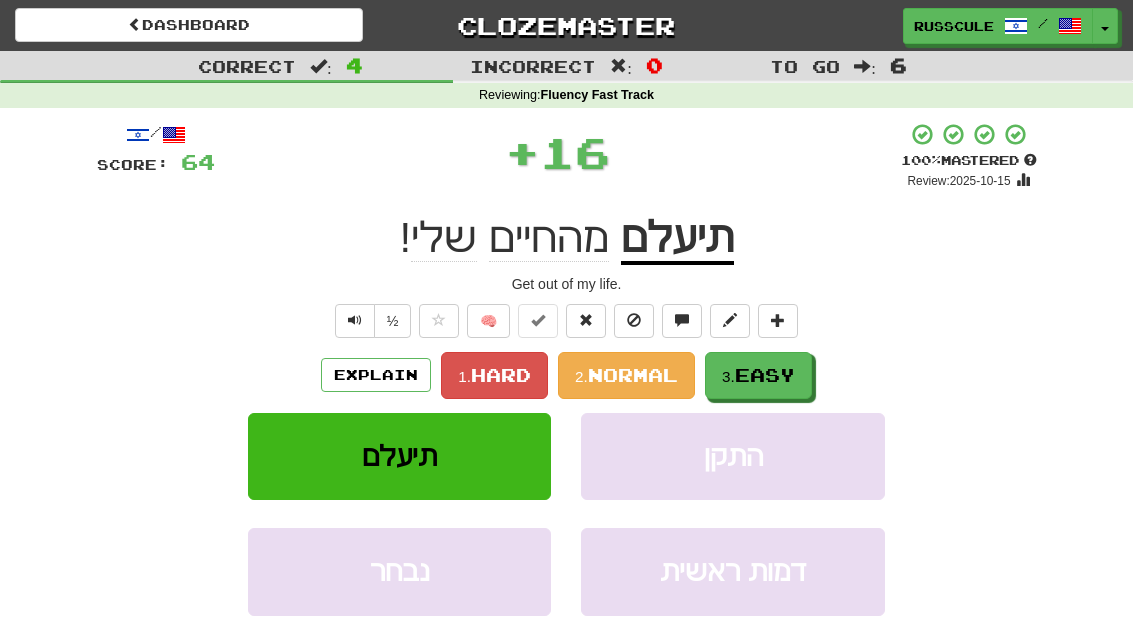 click on "Easy" at bounding box center [765, 375] 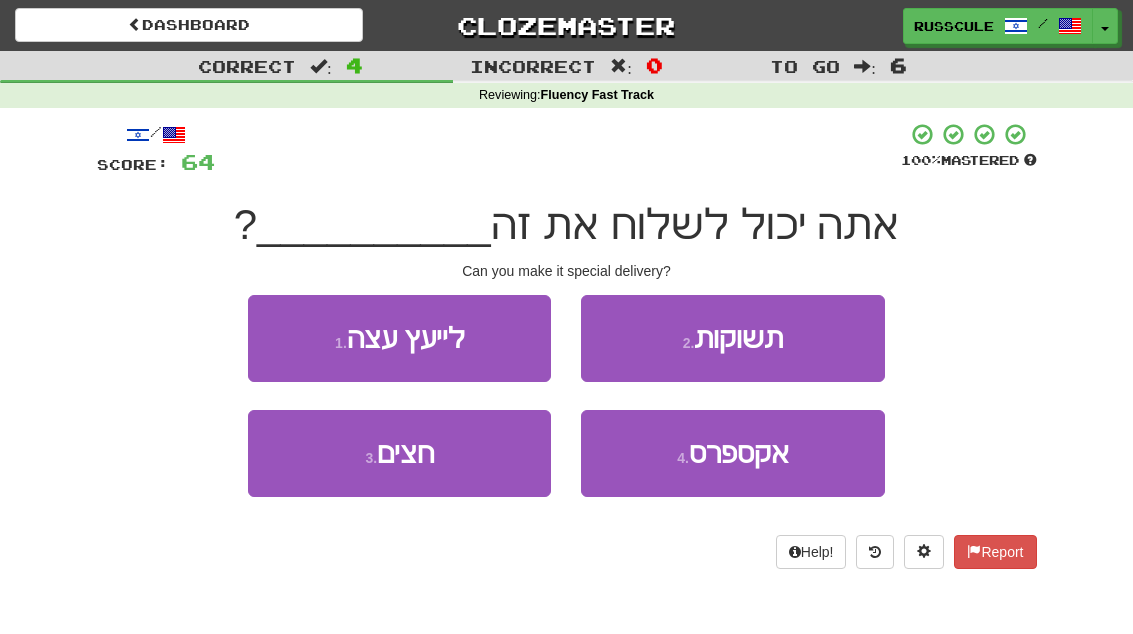 click on "אקספרס" at bounding box center (739, 453) 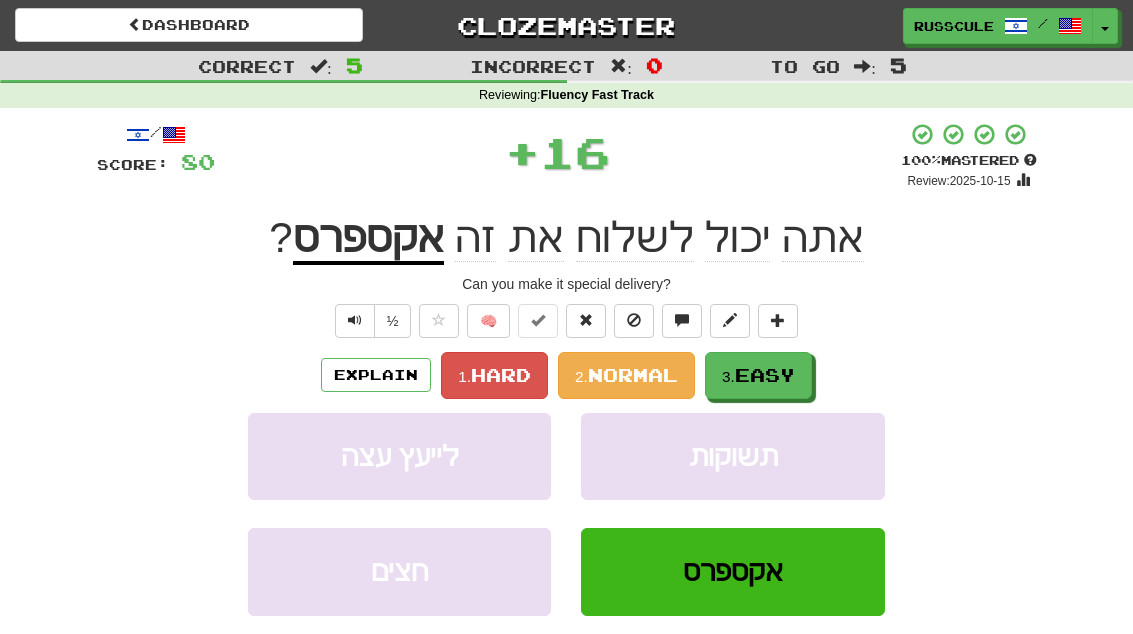 click on "3.  Easy" at bounding box center (758, 375) 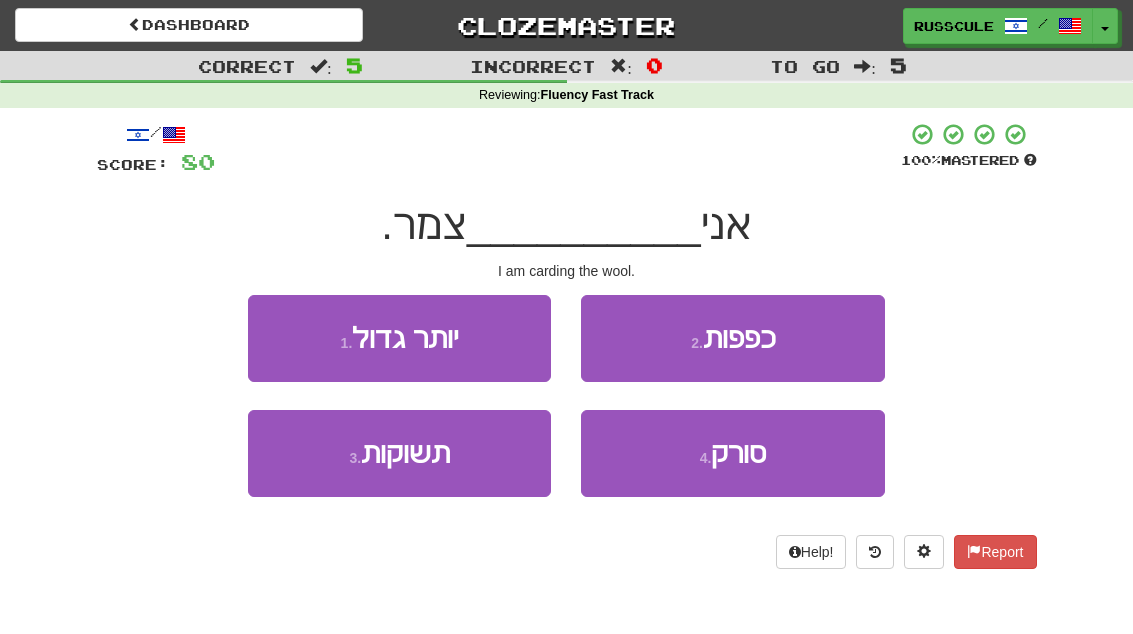 click on "סורק" at bounding box center (738, 453) 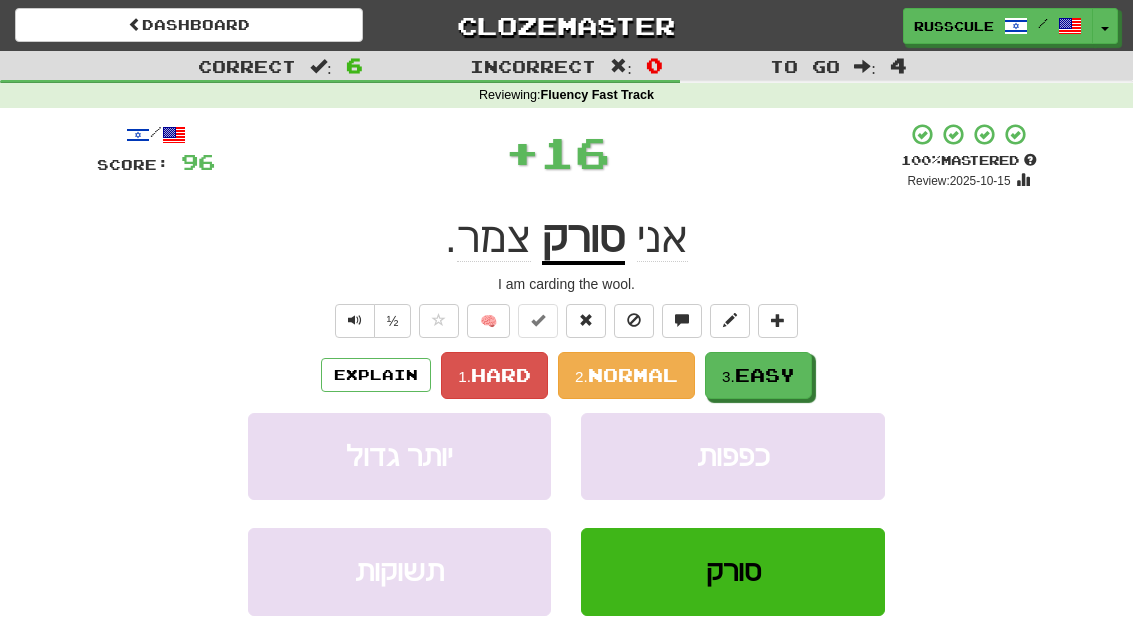 click on "Easy" at bounding box center (765, 375) 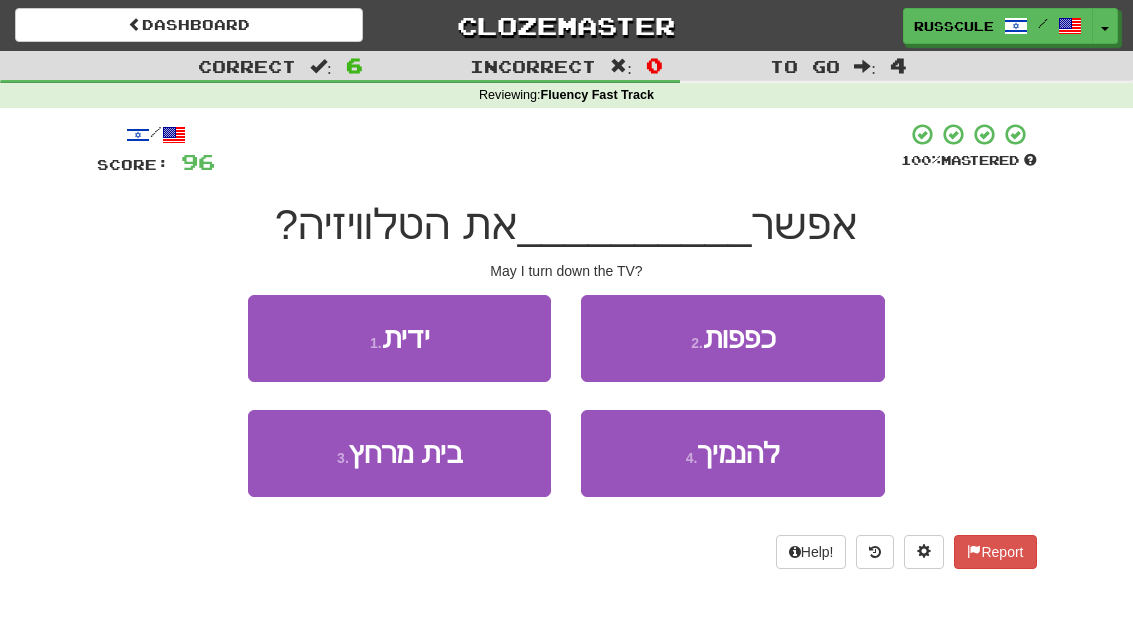 click on "4 .  להנמיך" at bounding box center [732, 453] 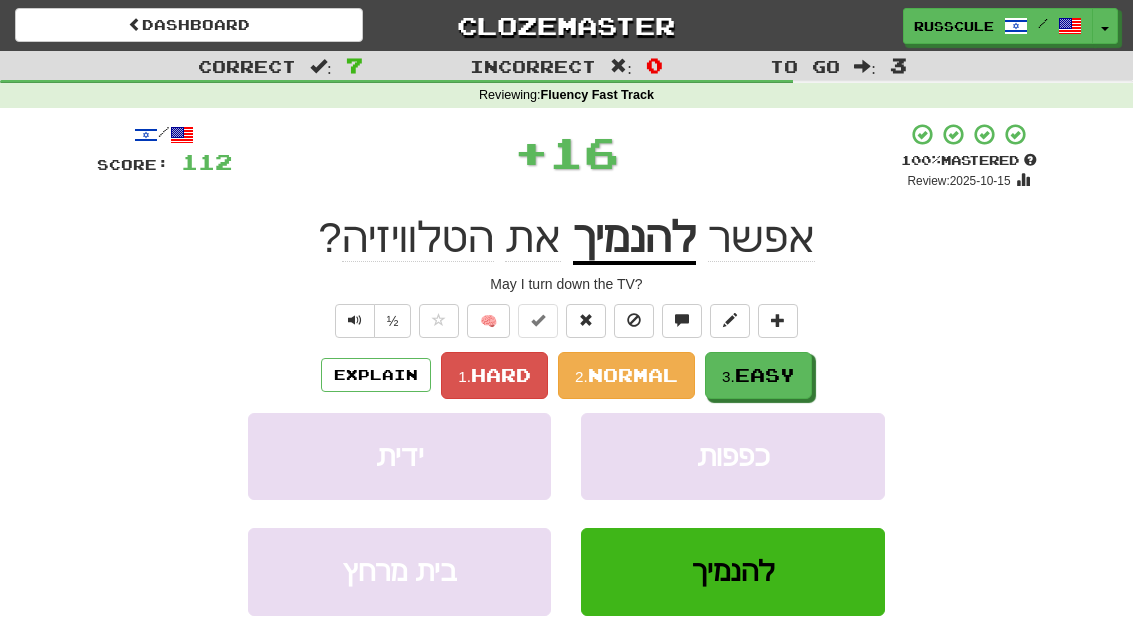 click on "Easy" at bounding box center (765, 375) 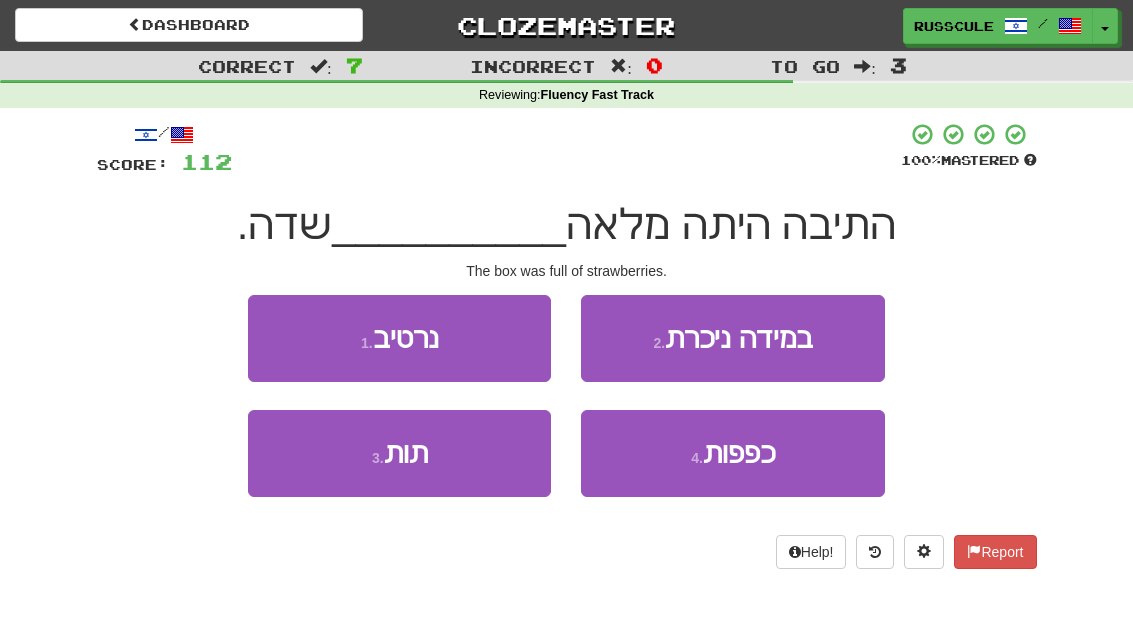 click on "3 .  תות" at bounding box center [399, 453] 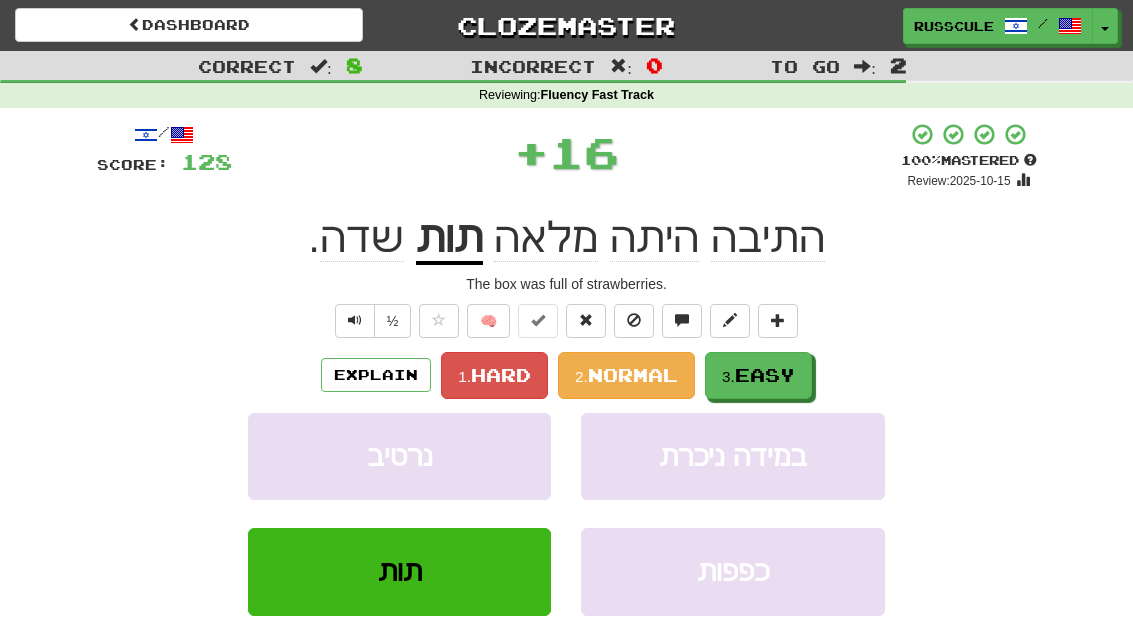 click on "3.  Easy" at bounding box center [758, 375] 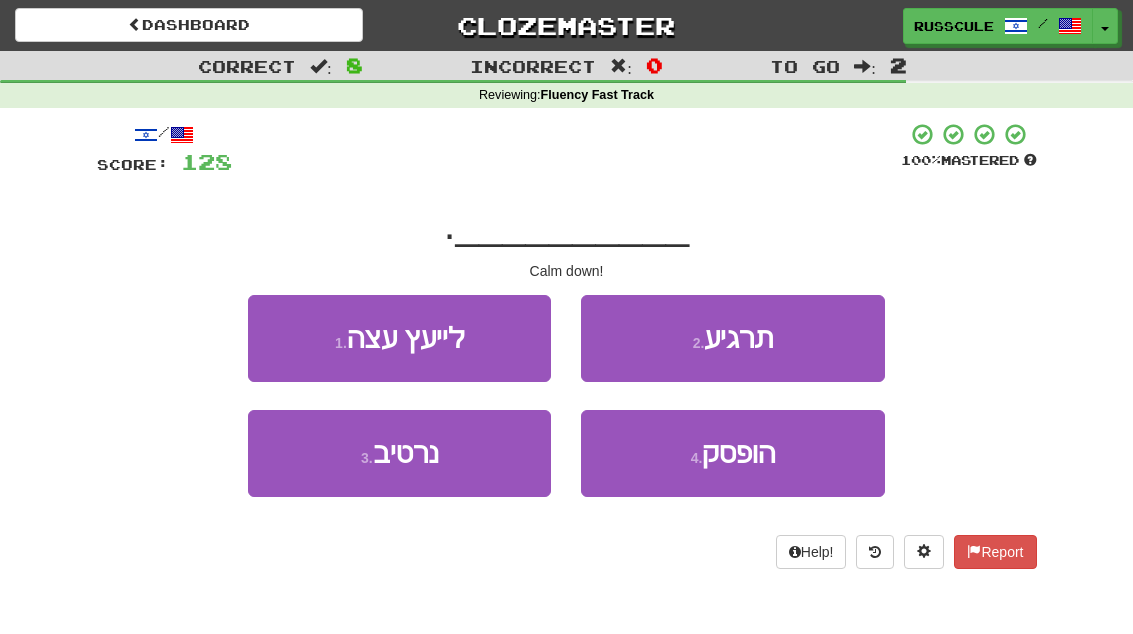 click on "2 .  תרגיע" at bounding box center (732, 338) 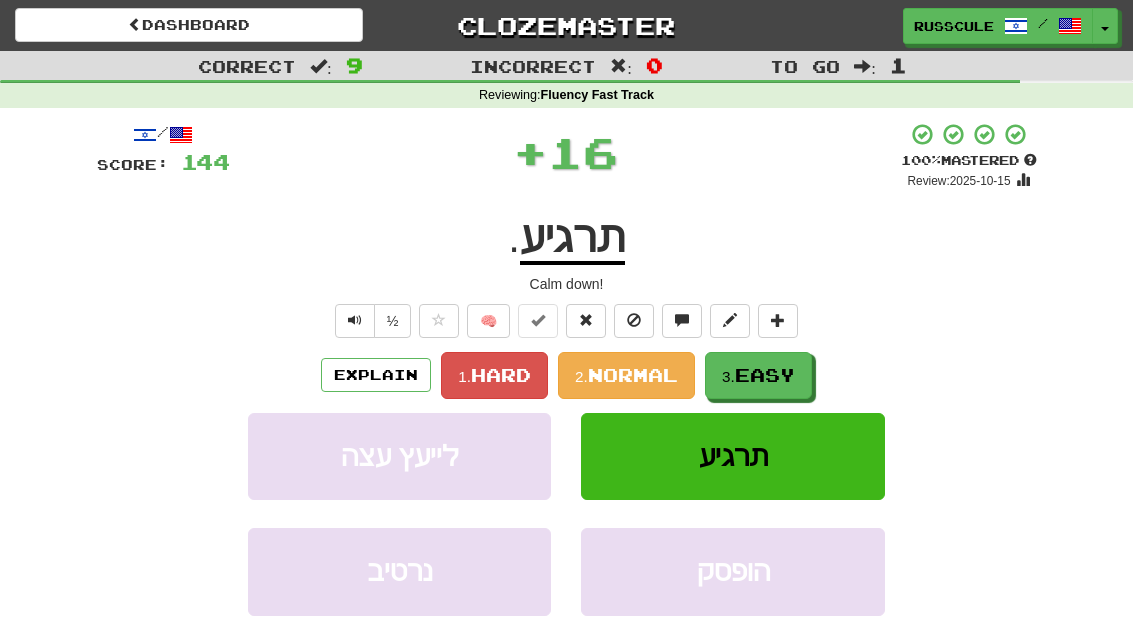 click on "3.  Easy" at bounding box center (758, 375) 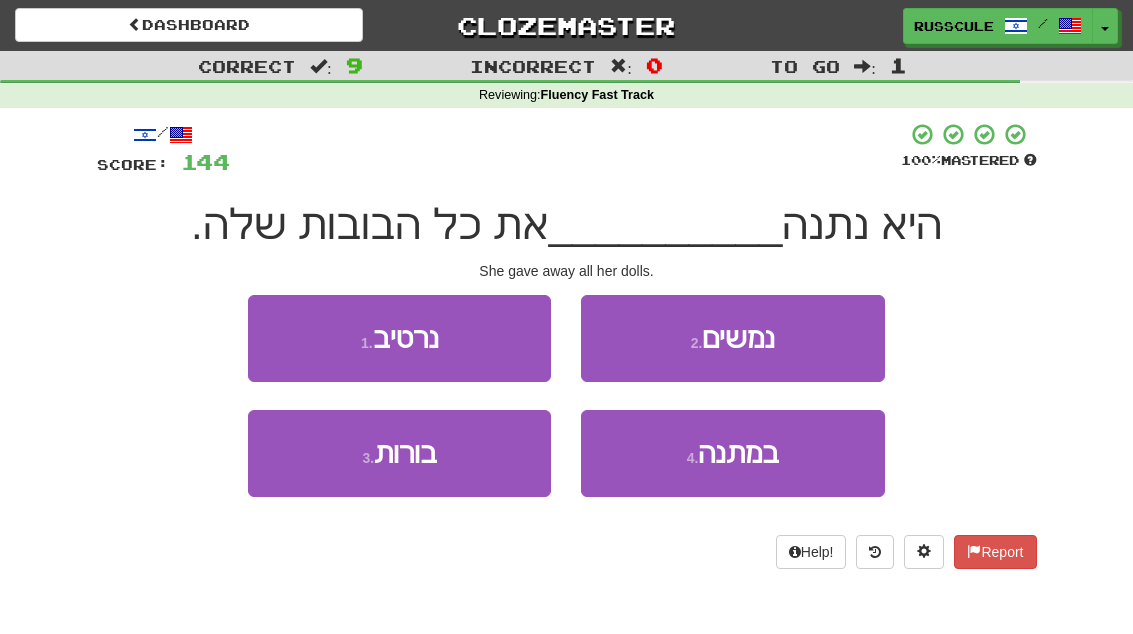 click on "4 .  במתנה" at bounding box center (732, 453) 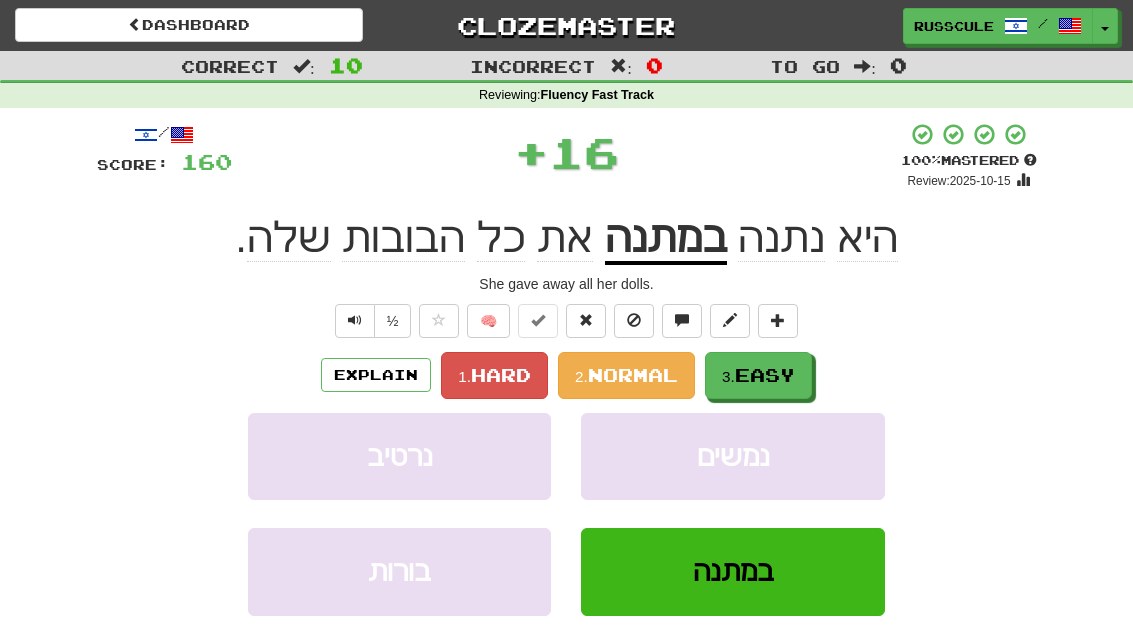 click on "Easy" at bounding box center [765, 375] 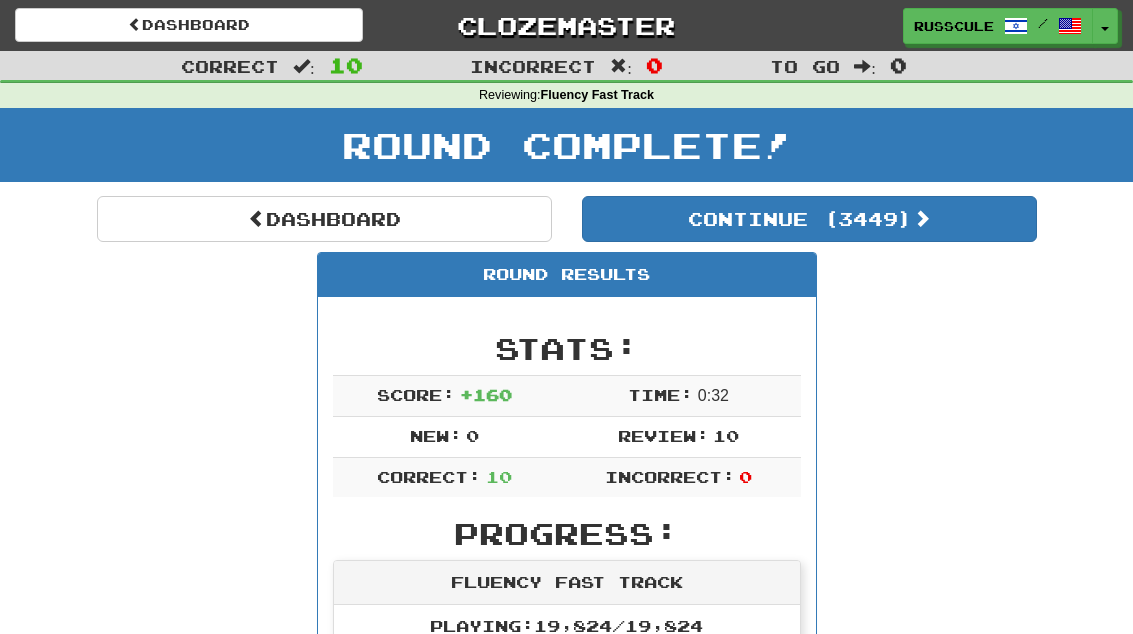click on "Continue ( 3449 )" at bounding box center (809, 219) 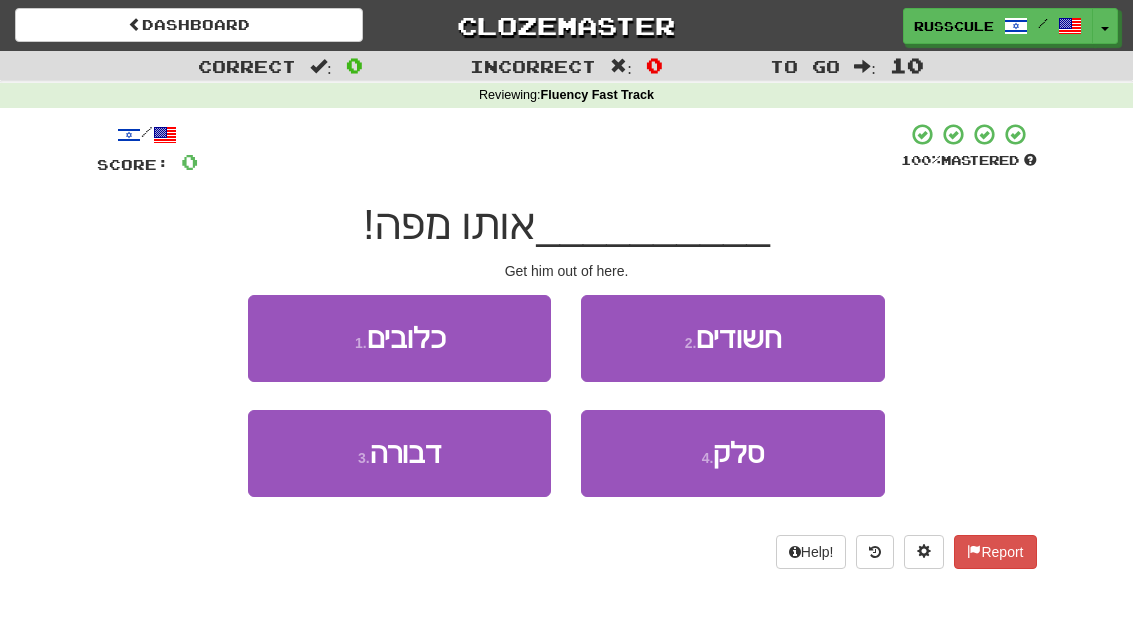 click on "סלק" at bounding box center (738, 453) 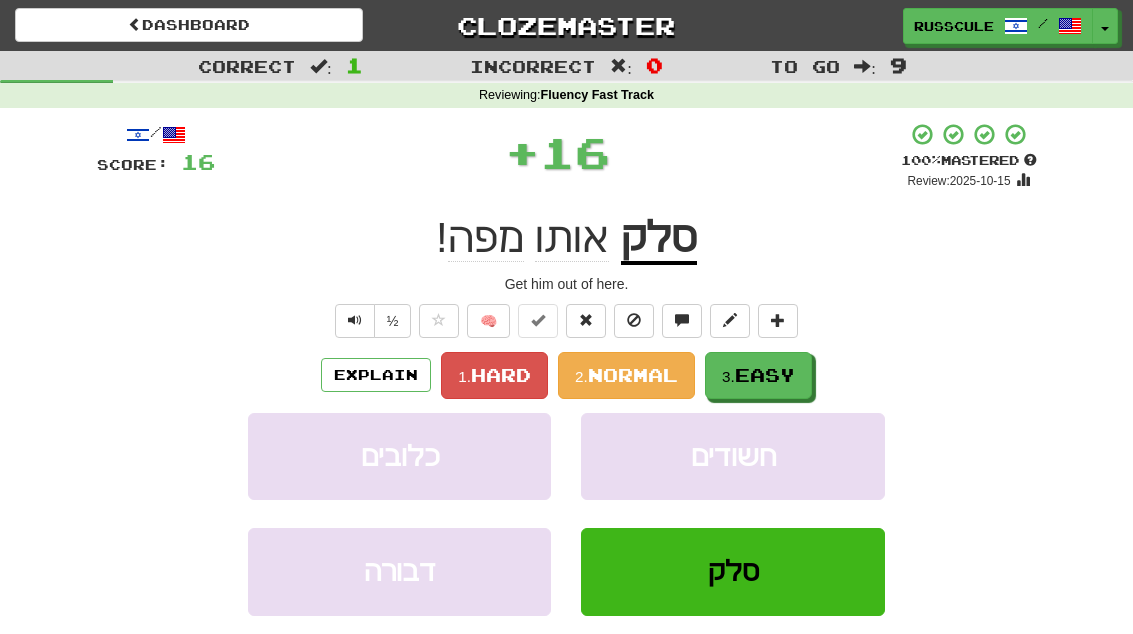 click on "3.  Easy" at bounding box center (758, 375) 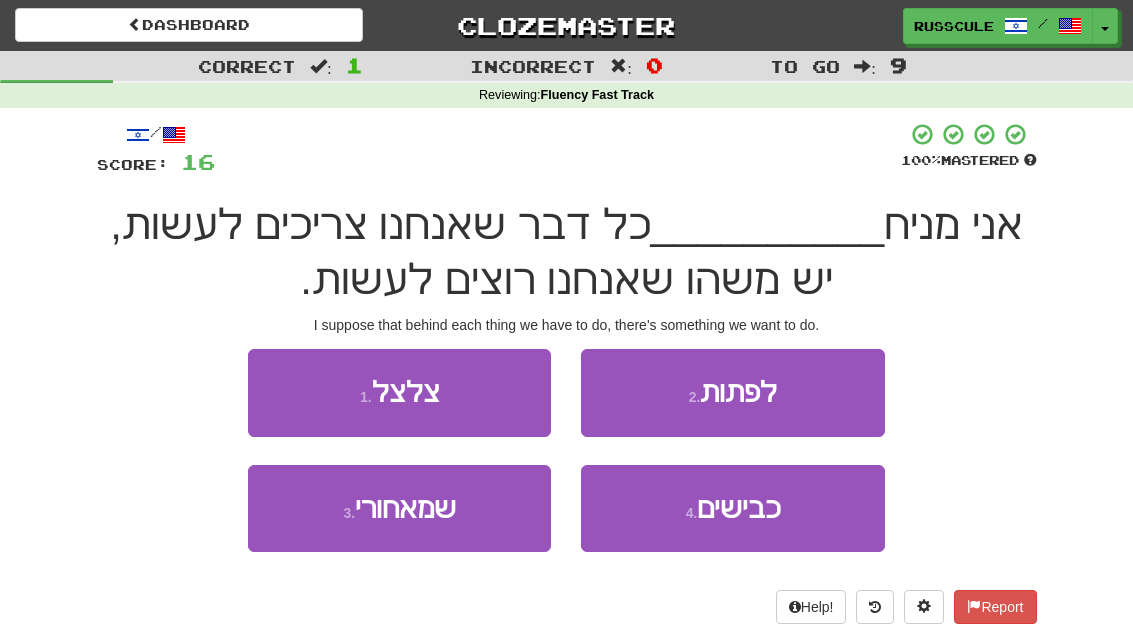 click on "3 .  שמאחורי" at bounding box center [399, 508] 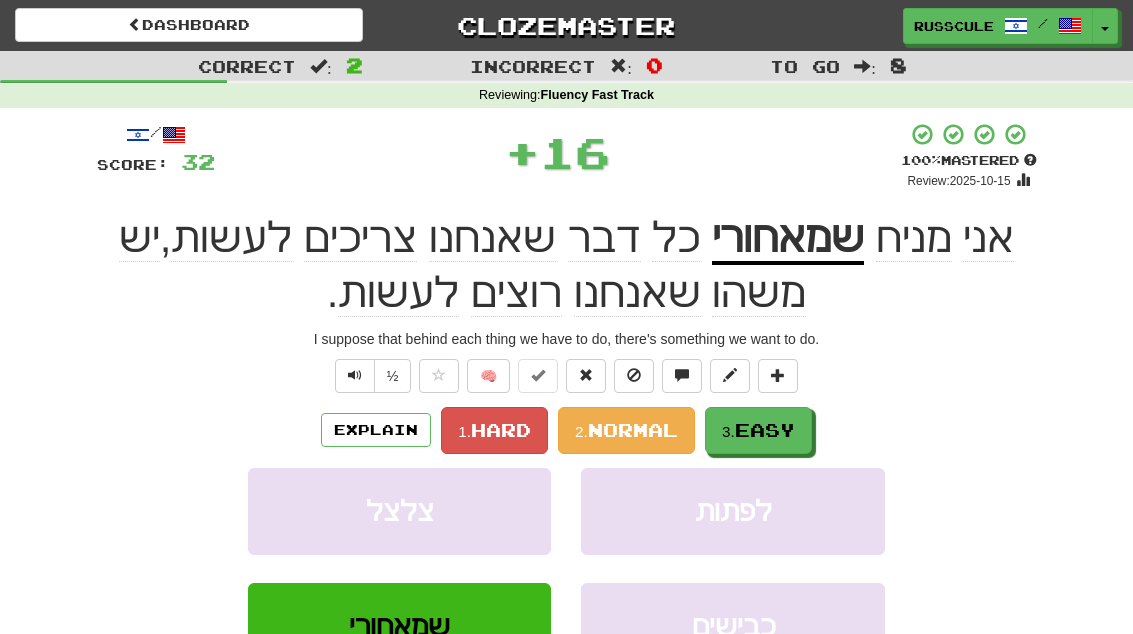 click on "Easy" at bounding box center [765, 430] 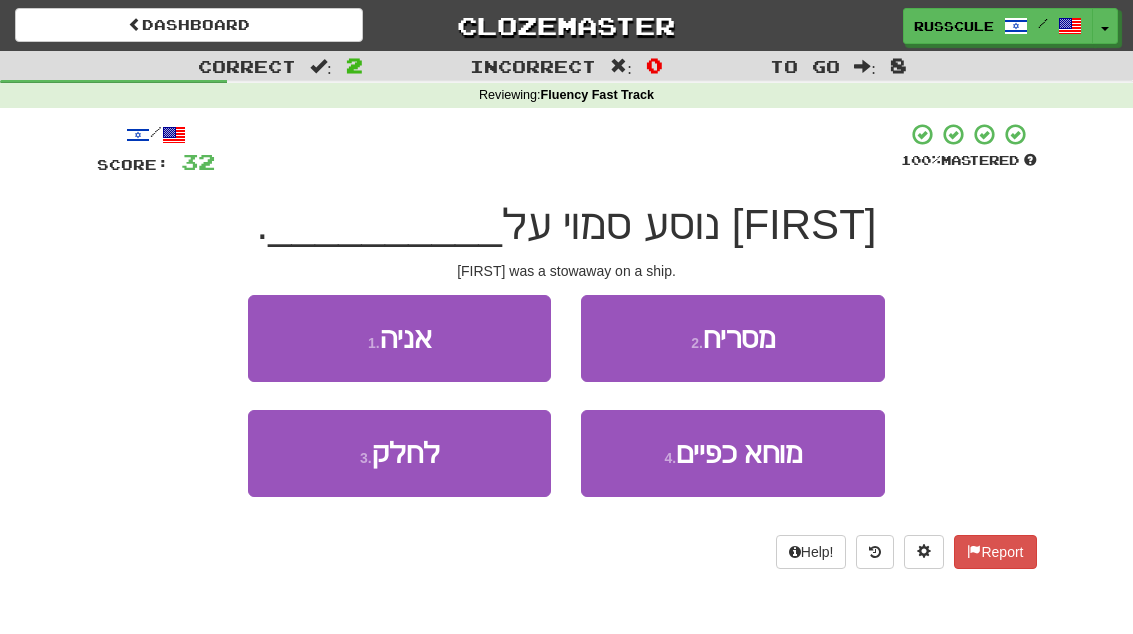 click on "1 .  אניה" at bounding box center [399, 338] 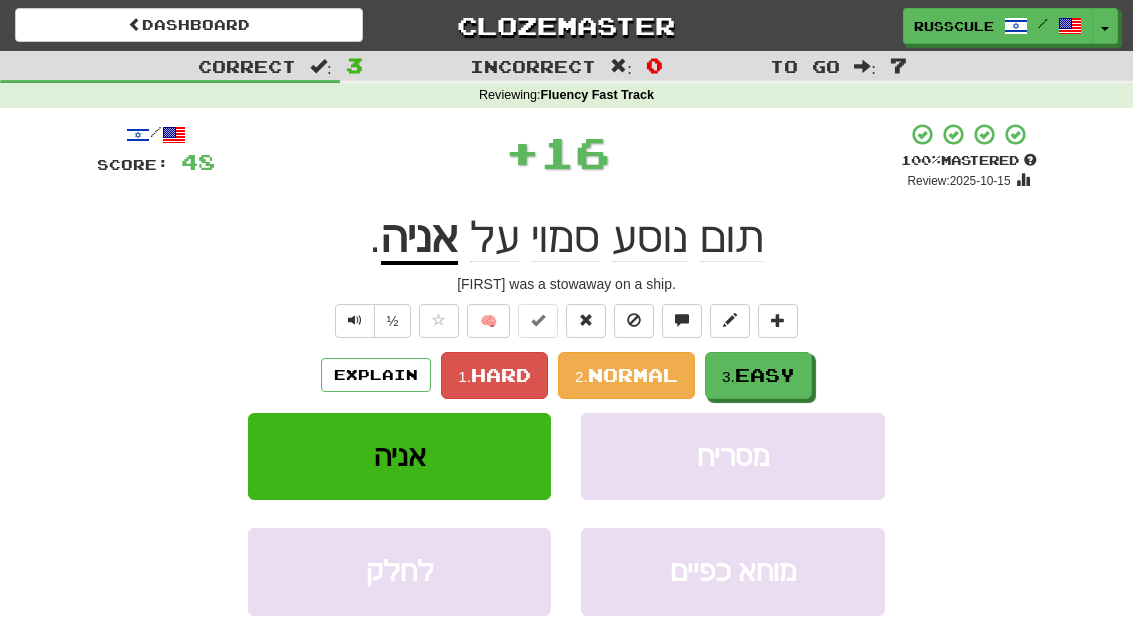click on "3.  Easy" at bounding box center [758, 375] 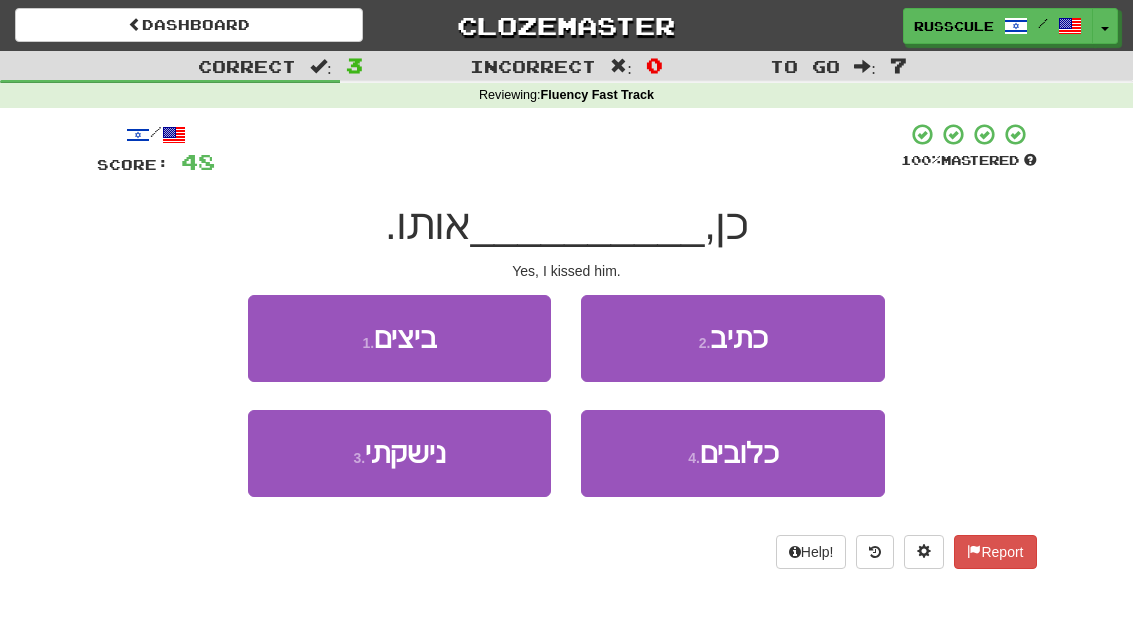 click on "3 .  נישקתי" at bounding box center (399, 453) 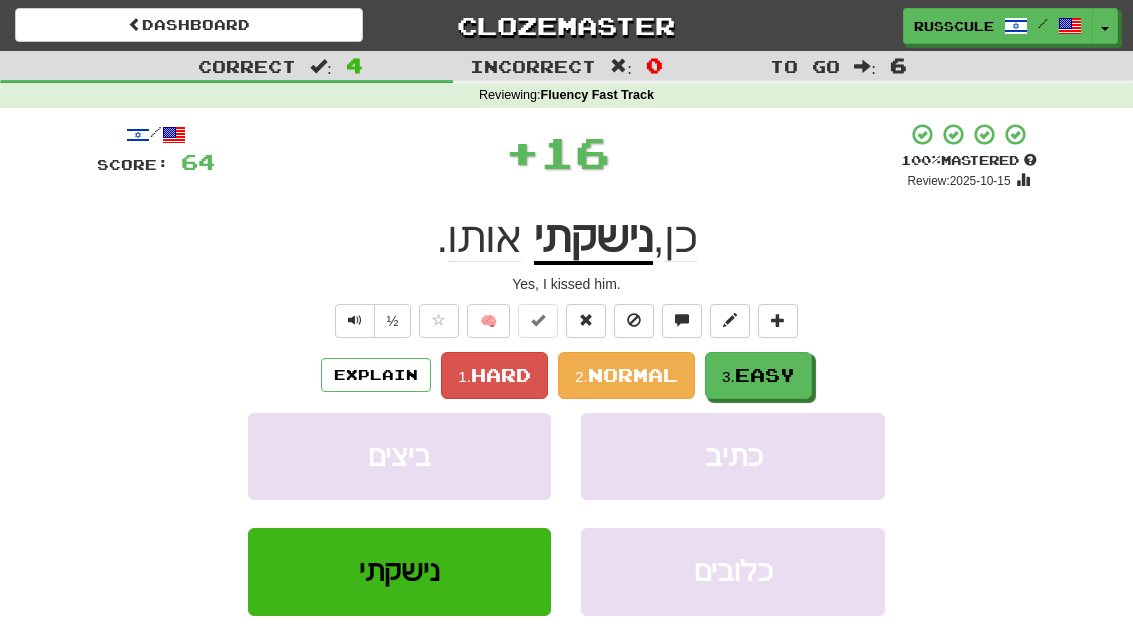 click on "3.  Easy" at bounding box center (758, 375) 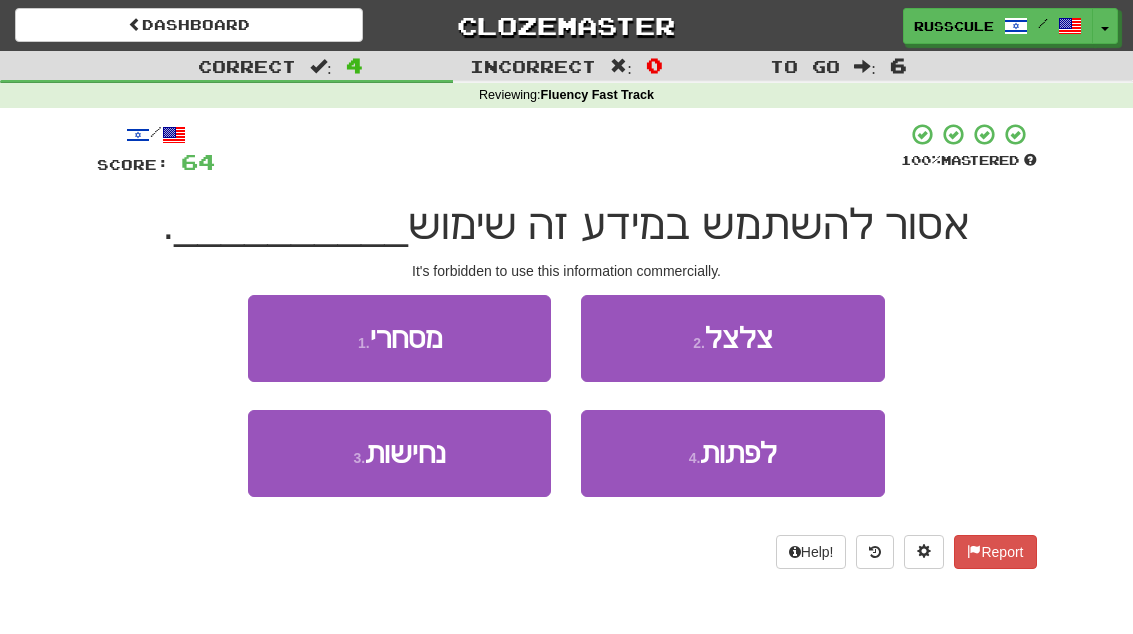click on "1 .  מסחרי" at bounding box center [399, 338] 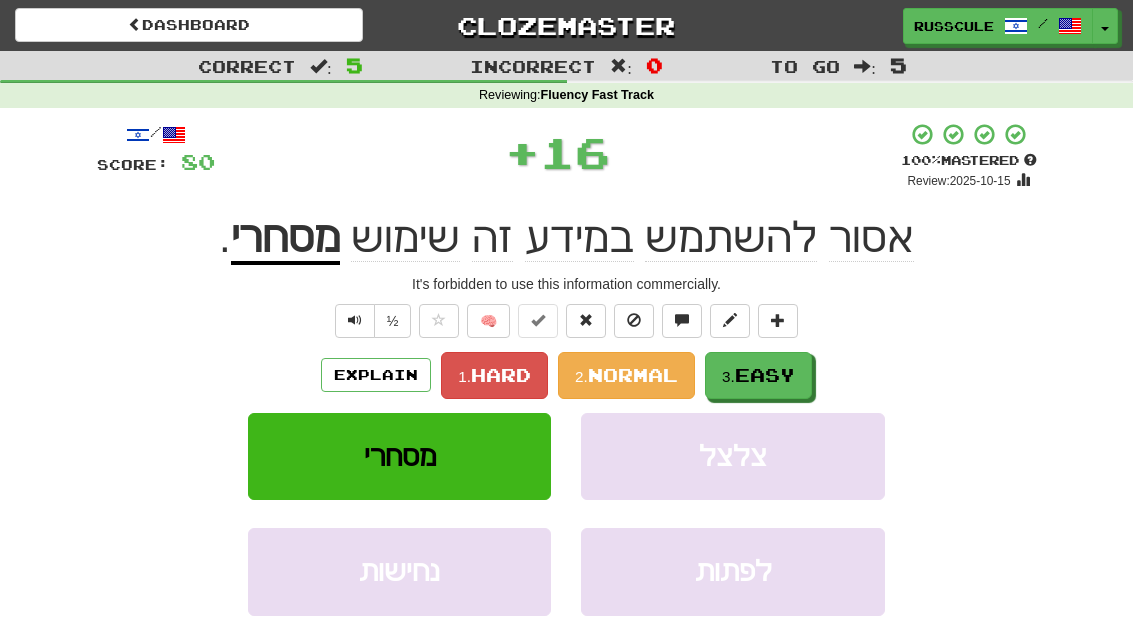 click on "Easy" at bounding box center (765, 375) 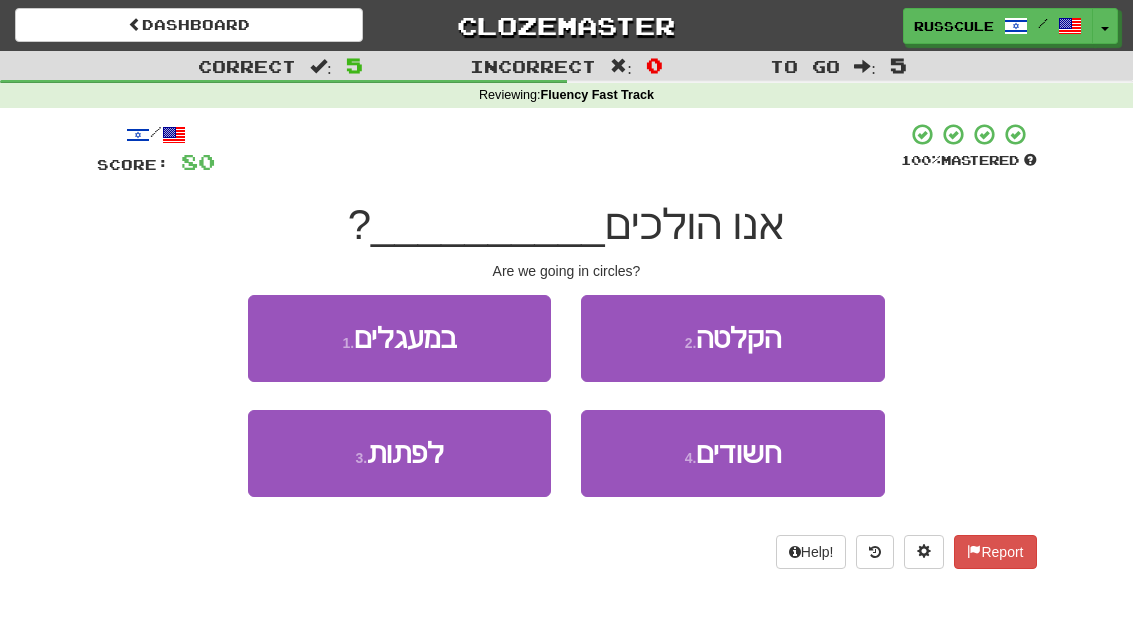 click on "1 .  במעגלים" at bounding box center [399, 338] 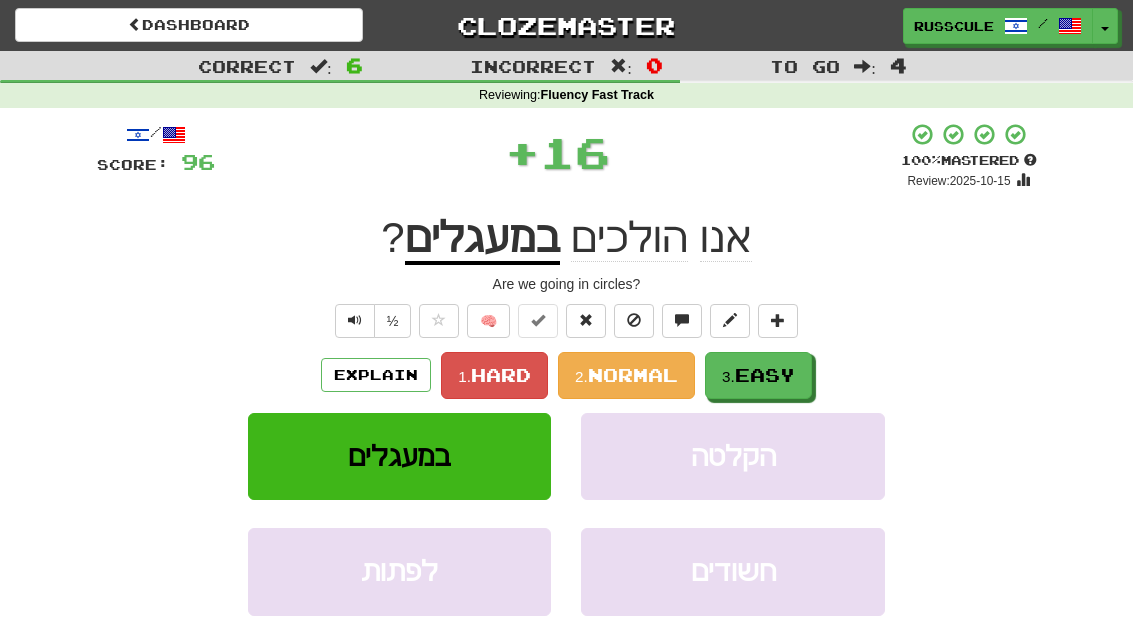 click on "Easy" at bounding box center (765, 375) 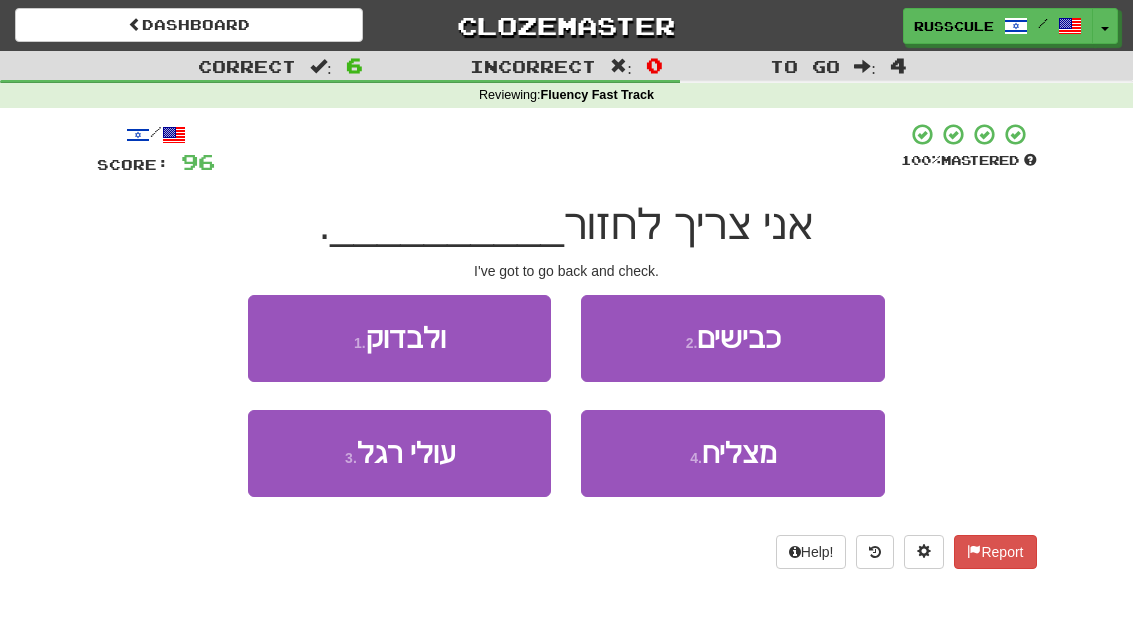 click on "1 .  ולבדוק" at bounding box center (399, 338) 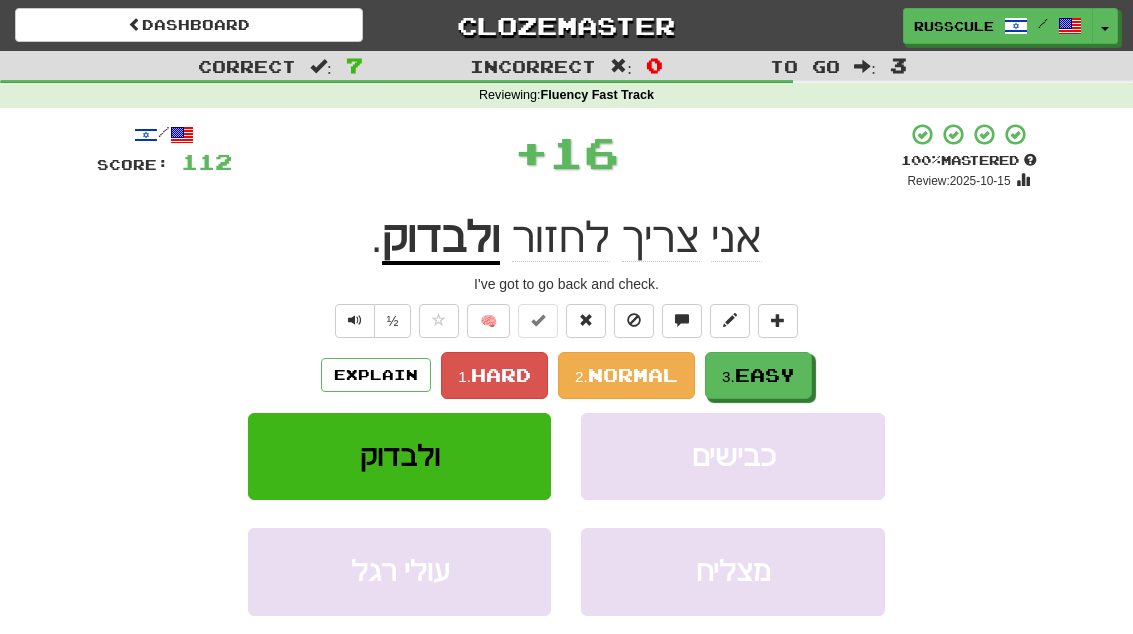 click on "Easy" at bounding box center (765, 375) 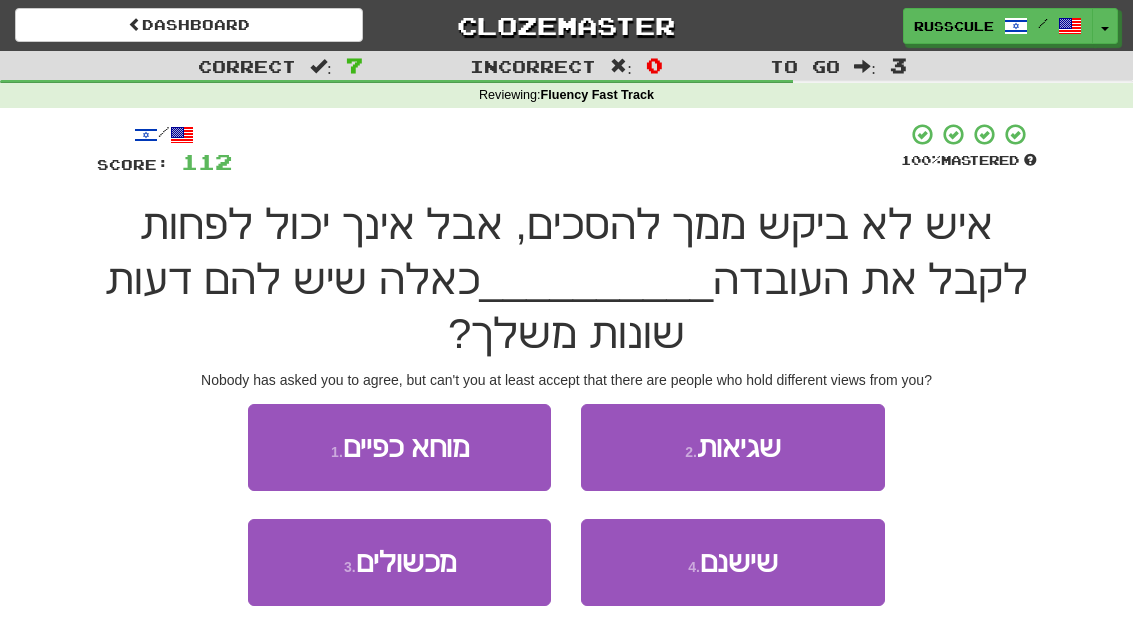 click on "2 .  שגיאות" at bounding box center (732, 447) 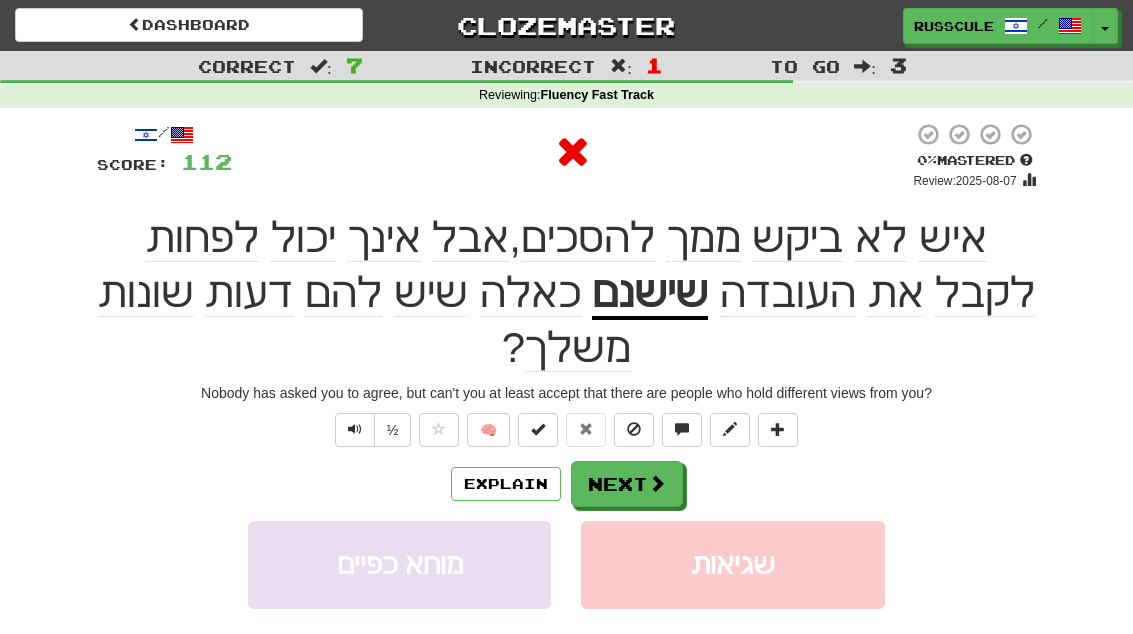 click on "Next" at bounding box center (627, 484) 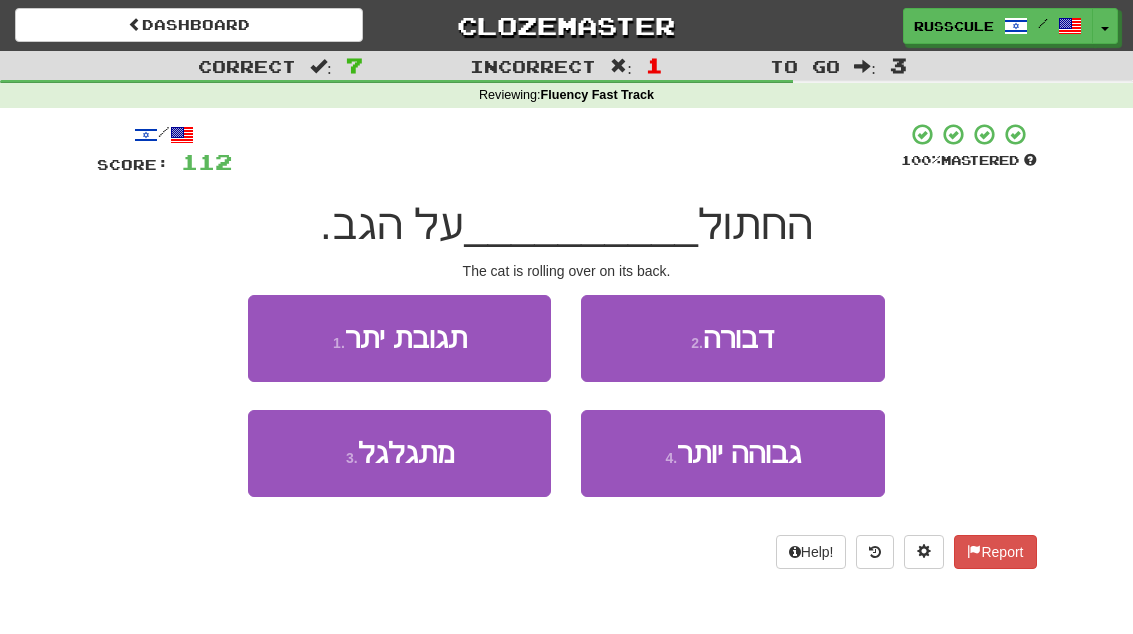 click on "3 .  מתגלגל" at bounding box center [399, 453] 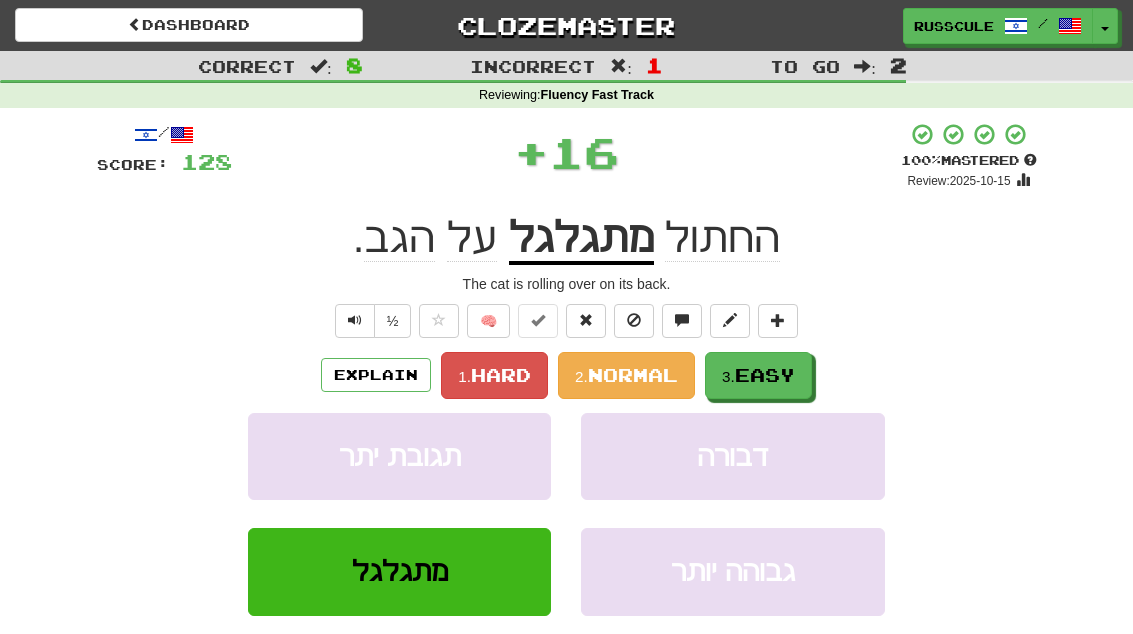 click on "3.  Easy" at bounding box center [758, 375] 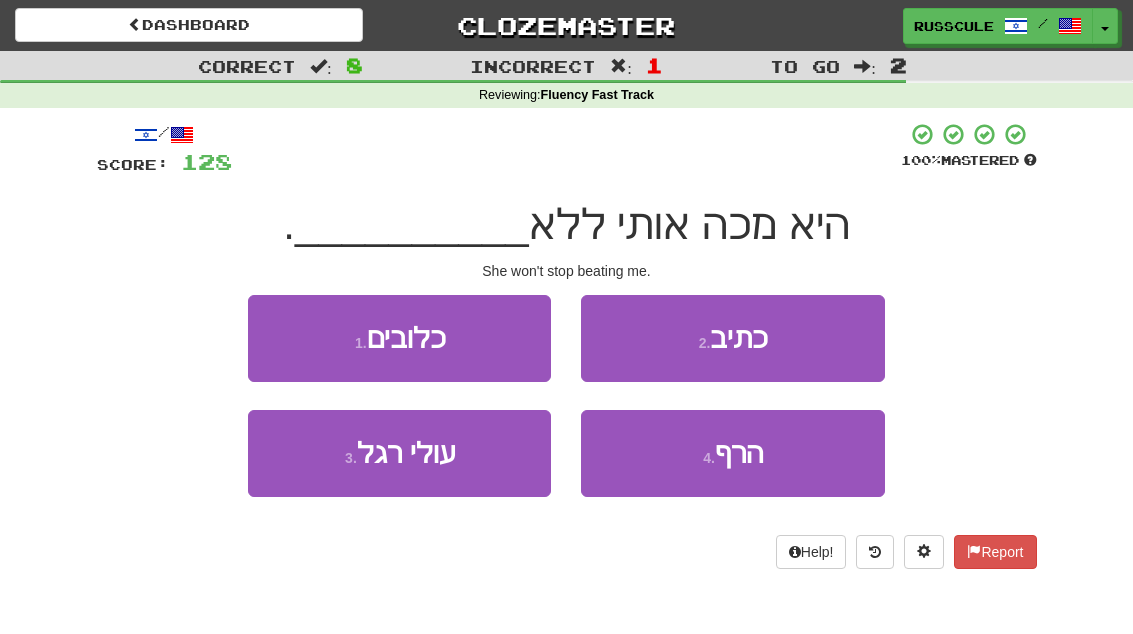 click on "הרף" at bounding box center (739, 453) 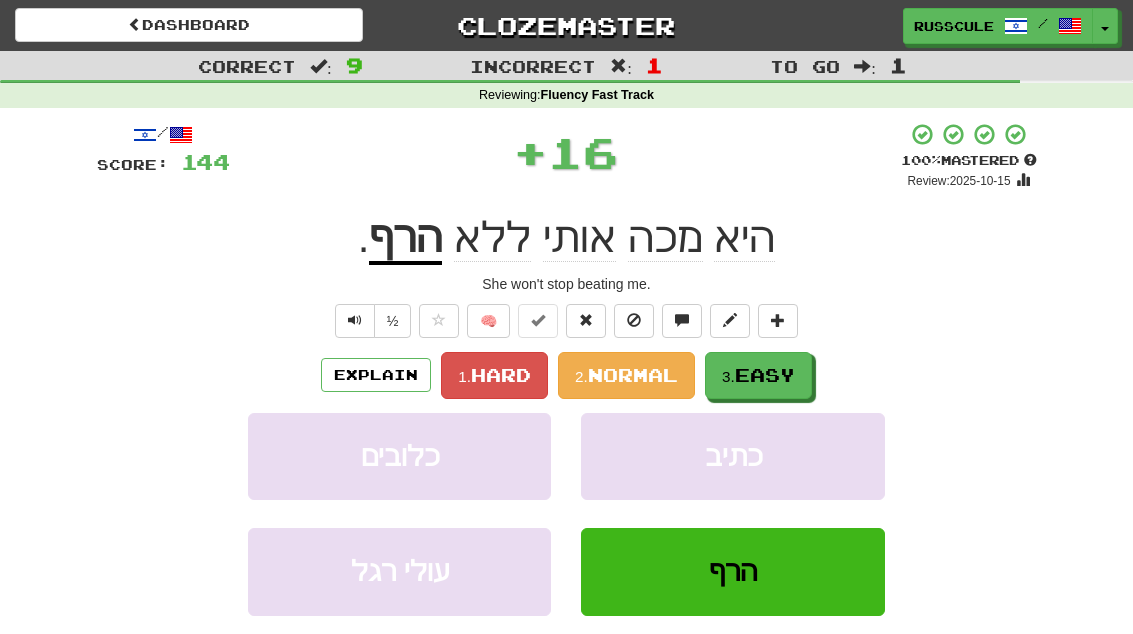 click on "Easy" at bounding box center [765, 375] 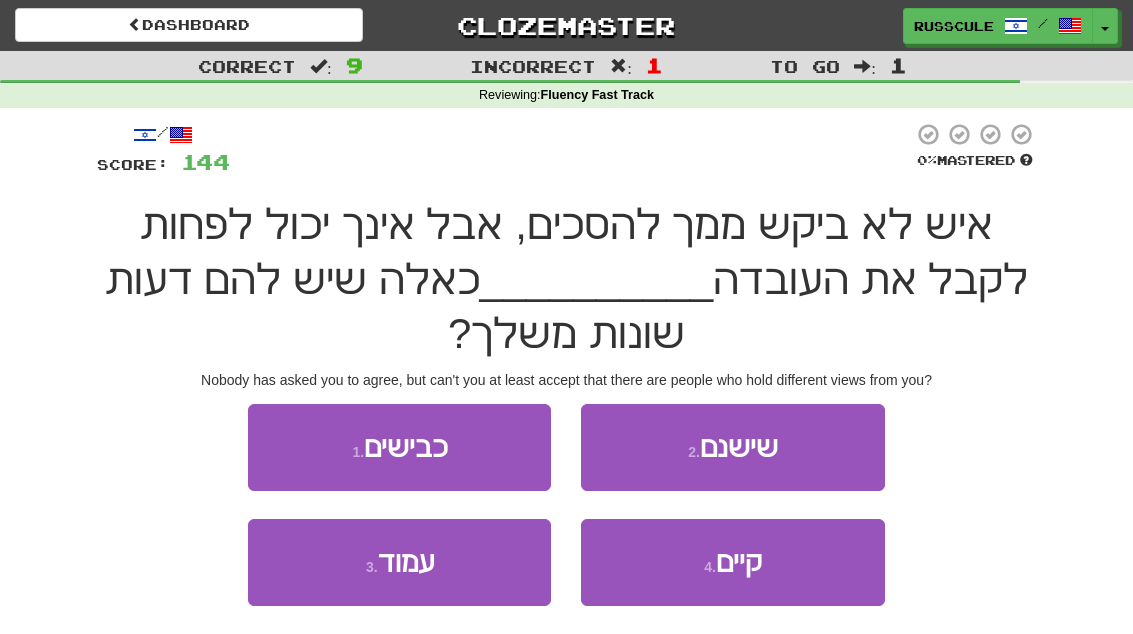 click on "2 .  שישנם" at bounding box center [732, 447] 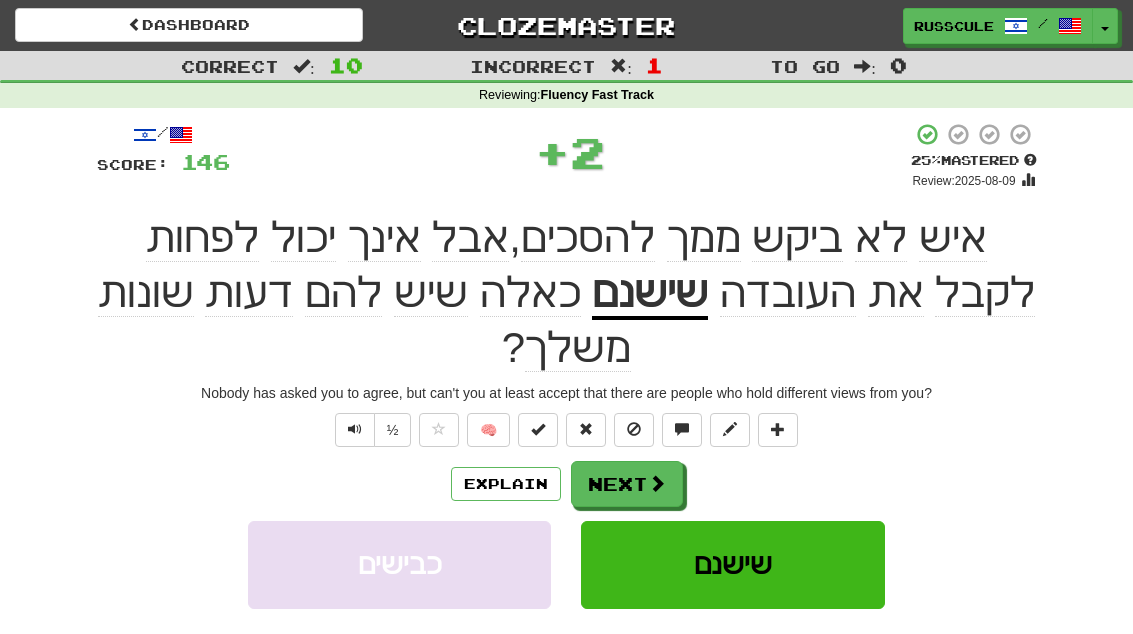 click on "Next" at bounding box center (627, 484) 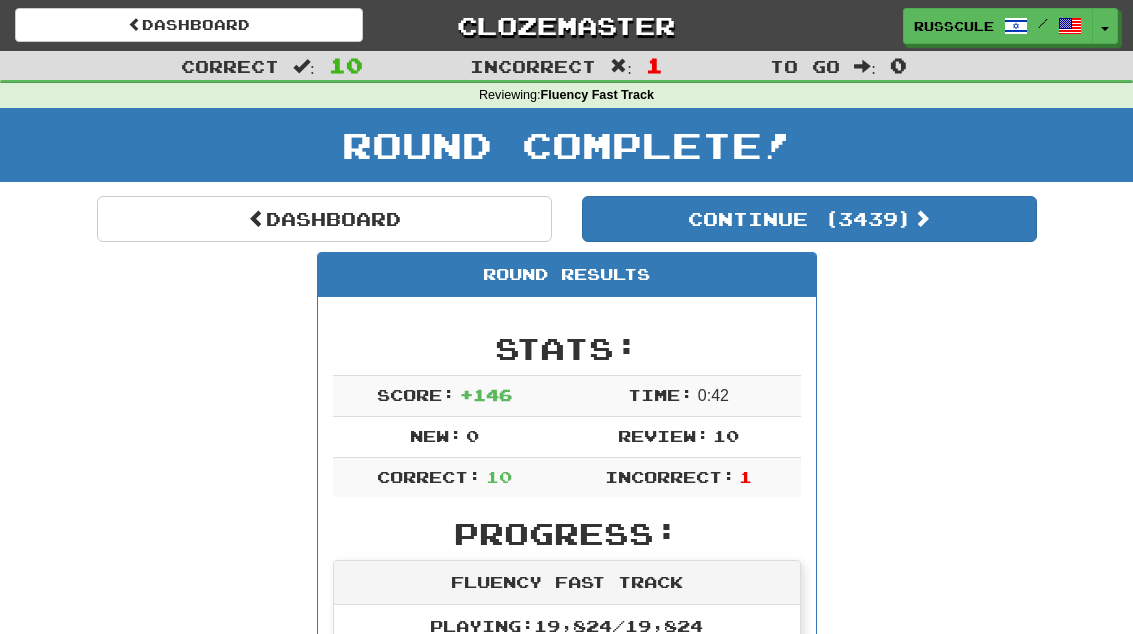 click on "Dashboard" at bounding box center (324, 219) 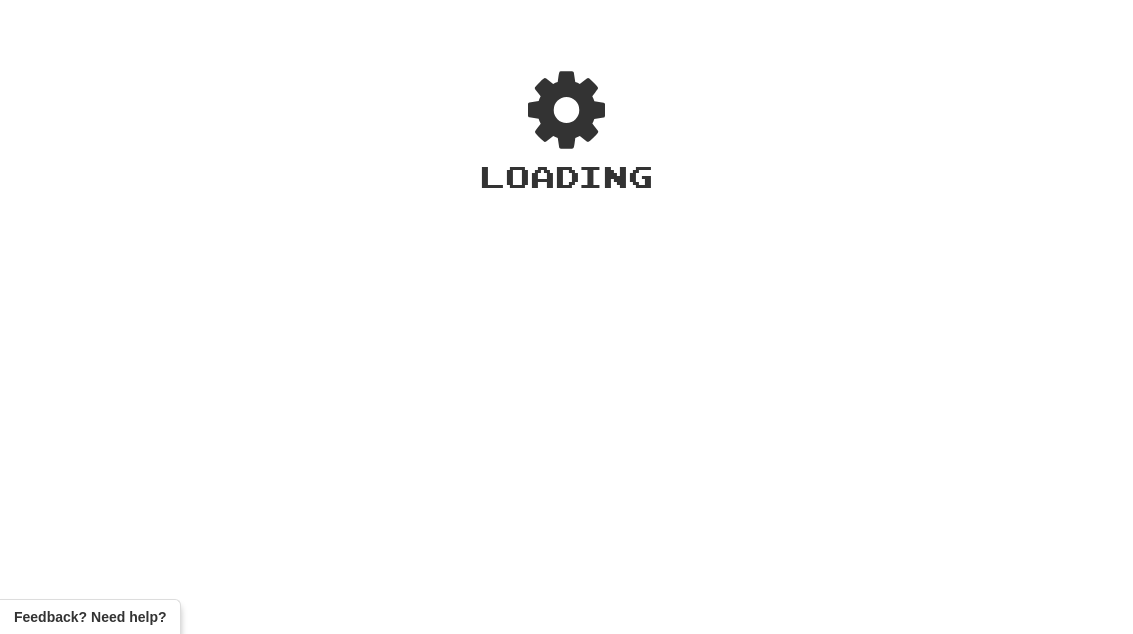 scroll, scrollTop: 0, scrollLeft: 0, axis: both 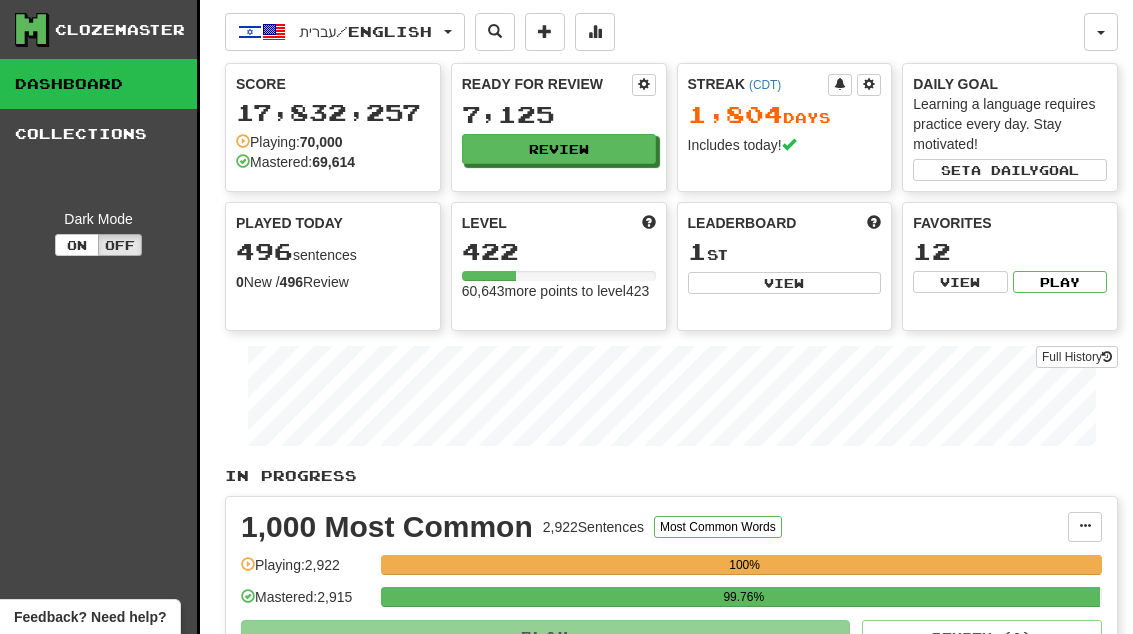 click at bounding box center [595, 32] 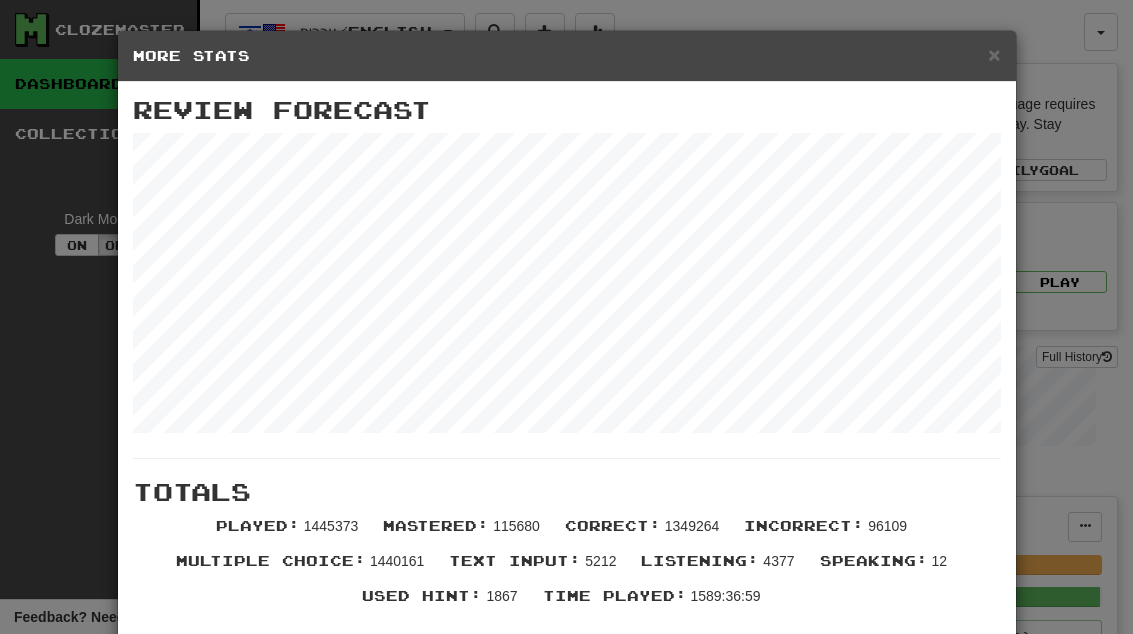 click on "×" at bounding box center [994, 54] 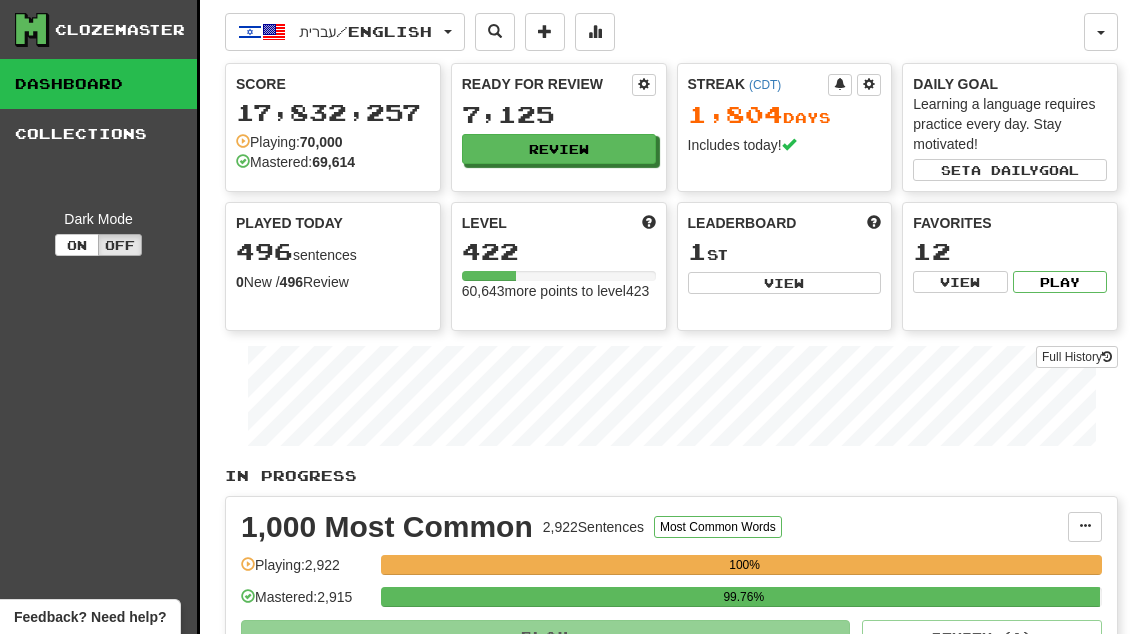 click on "Review" at bounding box center (559, 149) 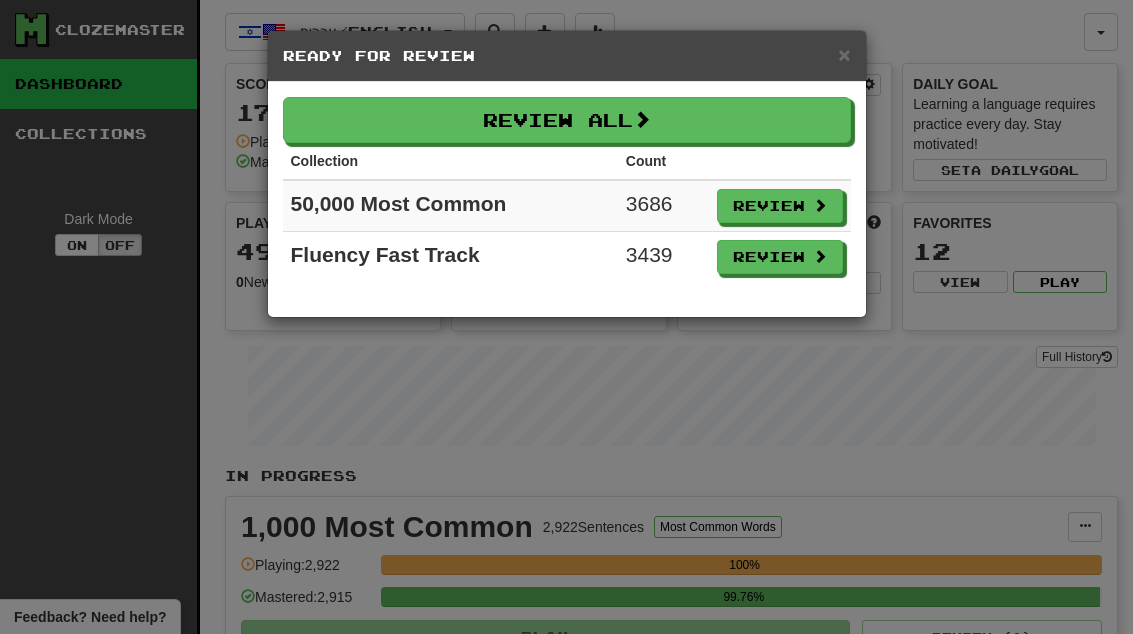 click on "Review" at bounding box center (780, 257) 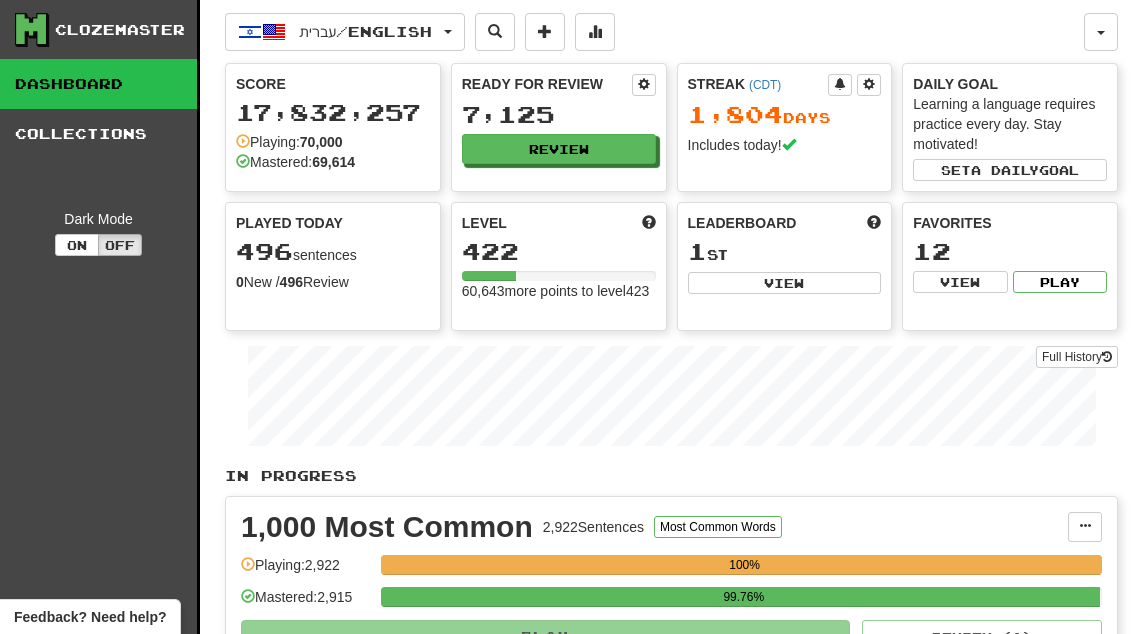 select on "**" 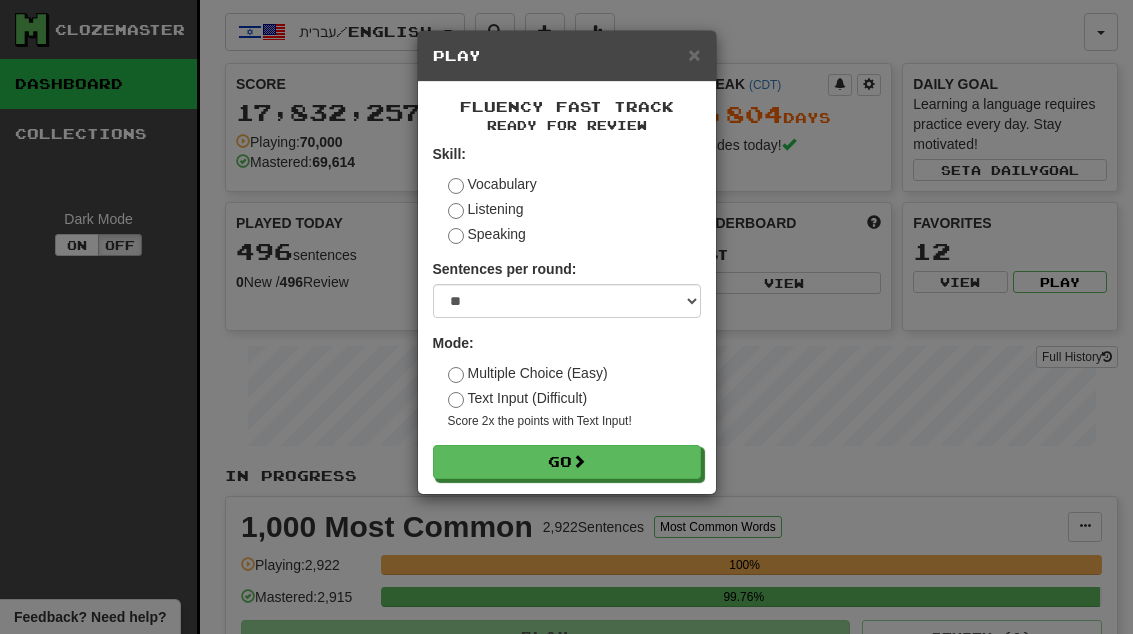 click on "Go" at bounding box center [567, 462] 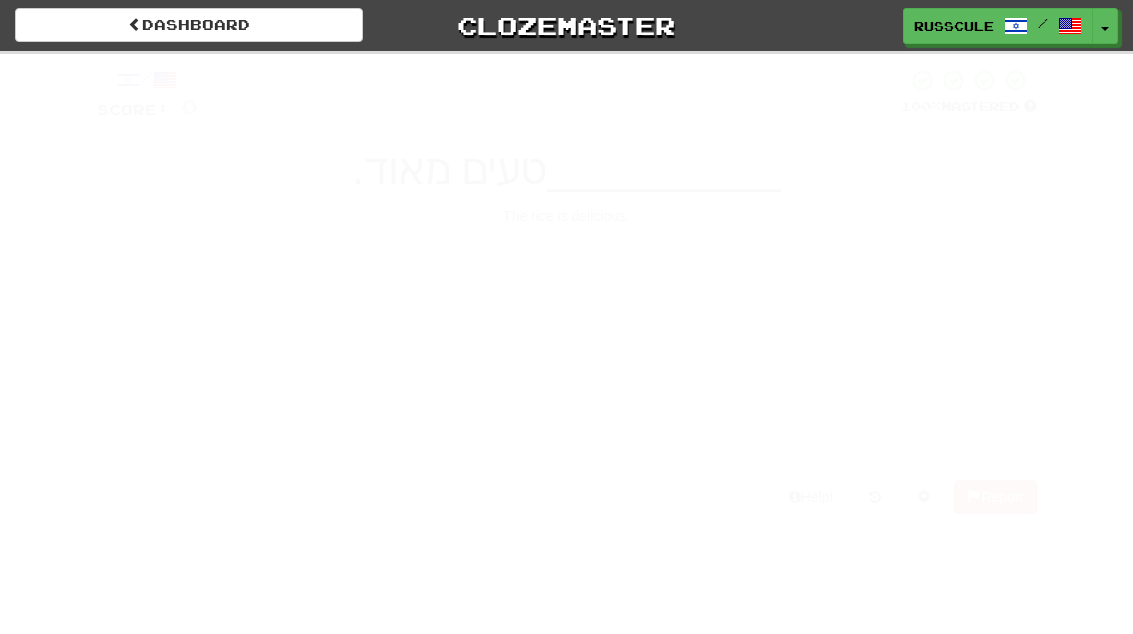 scroll, scrollTop: 0, scrollLeft: 0, axis: both 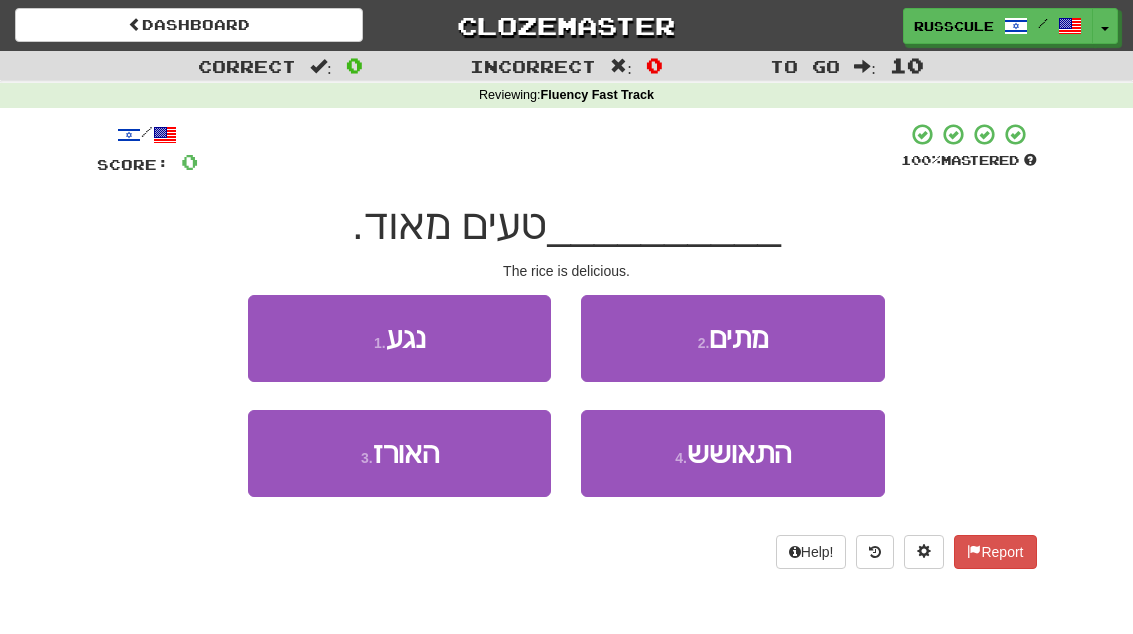 click on "3 .  האורז" at bounding box center (399, 453) 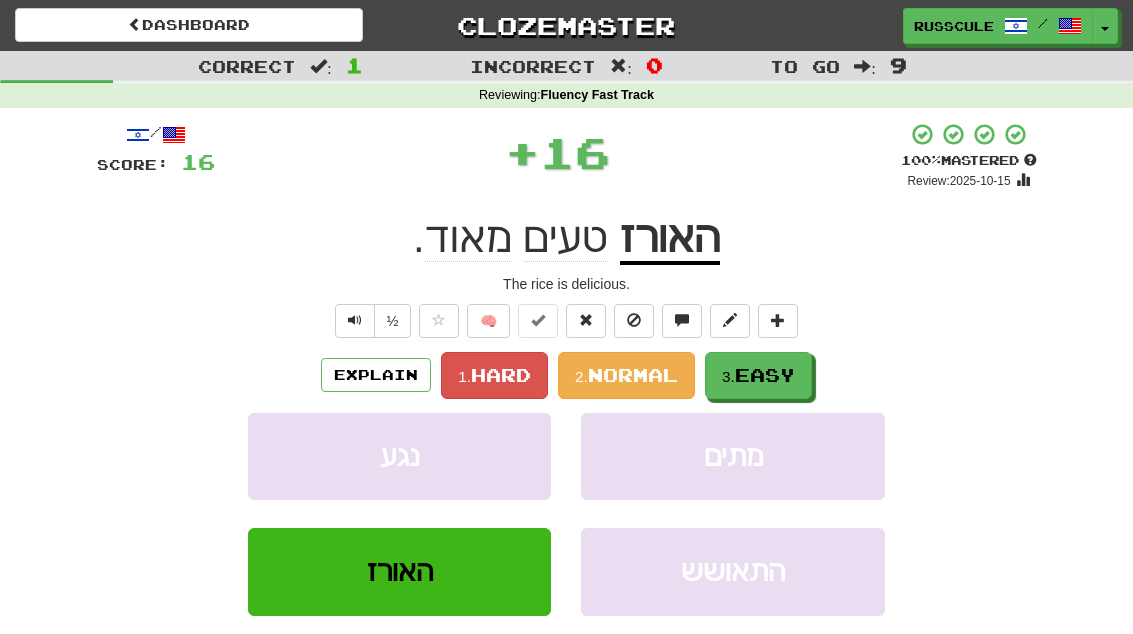 click on "3.  Easy" at bounding box center (758, 375) 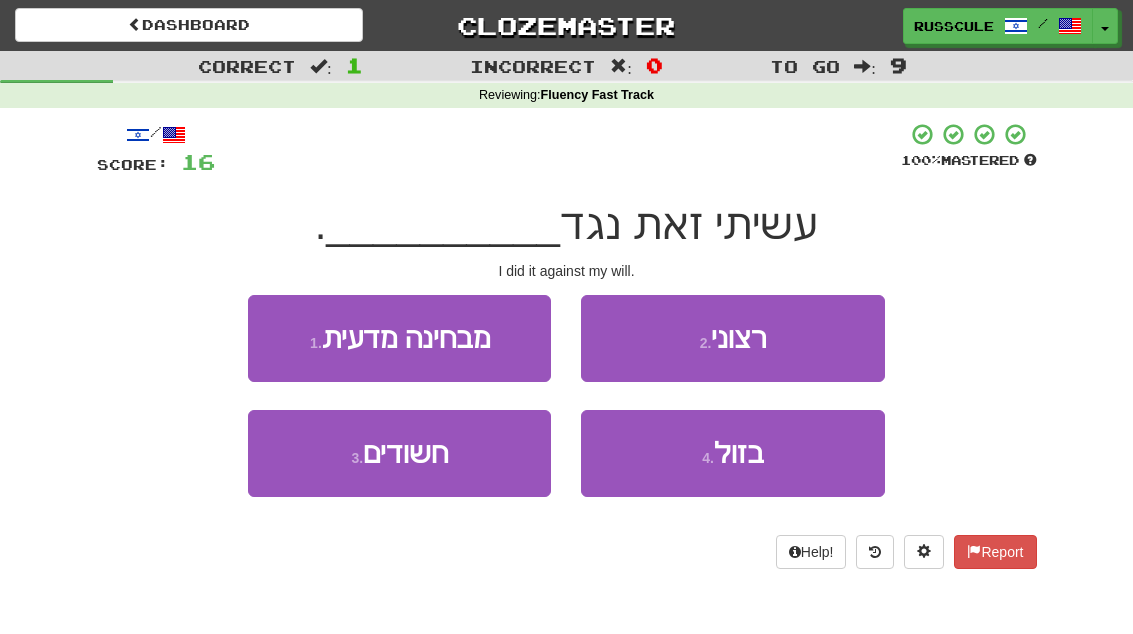 click on "2 .  רצוני" at bounding box center (732, 338) 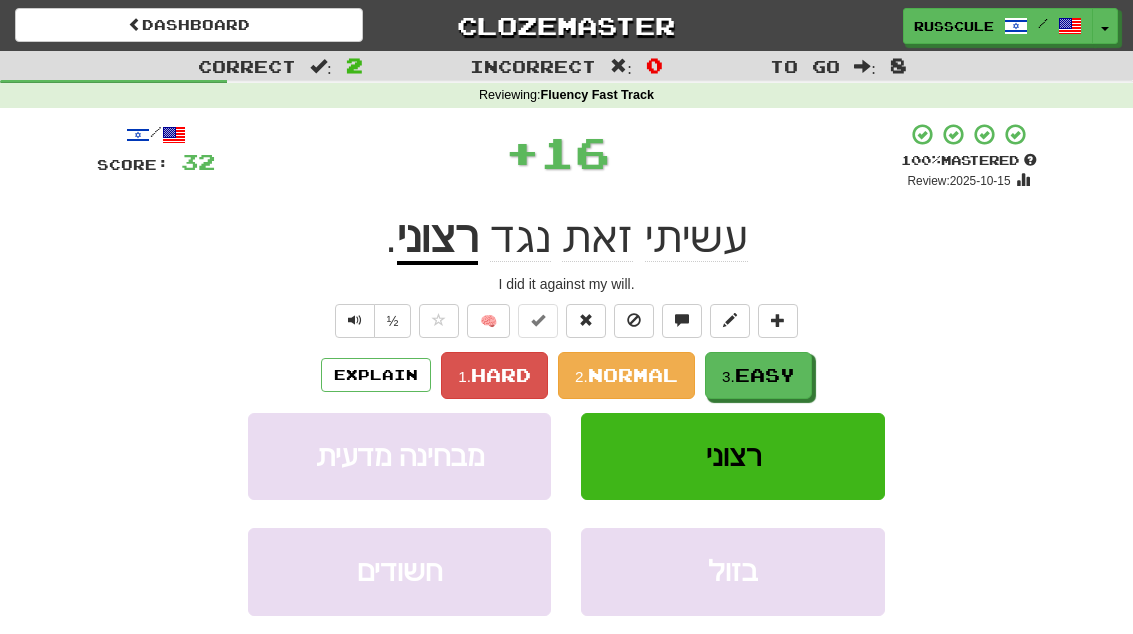 click on "3.  Easy" at bounding box center [758, 375] 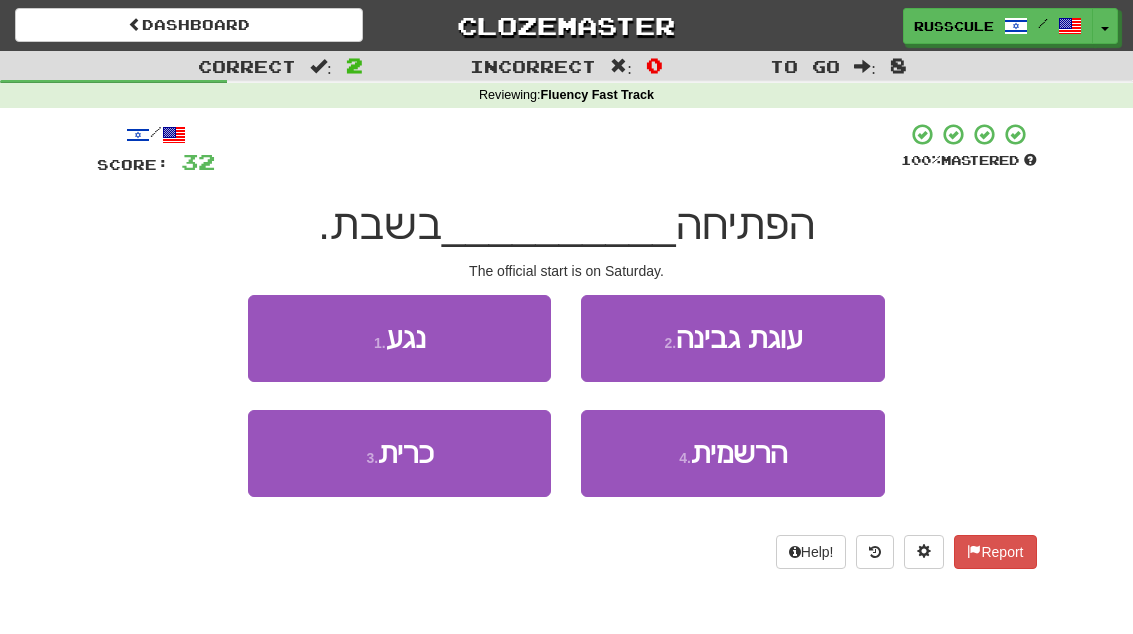 click on "4 .  הרשמית" at bounding box center (732, 453) 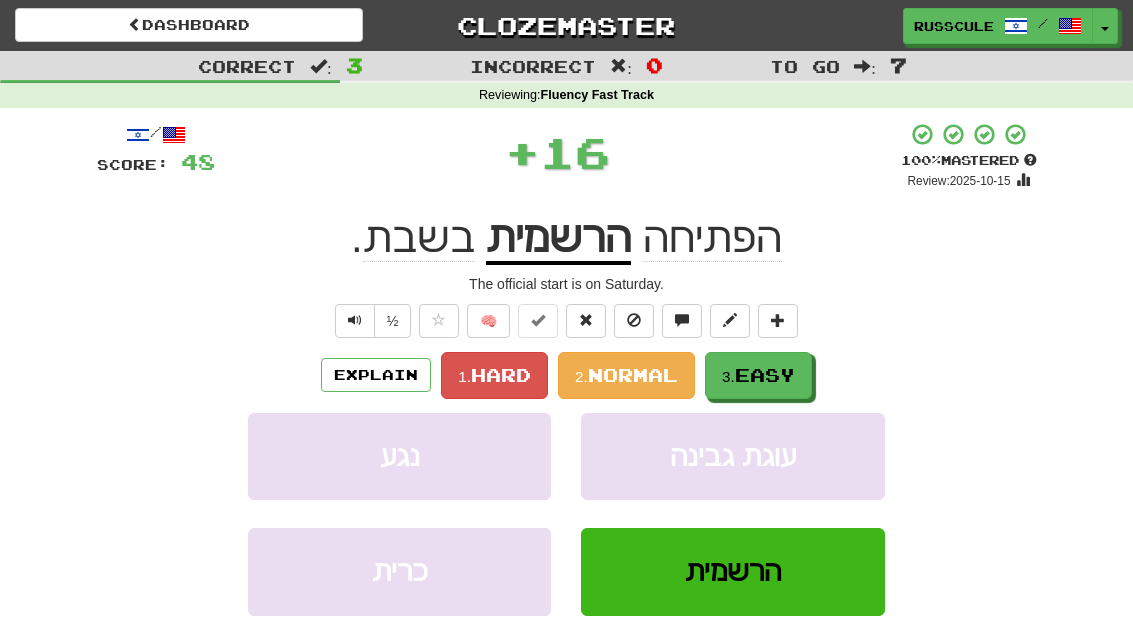 click on "3.  Easy" at bounding box center (758, 375) 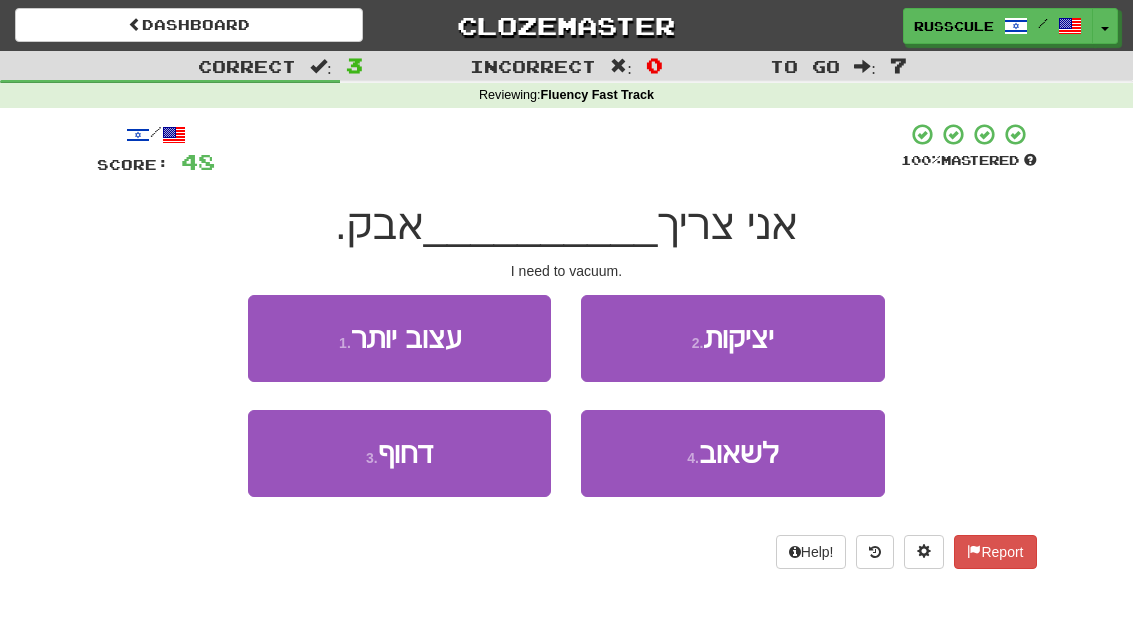 click on "לשאוב" at bounding box center [739, 453] 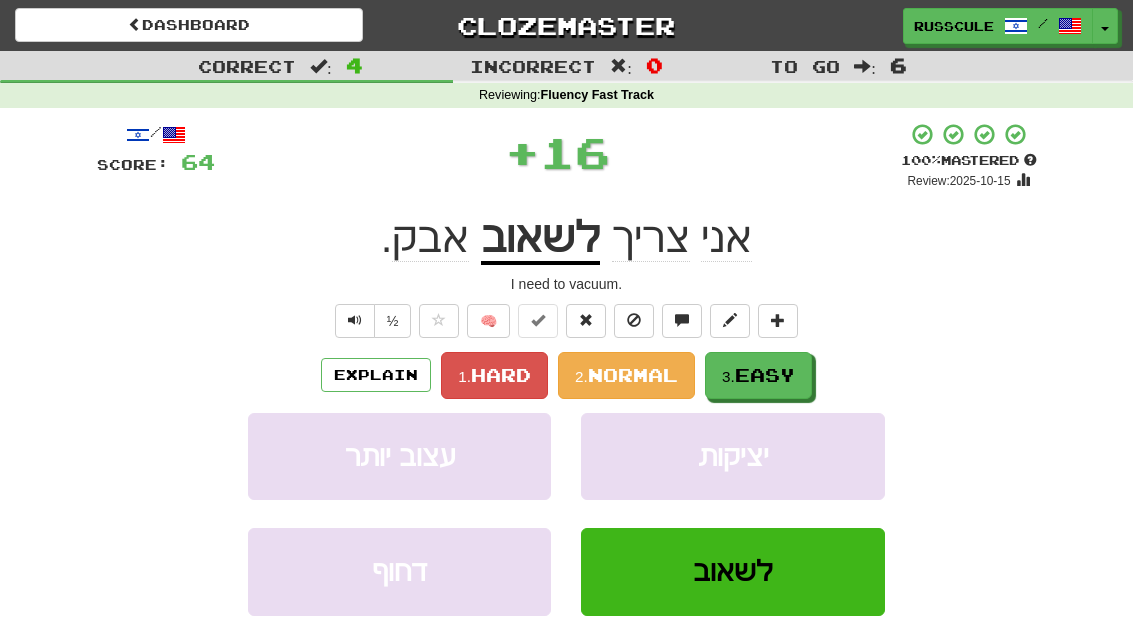 click on "3.  Easy" at bounding box center (758, 375) 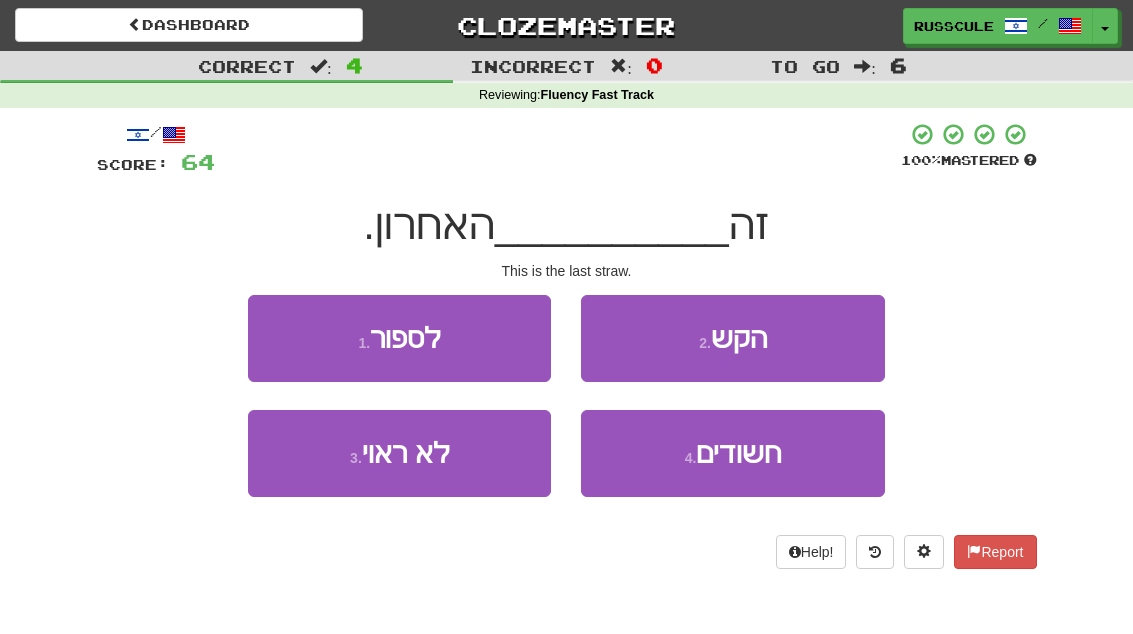 click on "2 .  הקש" at bounding box center [732, 338] 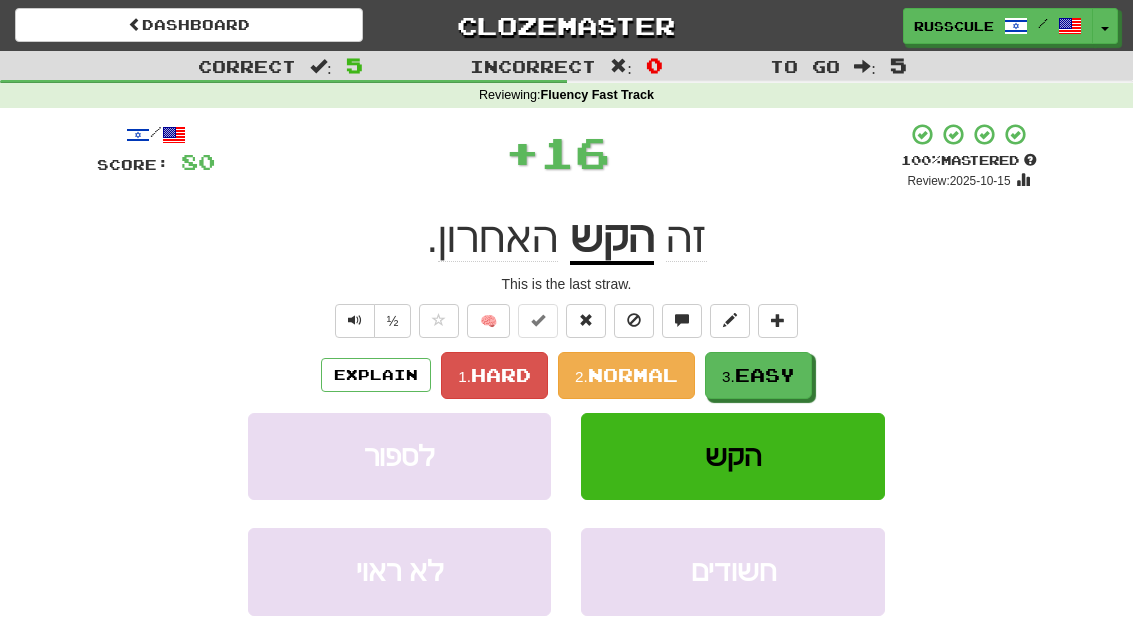 click on "Easy" at bounding box center (765, 375) 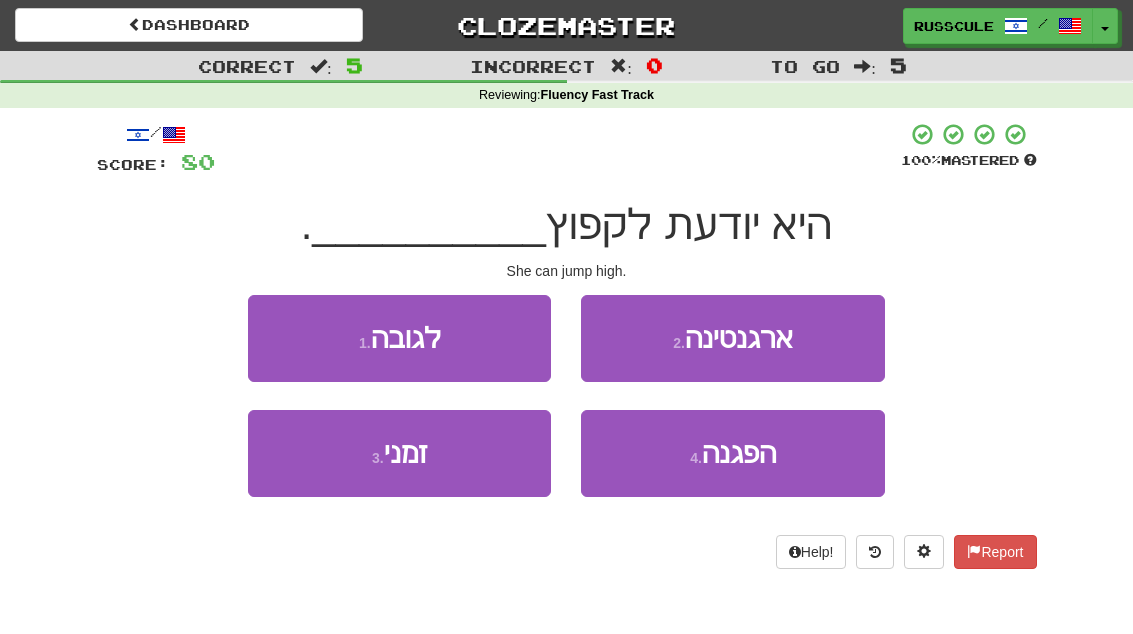 click on "1 .  לגובה" at bounding box center (399, 338) 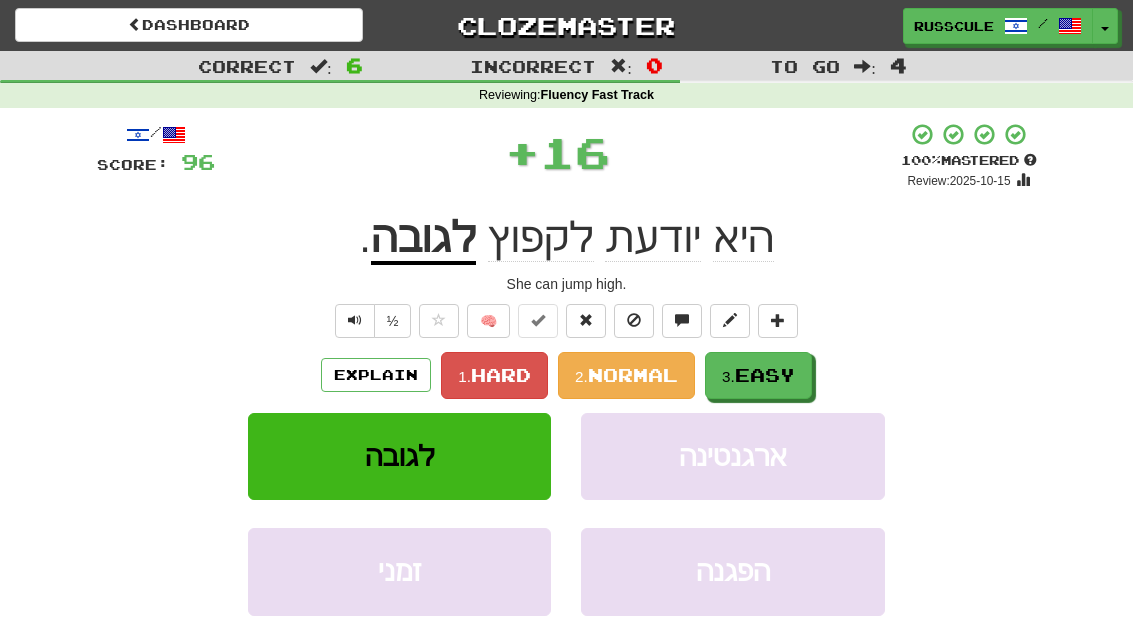 click on "Easy" at bounding box center (765, 375) 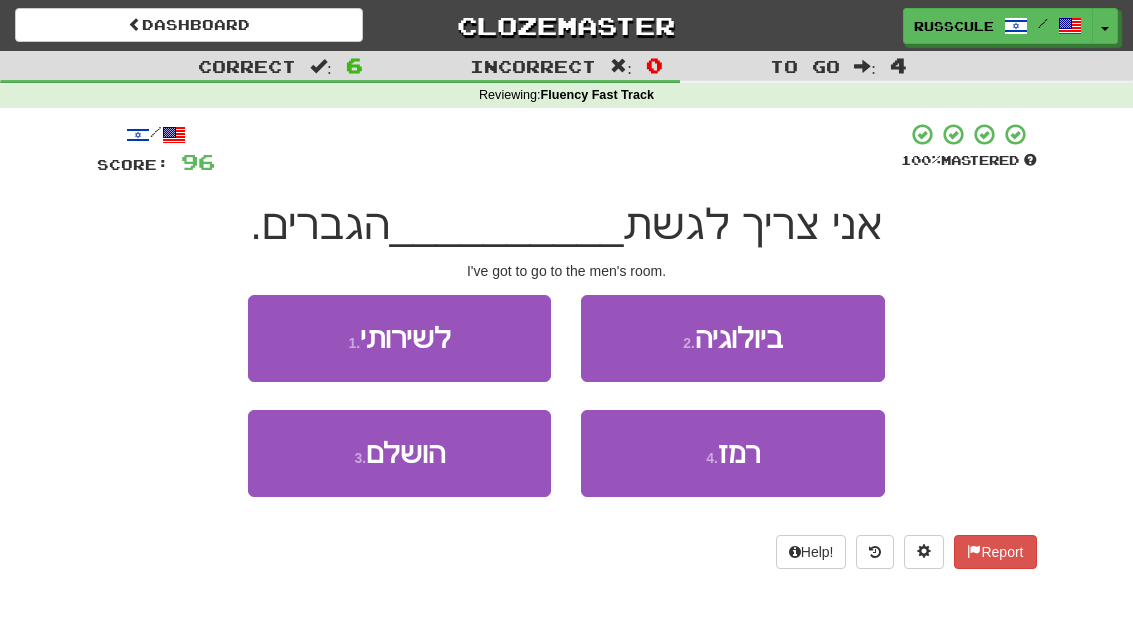 click on "1 .  לשירותי" at bounding box center [399, 338] 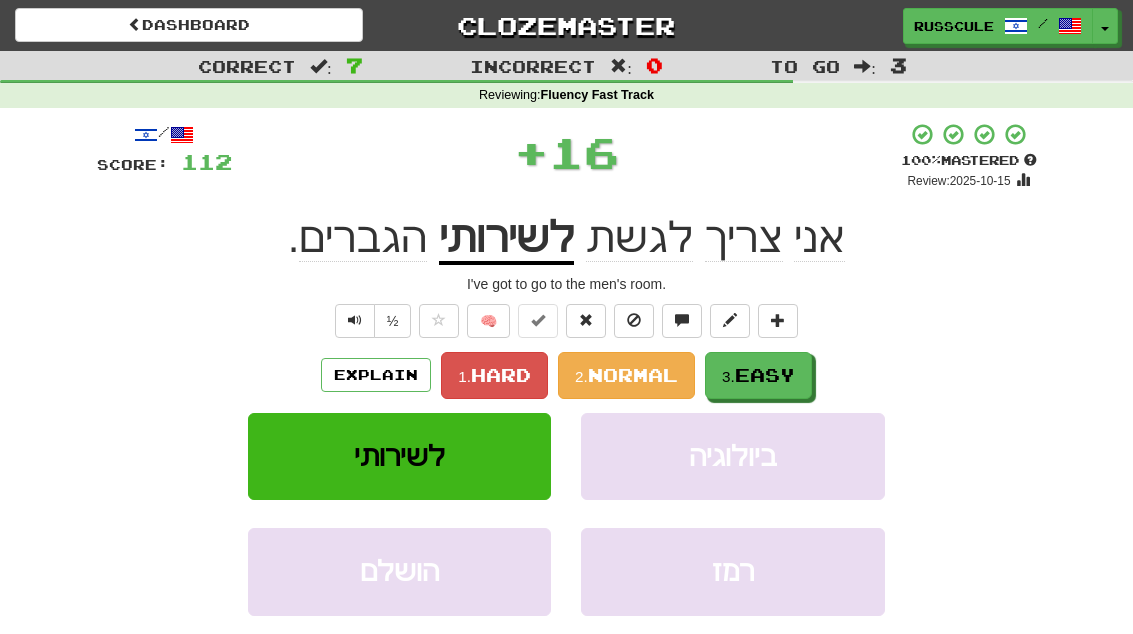 click on "Easy" at bounding box center [765, 375] 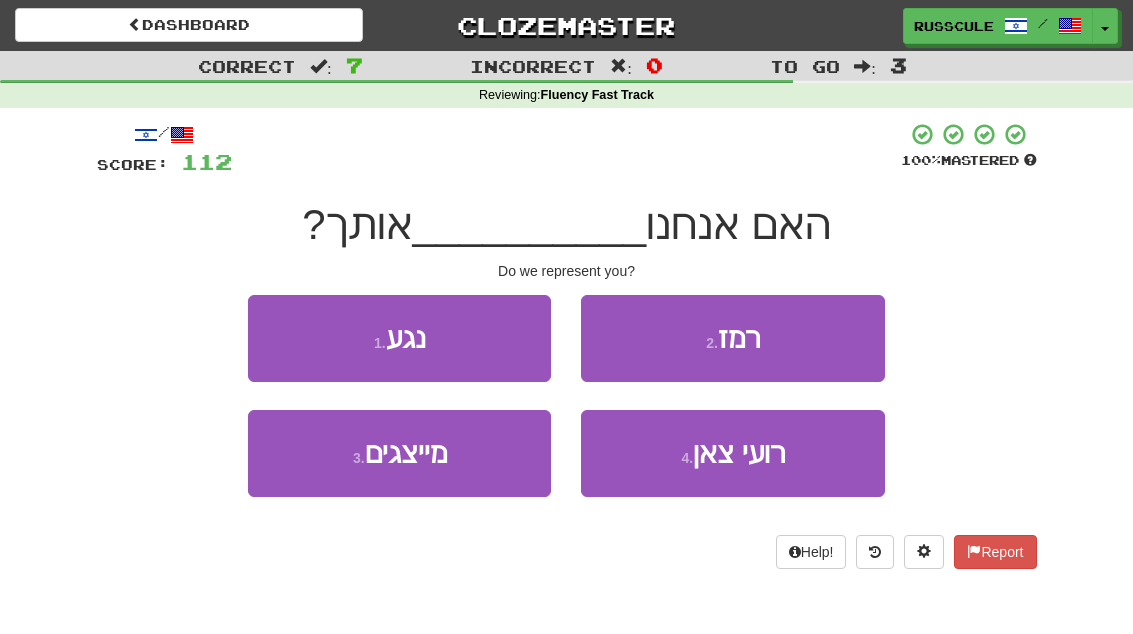 click on "3 .  מייצגים" at bounding box center [399, 453] 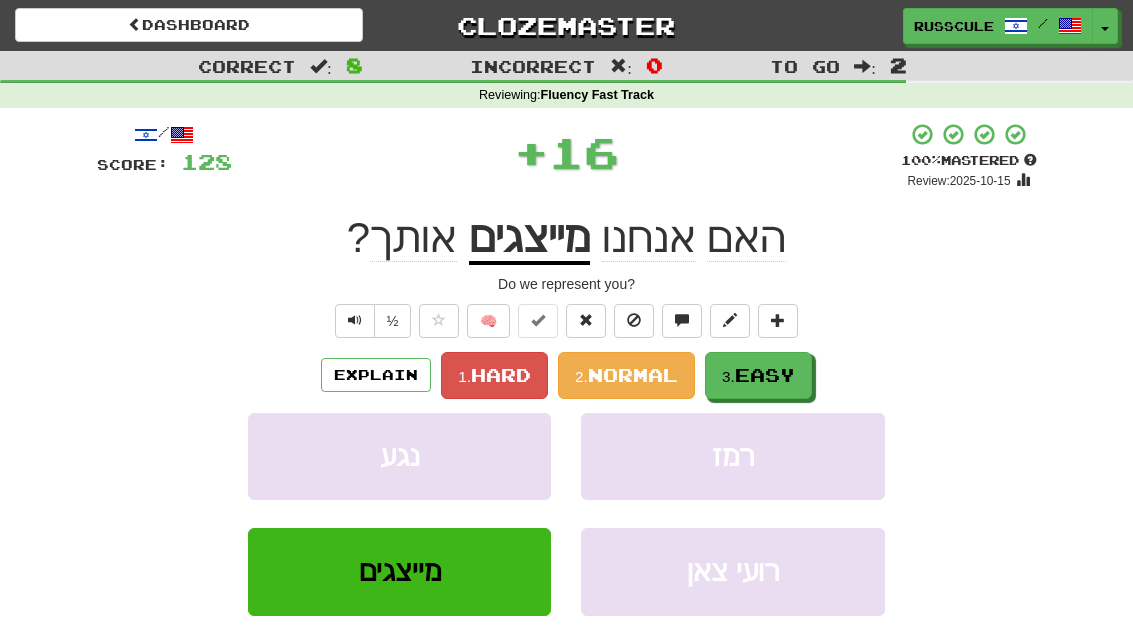click on "Easy" at bounding box center [765, 375] 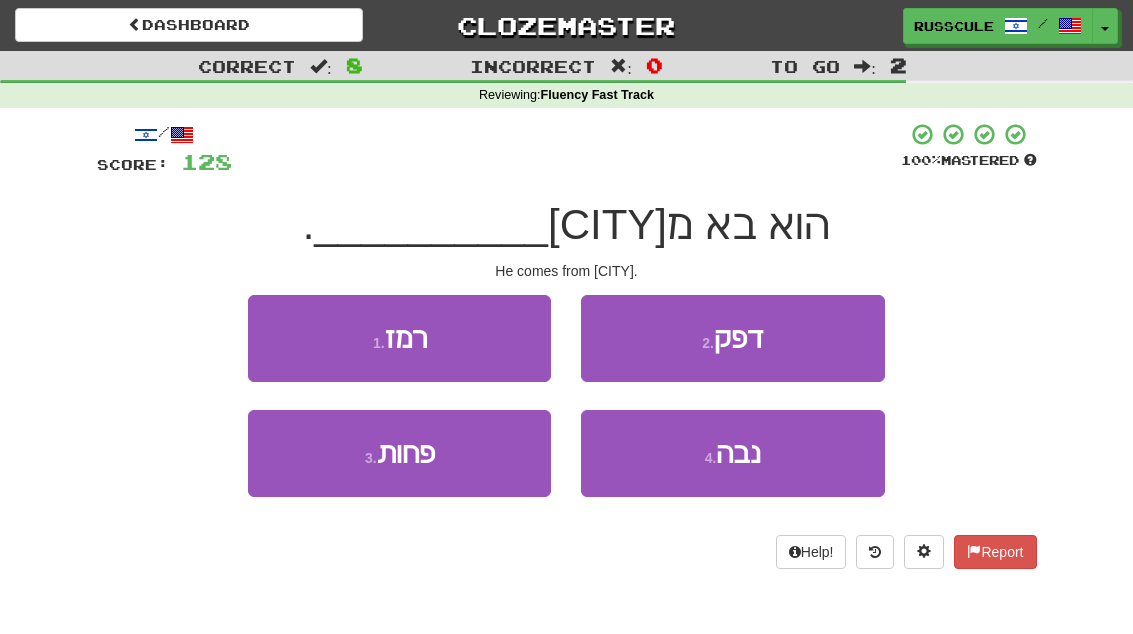 click on "4 .  נבה" at bounding box center (732, 453) 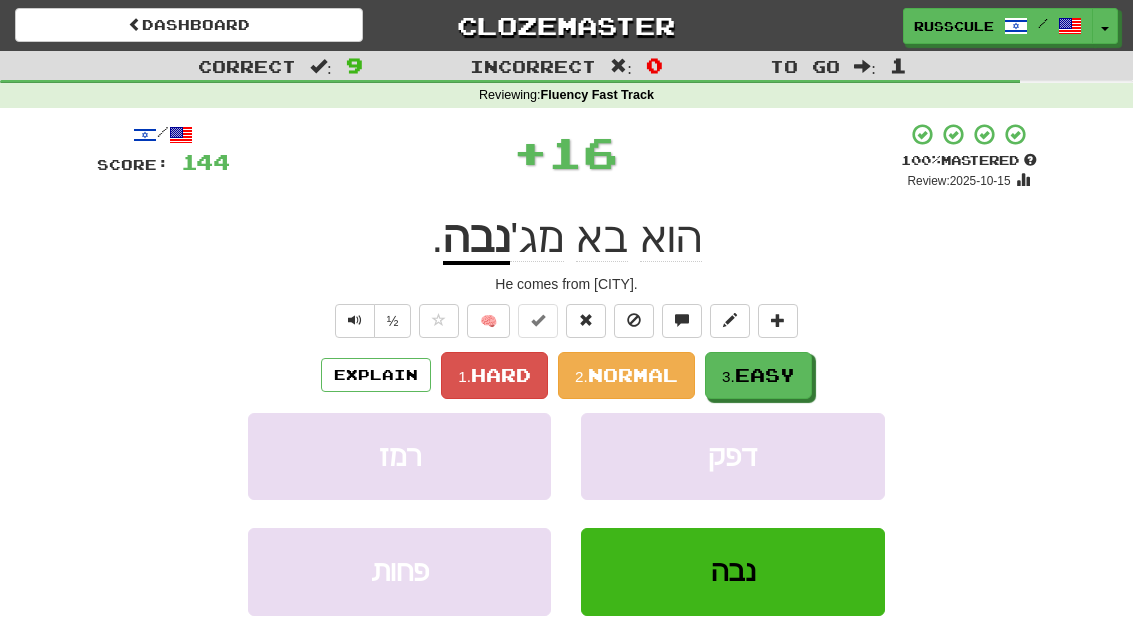 click on "3.  Easy" at bounding box center (758, 375) 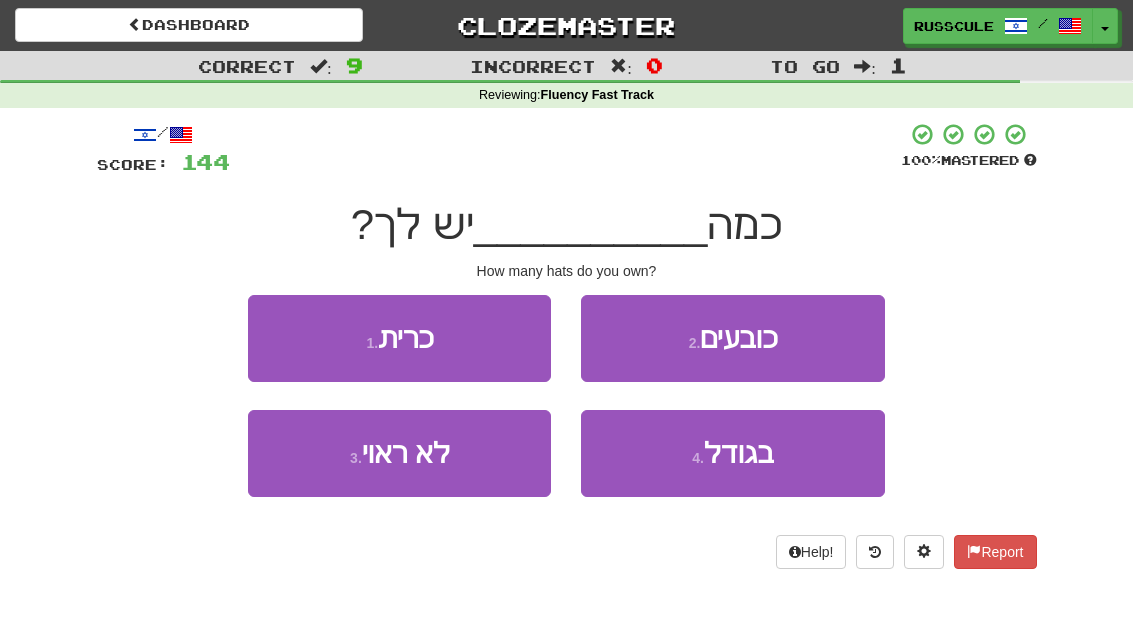 click on "2 .  כובעים" at bounding box center (732, 338) 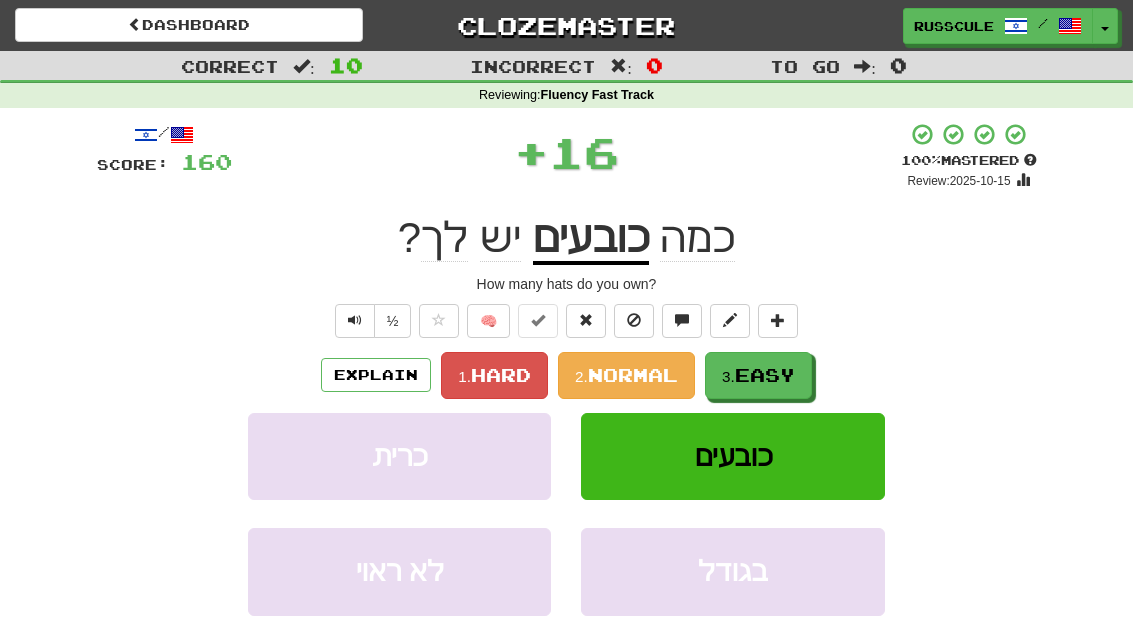 click on "3.  Easy" at bounding box center [758, 375] 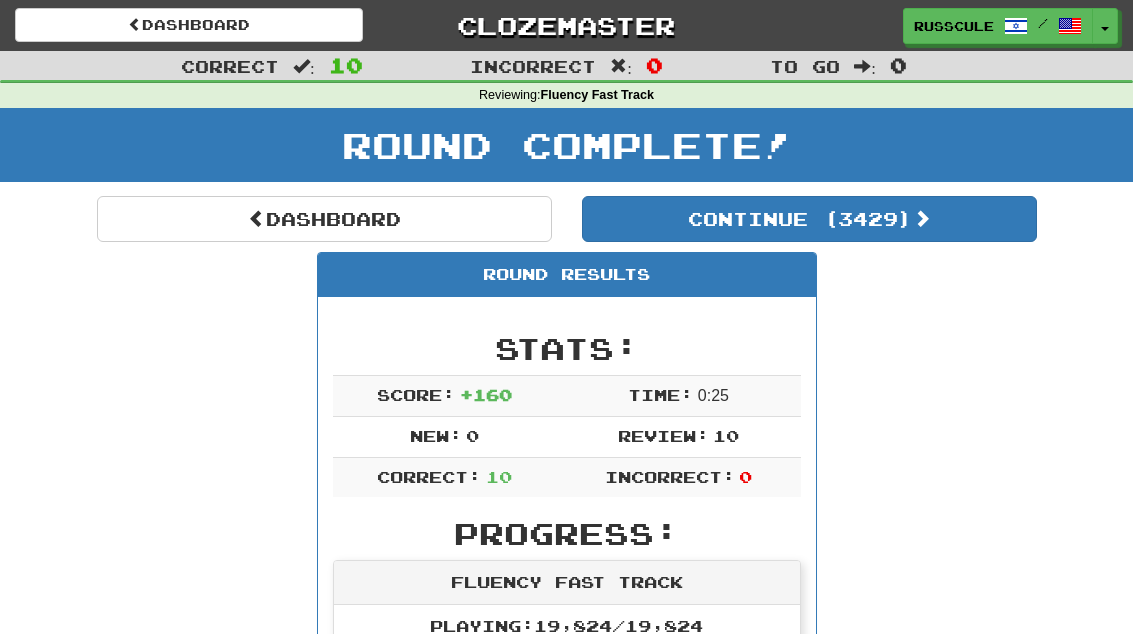 click on "Dashboard" at bounding box center [324, 219] 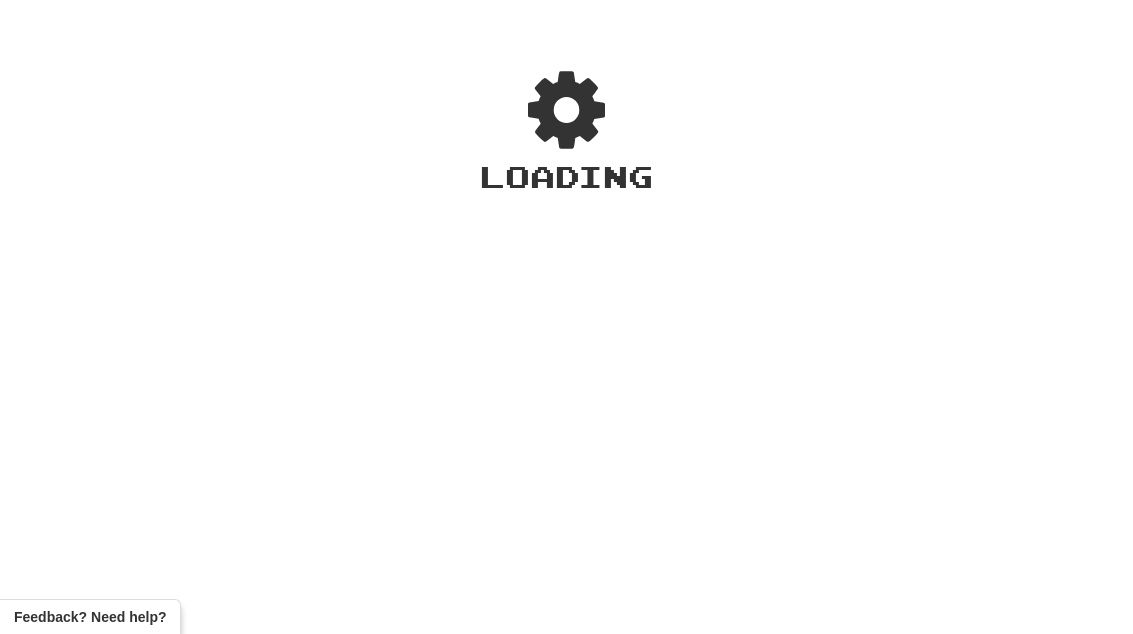 scroll, scrollTop: 0, scrollLeft: 0, axis: both 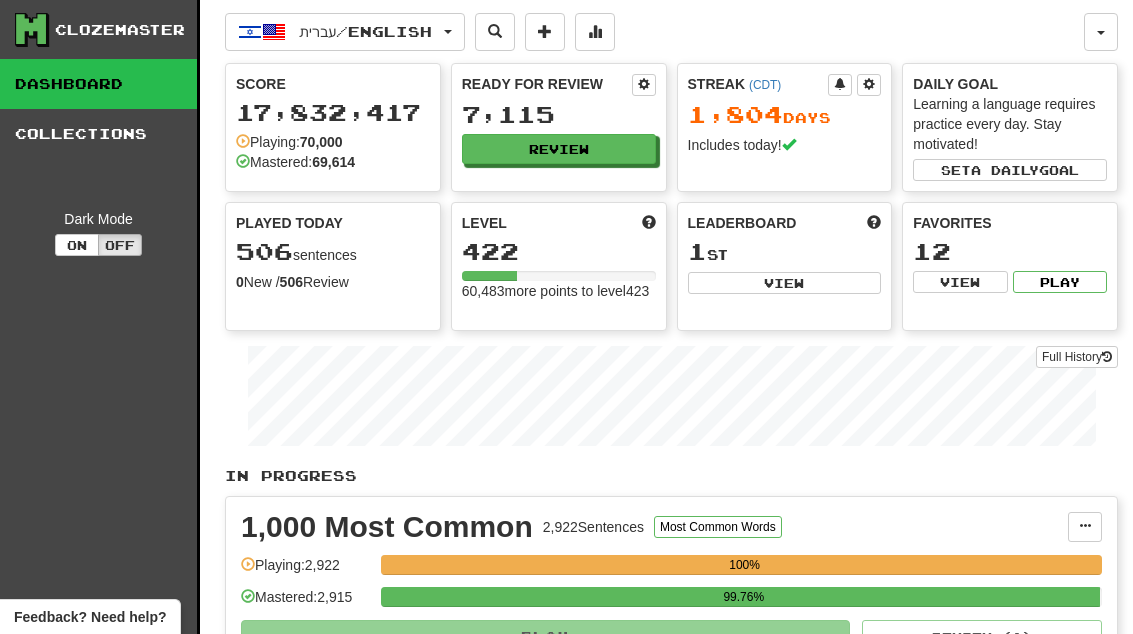 click on "View" at bounding box center [785, 283] 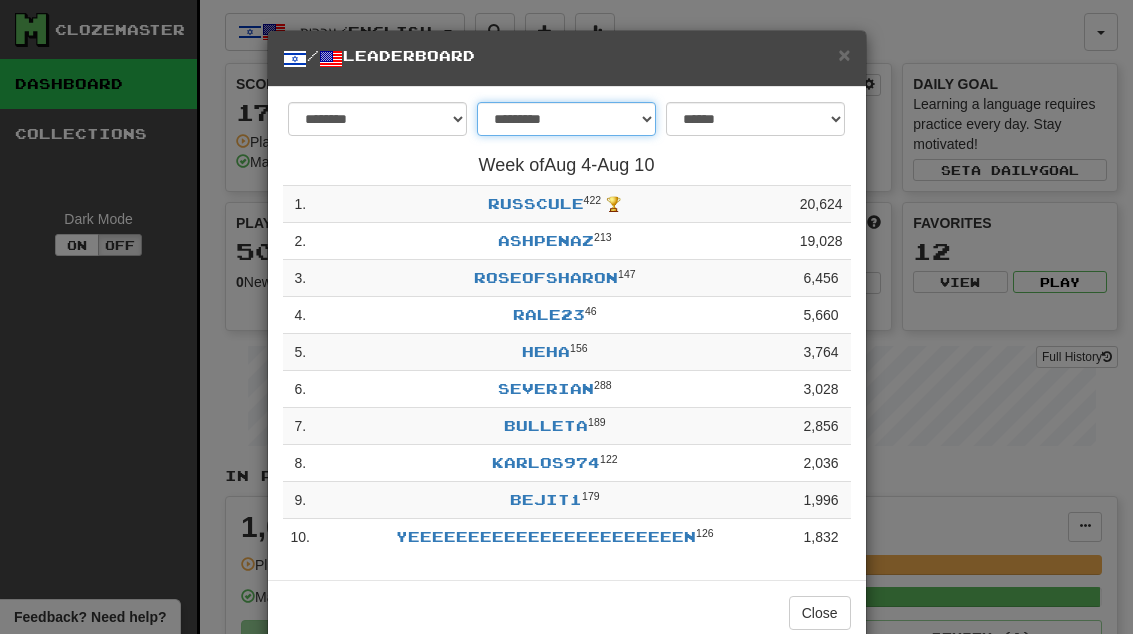 click on "**********" at bounding box center (566, 119) 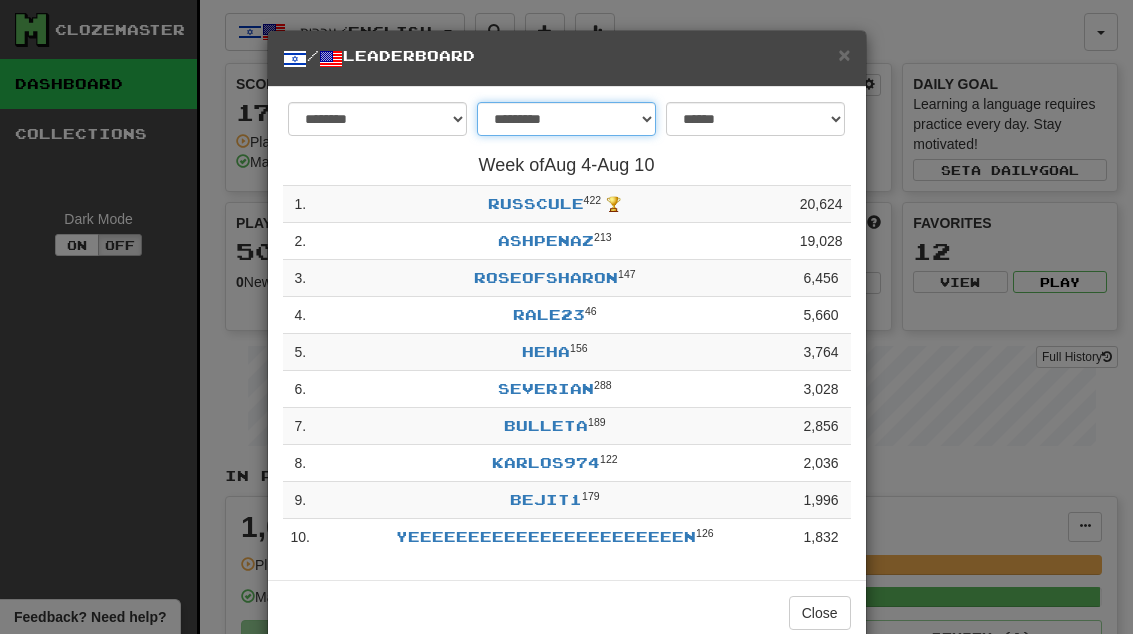select on "*******" 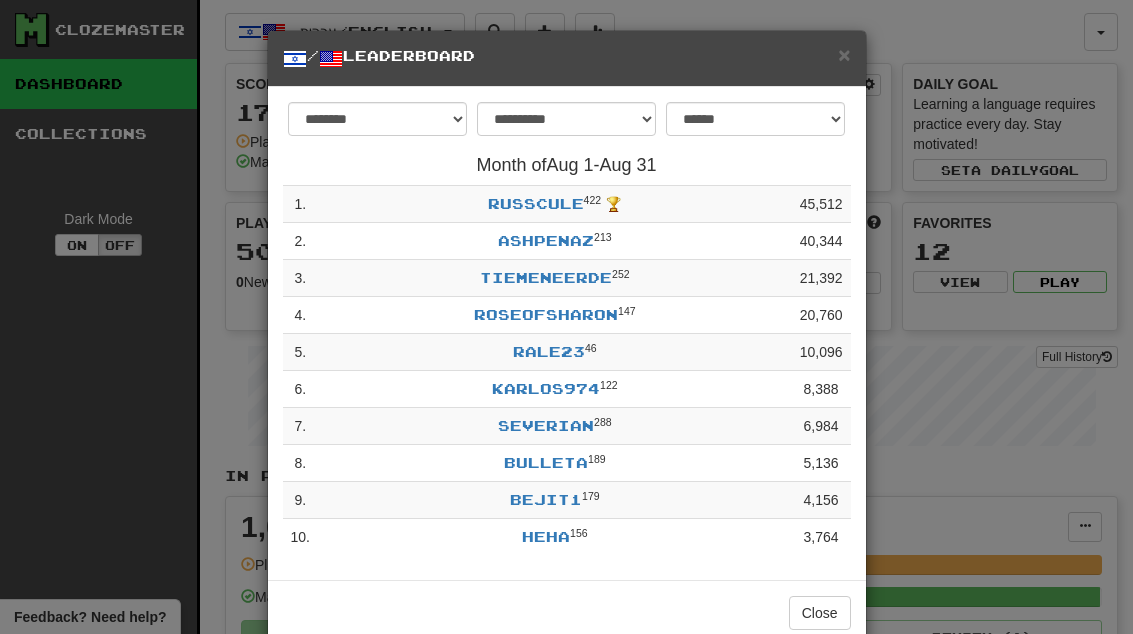 click on "/   Leaderboard" at bounding box center [567, 58] 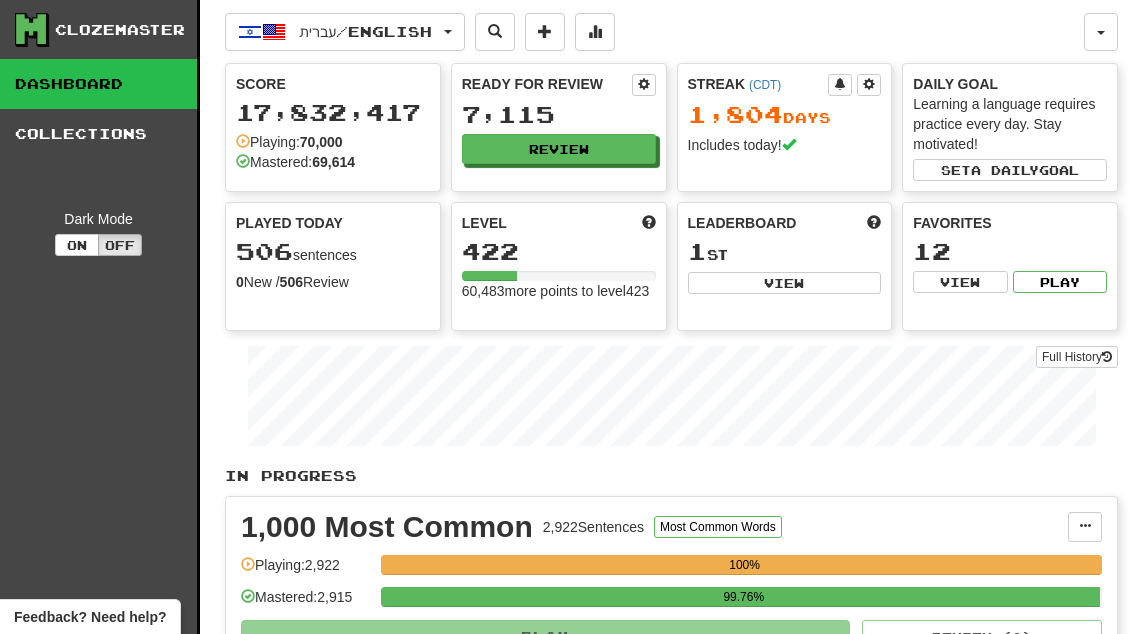 click on "Review" at bounding box center (559, 149) 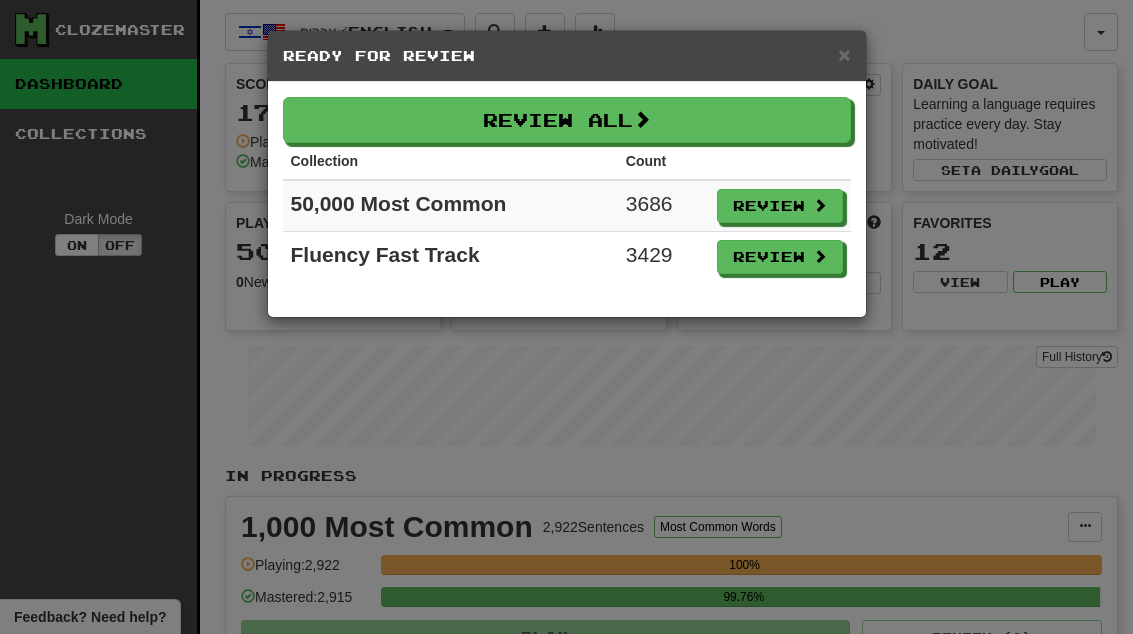click at bounding box center [820, 256] 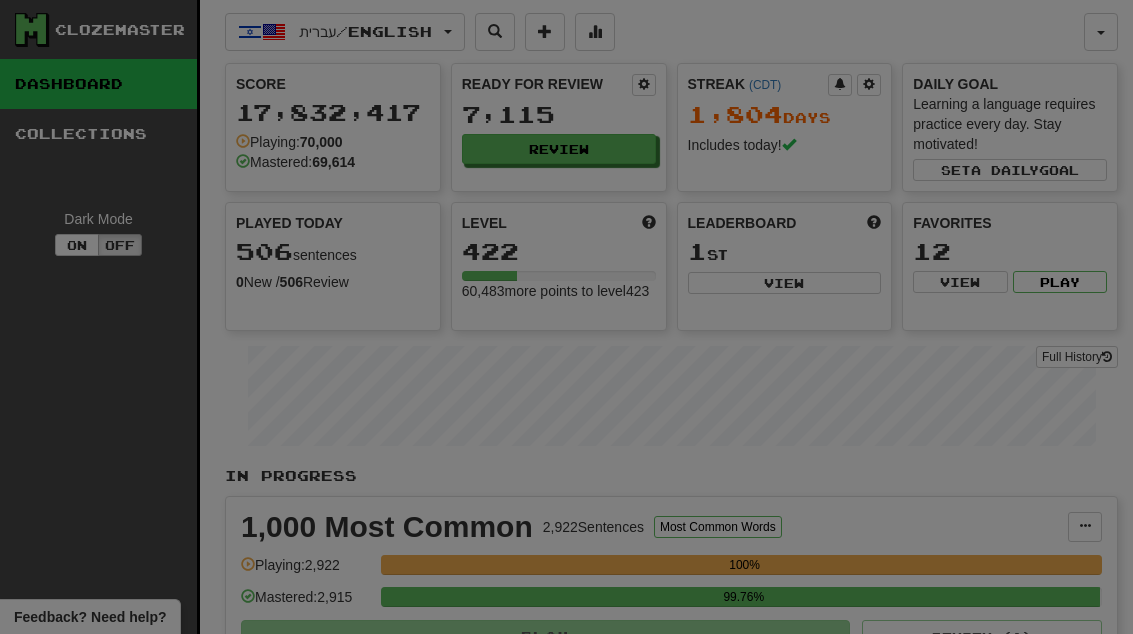 select on "**" 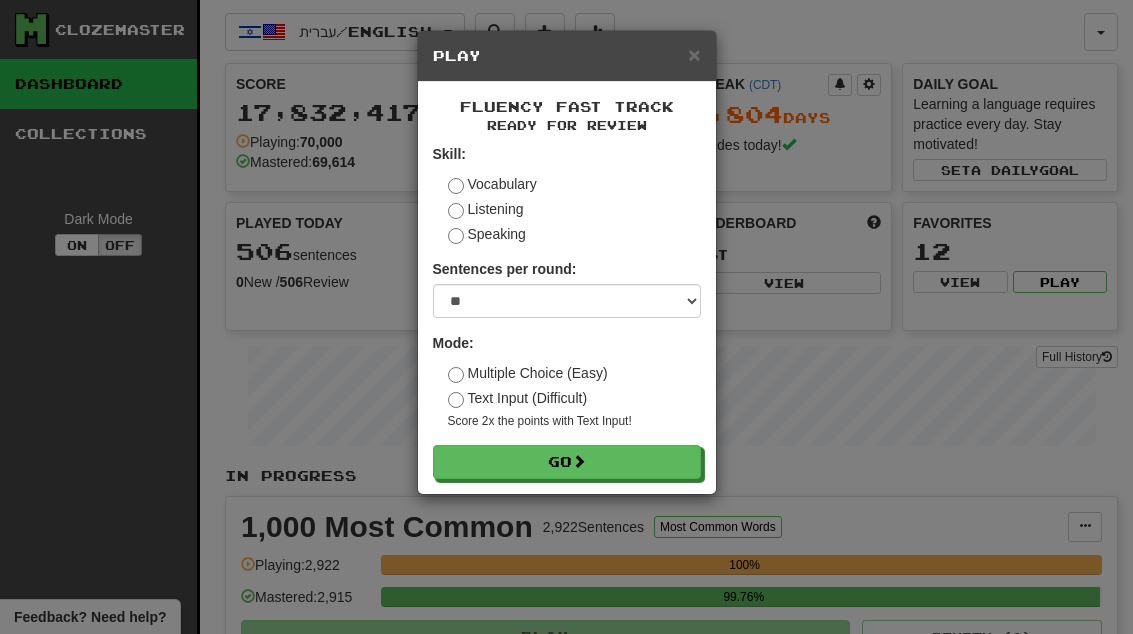 click on "Go" at bounding box center (567, 462) 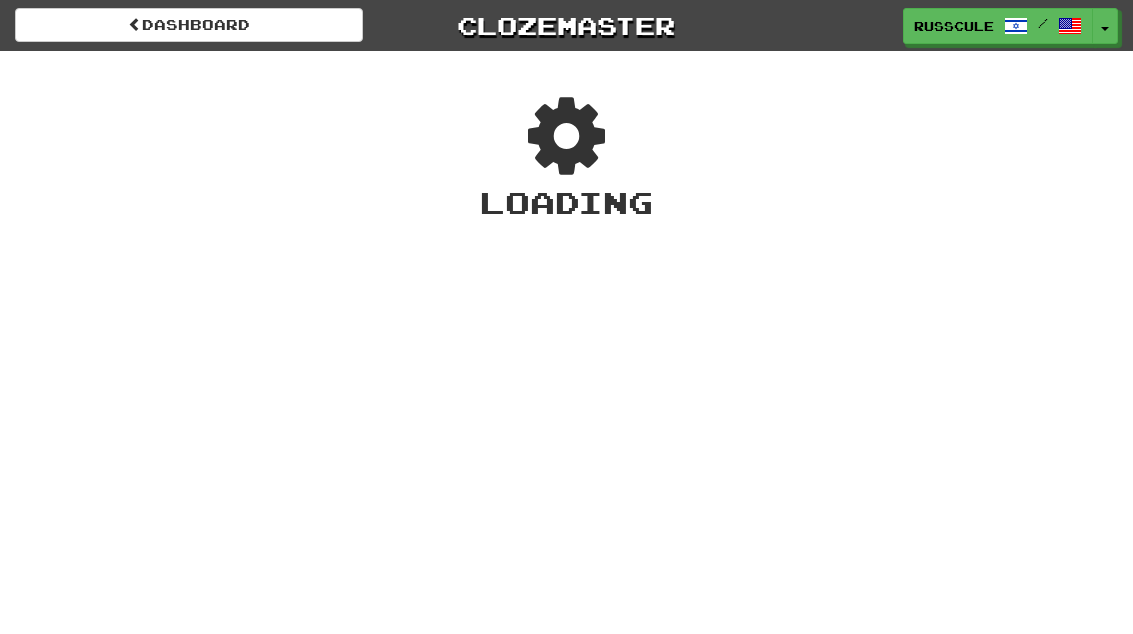 scroll, scrollTop: 0, scrollLeft: 0, axis: both 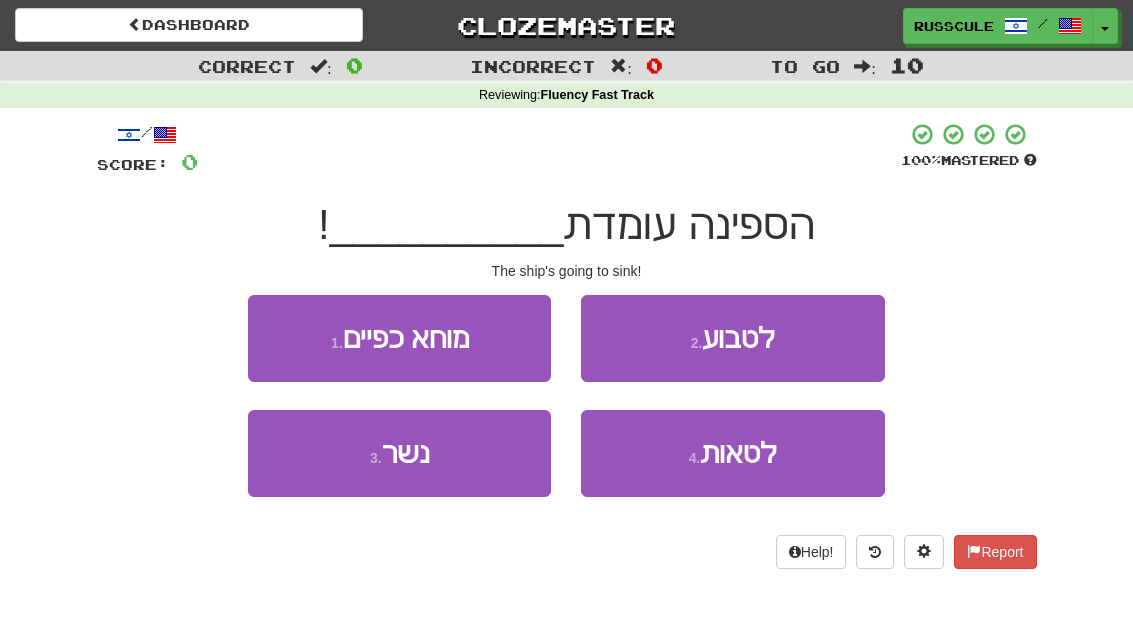 click on "2 .  לטבוע" at bounding box center (732, 338) 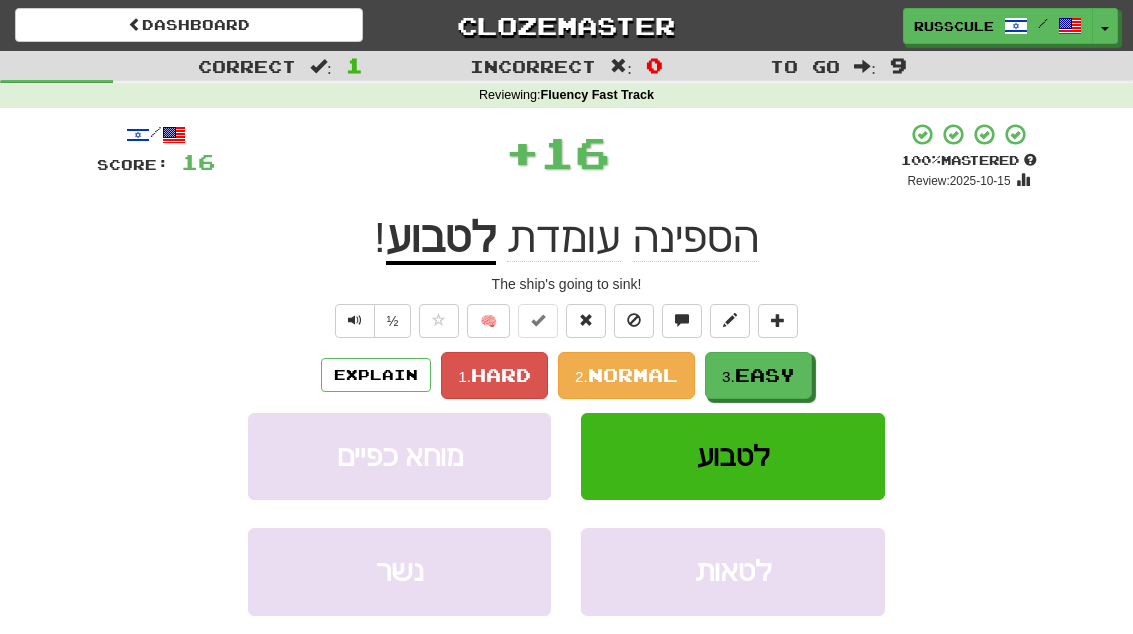 click on "Easy" at bounding box center [765, 375] 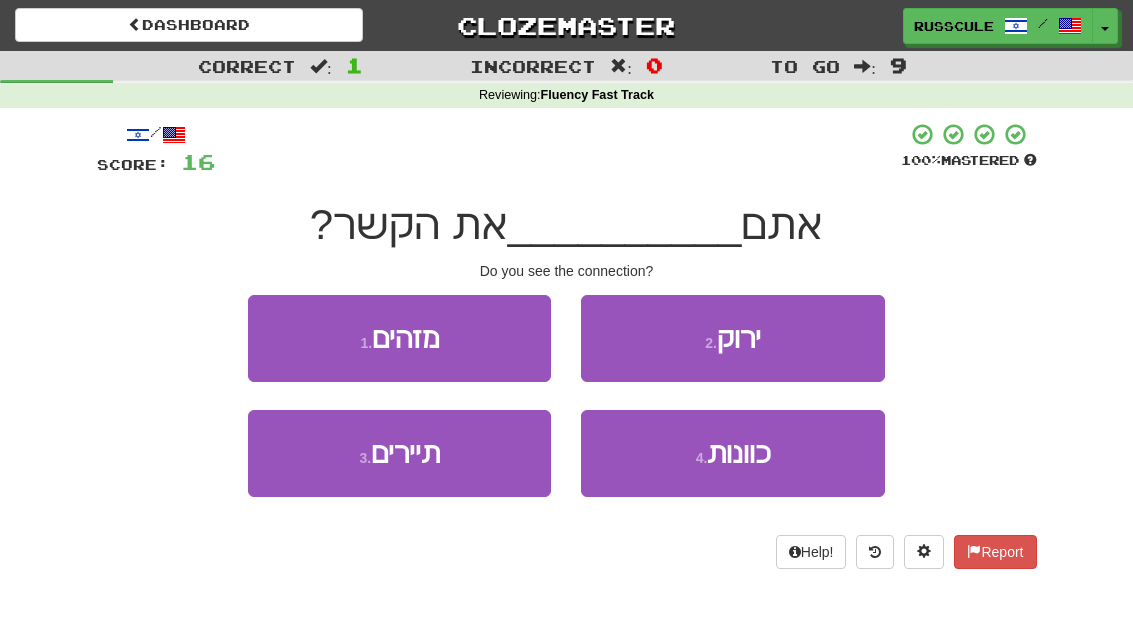 click on "1 .  מזהים" at bounding box center [399, 338] 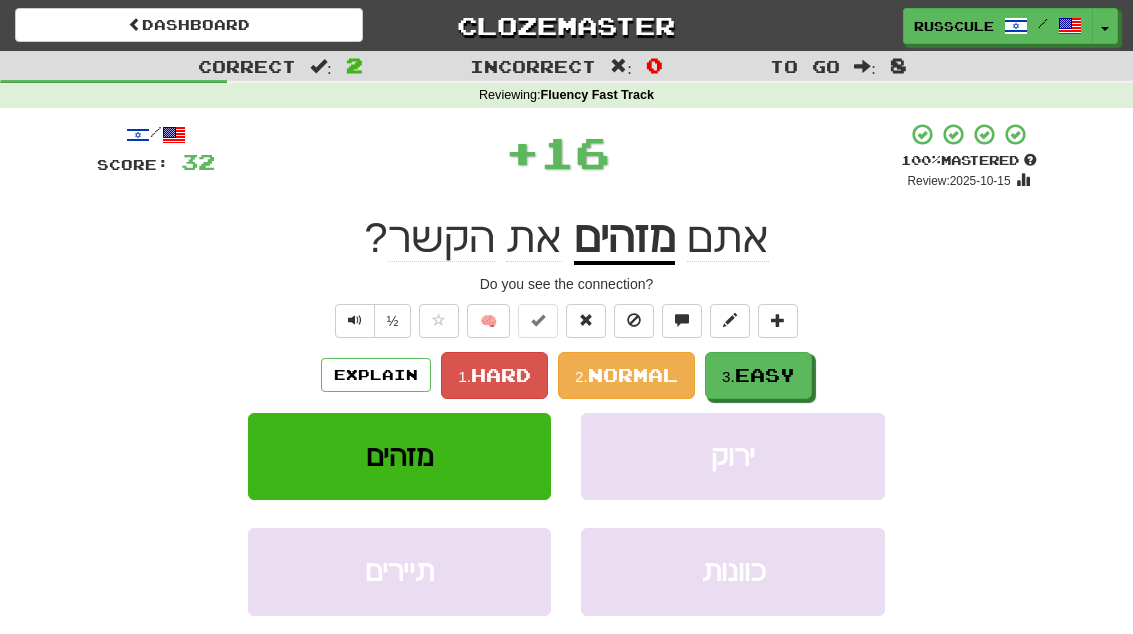 click on "Easy" at bounding box center [765, 375] 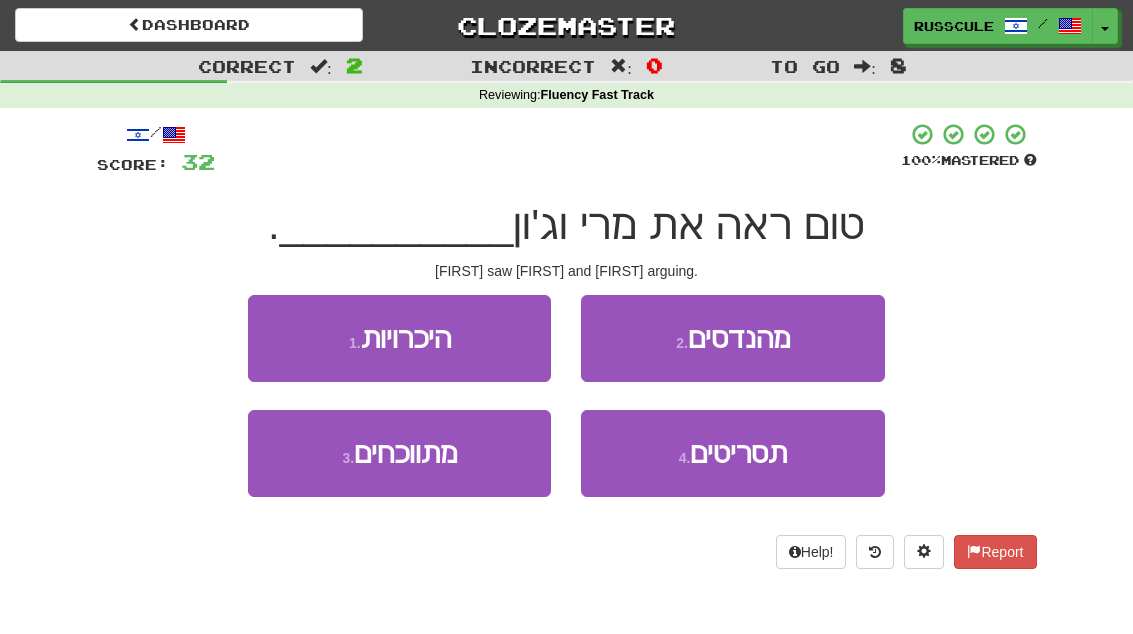 click on "3 .  מתווכחים" at bounding box center [399, 453] 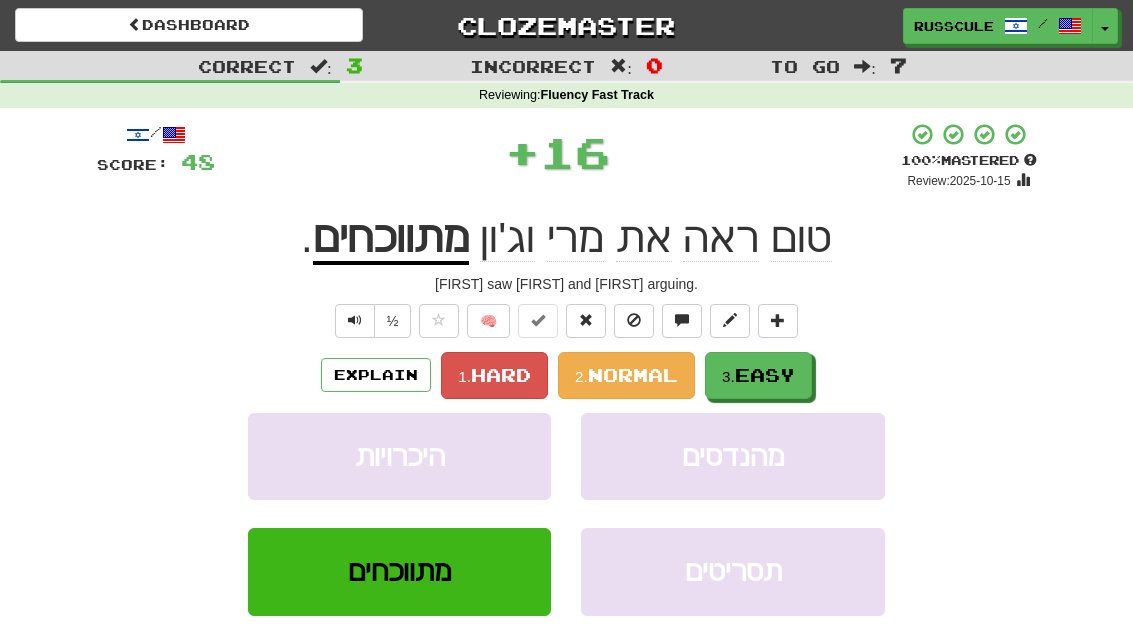 click on "Easy" at bounding box center (765, 375) 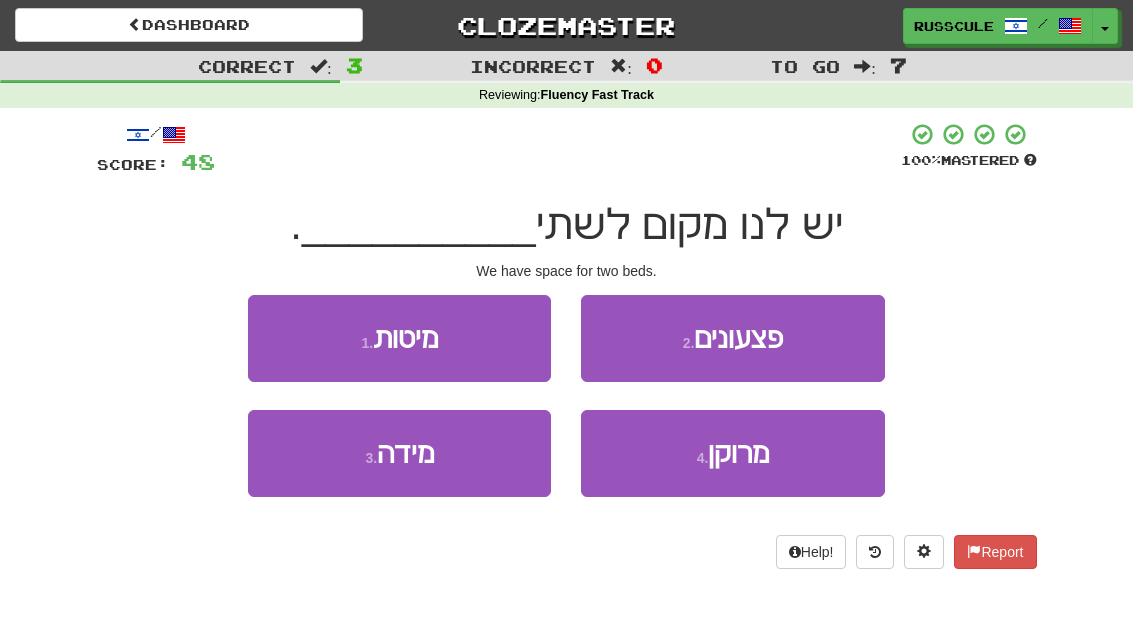 click on "1 .  מיטות" at bounding box center [399, 338] 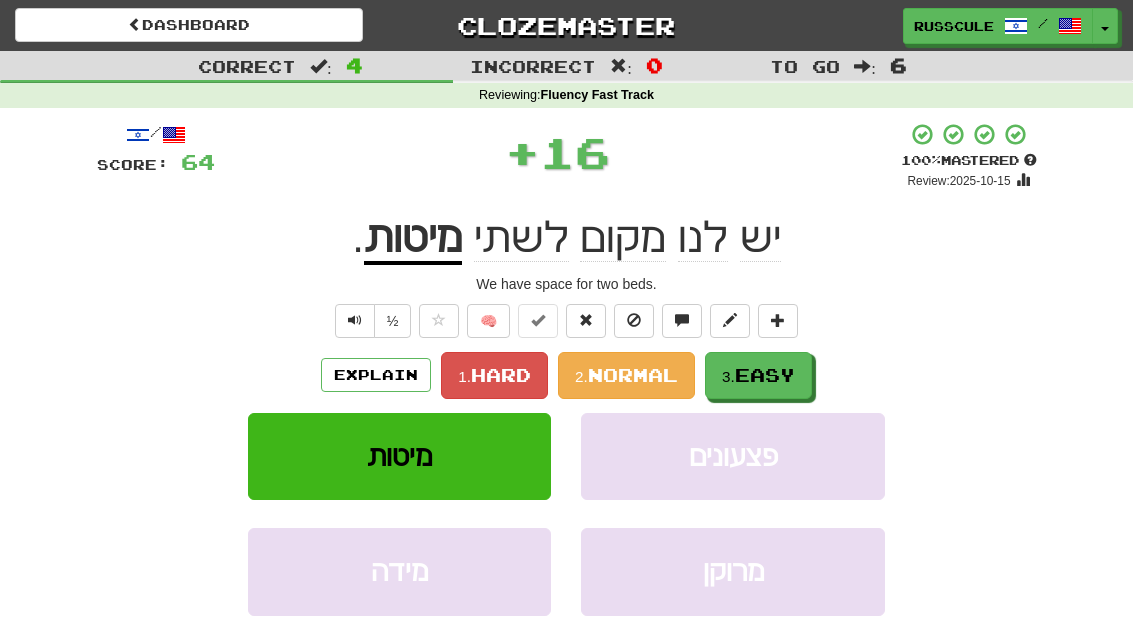 click on "Easy" at bounding box center (765, 375) 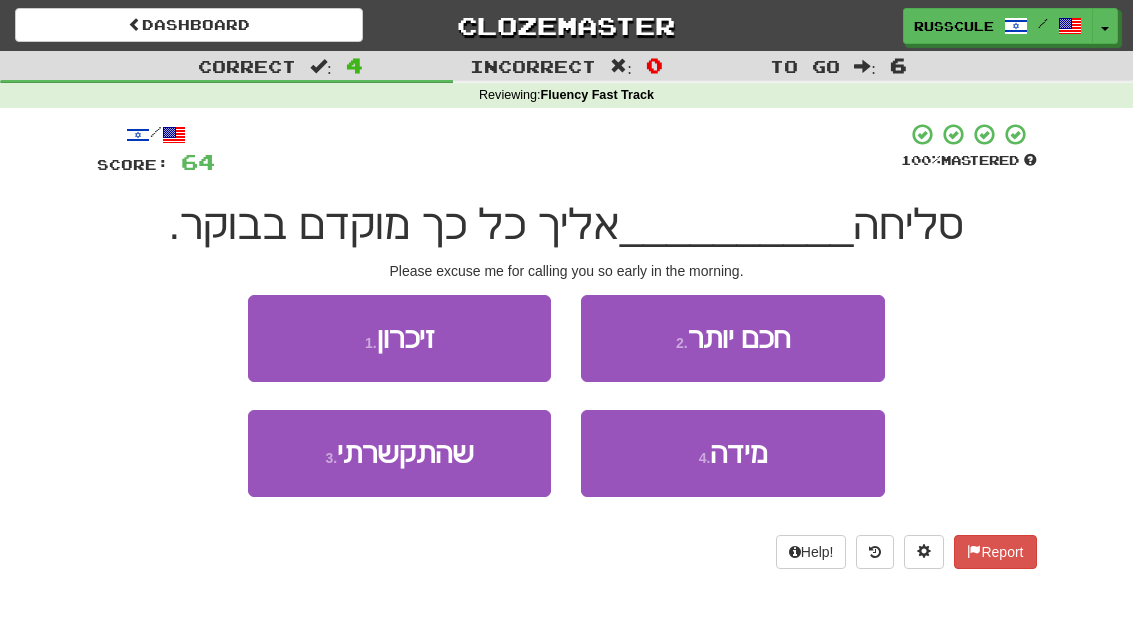 click on "3 .  שהתקשרתי" at bounding box center (399, 453) 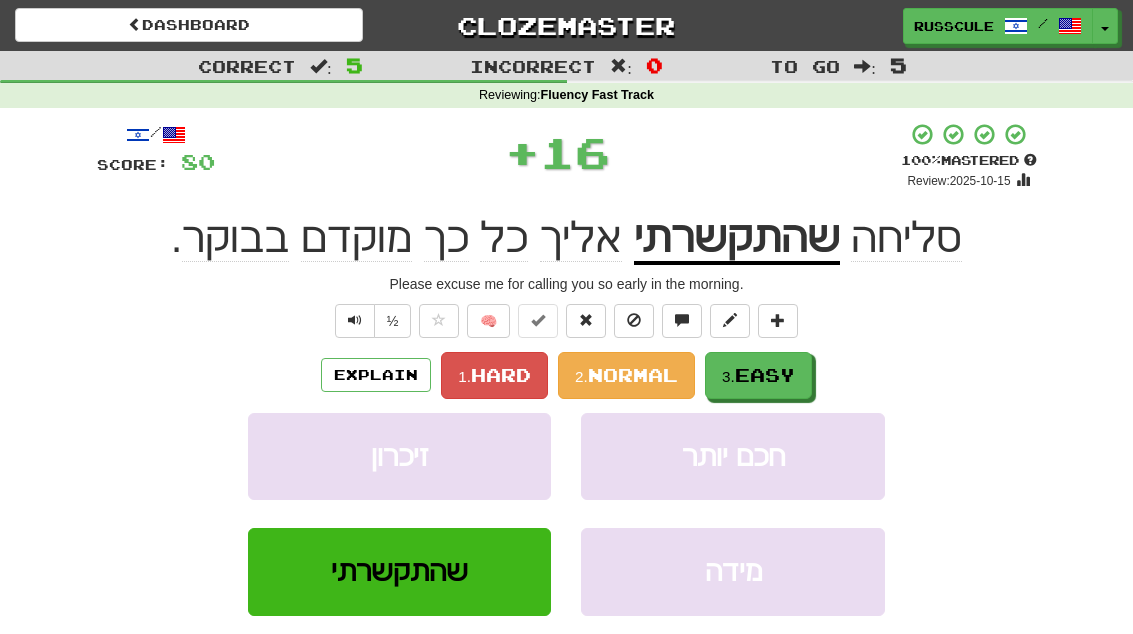 click on "Easy" at bounding box center (765, 375) 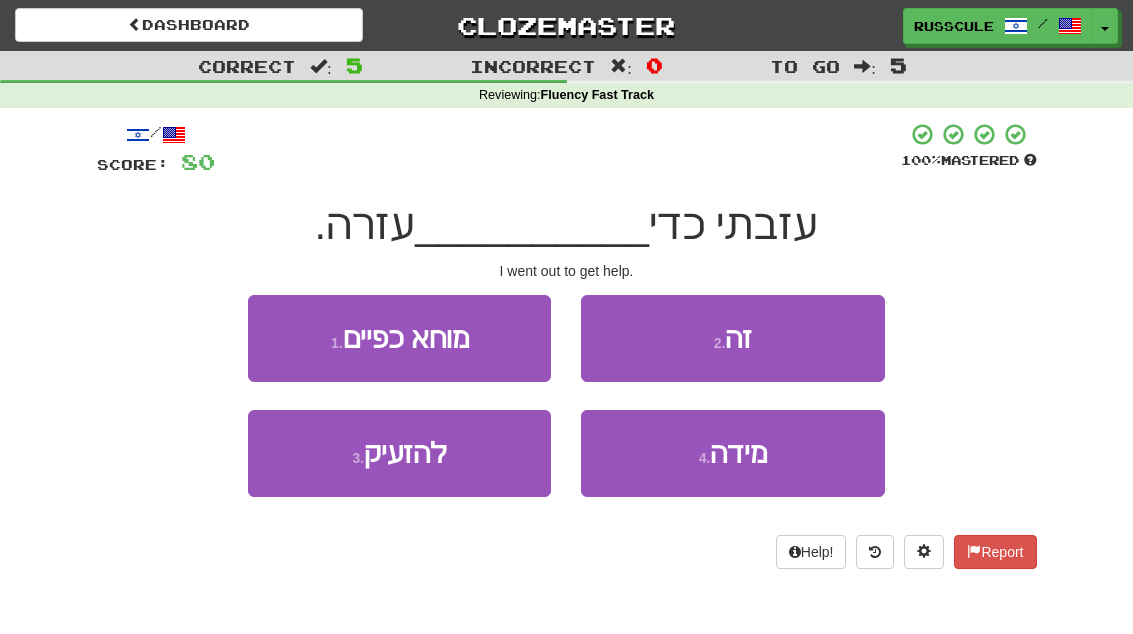 click on "3 .  להזעיק" at bounding box center [399, 453] 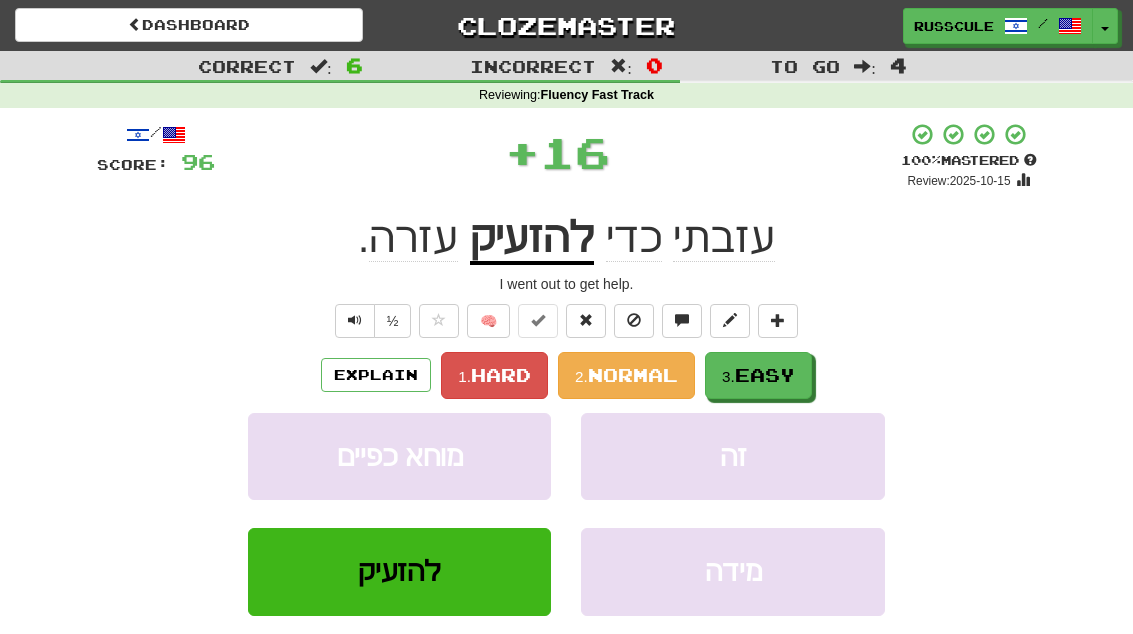 click on "Easy" at bounding box center [765, 375] 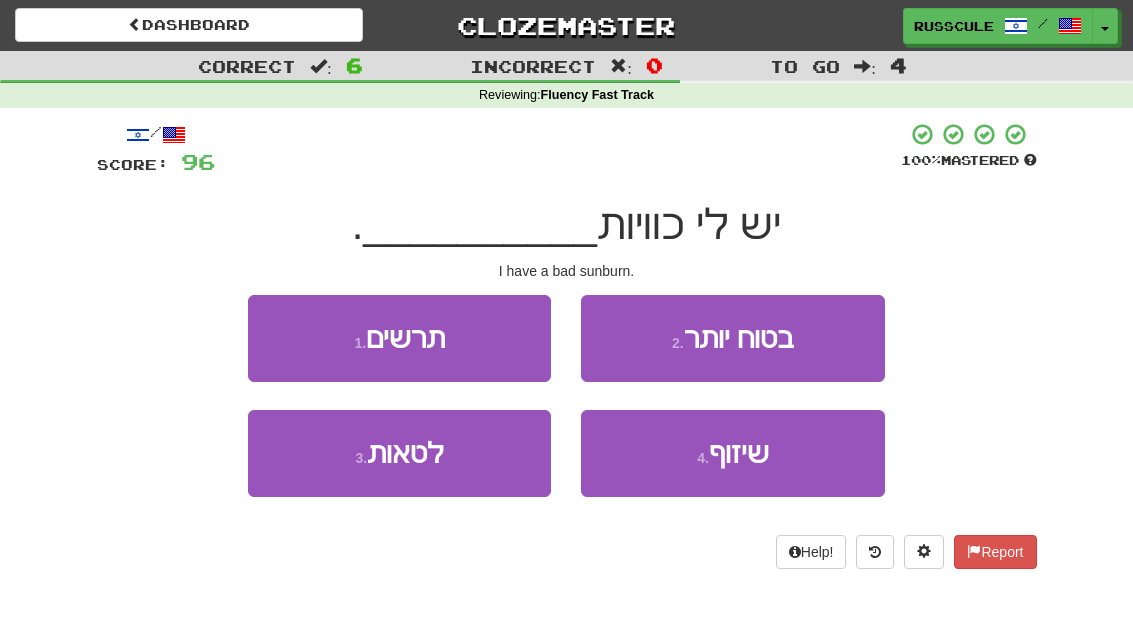 click on "שיזוף" at bounding box center (739, 453) 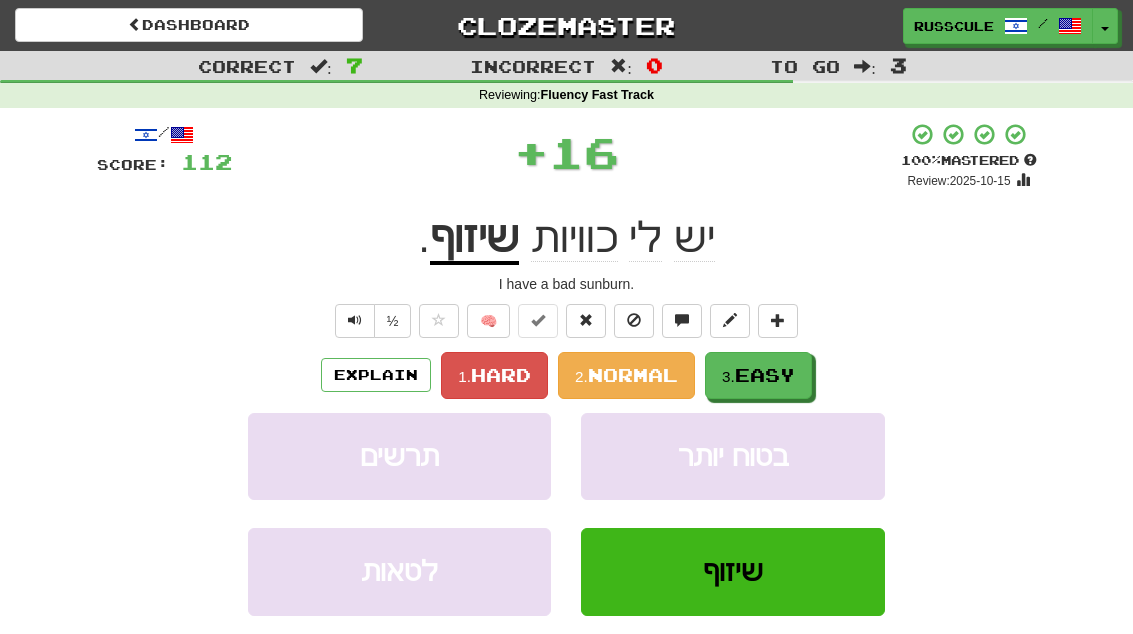 click on "3.  Easy" at bounding box center [758, 375] 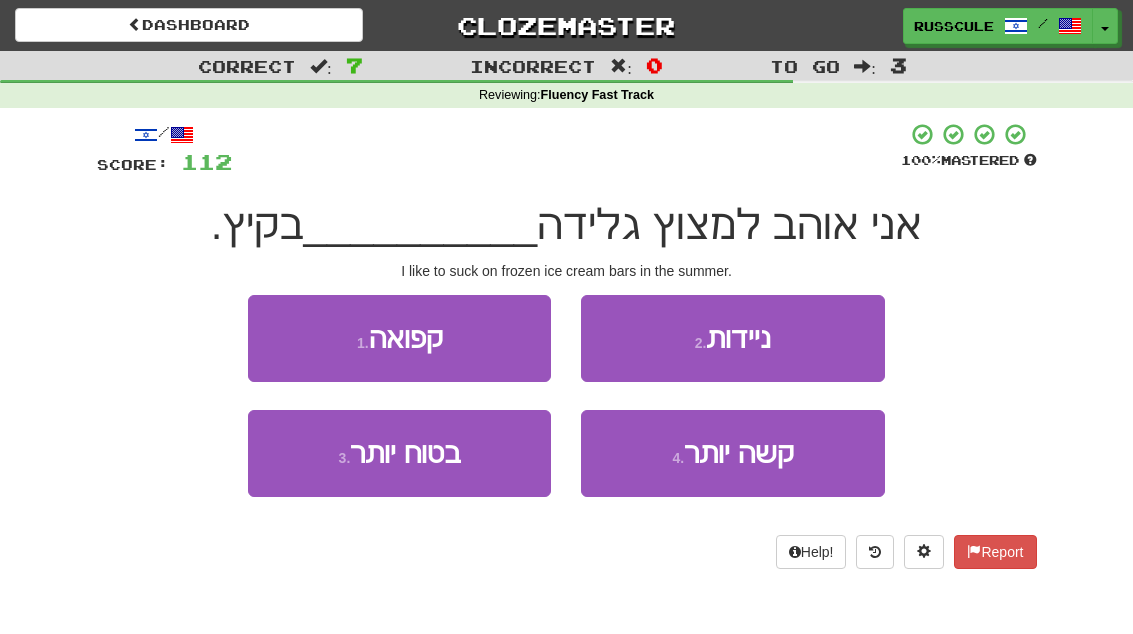 click on "1 .  קפואה" at bounding box center [399, 338] 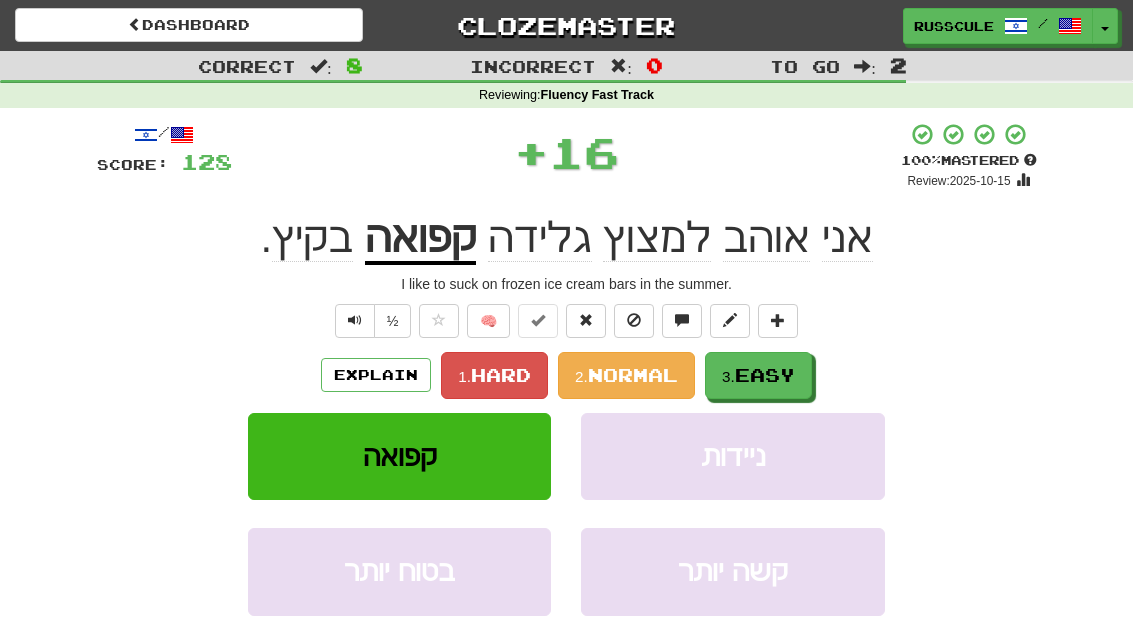 click on "3.  Easy" at bounding box center (758, 375) 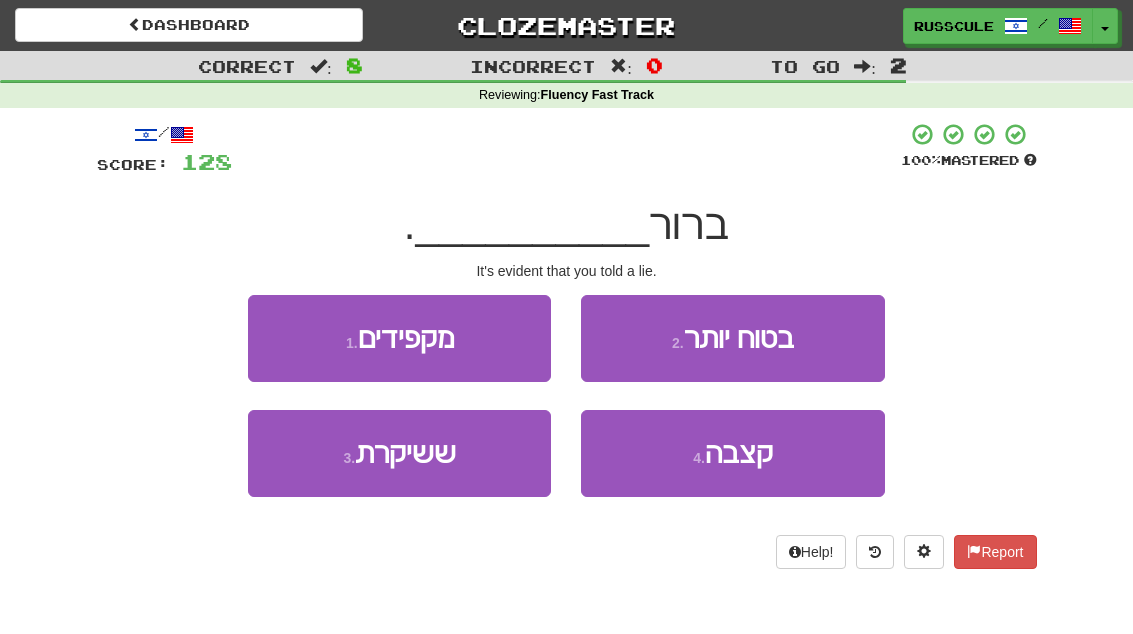 click on "3 .  ששיקרת" at bounding box center [399, 453] 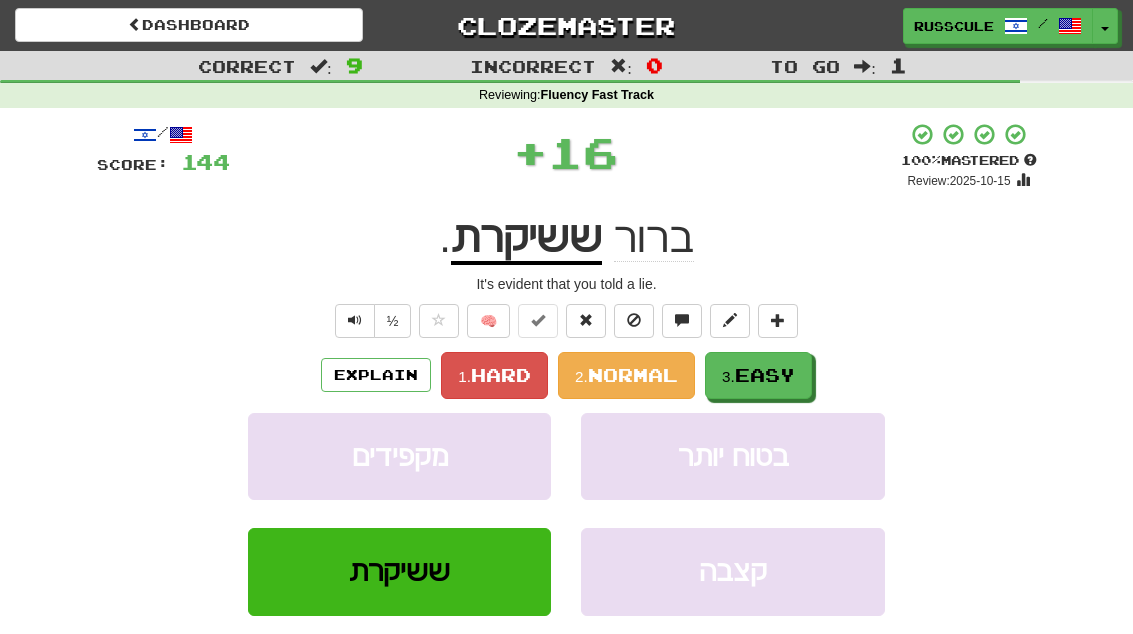 click on "3.  Easy" at bounding box center (758, 375) 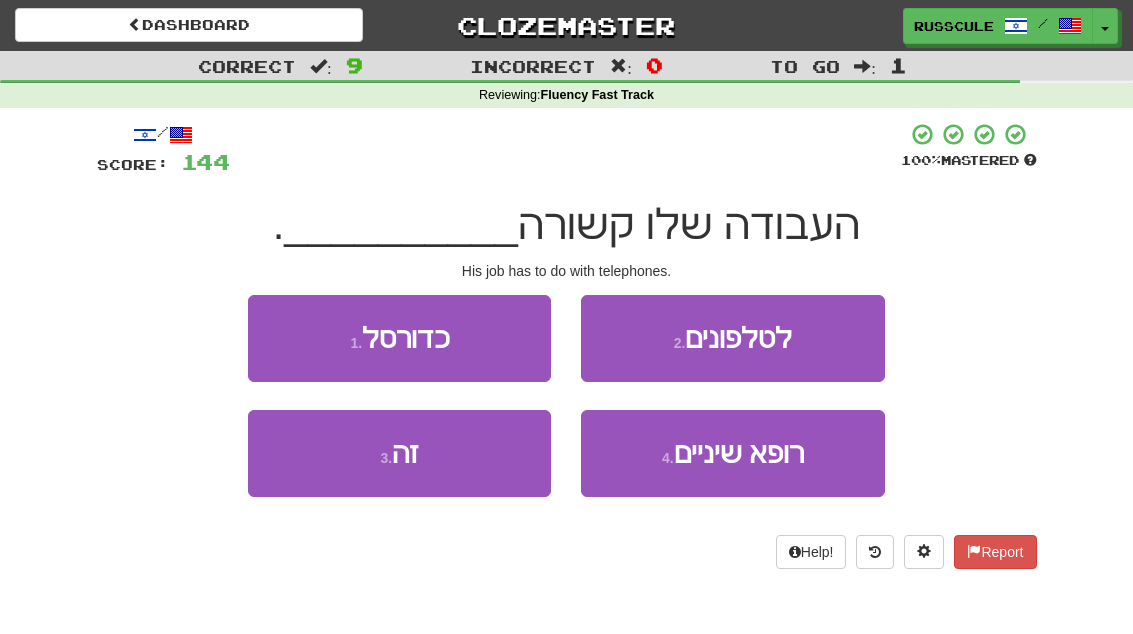click on "2 .  לטלפונים" at bounding box center (732, 338) 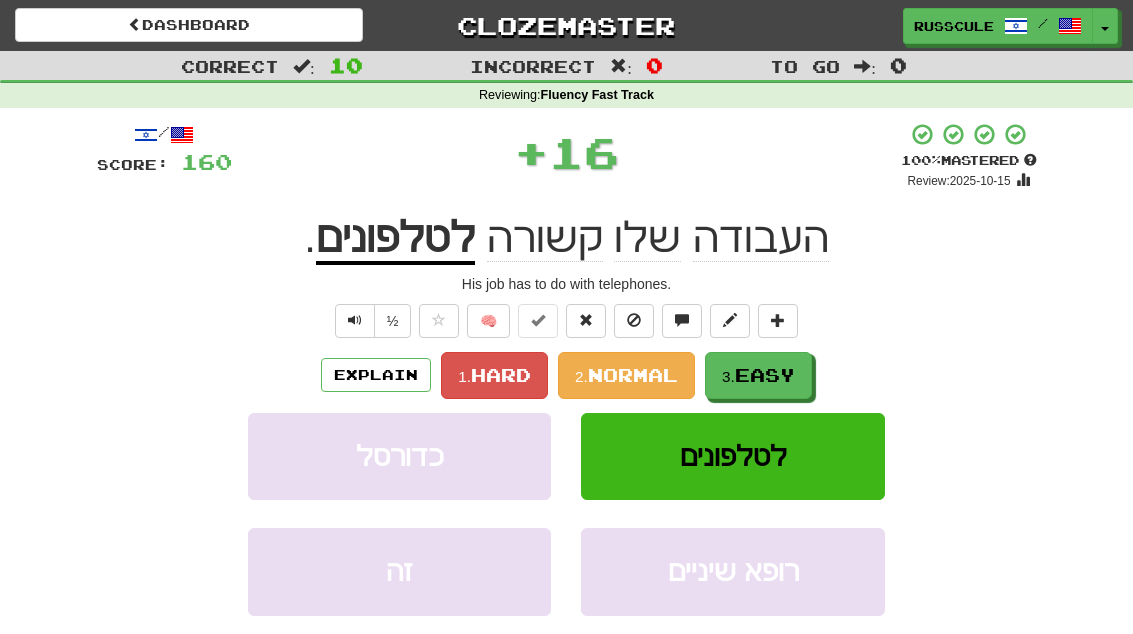 click on "3.  Easy" at bounding box center (758, 375) 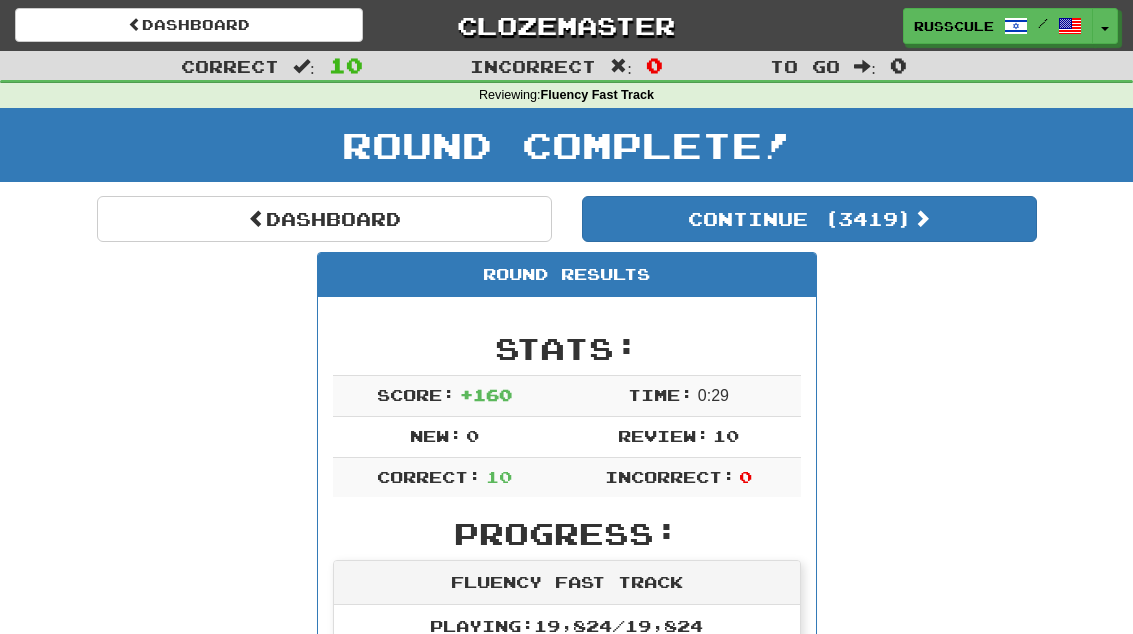 click on "Continue ( 3419 )" at bounding box center (809, 219) 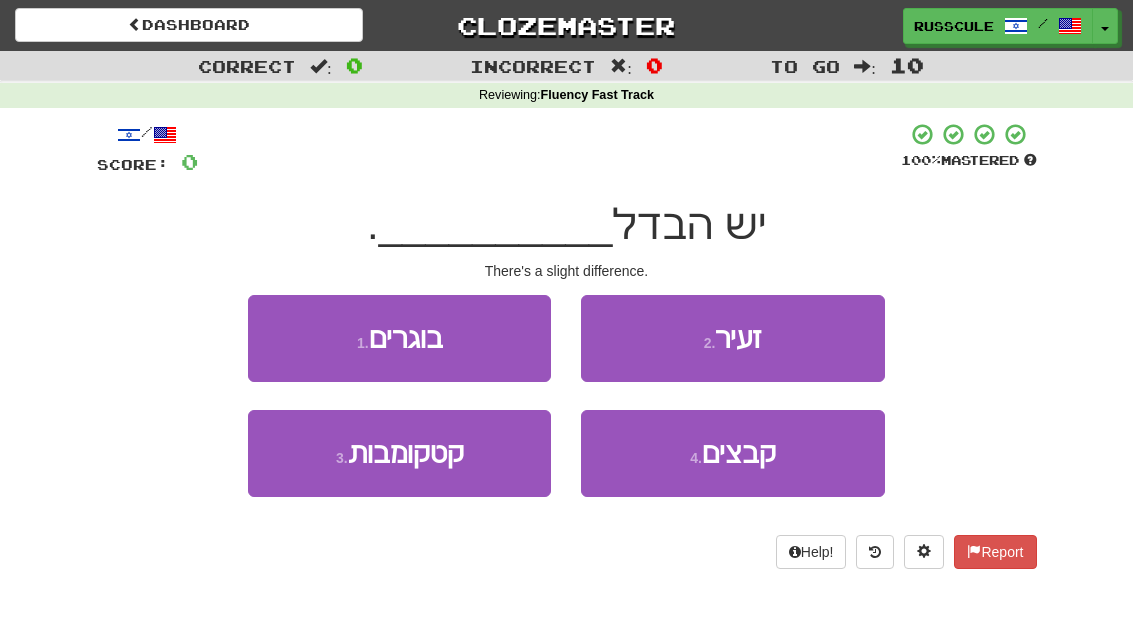 click on "4 .  קבצים" at bounding box center [732, 453] 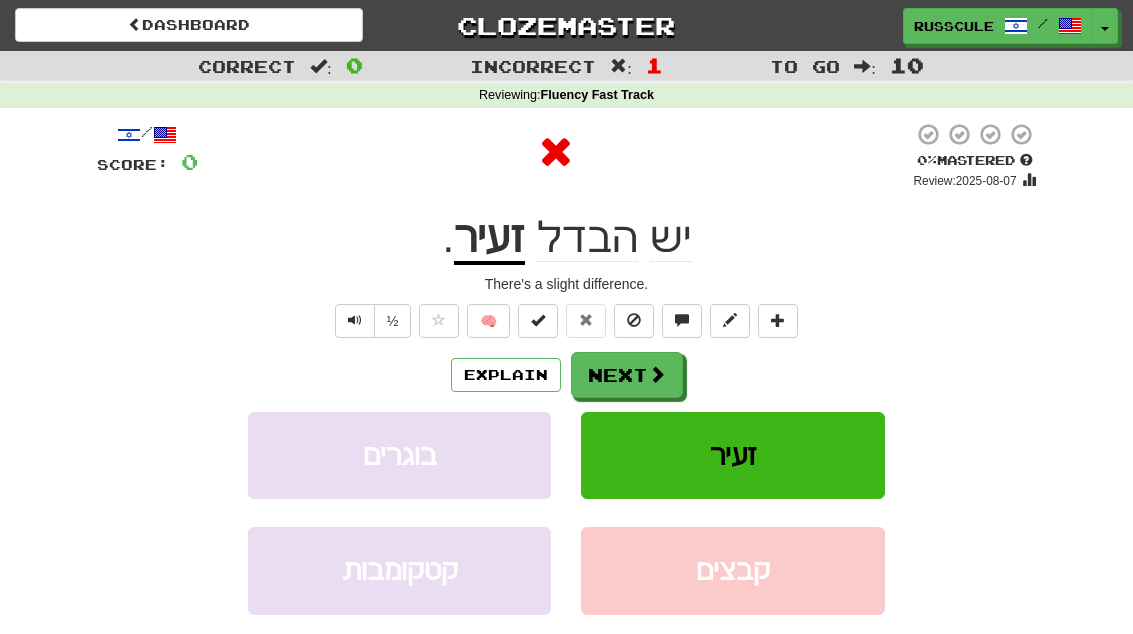 click at bounding box center [657, 374] 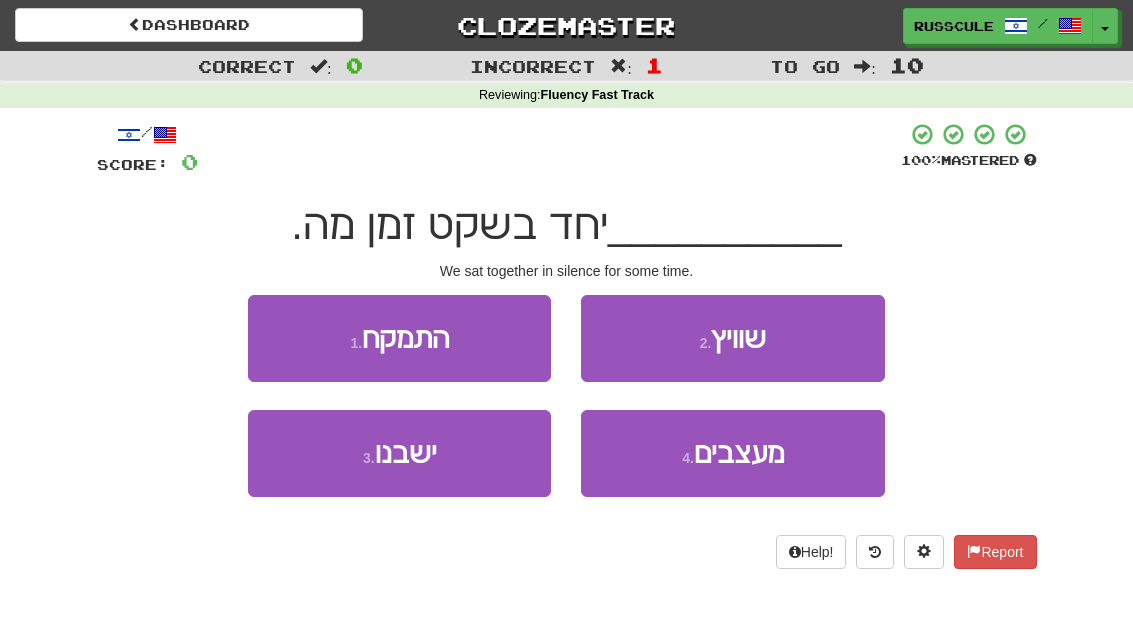 click on "3 .  ישבנו" at bounding box center (399, 453) 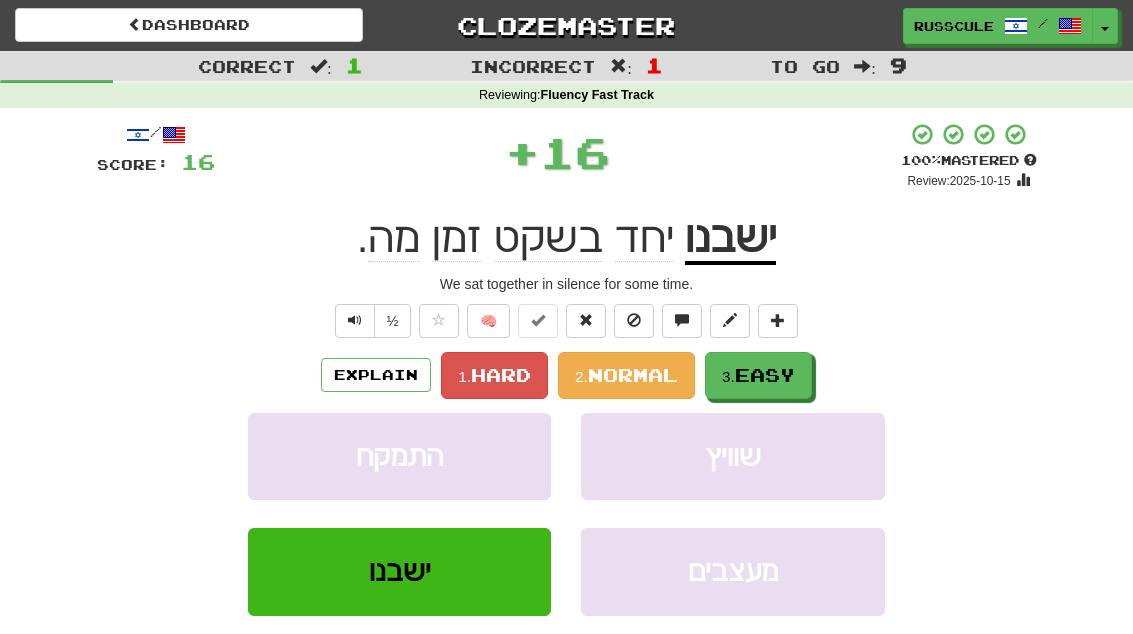 click on "Easy" at bounding box center [765, 375] 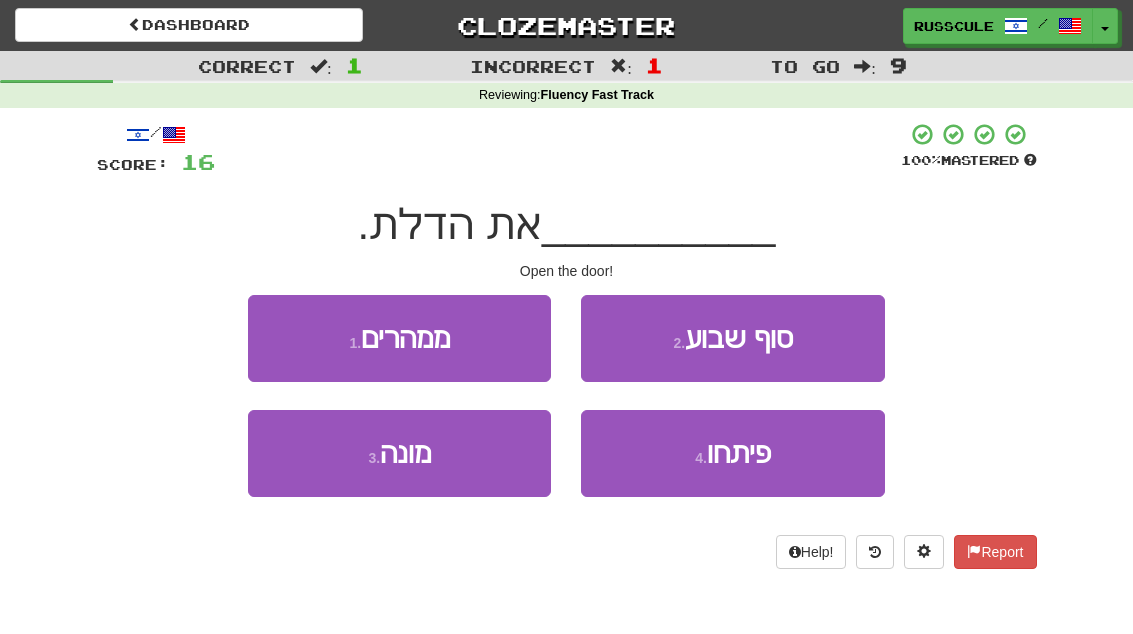 click on "4 .  פיתחו" at bounding box center [732, 453] 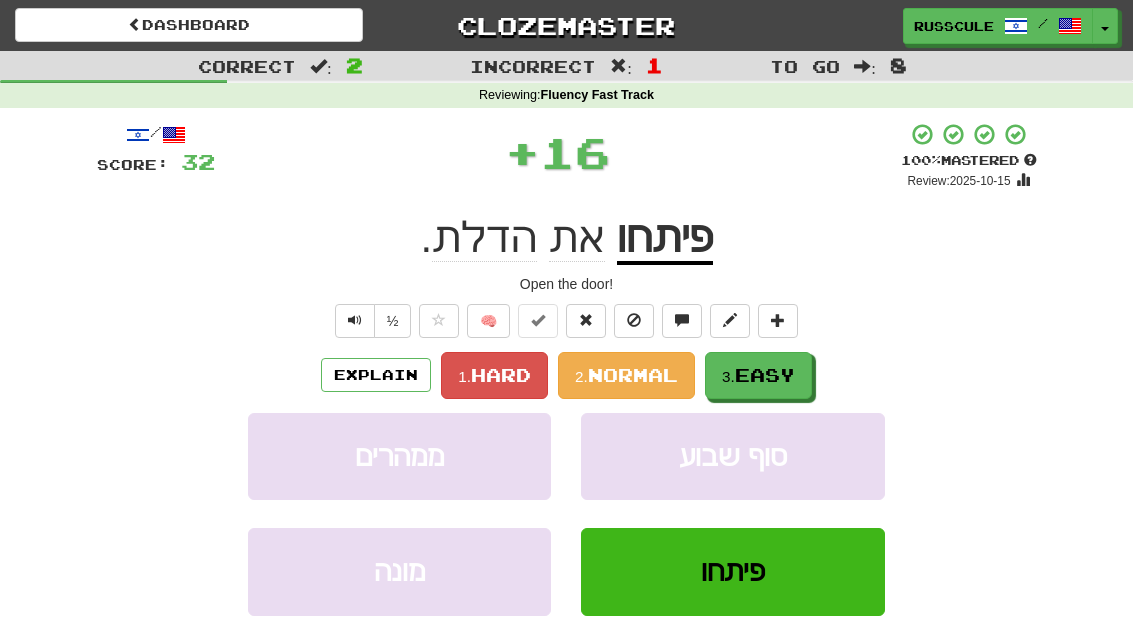 click on "3.  Easy" at bounding box center (758, 375) 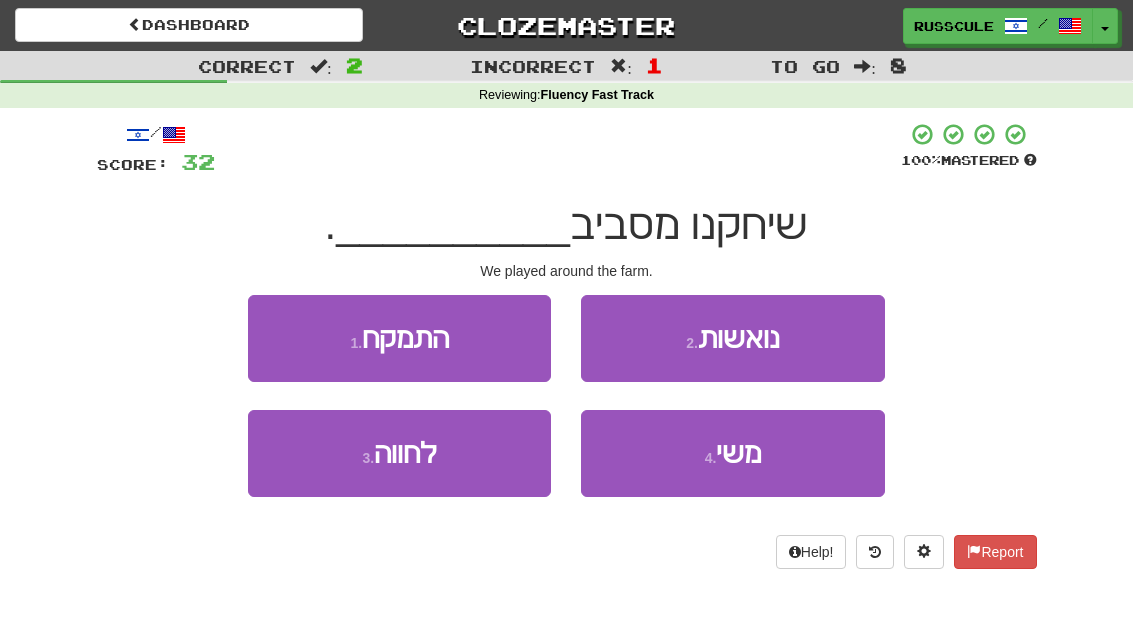 click on "3 .  לחווה" at bounding box center [399, 453] 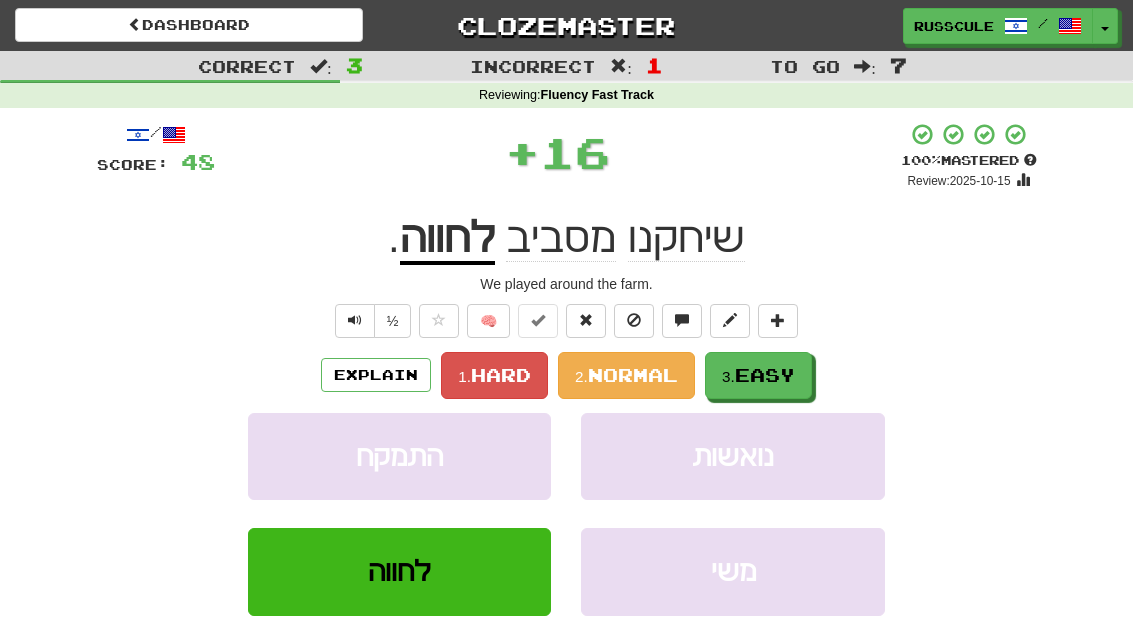 click on "Easy" at bounding box center (765, 375) 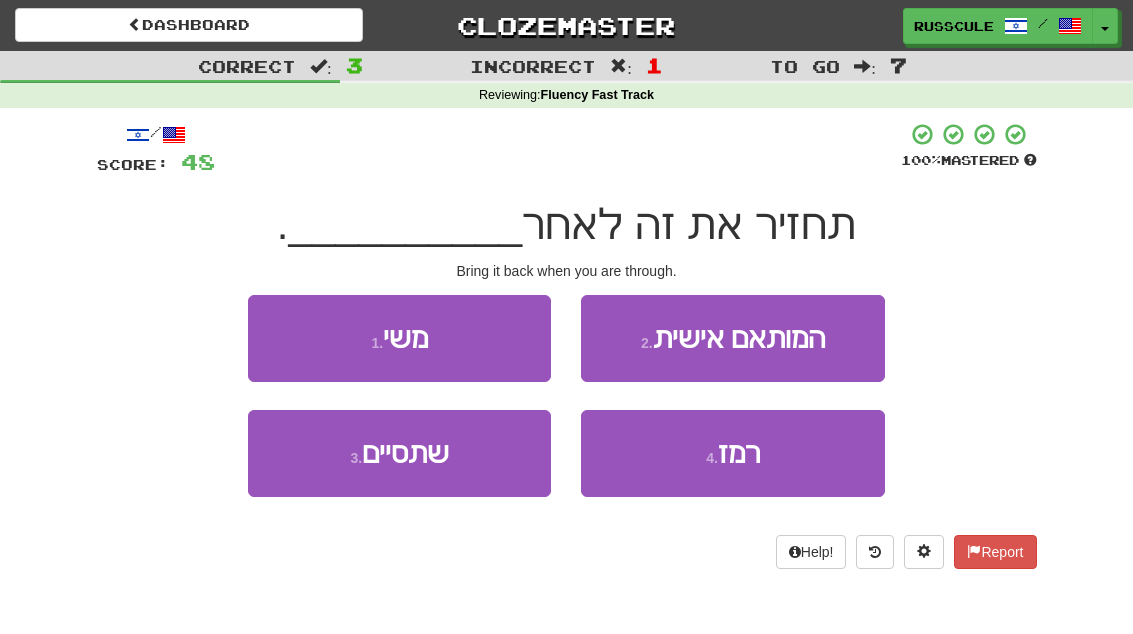 click on "3 .  שתסיים" at bounding box center [399, 453] 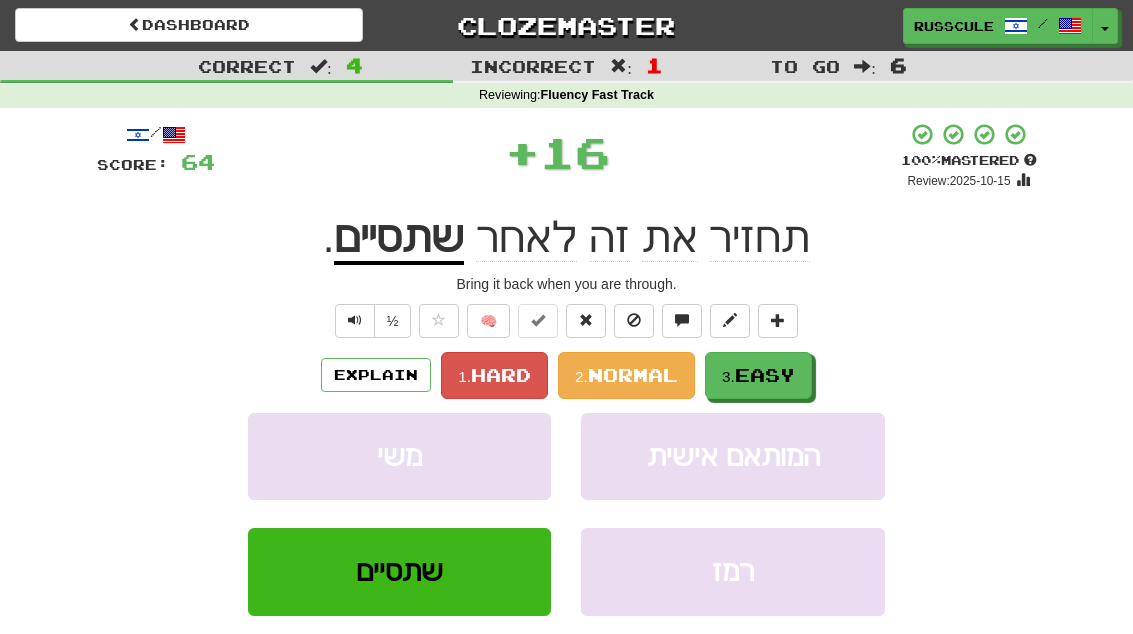 click on "Easy" at bounding box center [765, 375] 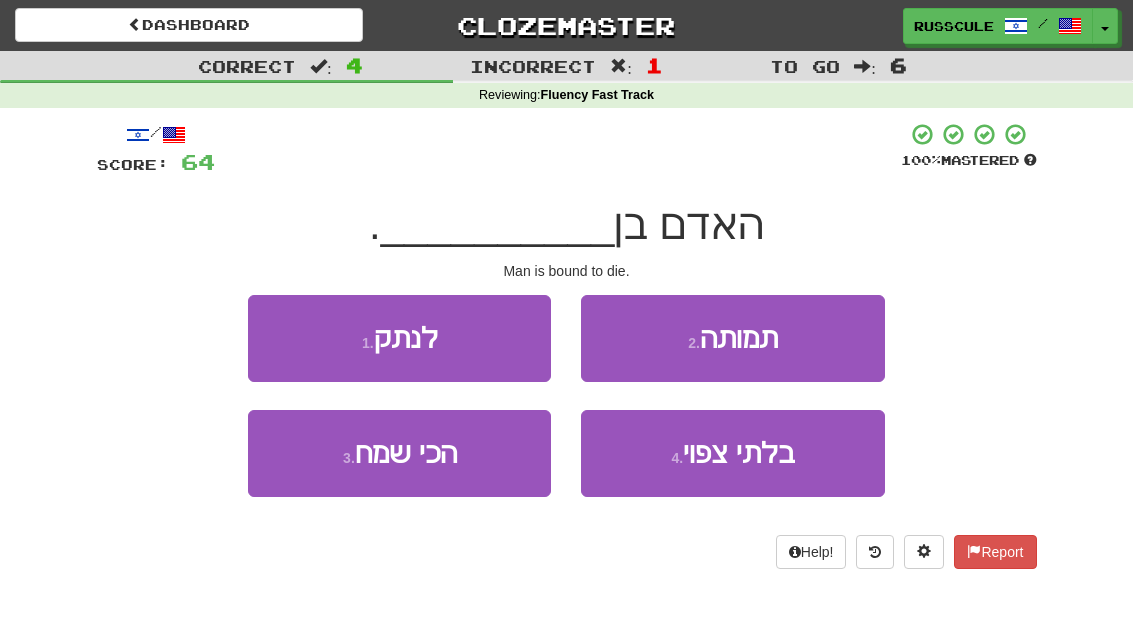 click on "2 .  תמותה" at bounding box center [732, 338] 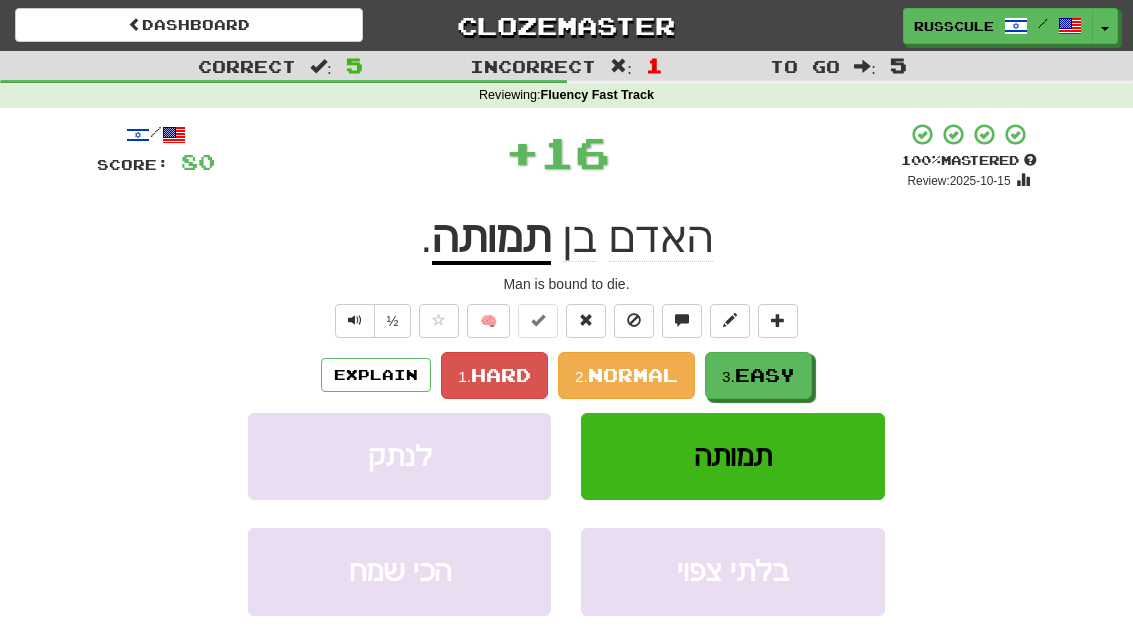 click on "Easy" at bounding box center [765, 375] 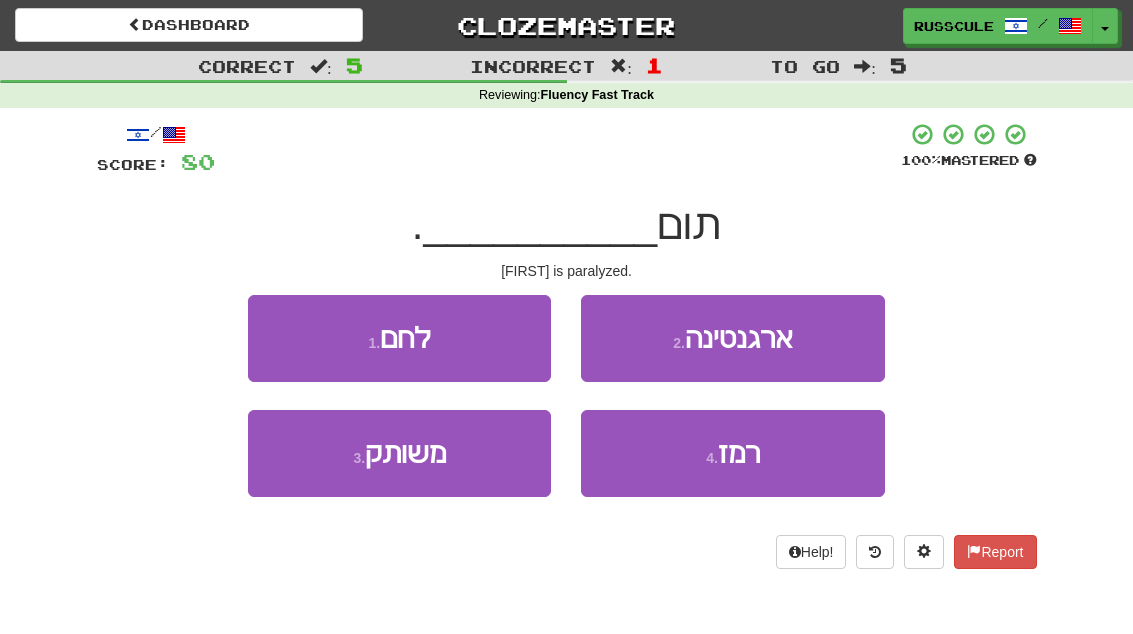 click on "3 .  משותק" at bounding box center [399, 453] 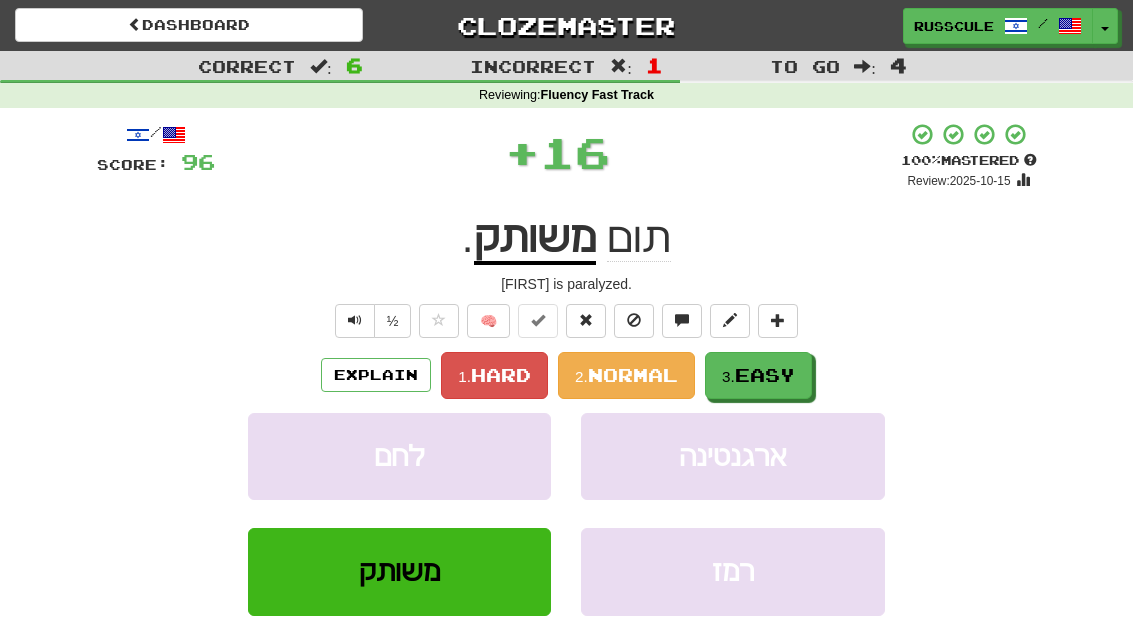 click on "3.  Easy" at bounding box center (758, 375) 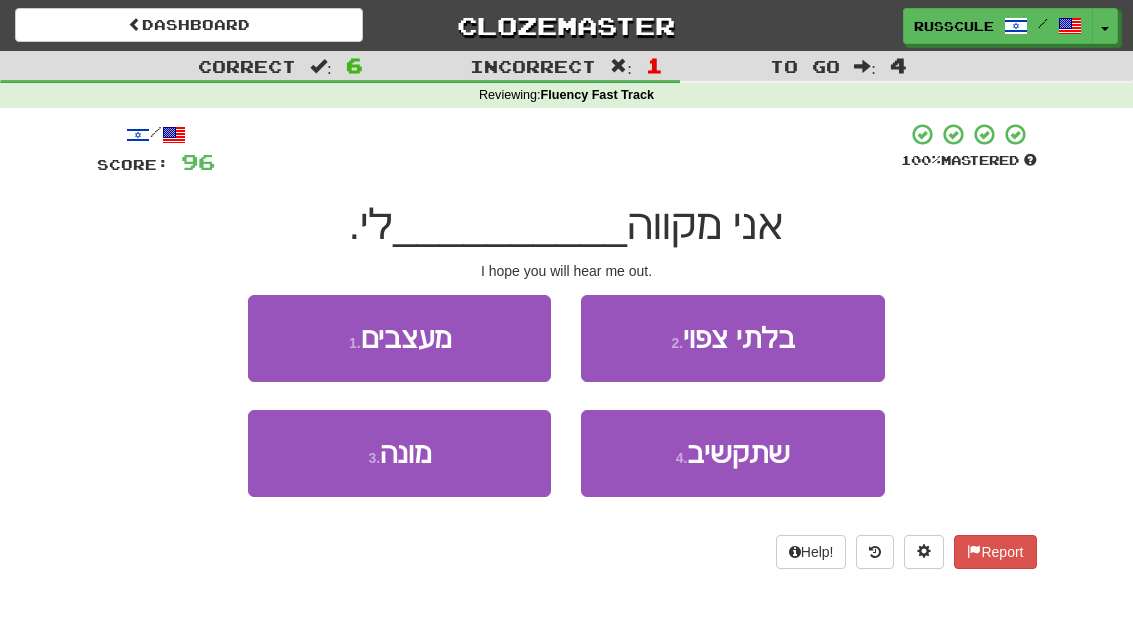 click on "שתקשיב" at bounding box center [738, 453] 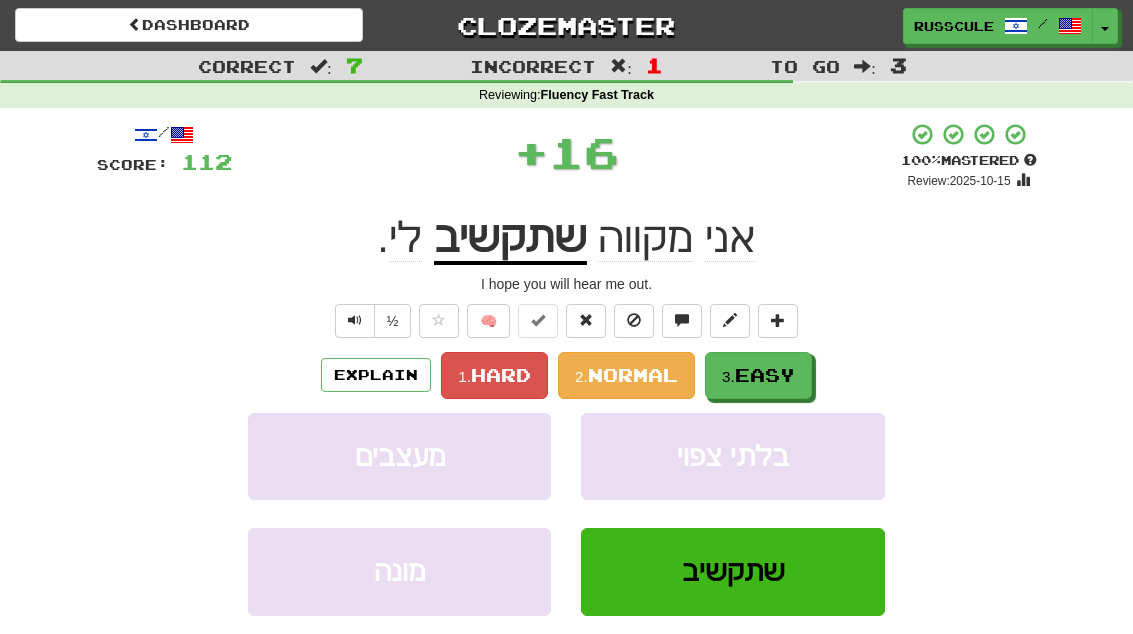 click on "Easy" at bounding box center (765, 375) 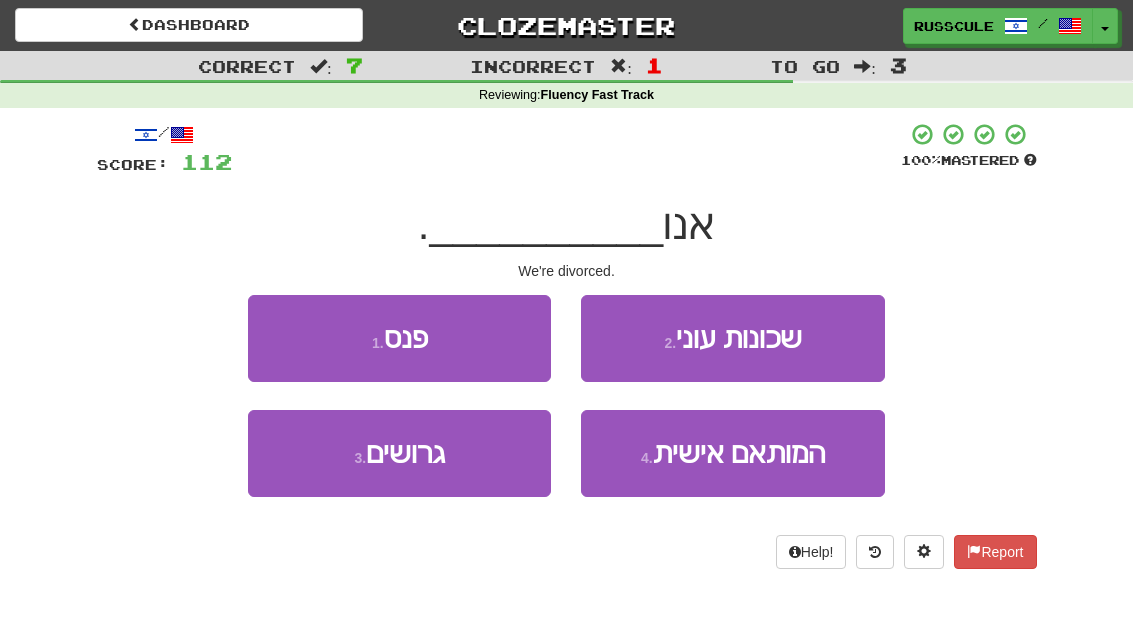 click on "3 .  גרושים" at bounding box center [399, 453] 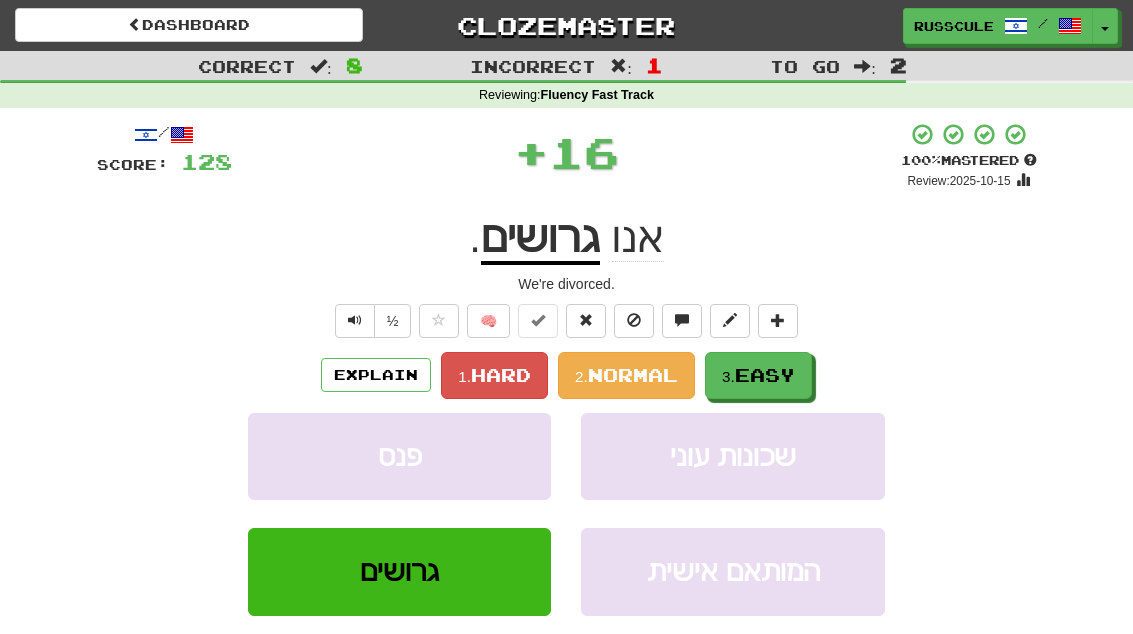 click on "Easy" at bounding box center [765, 375] 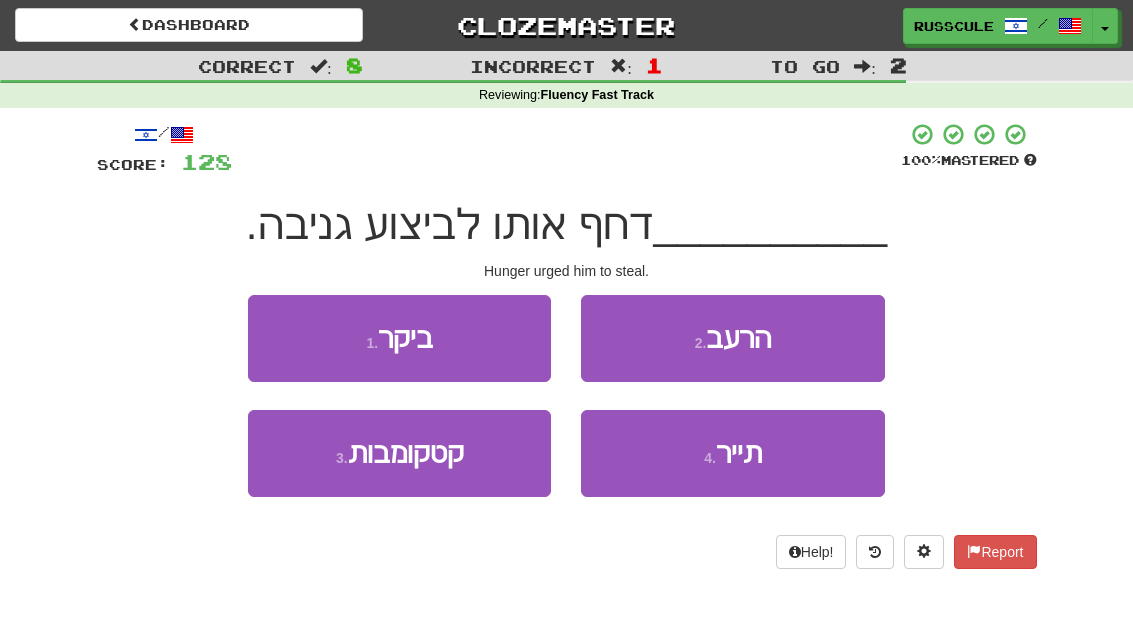 click on "2 .  הרעב" at bounding box center (732, 338) 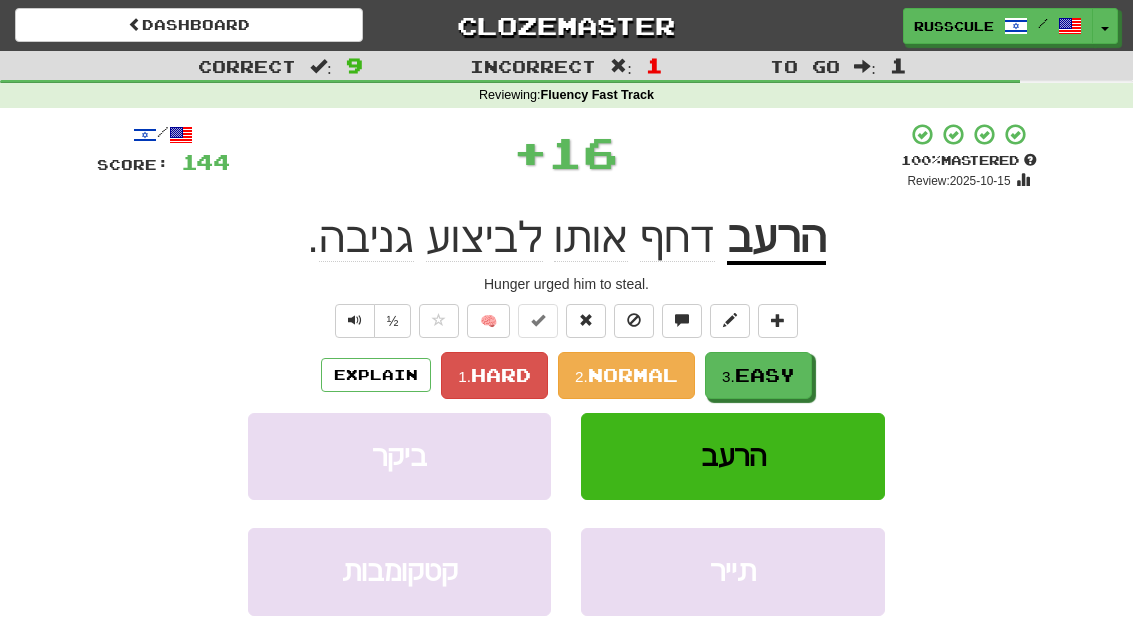 click on "Easy" at bounding box center (765, 375) 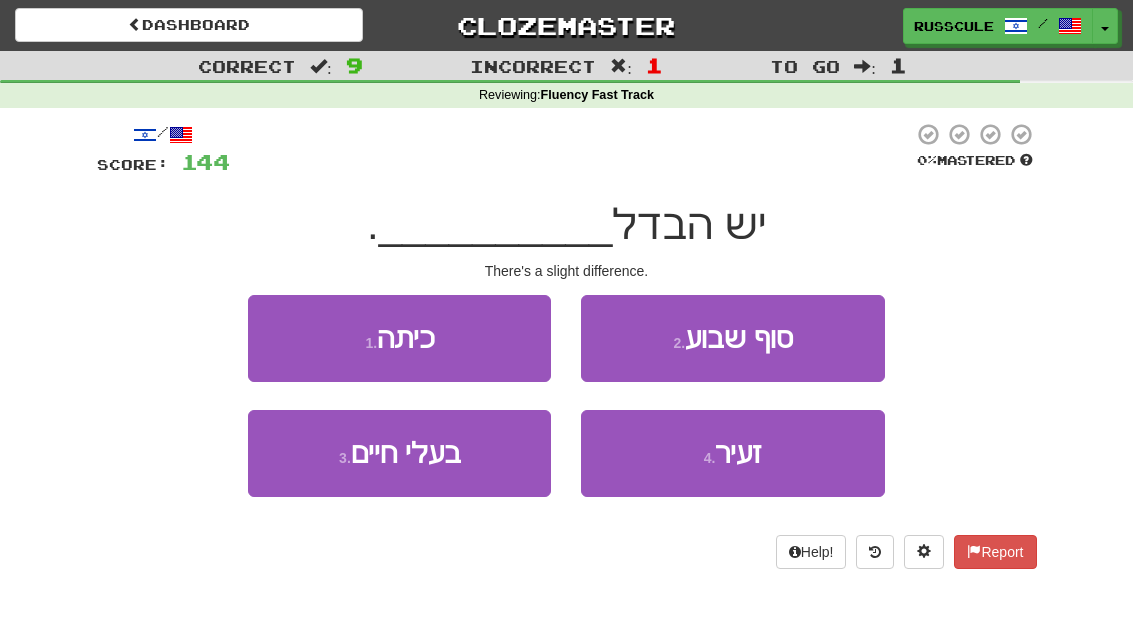 click on "4 .  זעיר" at bounding box center (732, 453) 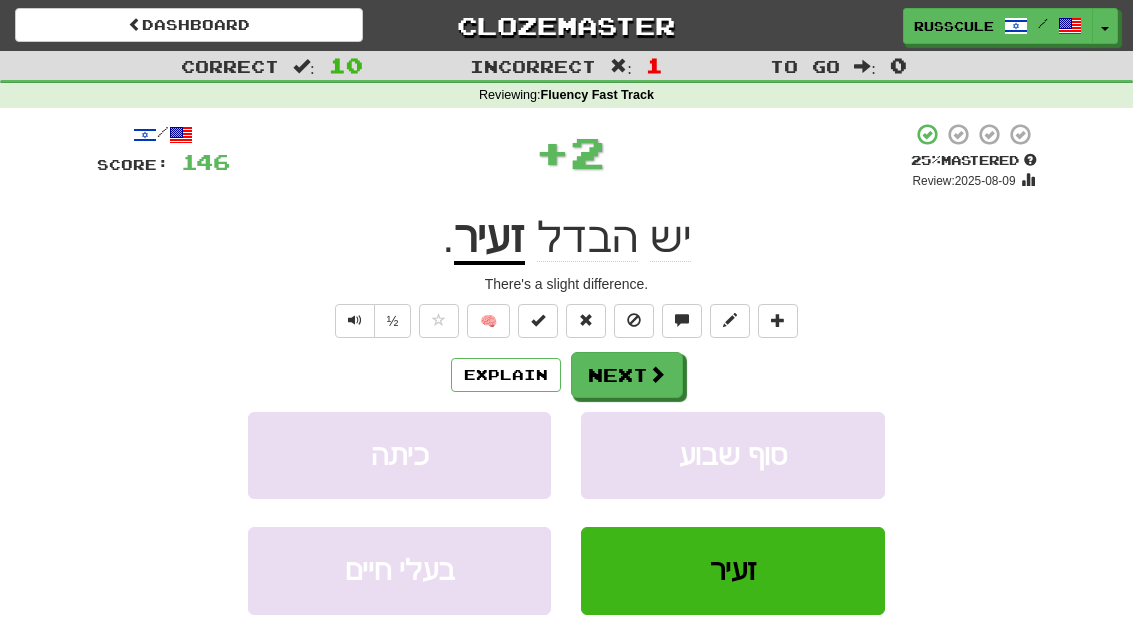 click on "Next" at bounding box center (627, 375) 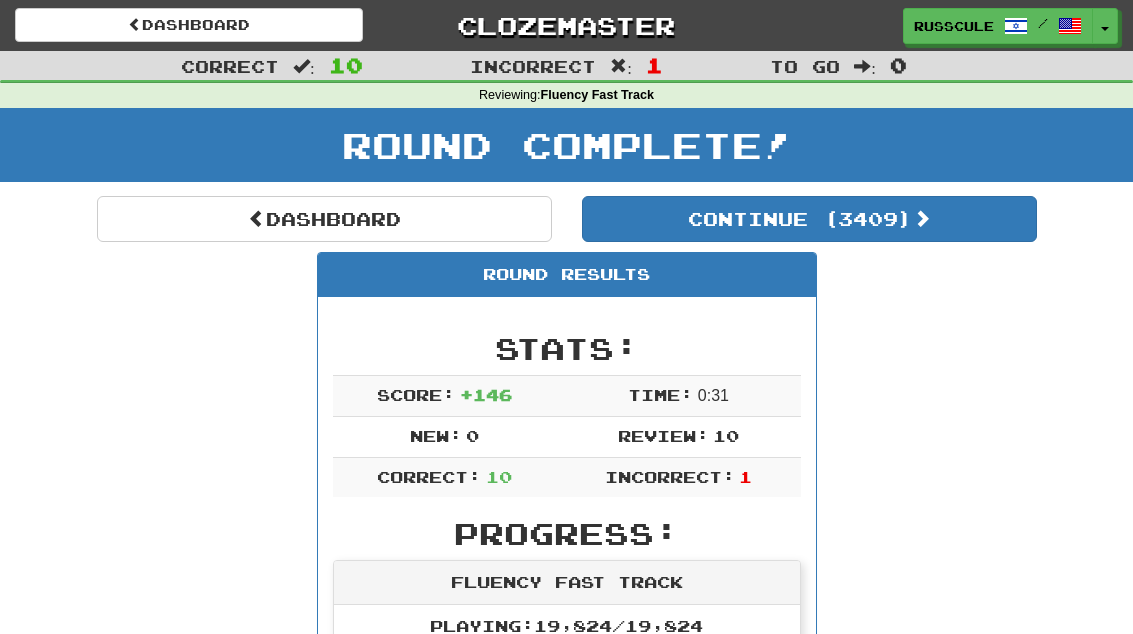 click on "Continue ( 3409 )" at bounding box center (809, 219) 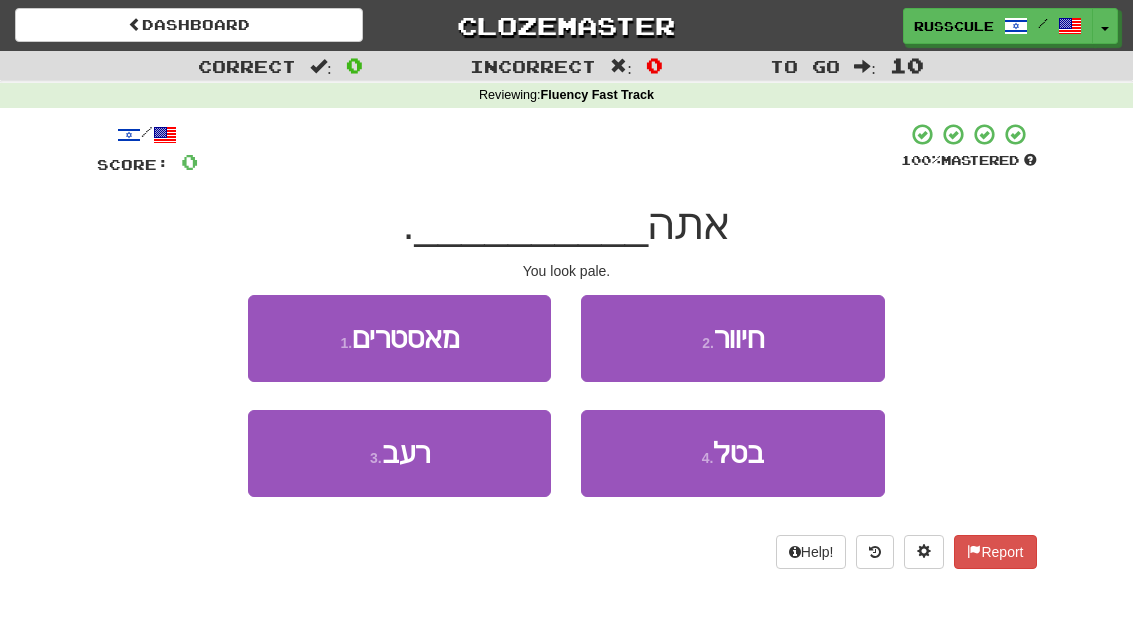 click on "2 .  חיוור" at bounding box center (732, 338) 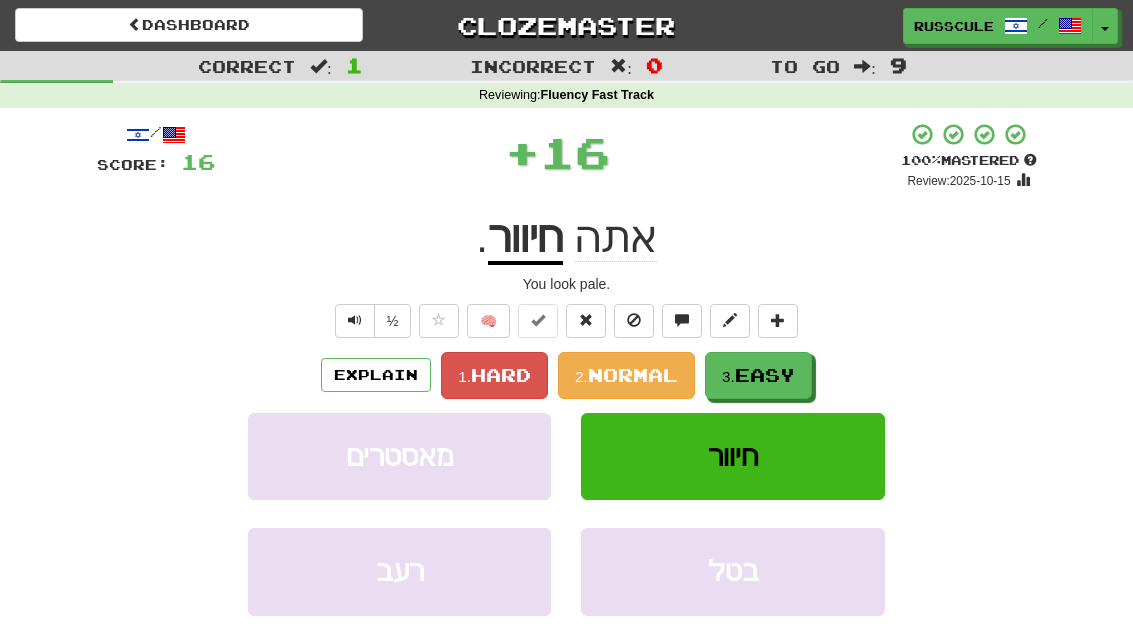 click on "3.  Easy" at bounding box center (758, 375) 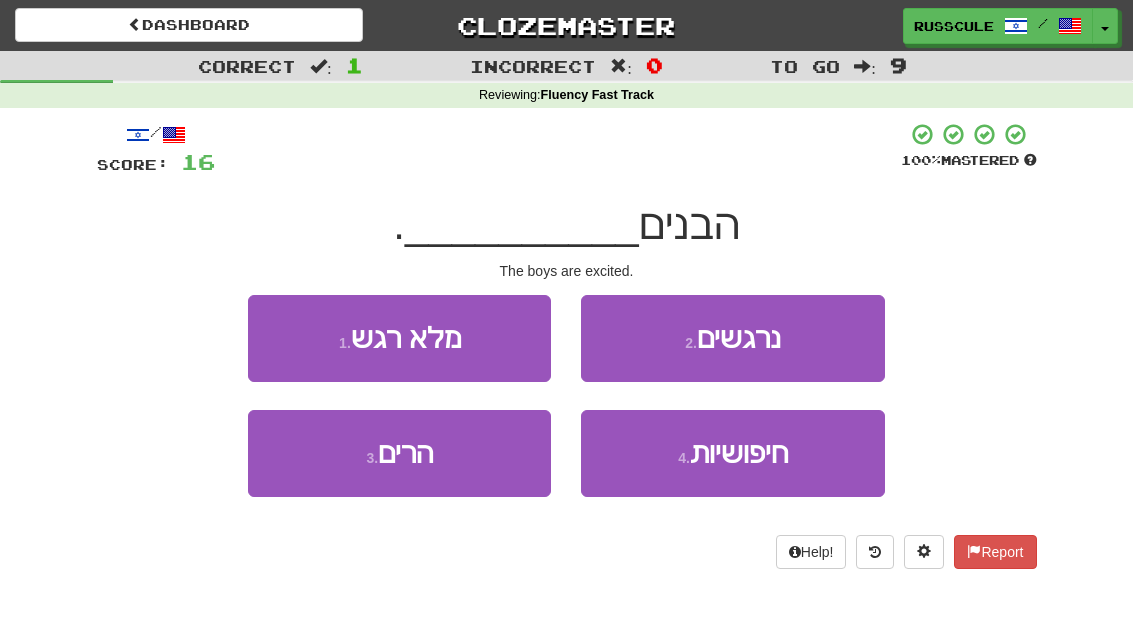 click on "2 .  נרגשים" at bounding box center [732, 338] 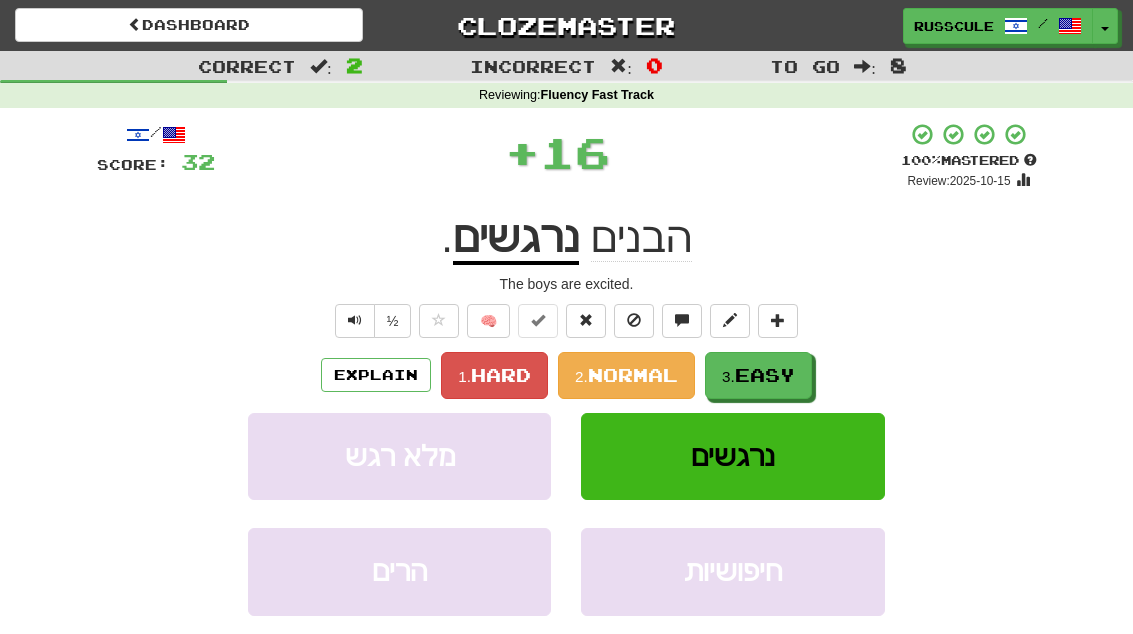 click on "3.  Easy" at bounding box center [758, 375] 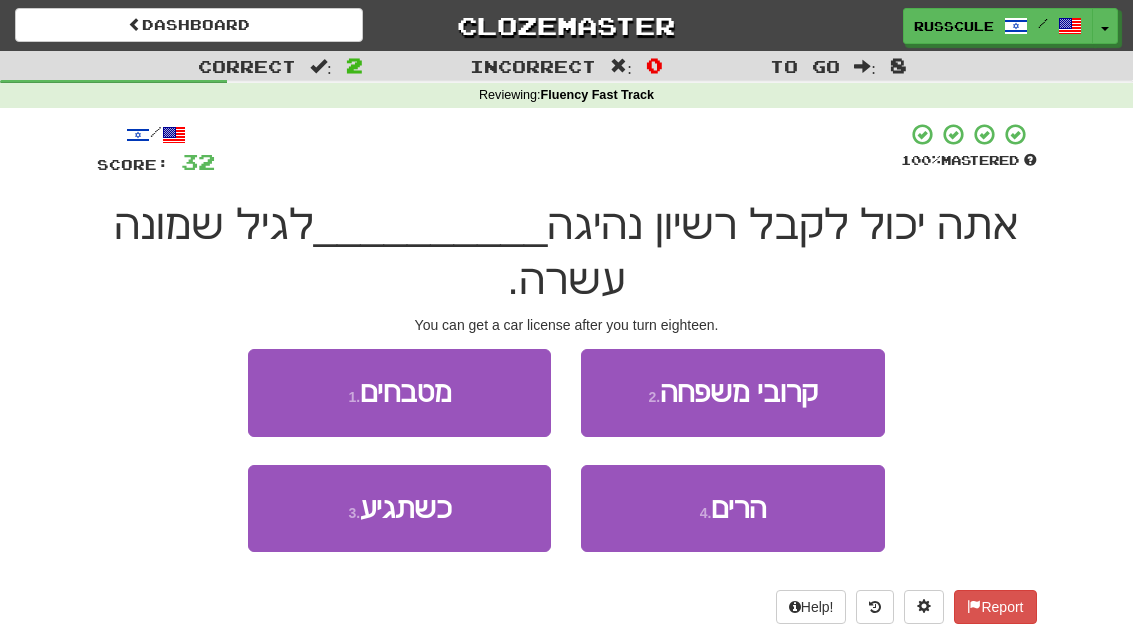 click on "3 .  כשתגיע" at bounding box center [399, 508] 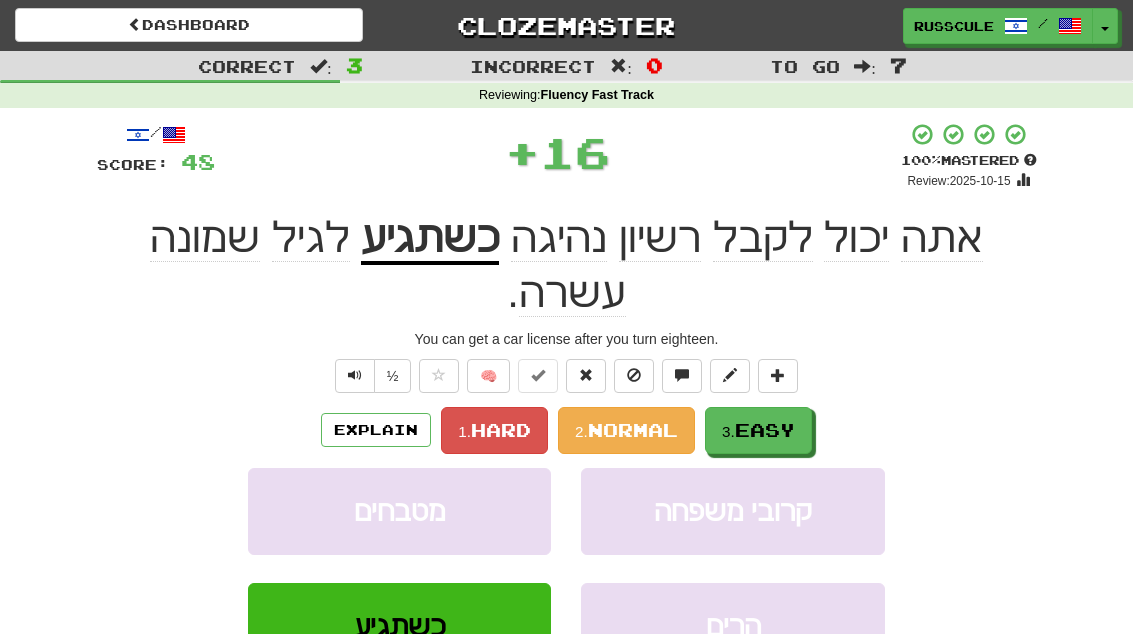 click on "3.  Easy" at bounding box center (758, 430) 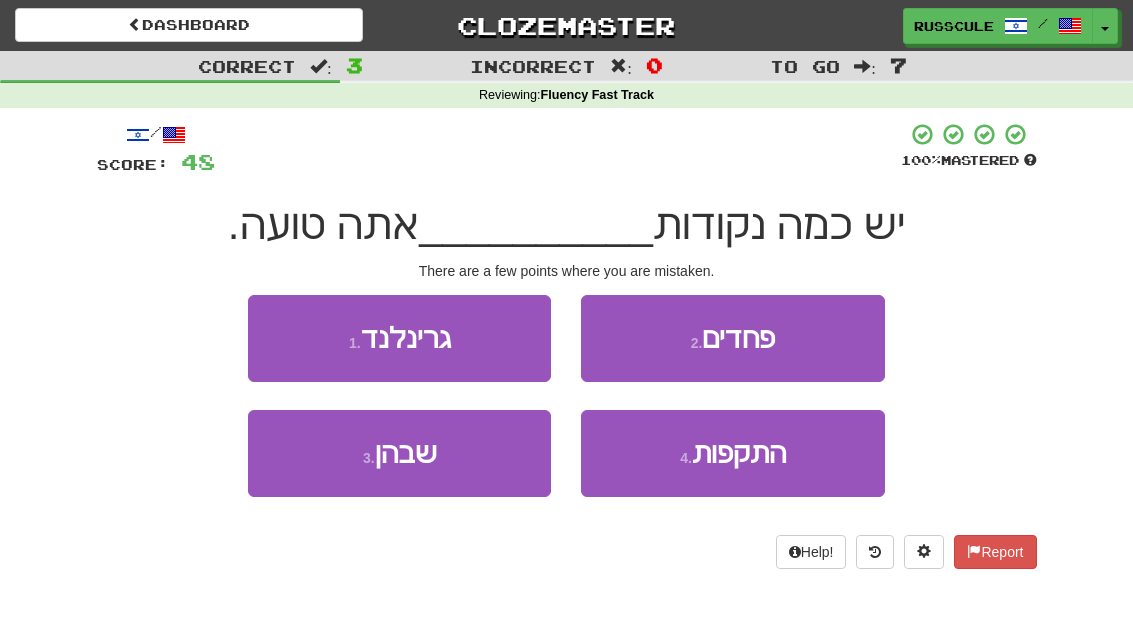 click on "3 .  שבהן" at bounding box center [399, 453] 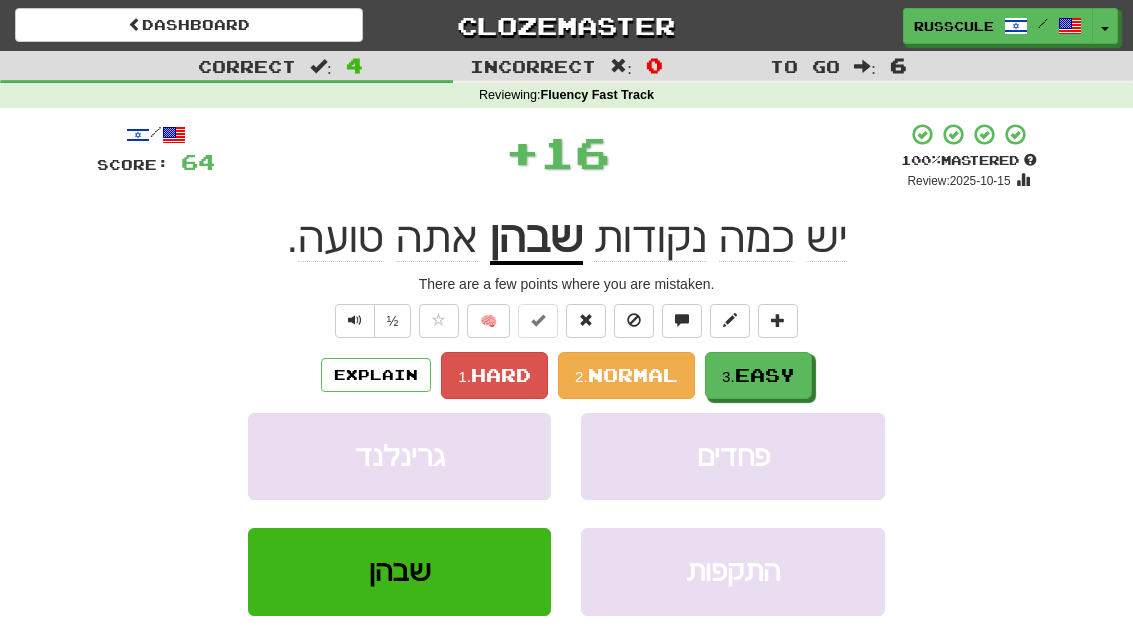 click on "Easy" at bounding box center (765, 375) 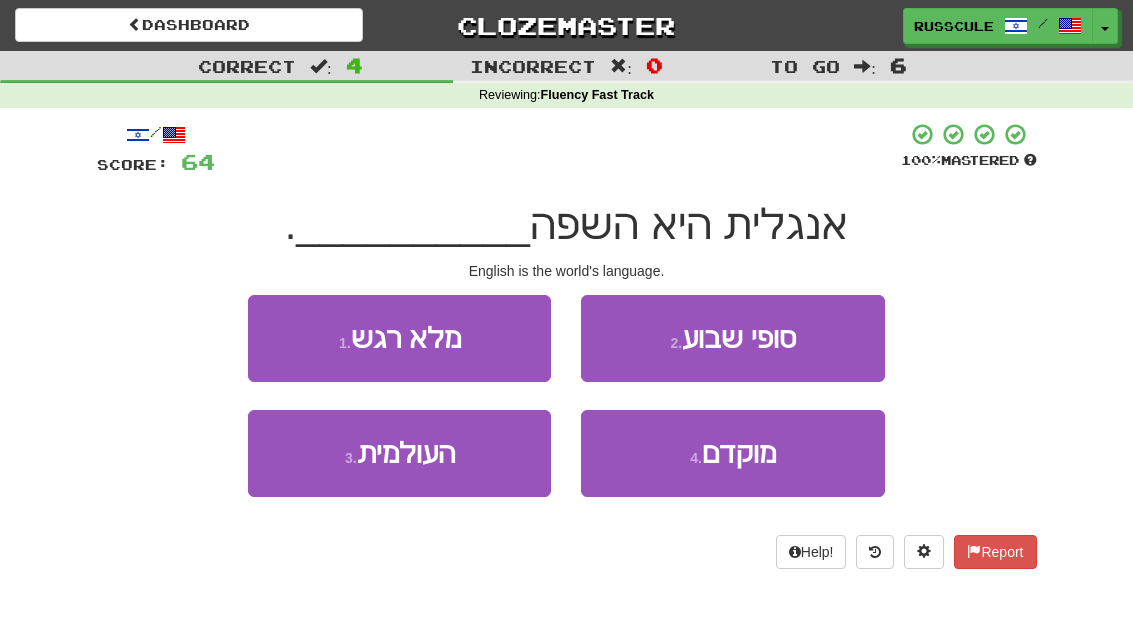 click on "3 .  העולמית" at bounding box center (399, 453) 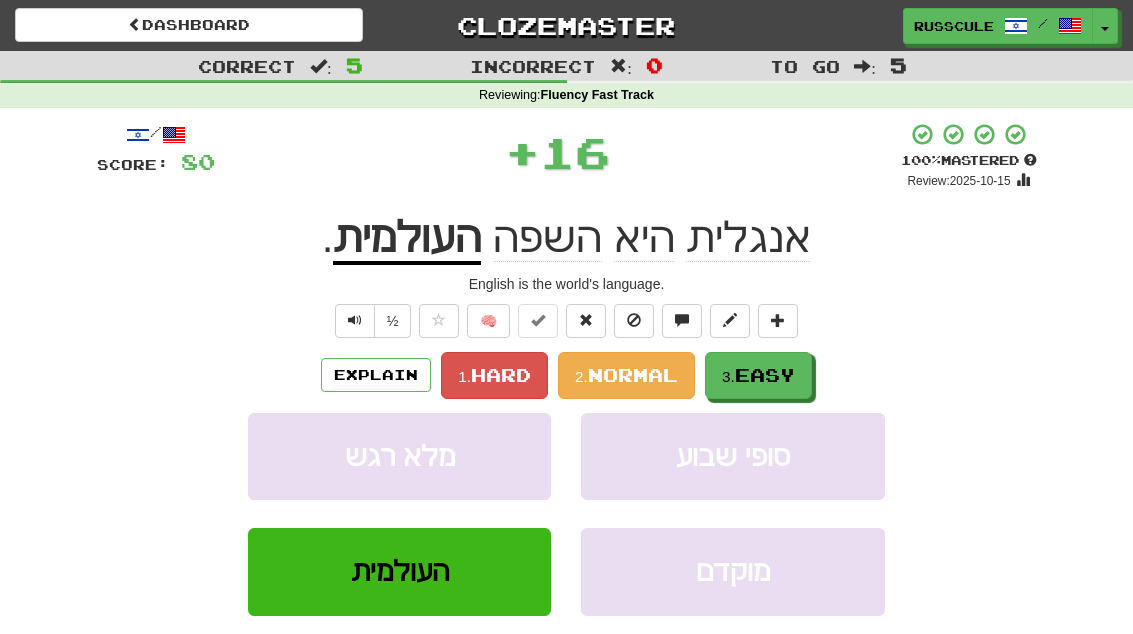 click on "Easy" at bounding box center (765, 375) 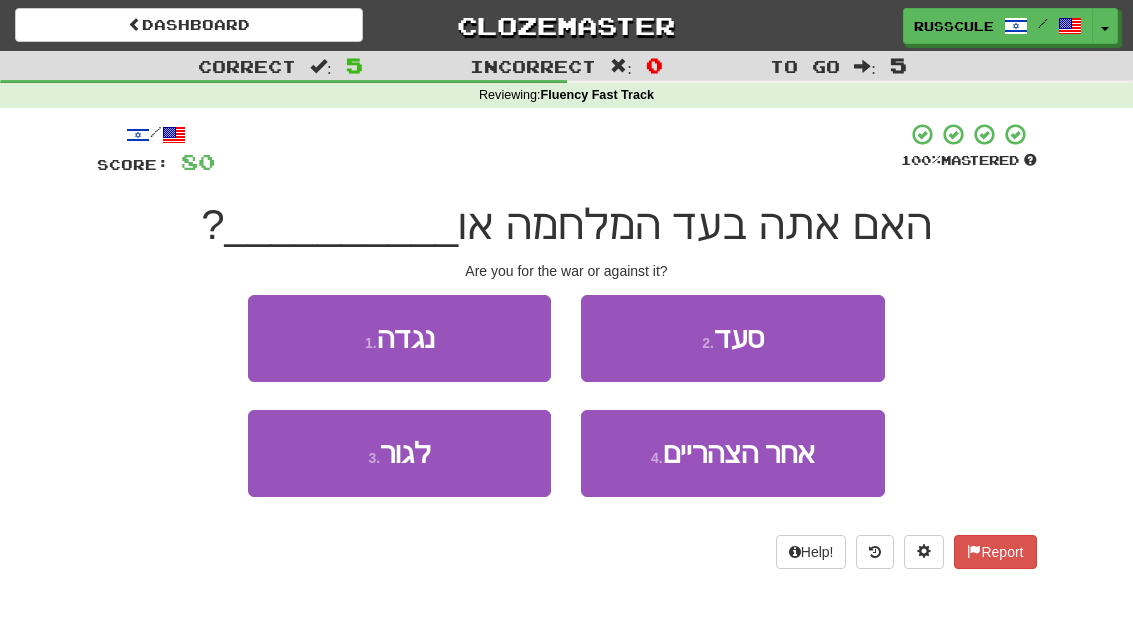 click on "1 .  נגדה" at bounding box center (399, 338) 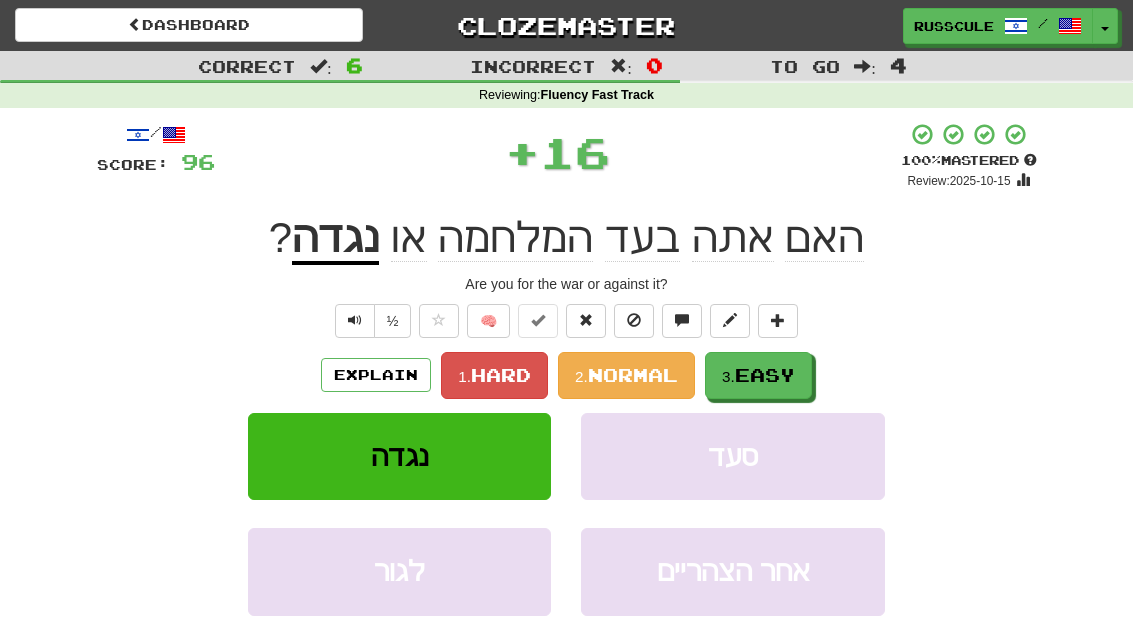 click on "Easy" at bounding box center [765, 375] 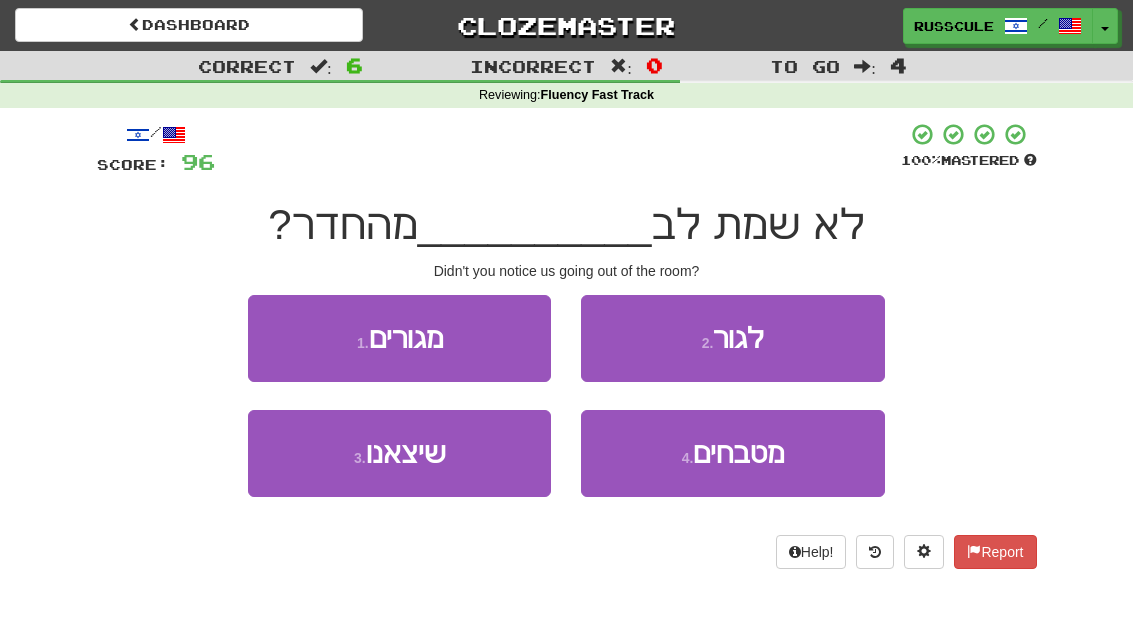 click on "3 .  שיצאנו" at bounding box center [399, 453] 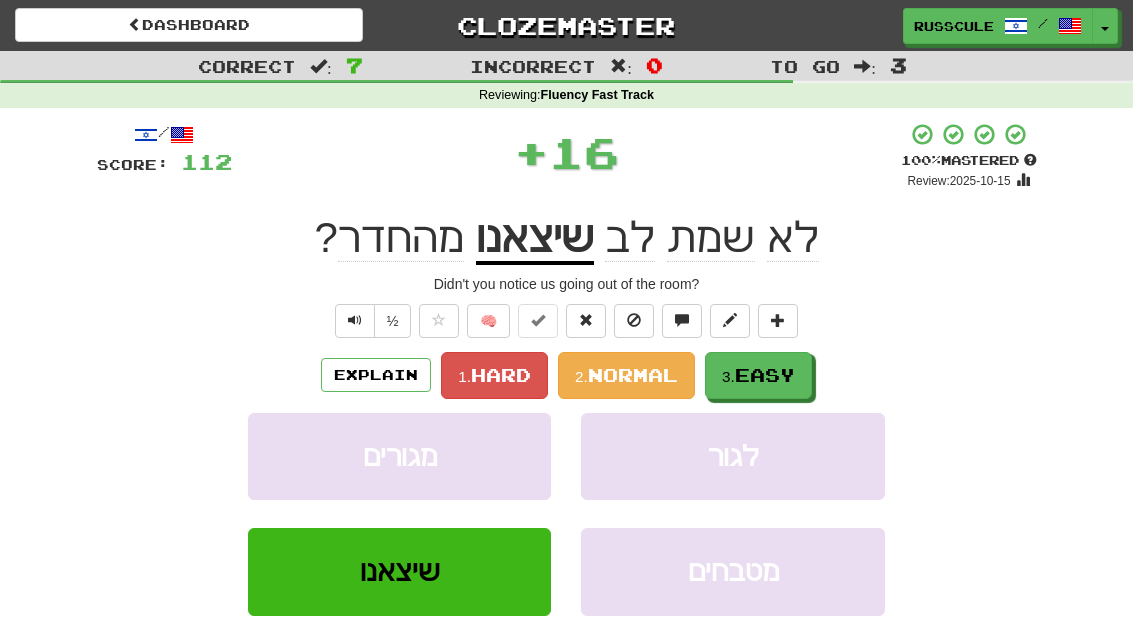 click on "Easy" at bounding box center [765, 375] 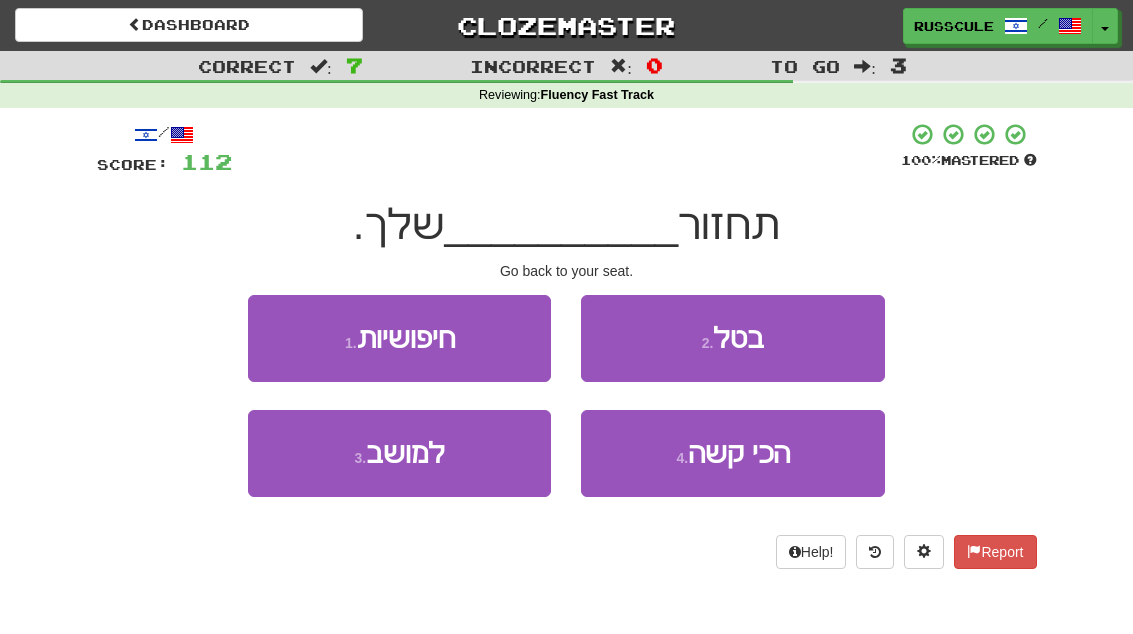 click on "3 .  למושב" at bounding box center (399, 453) 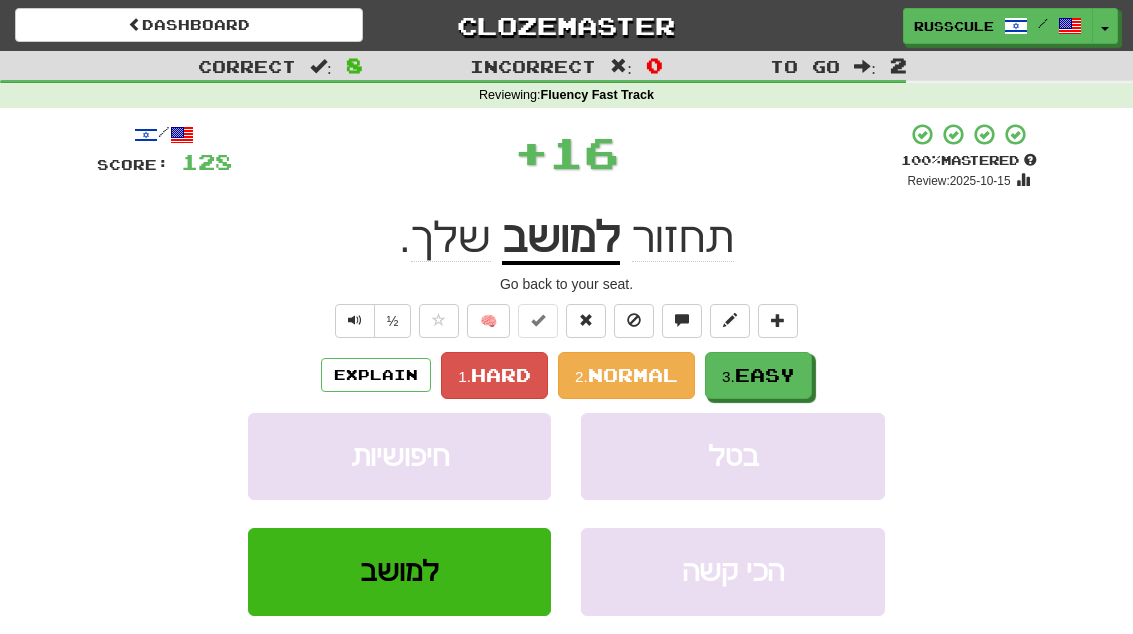 click on "Easy" at bounding box center [765, 375] 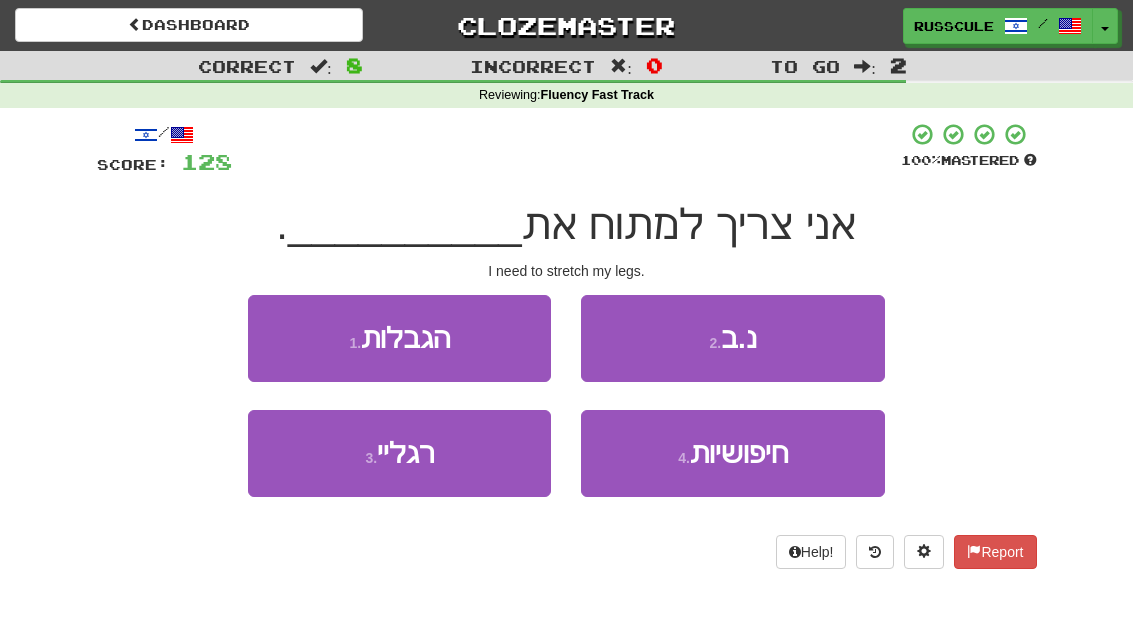 click on "3 .  רגליי" at bounding box center [399, 453] 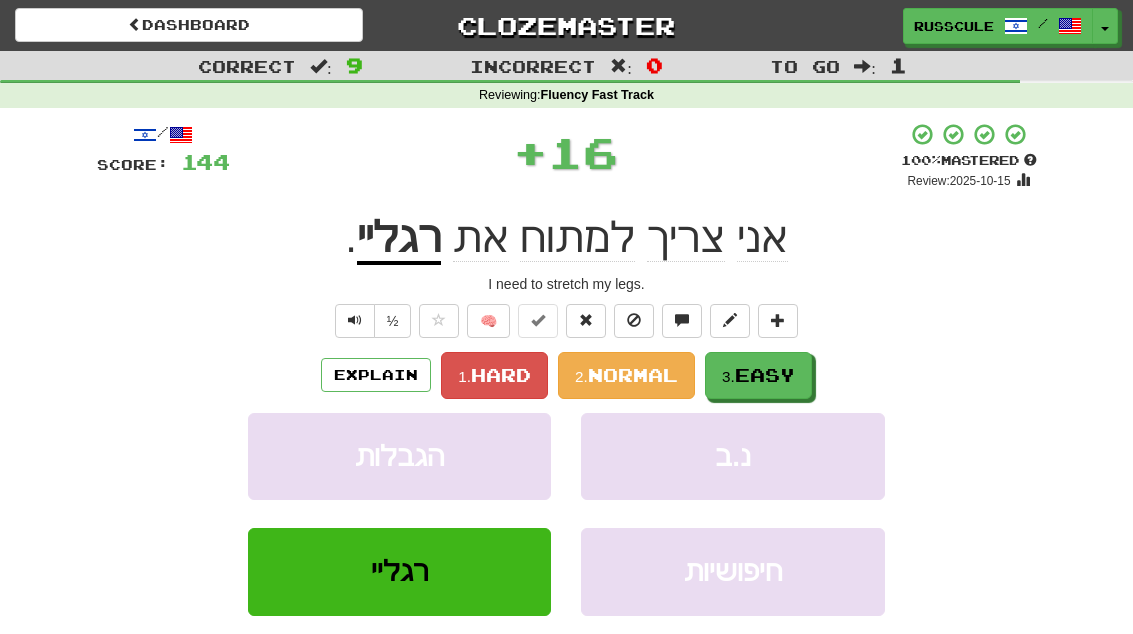 click on "3.  Easy" at bounding box center (758, 375) 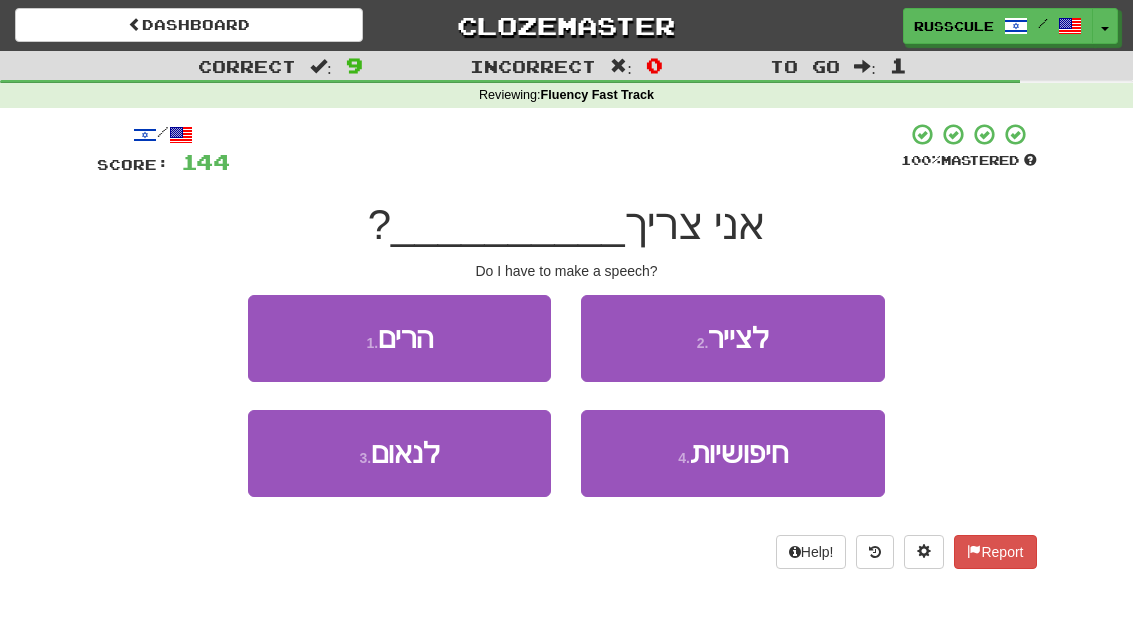 click on "3 .  לנאום" at bounding box center (399, 453) 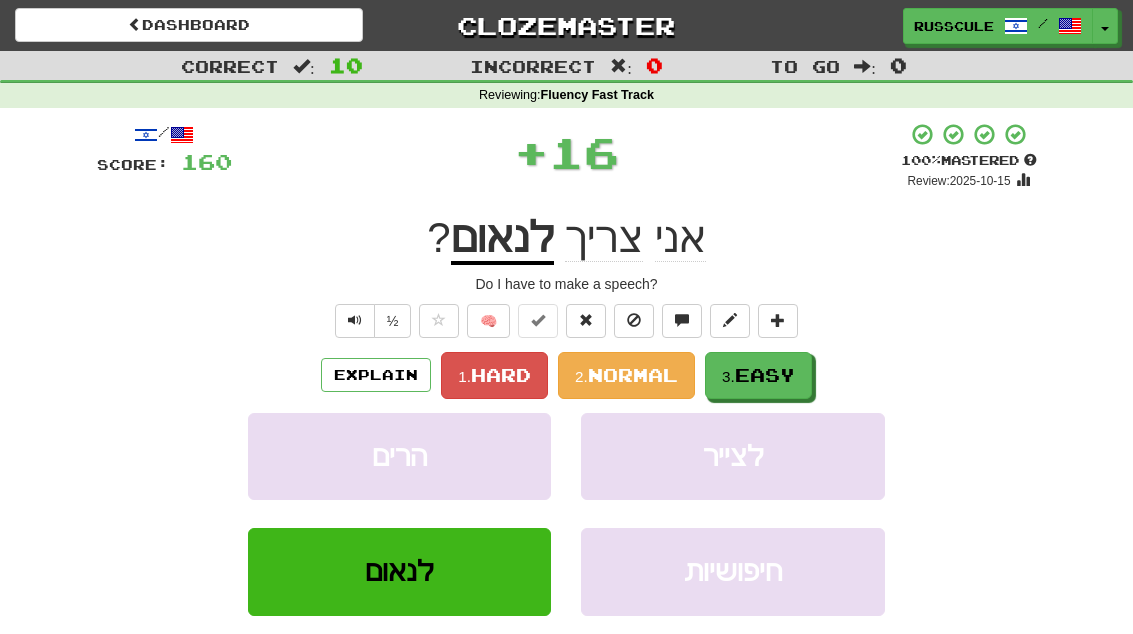 click on "Easy" at bounding box center [765, 375] 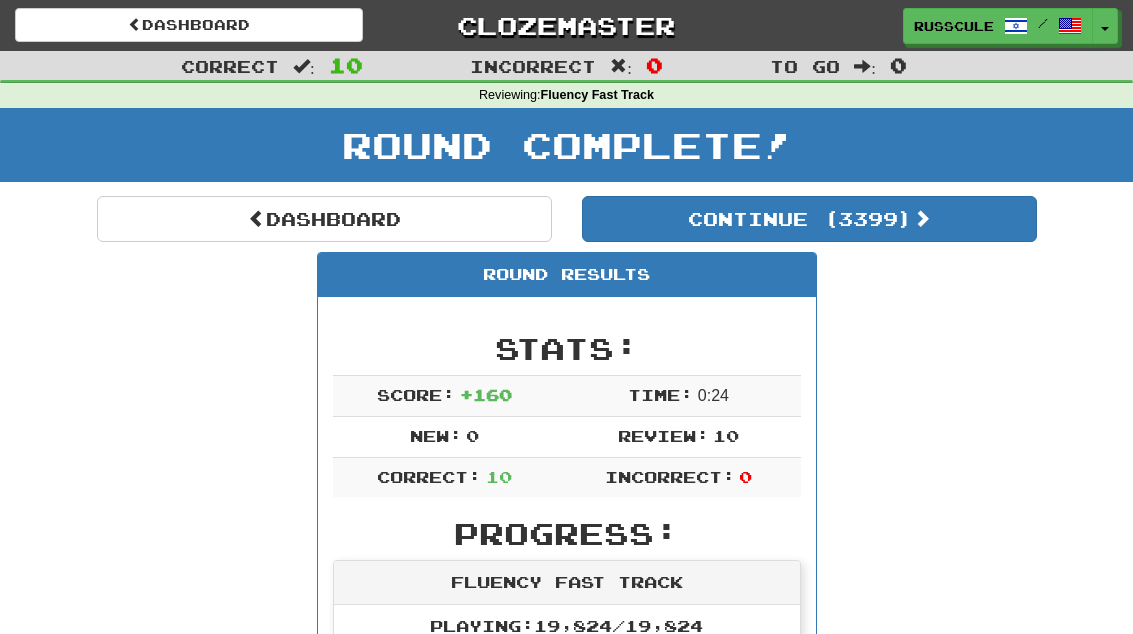 click on "Continue ( 3399 )" at bounding box center (809, 219) 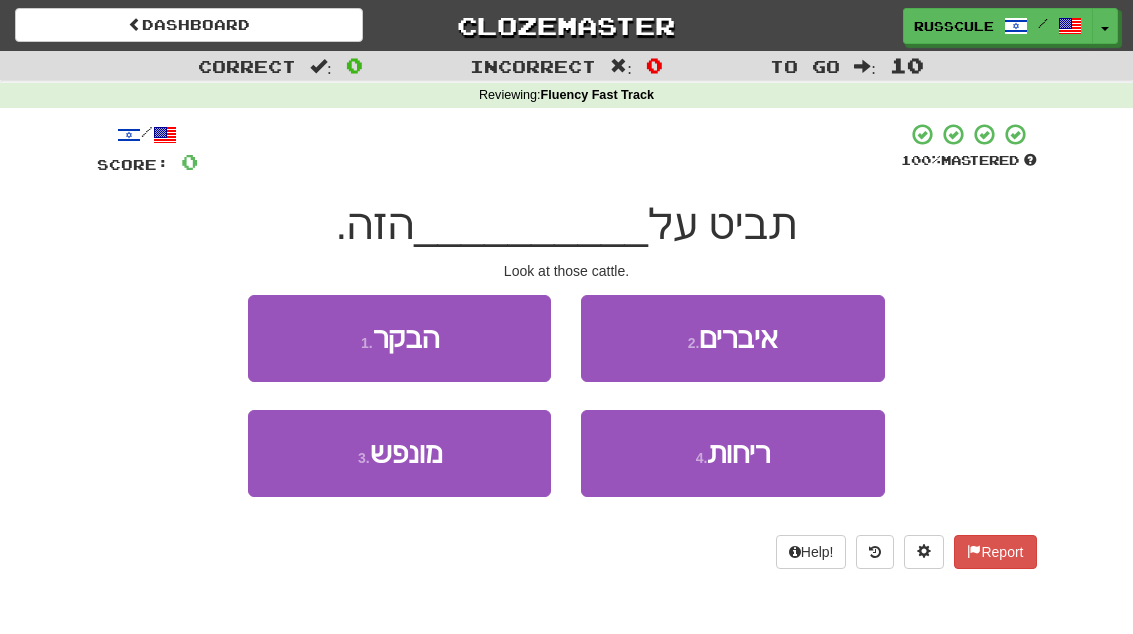 click on "1 .  הבקר" at bounding box center (399, 338) 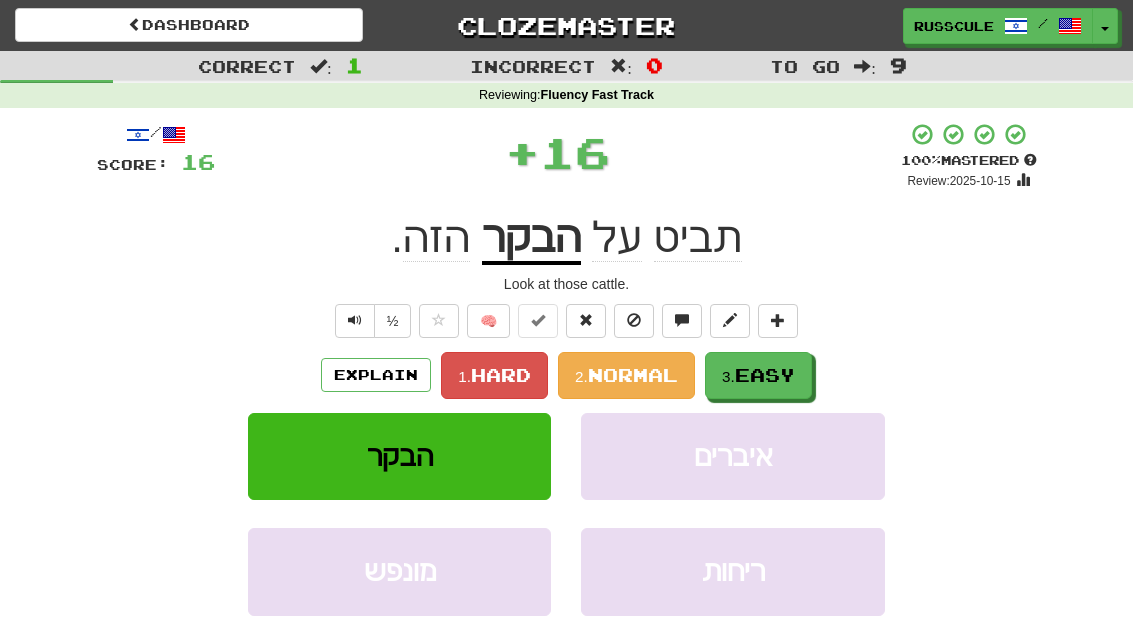 click on "3.  Easy" at bounding box center (758, 375) 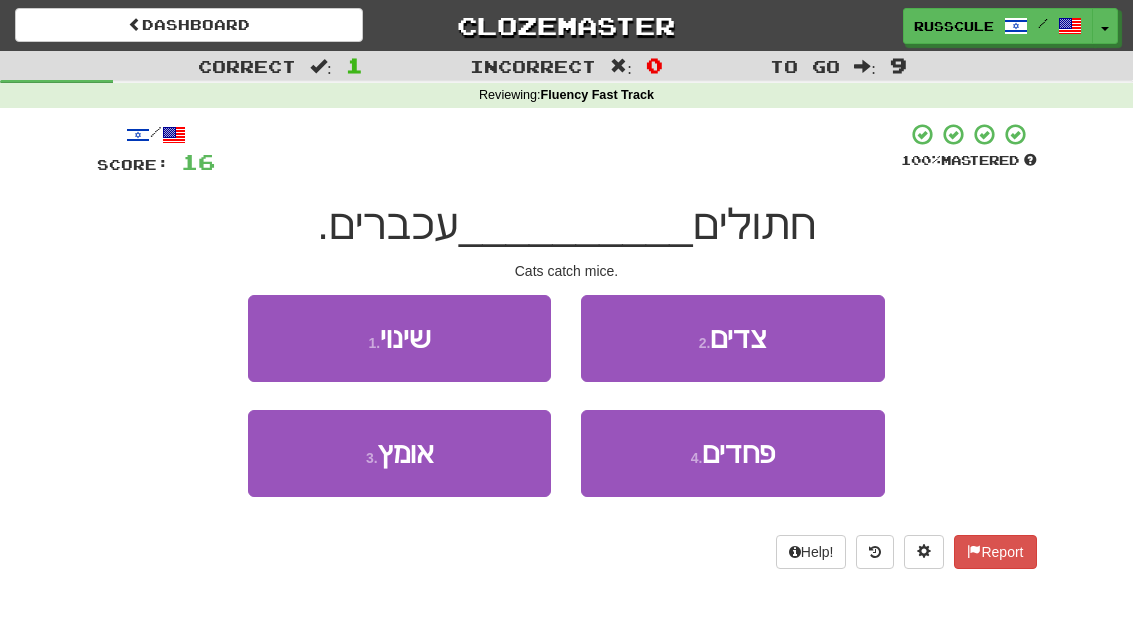 click on "2 .  צדים" at bounding box center (732, 338) 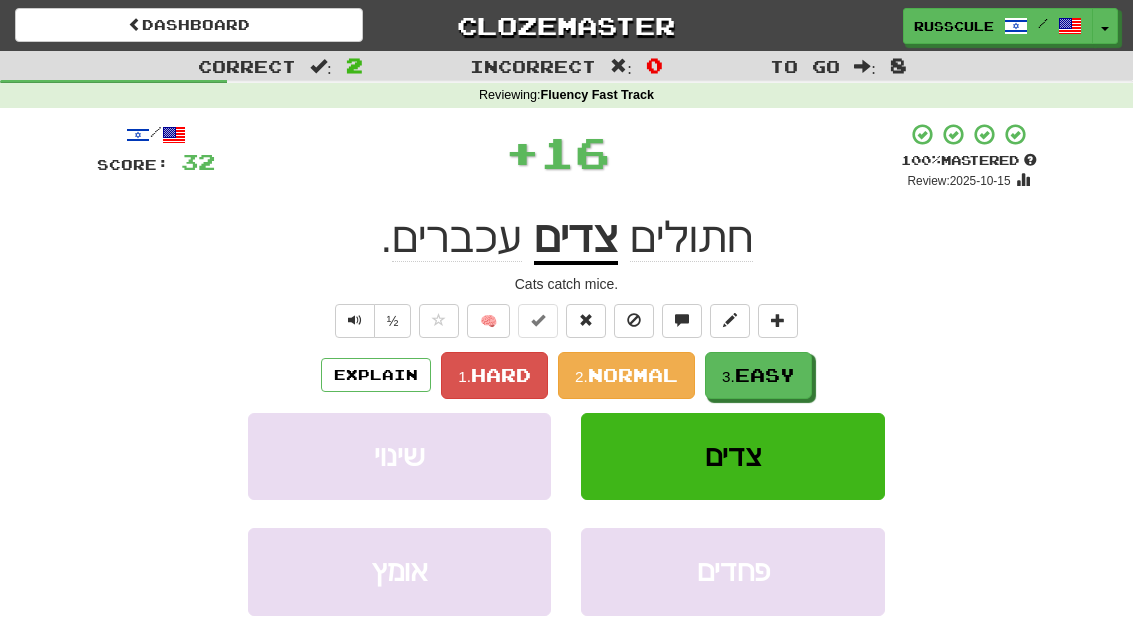 click on "3.  Easy" at bounding box center [758, 375] 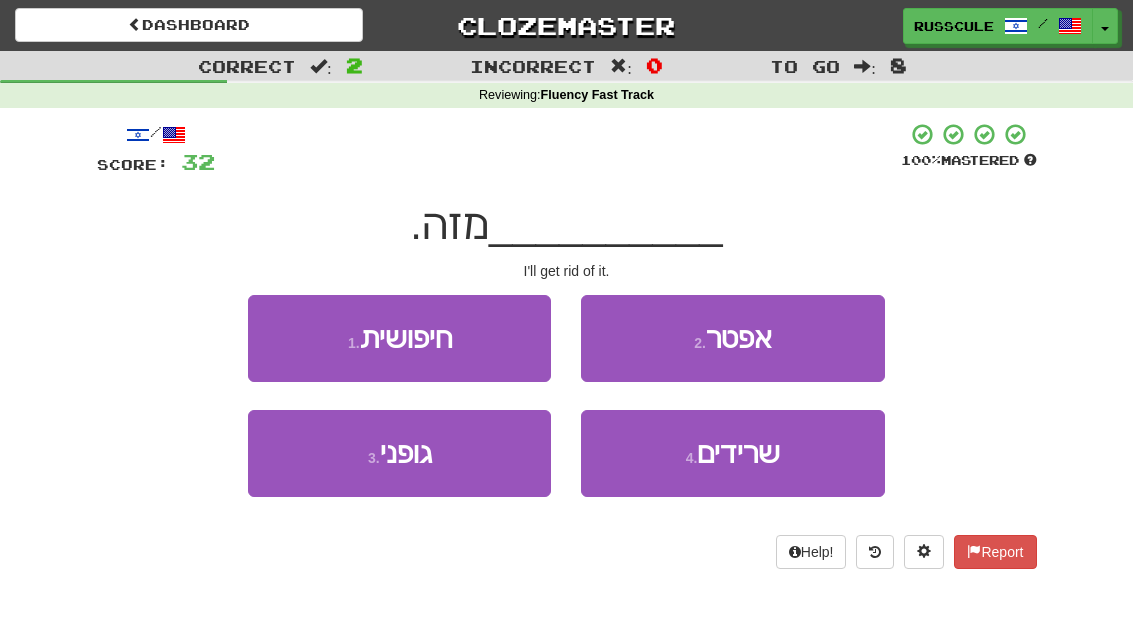 click on "2 .  אפטר" at bounding box center (732, 338) 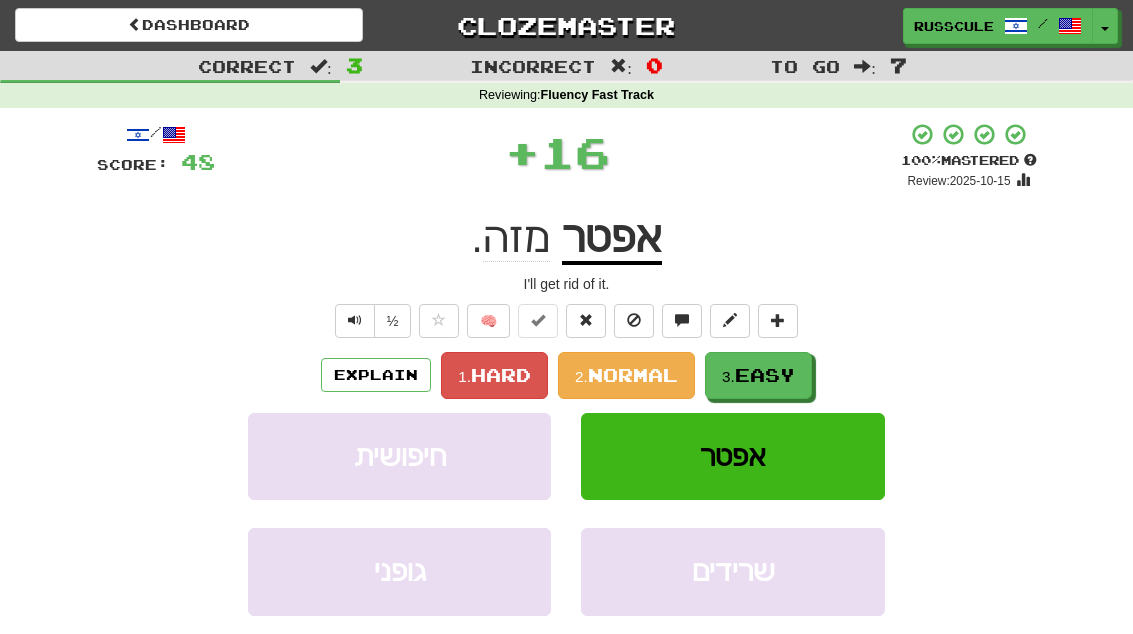 click on "Easy" at bounding box center (765, 375) 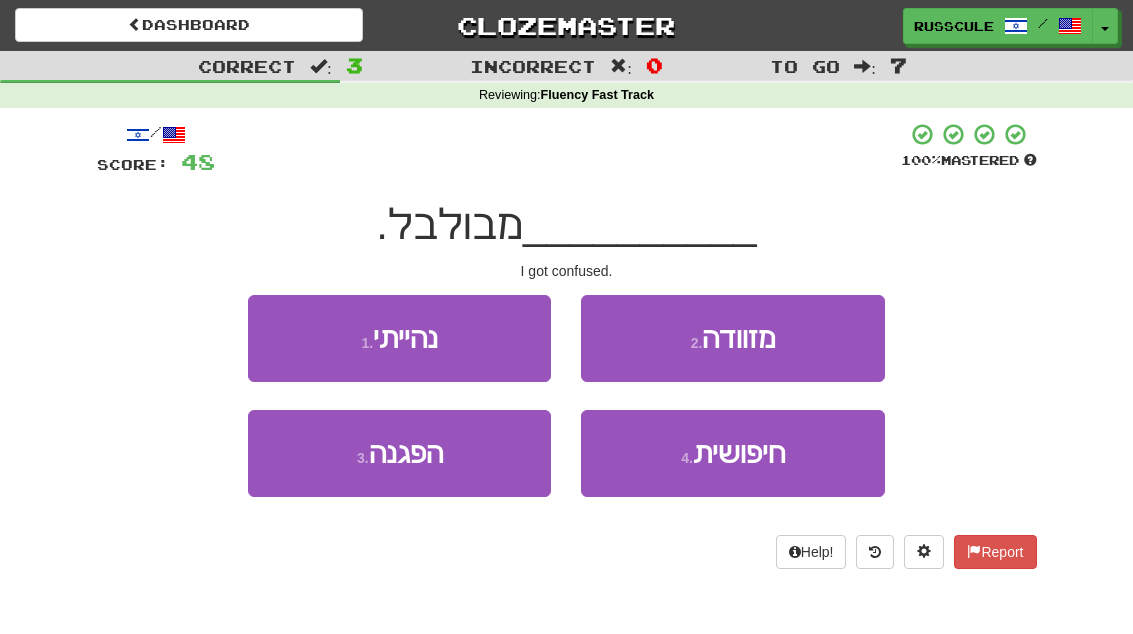 click on "1 .  נהייתי" at bounding box center [399, 338] 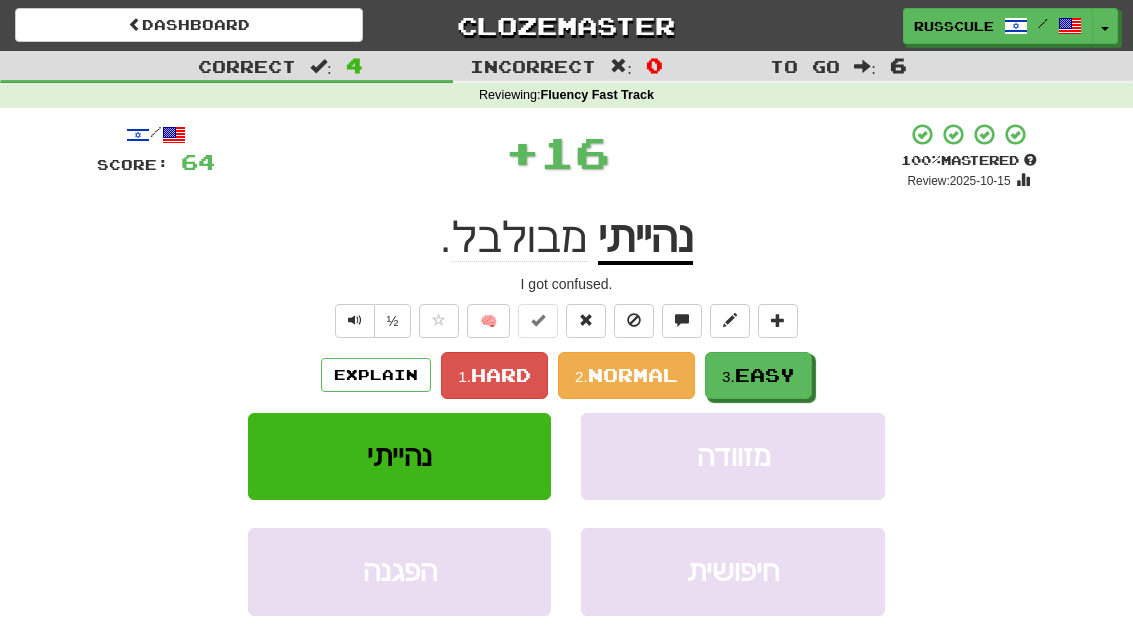 click on "Easy" at bounding box center [765, 375] 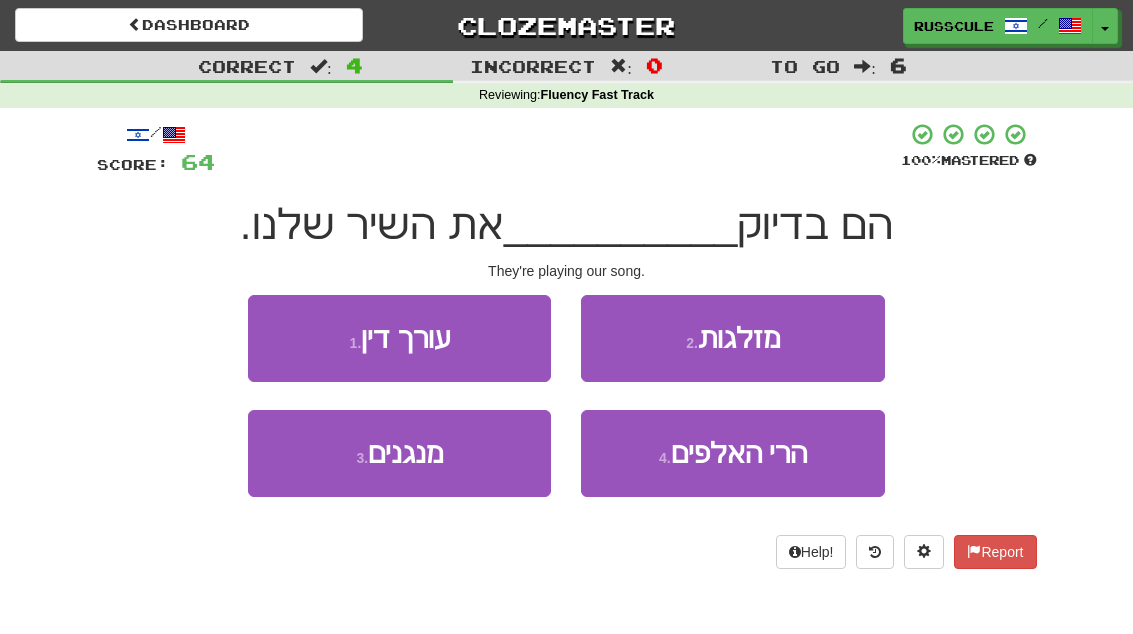 click on "3 .  מנגנים" at bounding box center (399, 453) 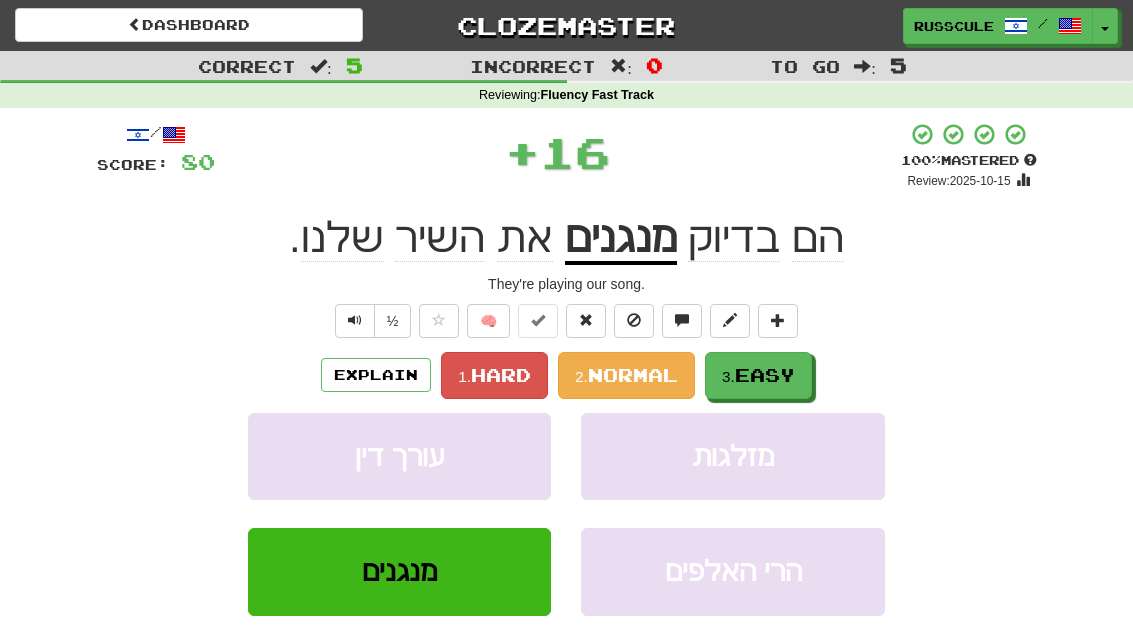 click on "3.  Easy" at bounding box center (758, 375) 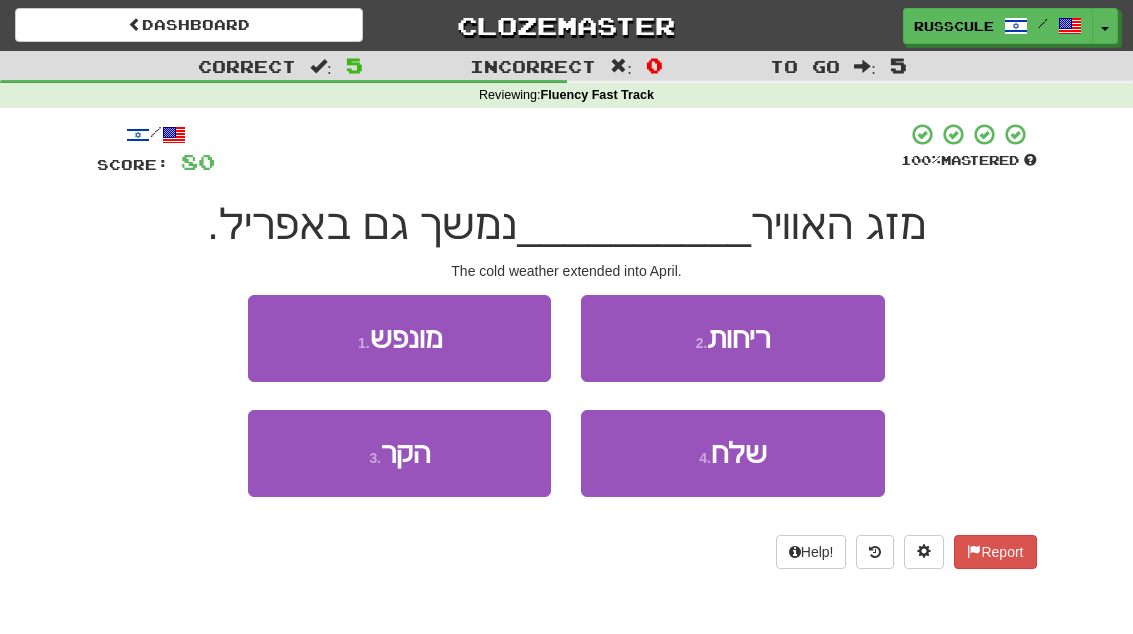 click on "3 .  הקר" at bounding box center (399, 453) 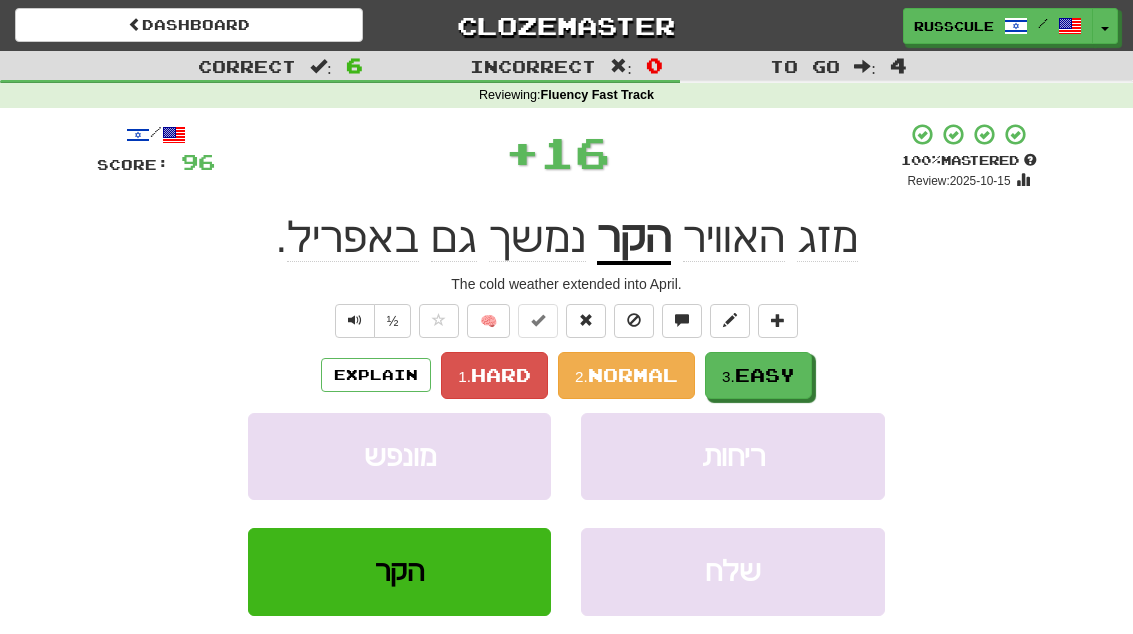 click on "Easy" at bounding box center (765, 375) 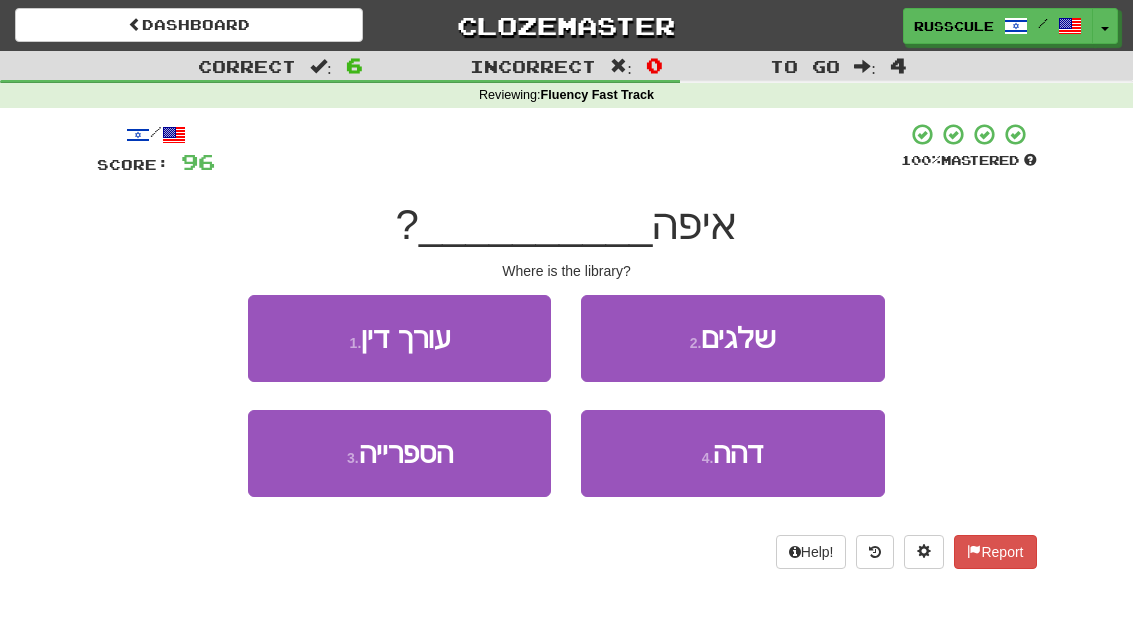 click on "3 .  הספרייה" at bounding box center (399, 453) 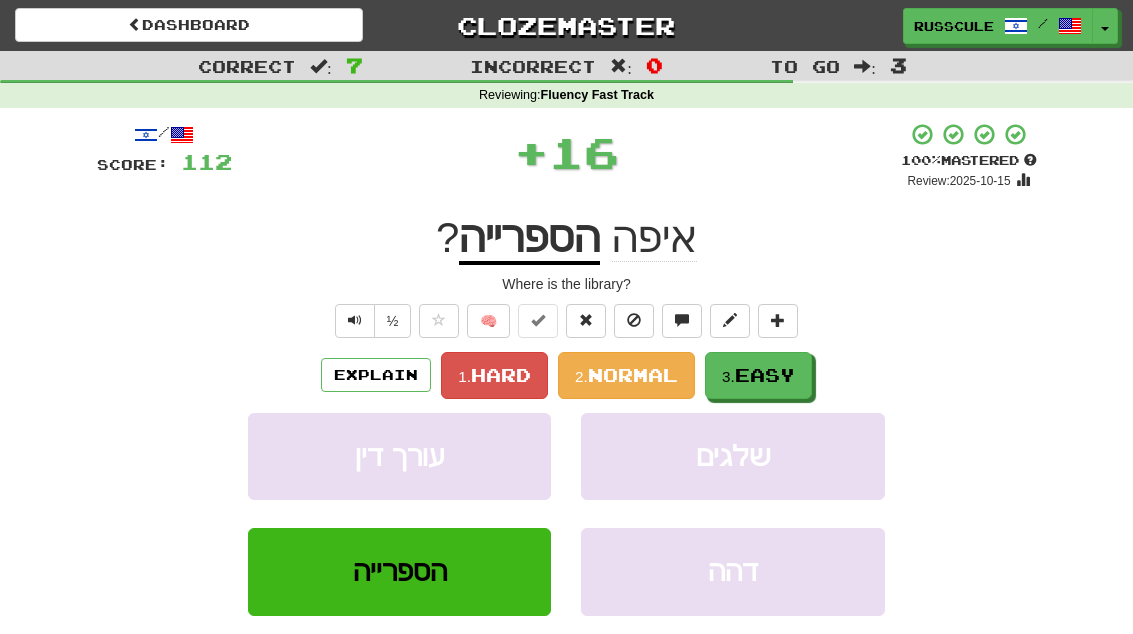 click on "Easy" at bounding box center [765, 375] 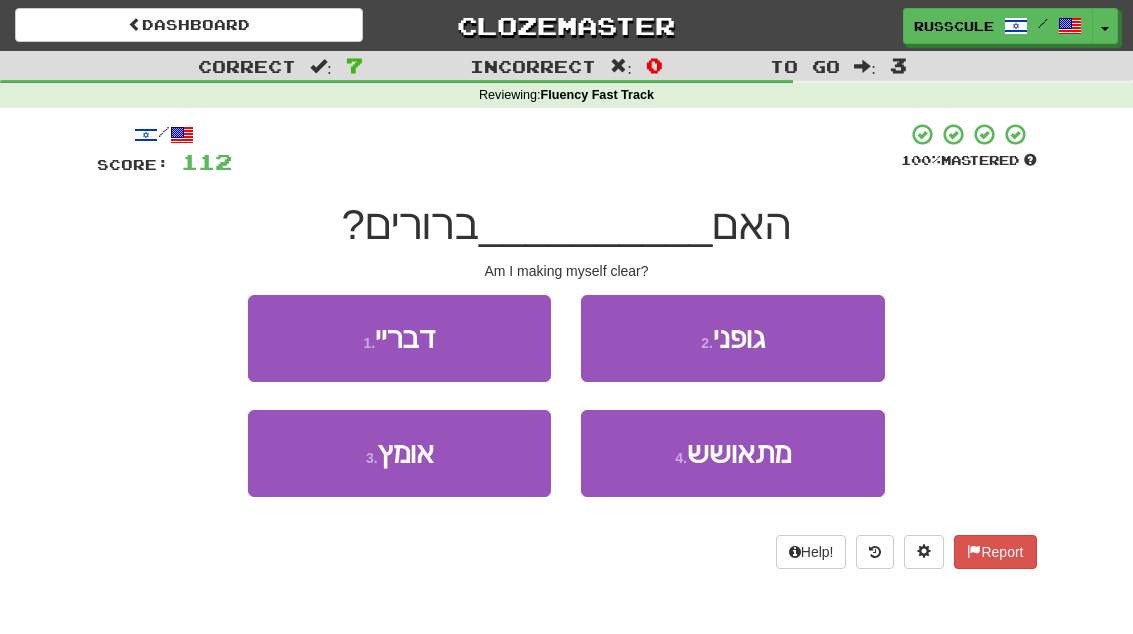click on "1 .  דבריי" at bounding box center [399, 338] 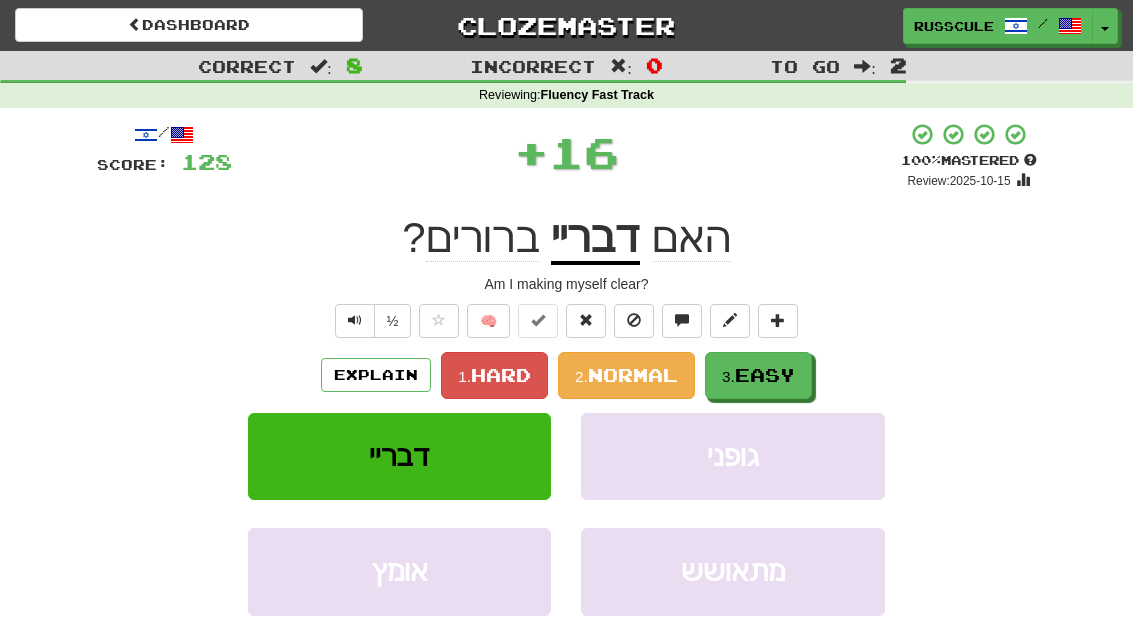 click on "Easy" at bounding box center [765, 375] 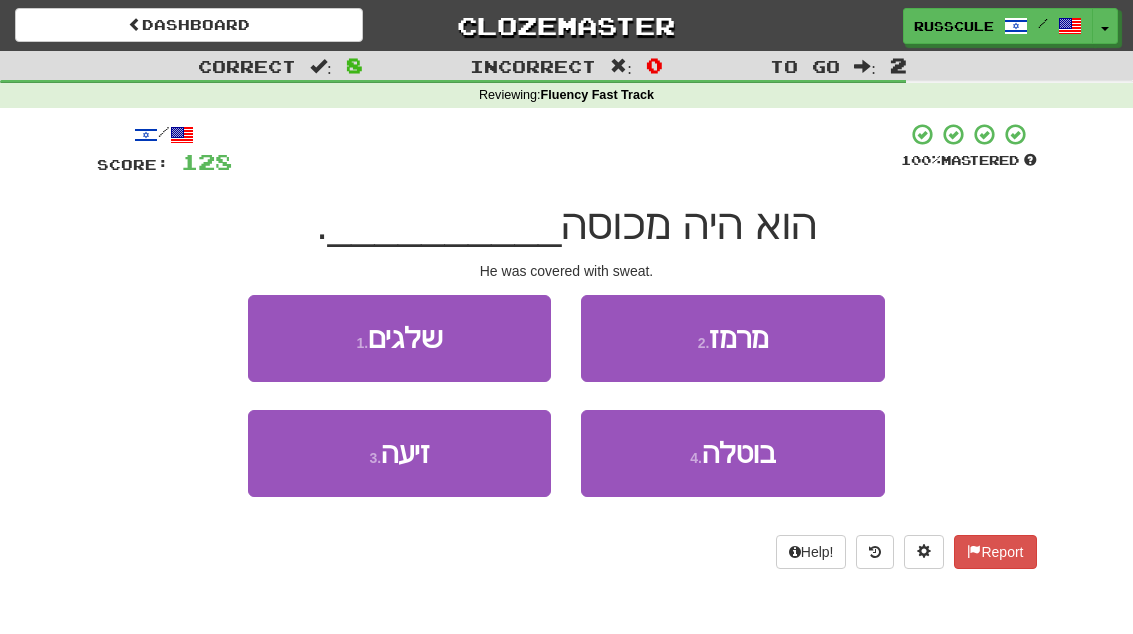 click on "3 .  זיעה" at bounding box center [399, 453] 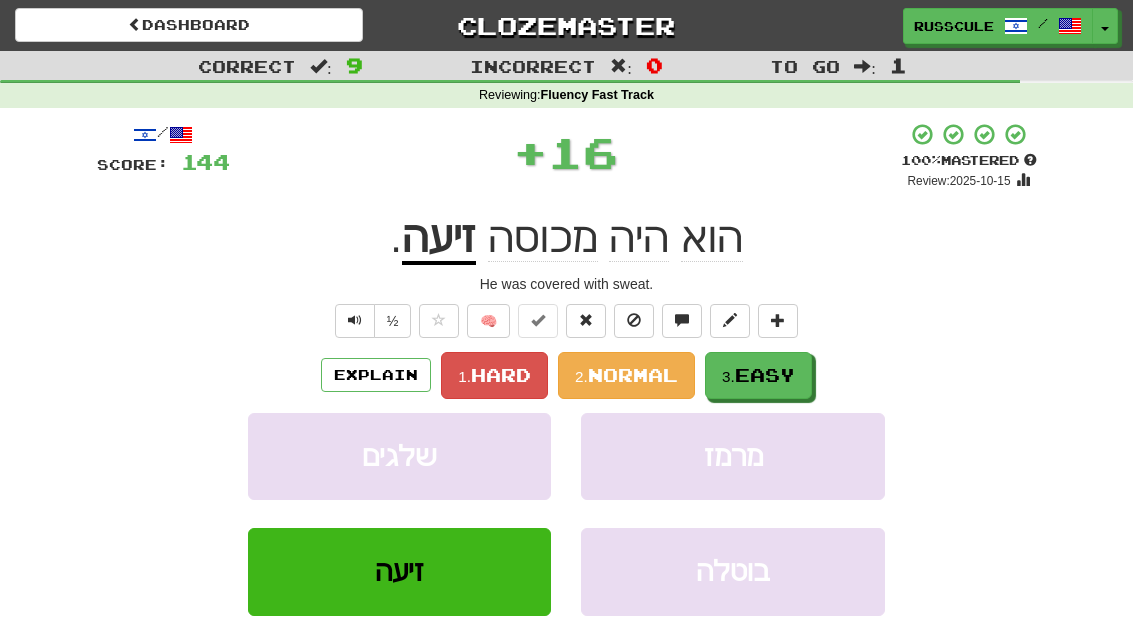 click on "Easy" at bounding box center [765, 375] 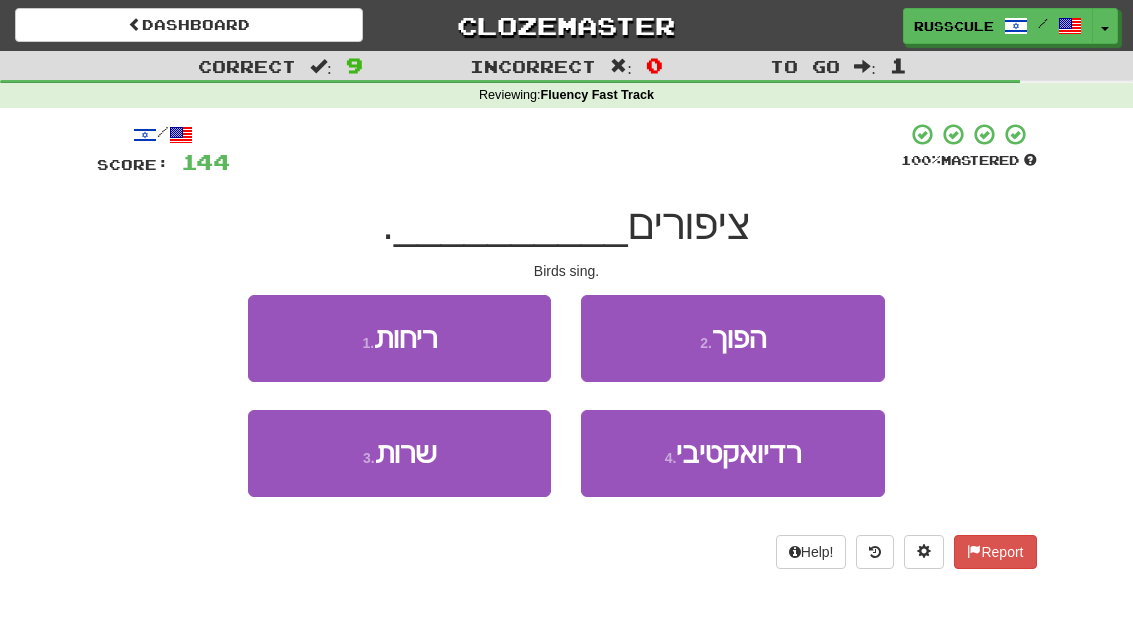 click on "3 .  שרות" at bounding box center [399, 453] 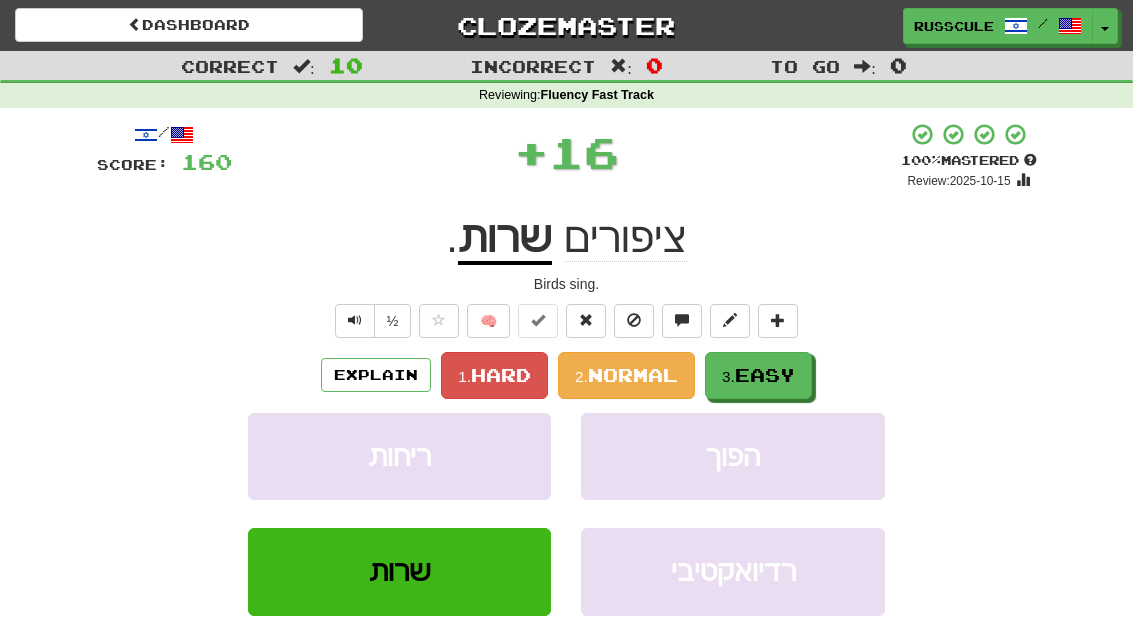 click on "Easy" at bounding box center (765, 375) 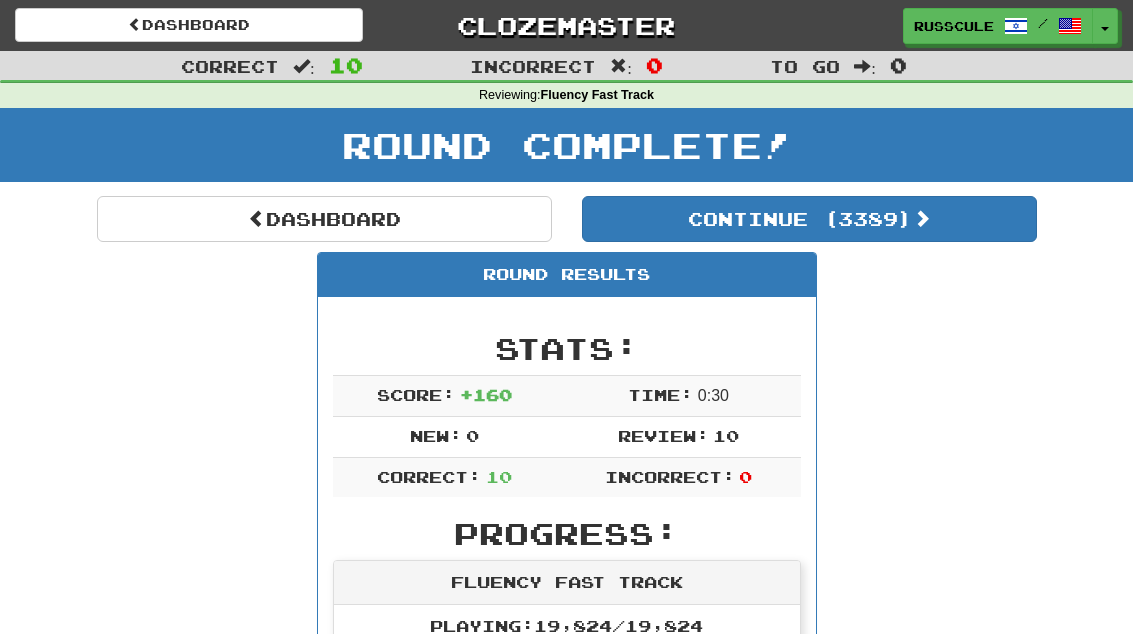 click on "Dashboard" at bounding box center [324, 219] 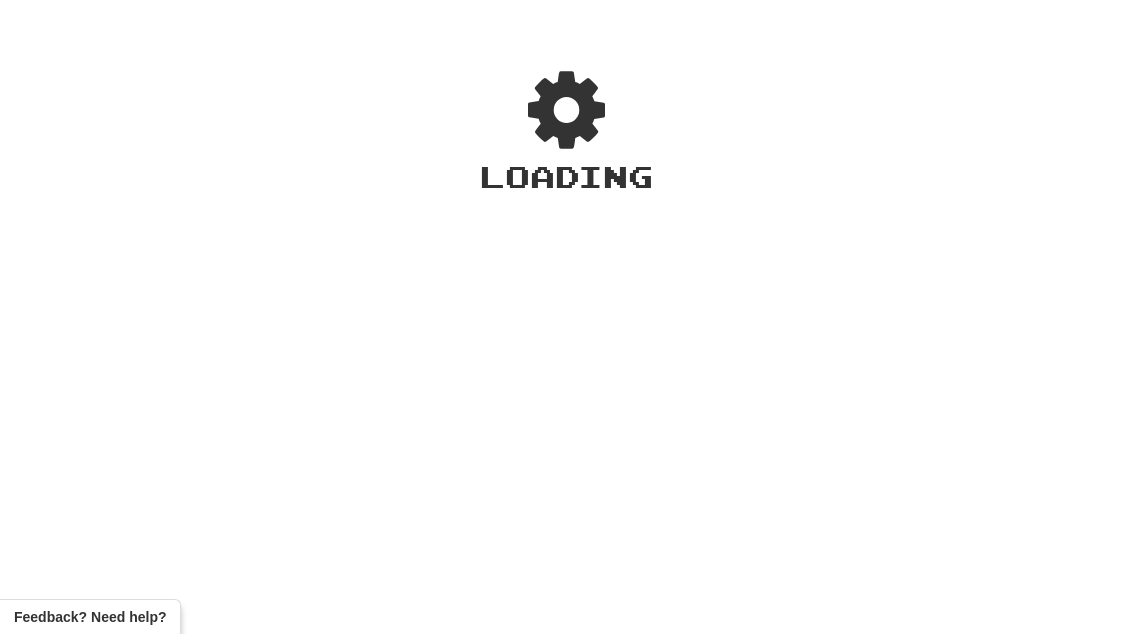 scroll, scrollTop: 0, scrollLeft: 0, axis: both 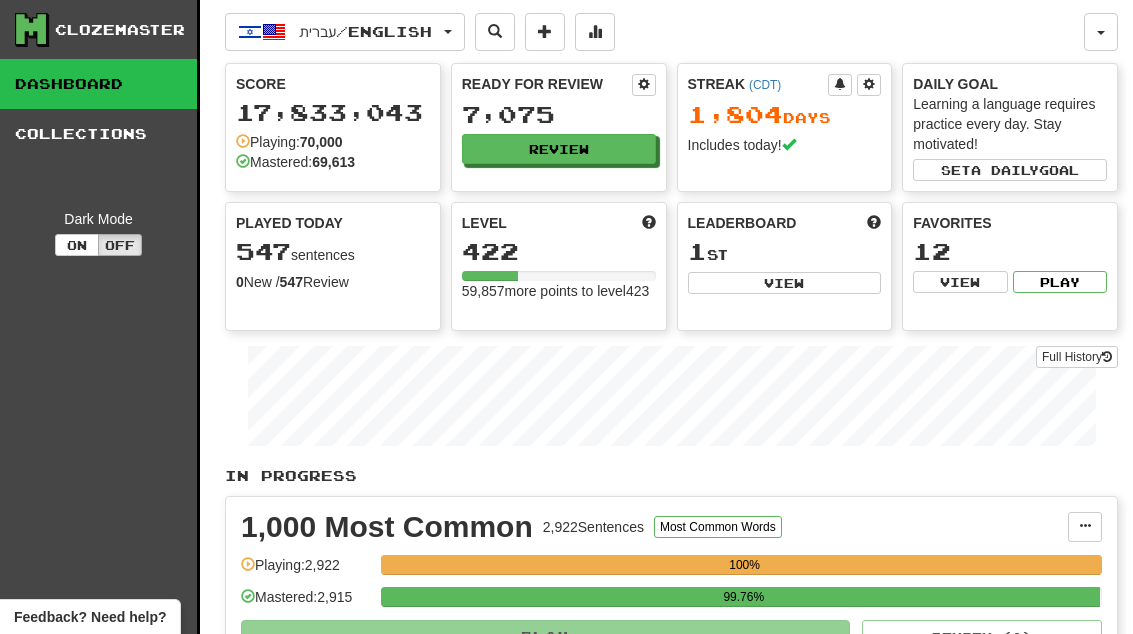 click on "View" at bounding box center (785, 283) 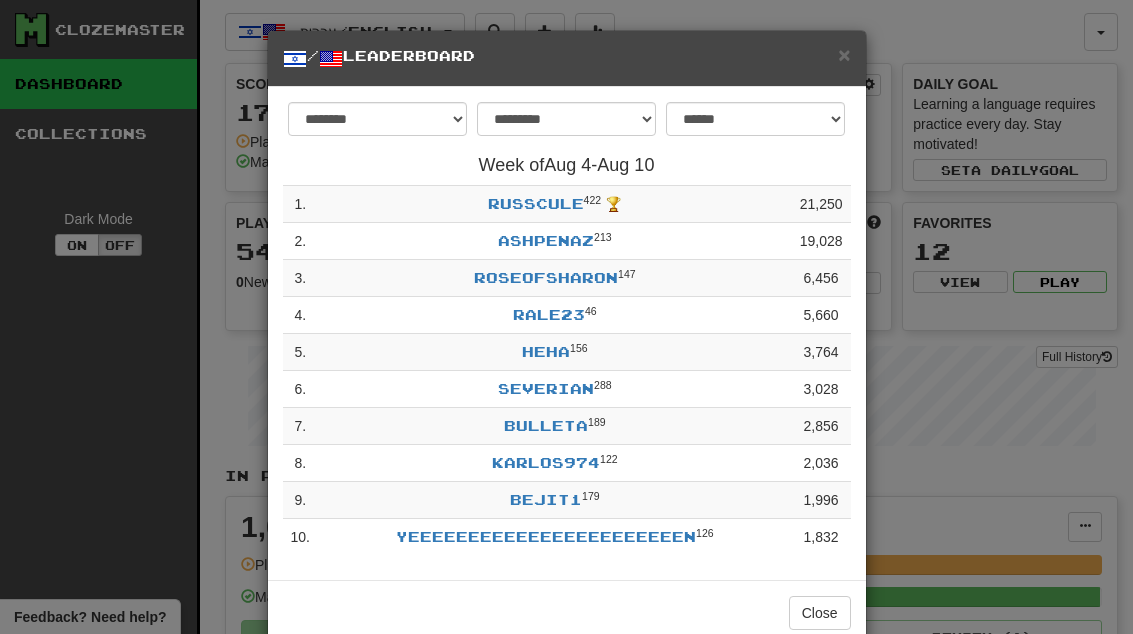 click on "Close" at bounding box center (820, 613) 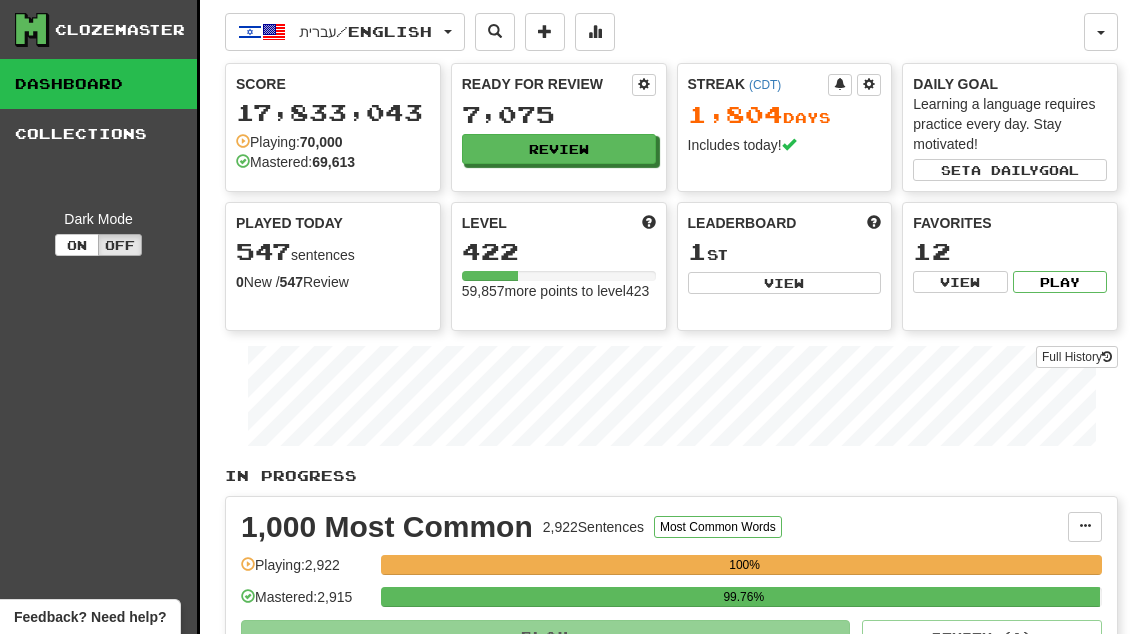 scroll, scrollTop: 0, scrollLeft: 0, axis: both 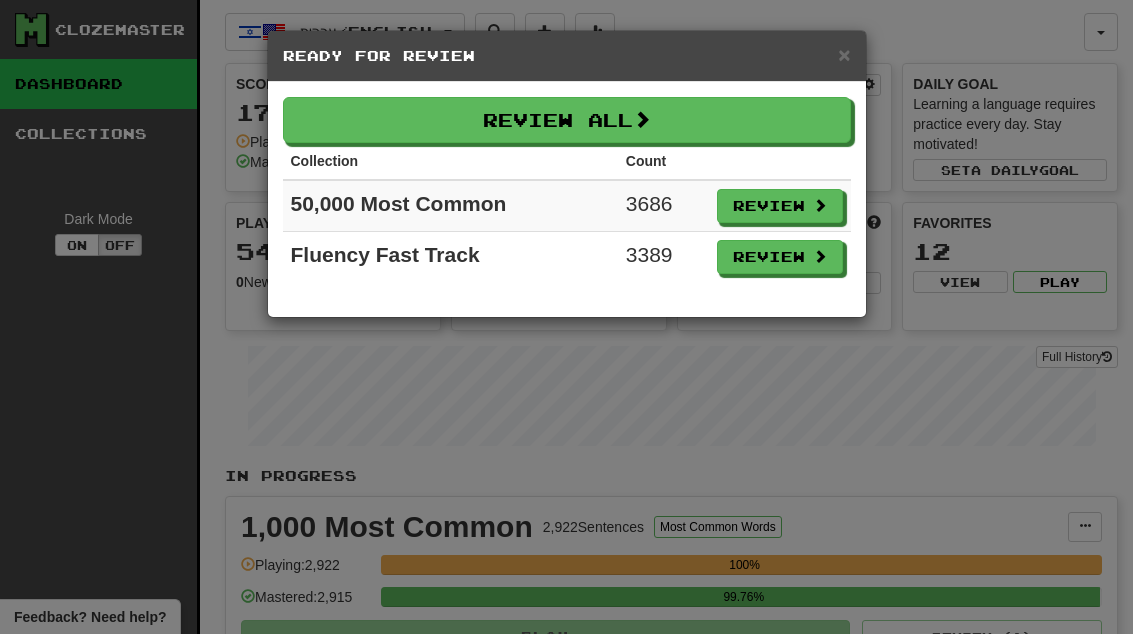click on "Review" at bounding box center (780, 257) 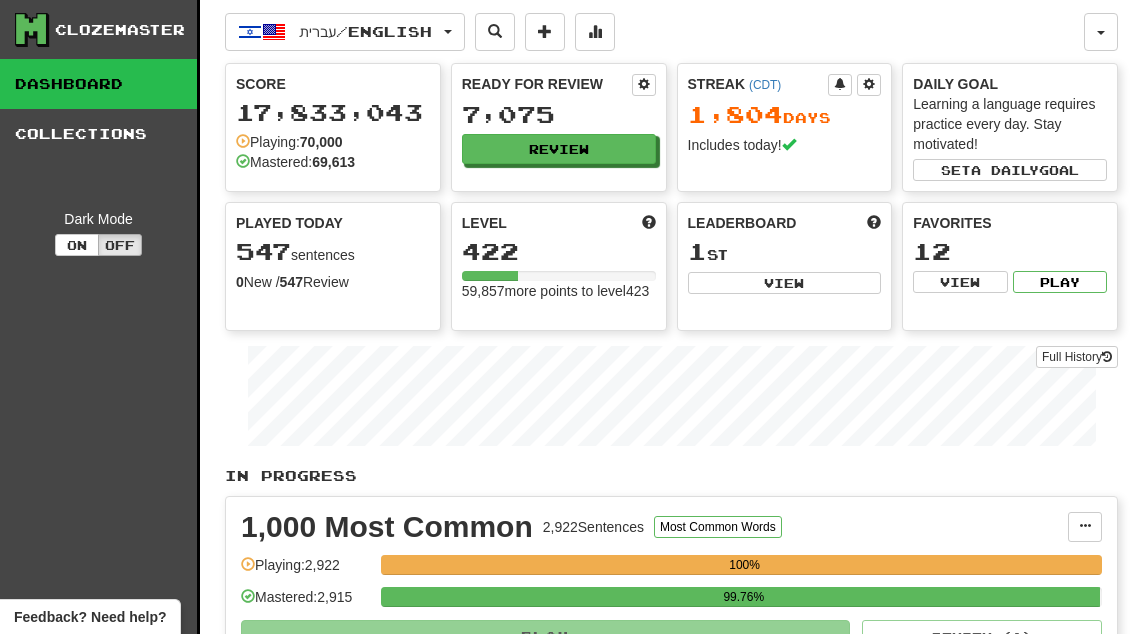 select on "**" 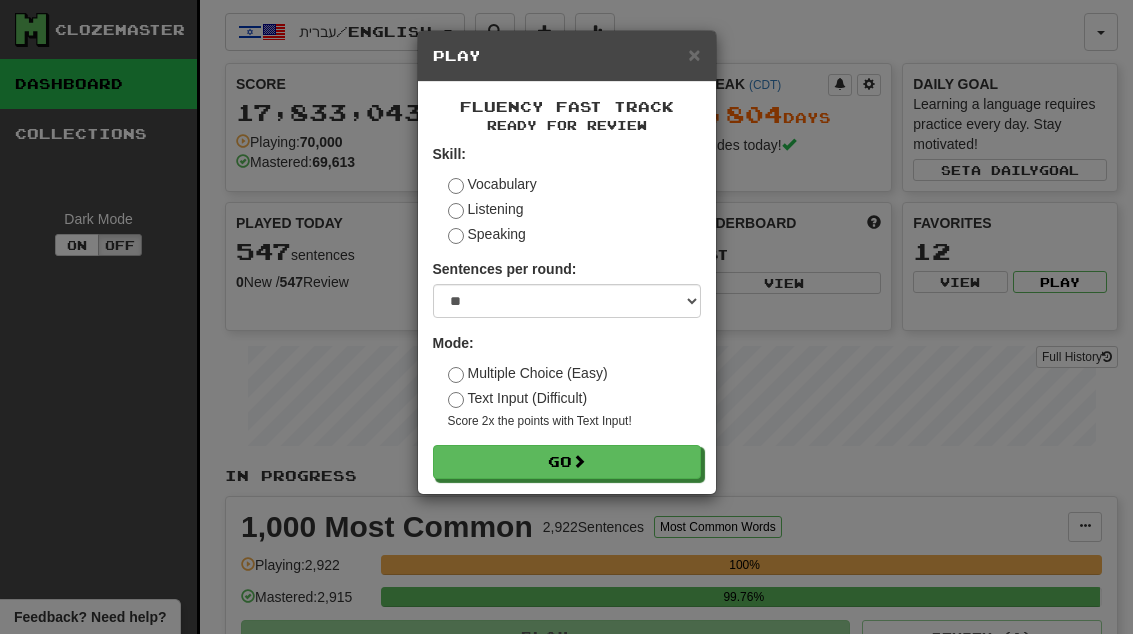 click on "Go" at bounding box center (567, 462) 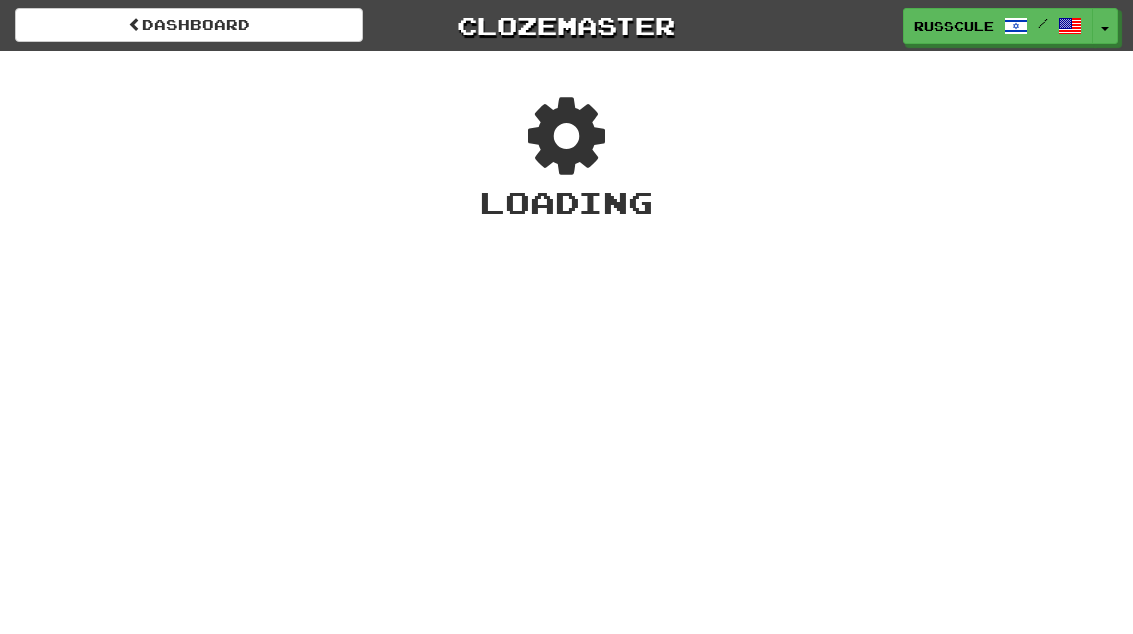 scroll, scrollTop: 0, scrollLeft: 0, axis: both 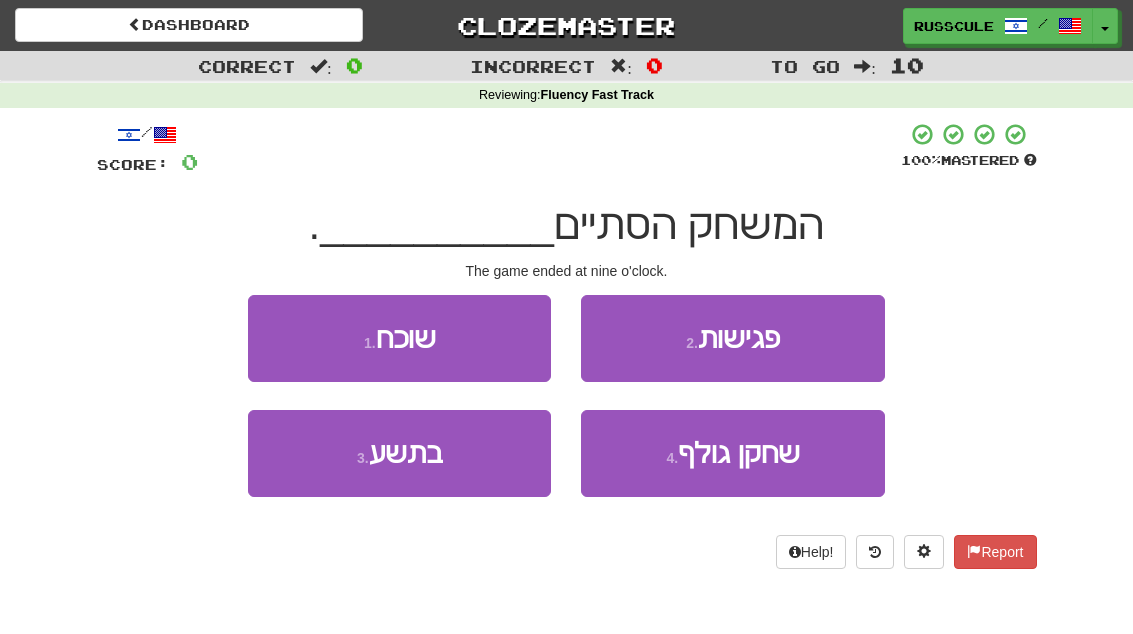 click on "3 .  בתשע" at bounding box center [399, 453] 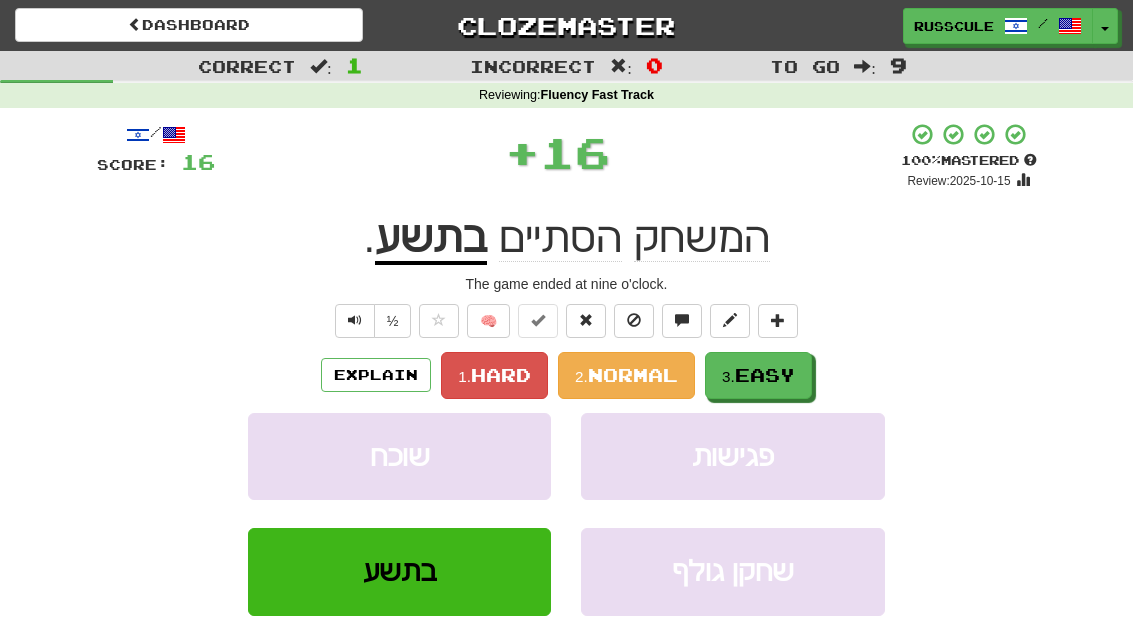click on "3.  Easy" at bounding box center (758, 375) 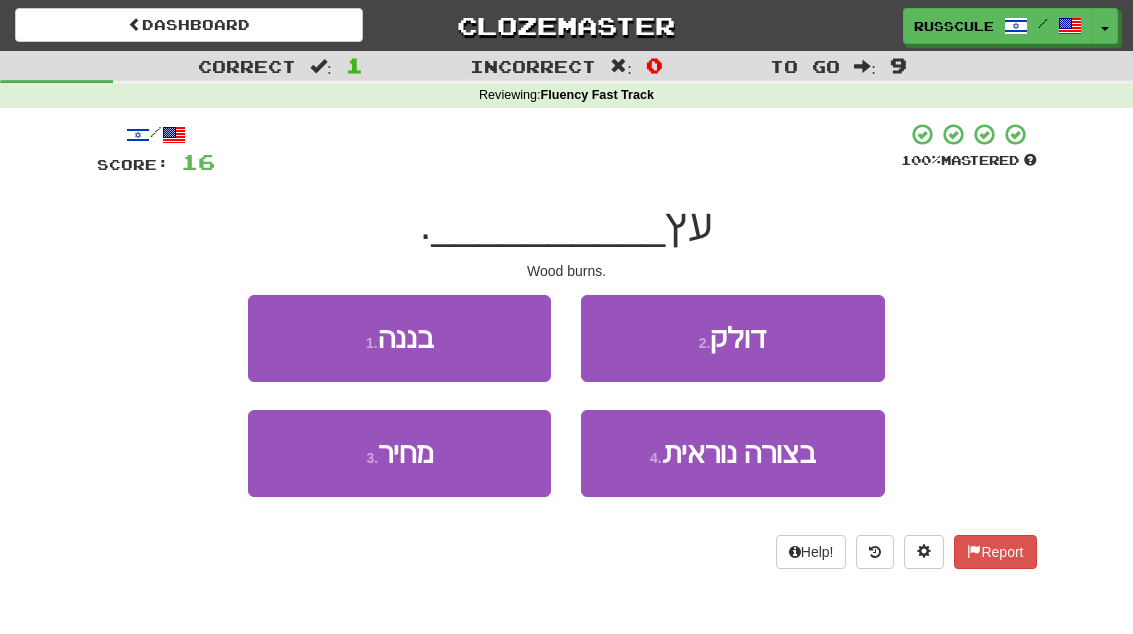 click on "2 .  דולק" at bounding box center [732, 338] 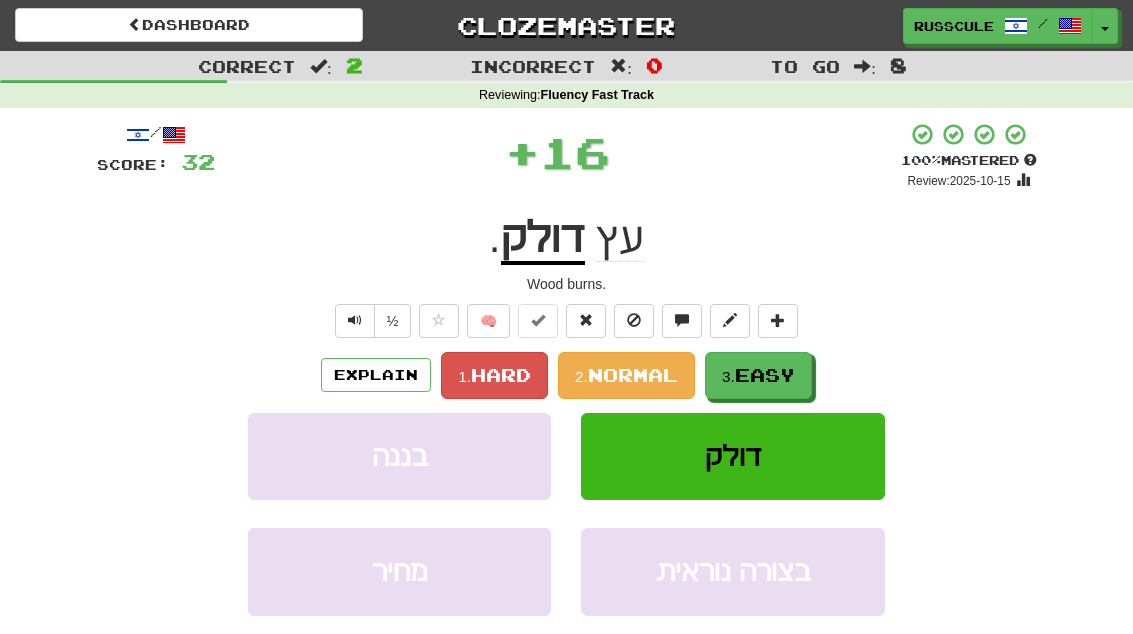 click on "3.  Easy" at bounding box center [758, 375] 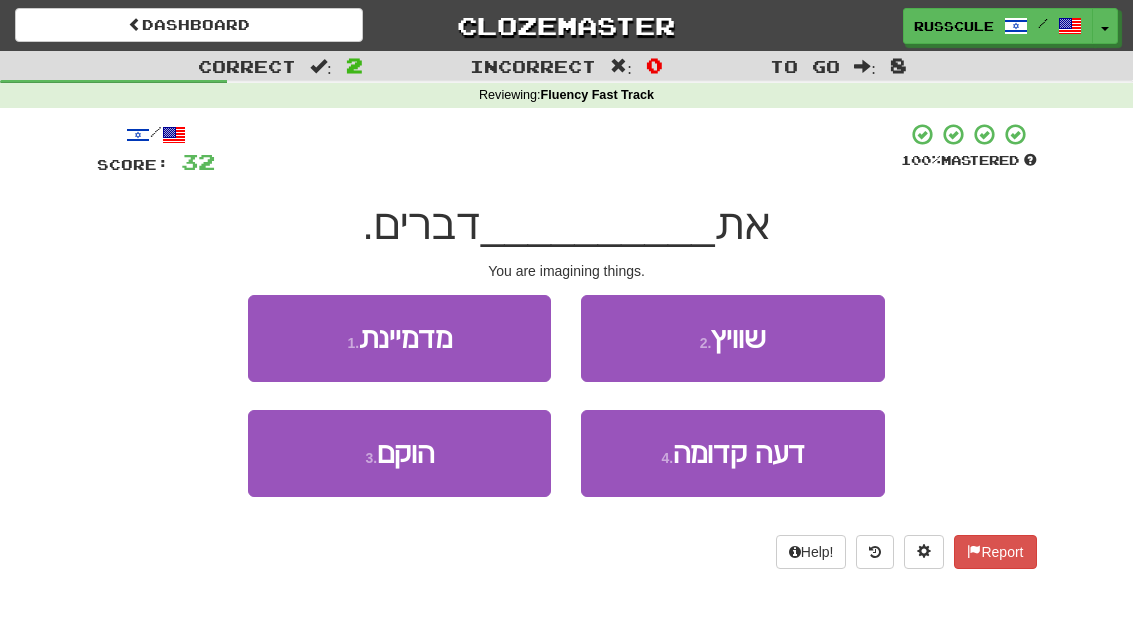 click on "1 .  מדמיינת" at bounding box center [399, 338] 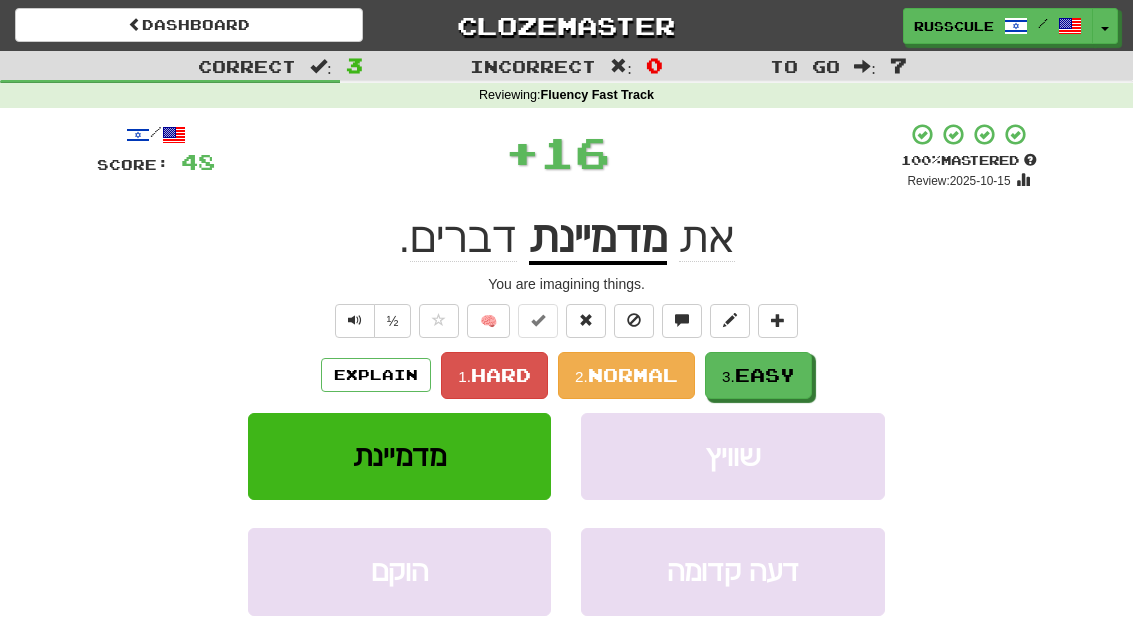 click on "3.  Easy" at bounding box center (758, 375) 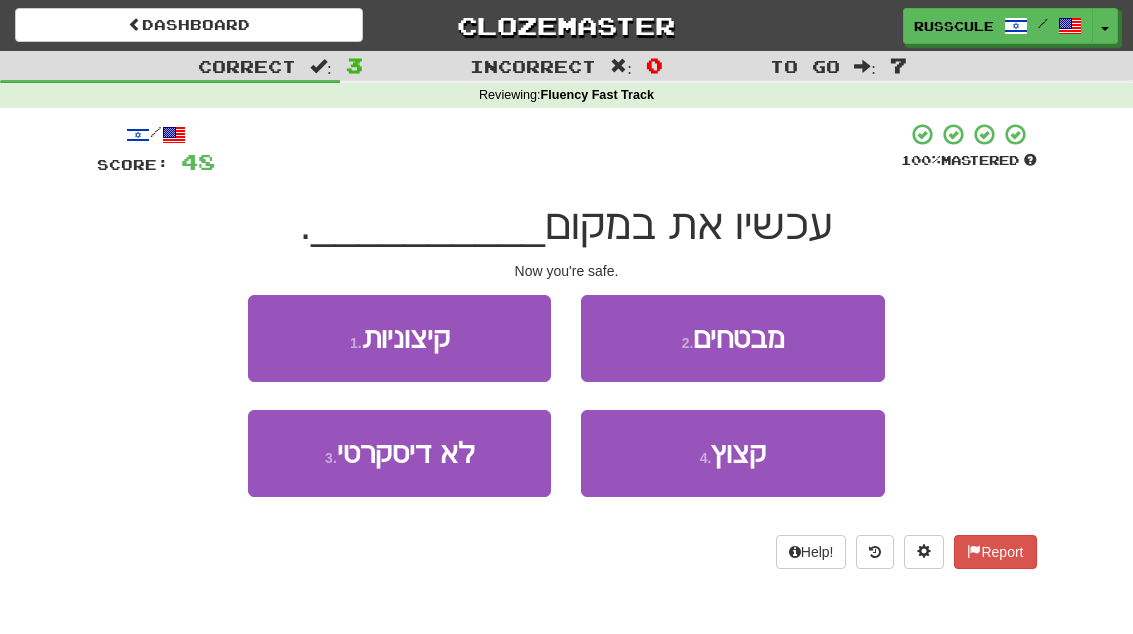 click on "2 .  מבטחים" at bounding box center [732, 338] 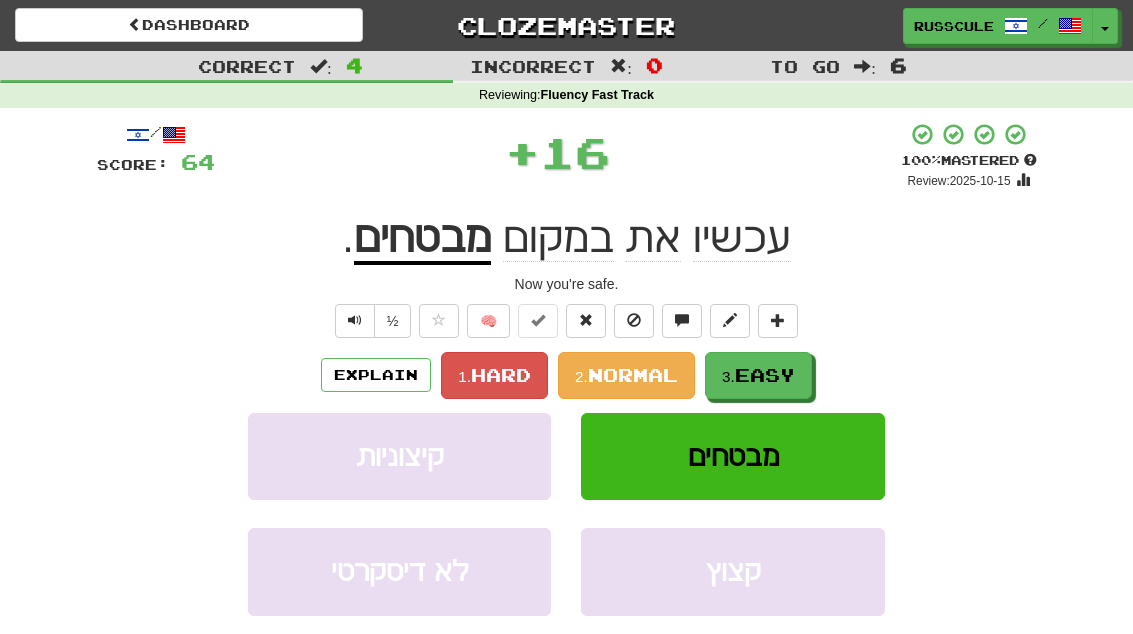 click on "3.  Easy" at bounding box center [758, 375] 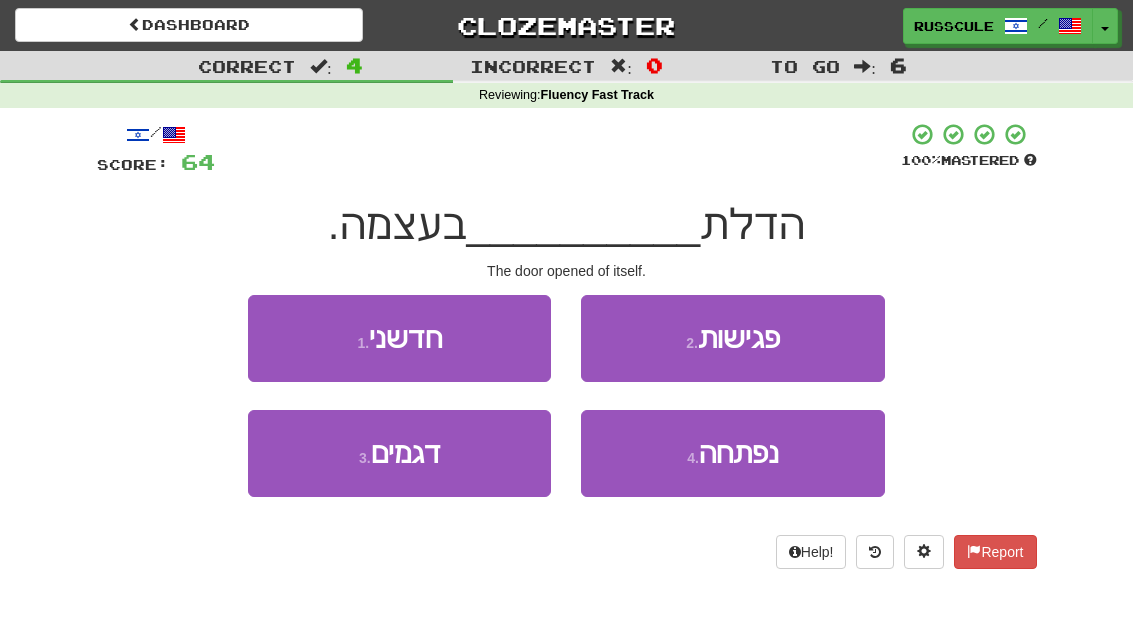 click on "2 .  פגישות" at bounding box center [732, 338] 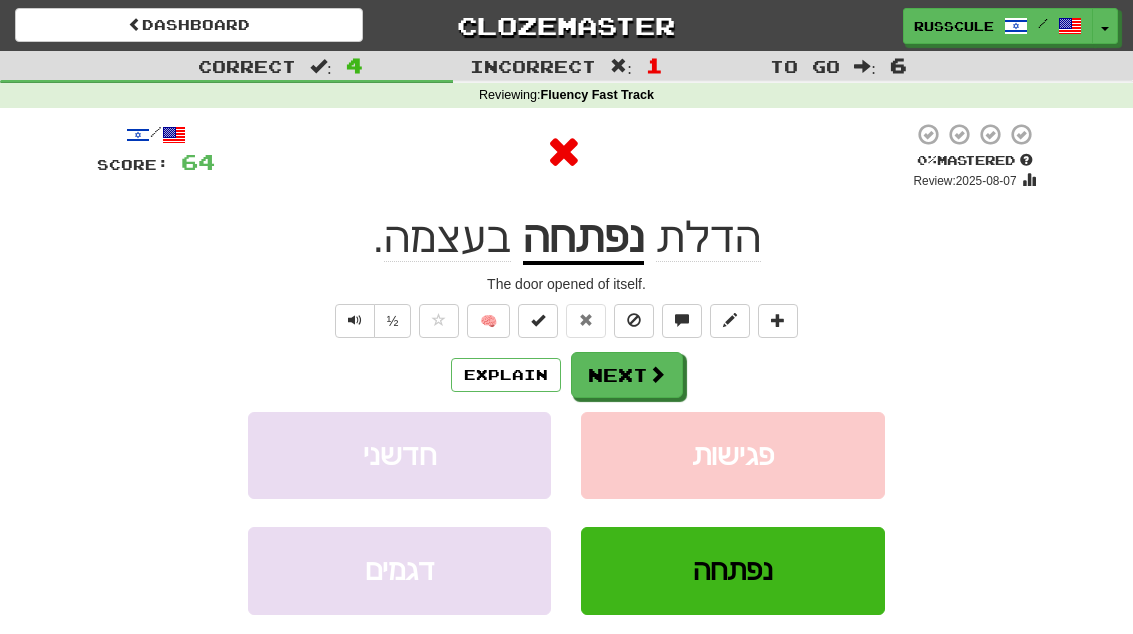 click on "Next" at bounding box center [627, 375] 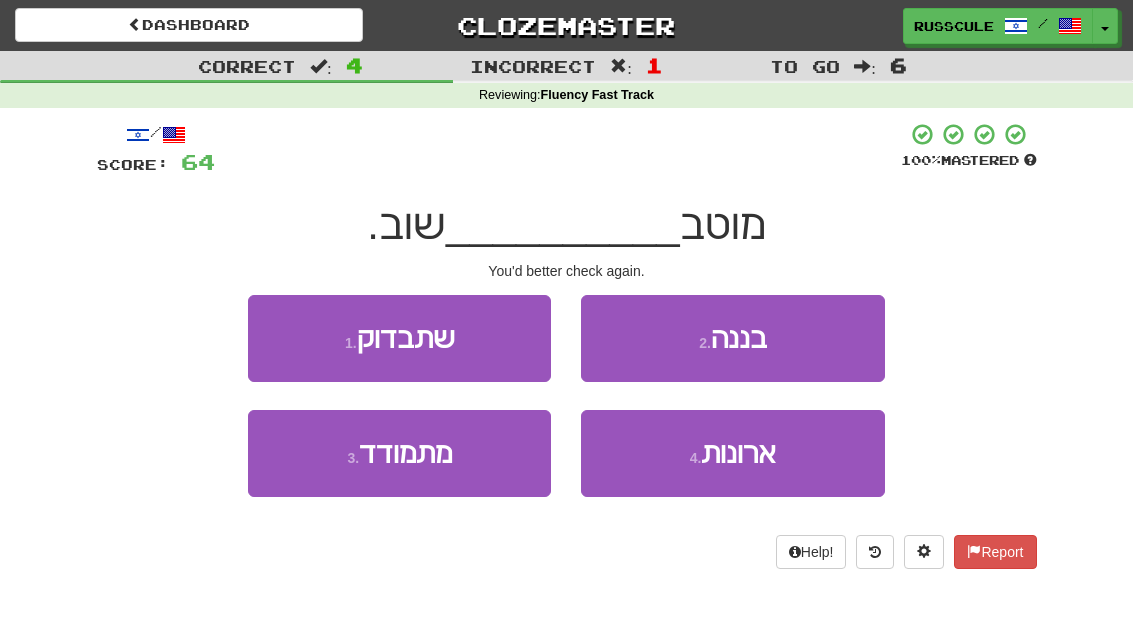 click on "1 .  שתבדוק" at bounding box center [399, 338] 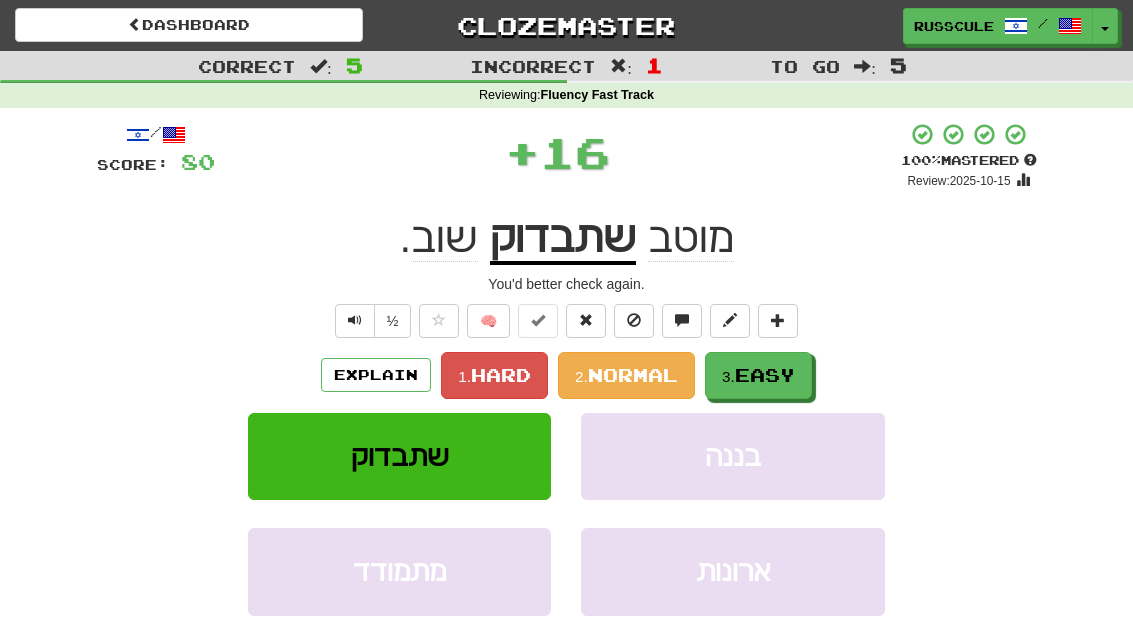 click on "Easy" at bounding box center [765, 375] 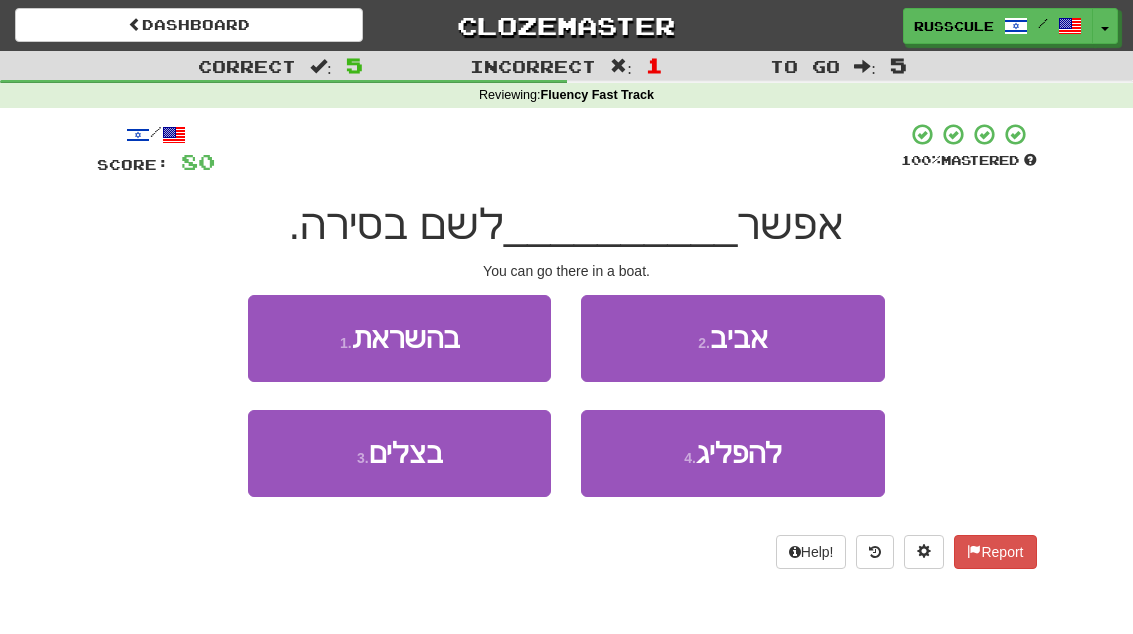 click on "להפליג" at bounding box center [739, 453] 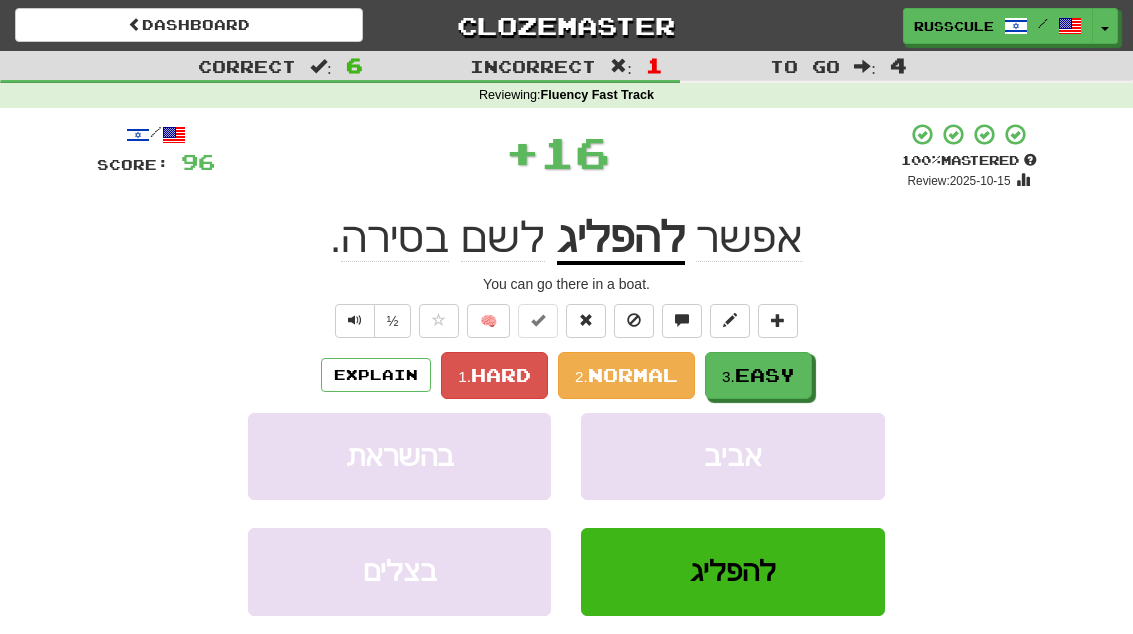 click on "Easy" at bounding box center (765, 375) 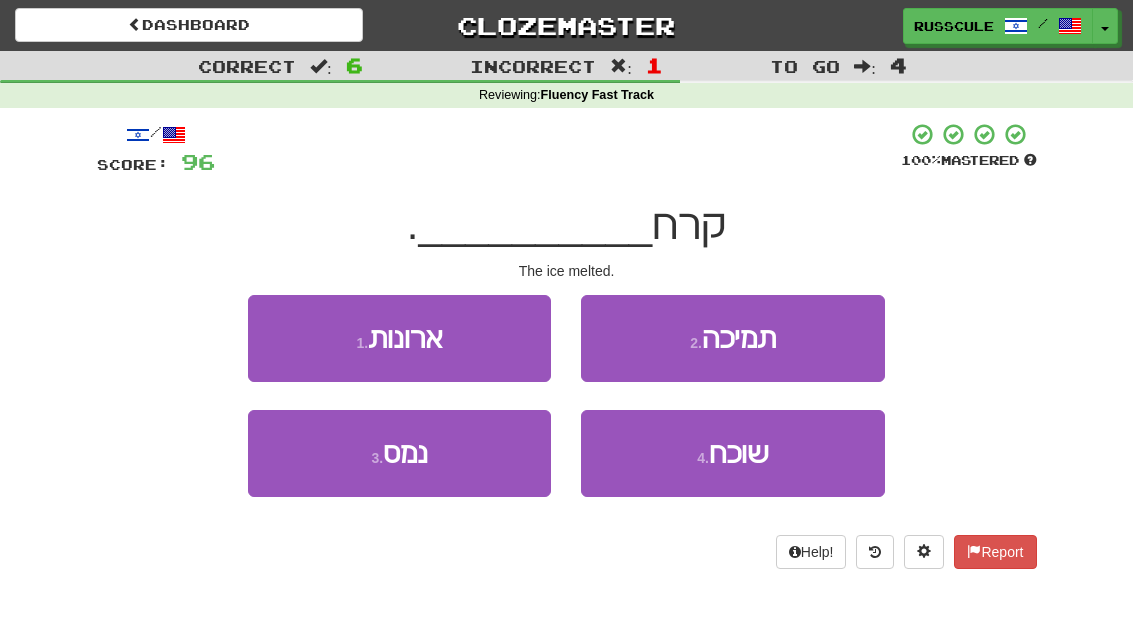 click on "3 .  נמס" at bounding box center [399, 453] 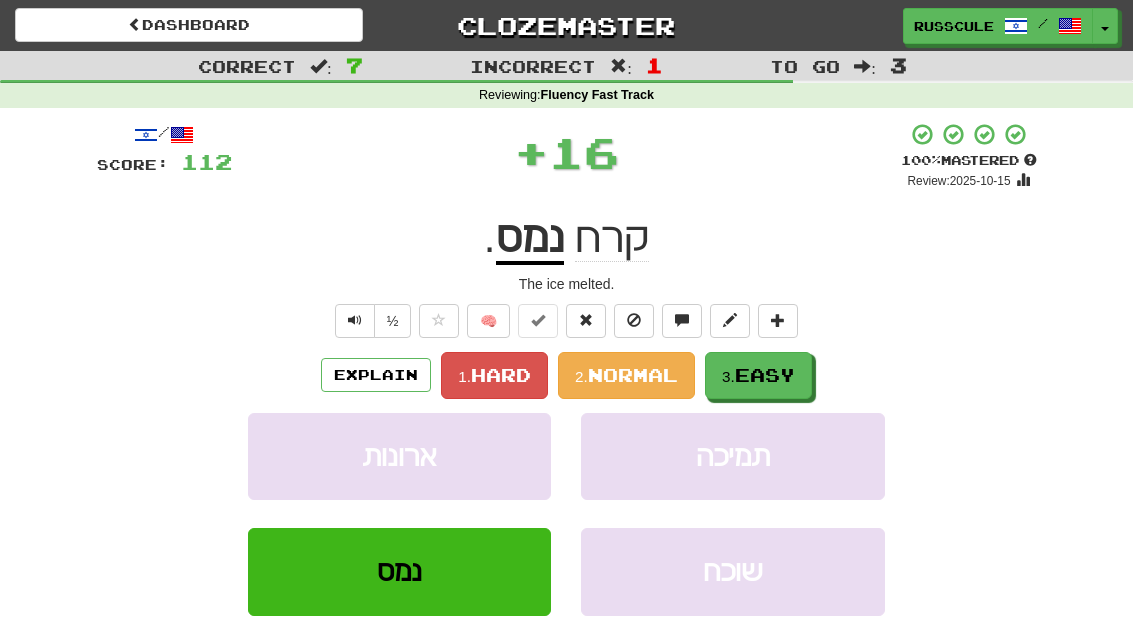 click on "Easy" at bounding box center (765, 375) 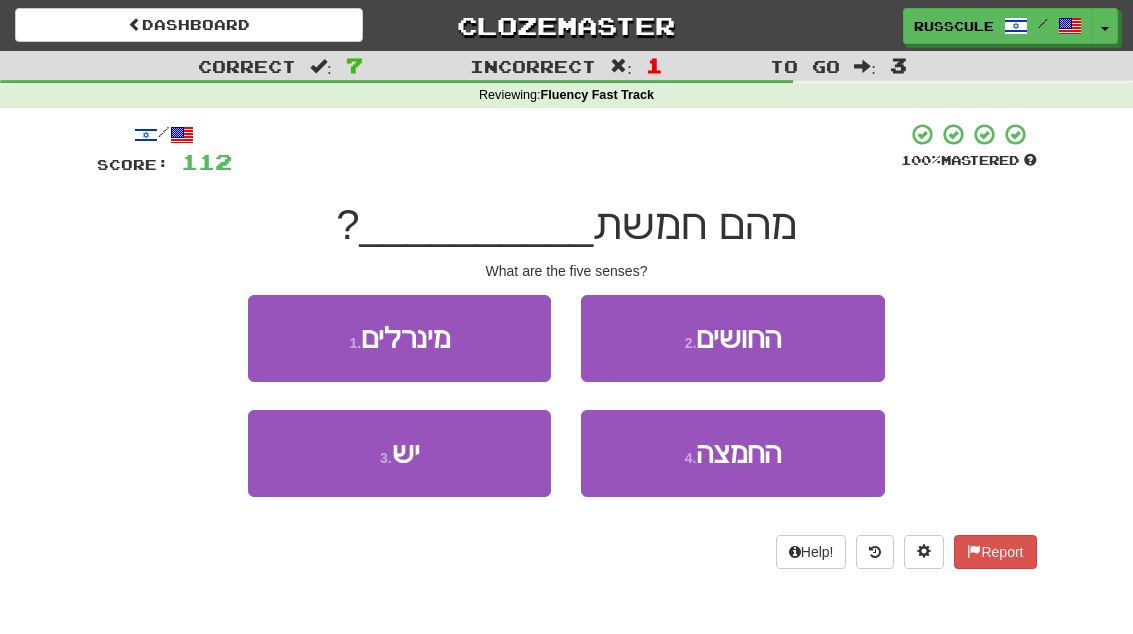 click on "4 .  החמצה" at bounding box center [732, 453] 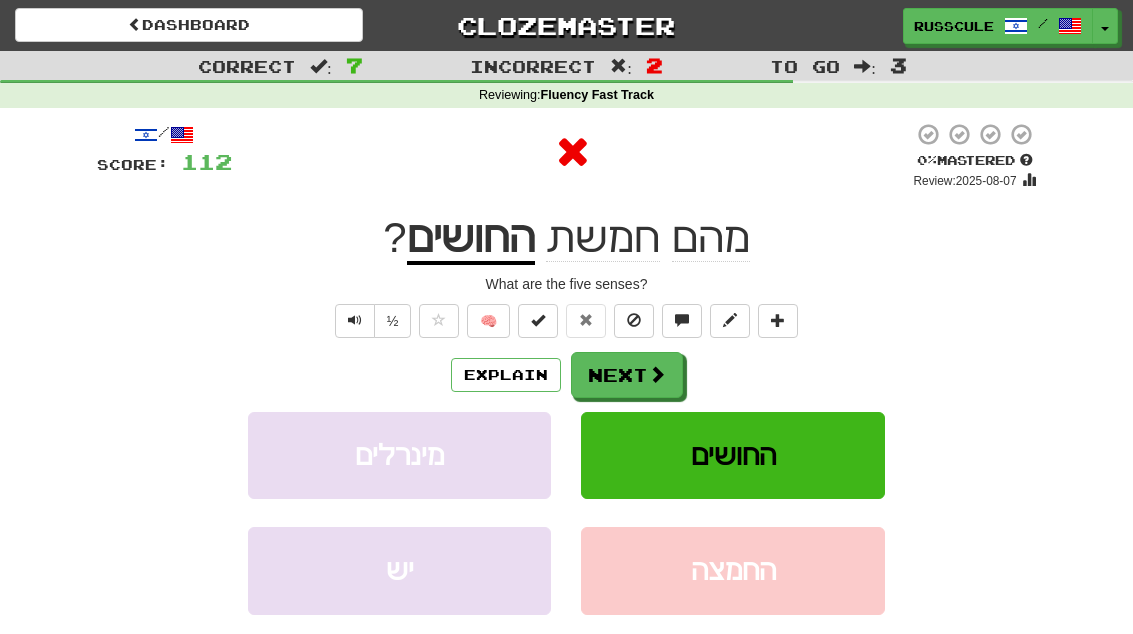 click on "Next" at bounding box center (627, 375) 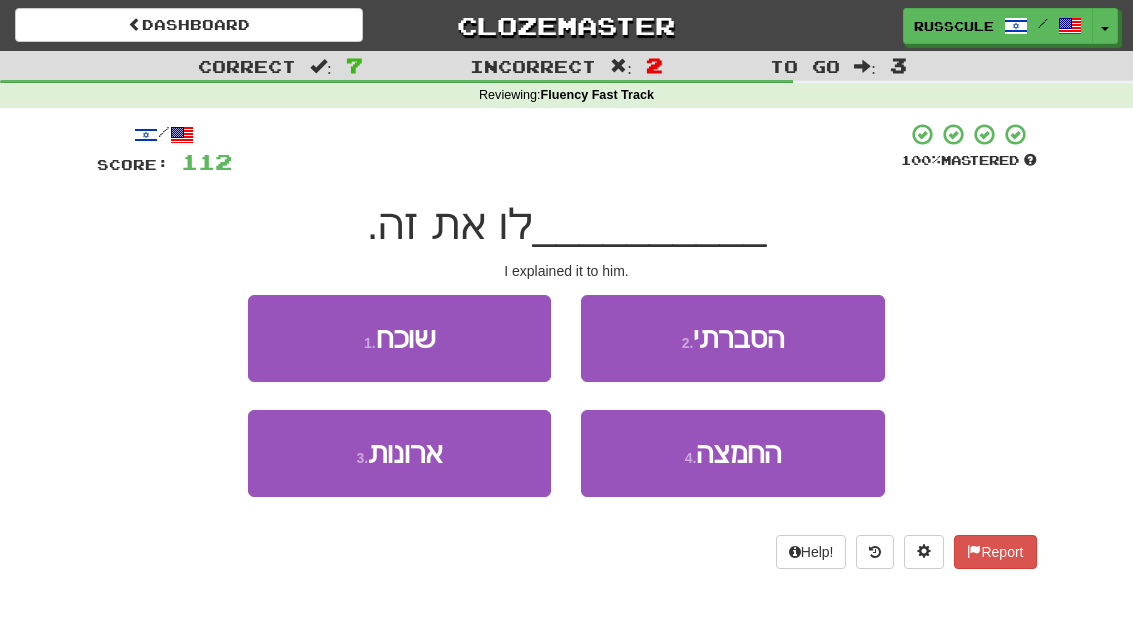click on "2 .  הסברתי" at bounding box center (732, 338) 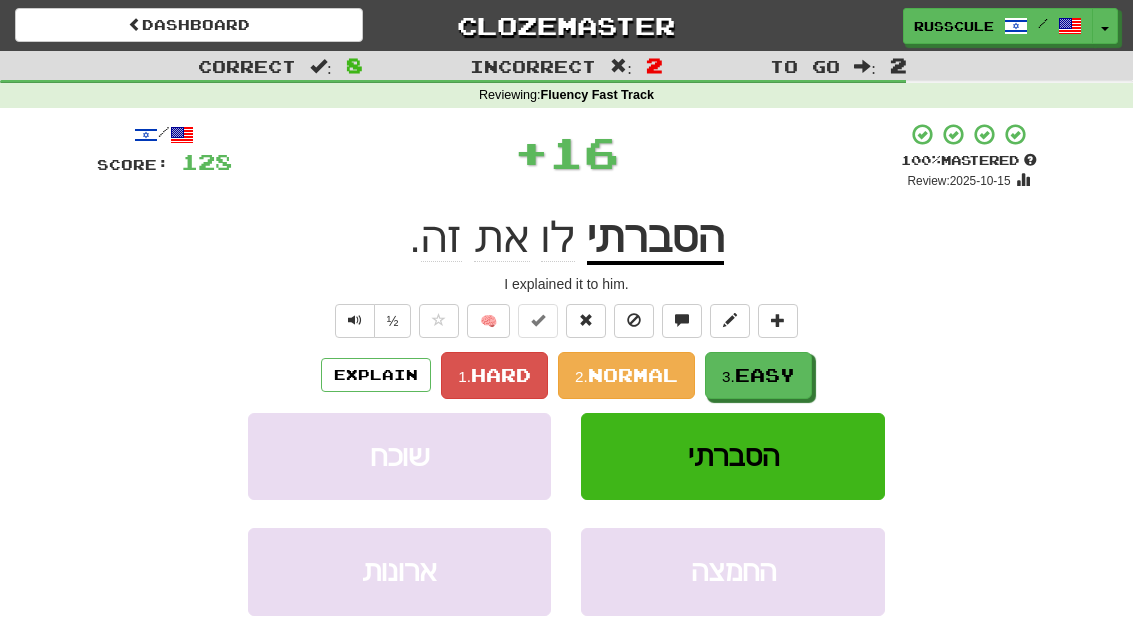 click on "Easy" at bounding box center (765, 375) 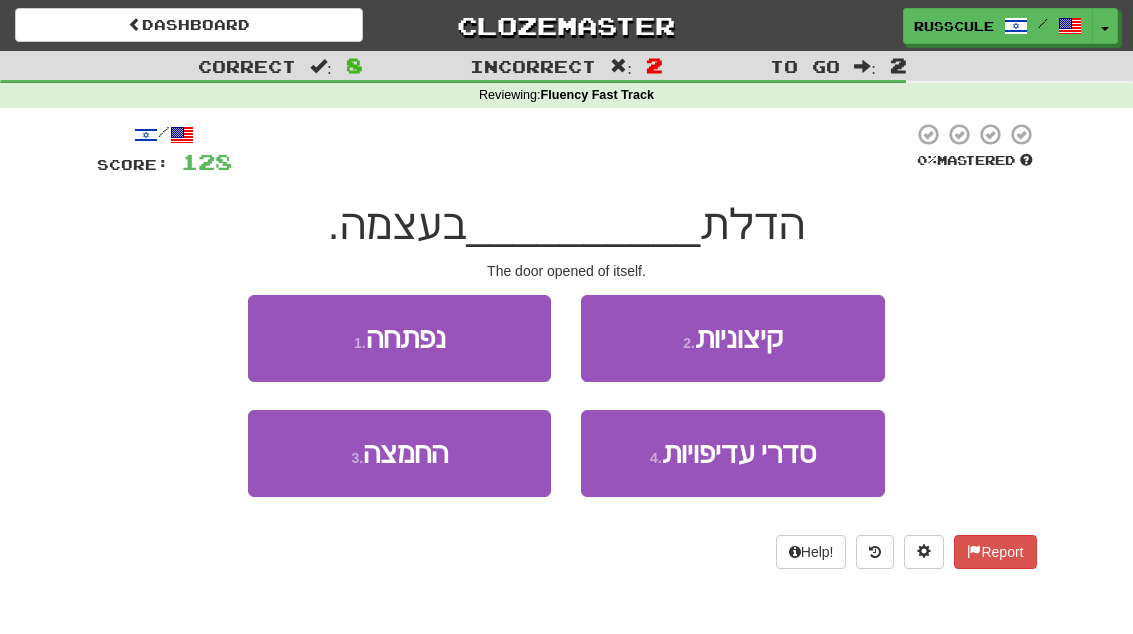 click on "1 .  נפתחה" at bounding box center [399, 338] 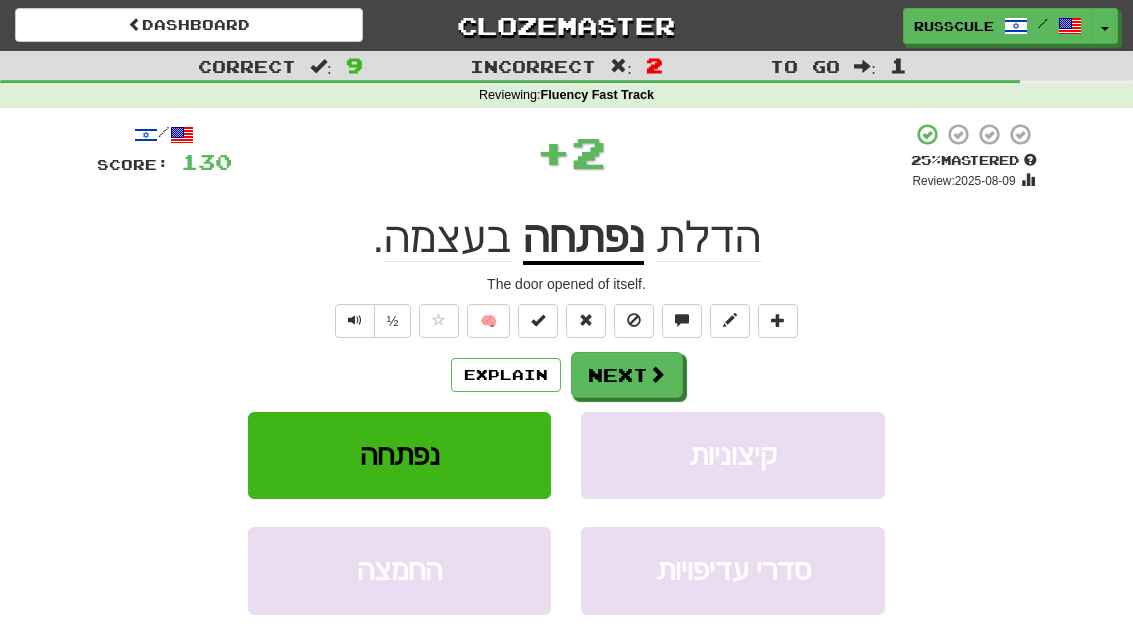 click on "Next" at bounding box center (627, 375) 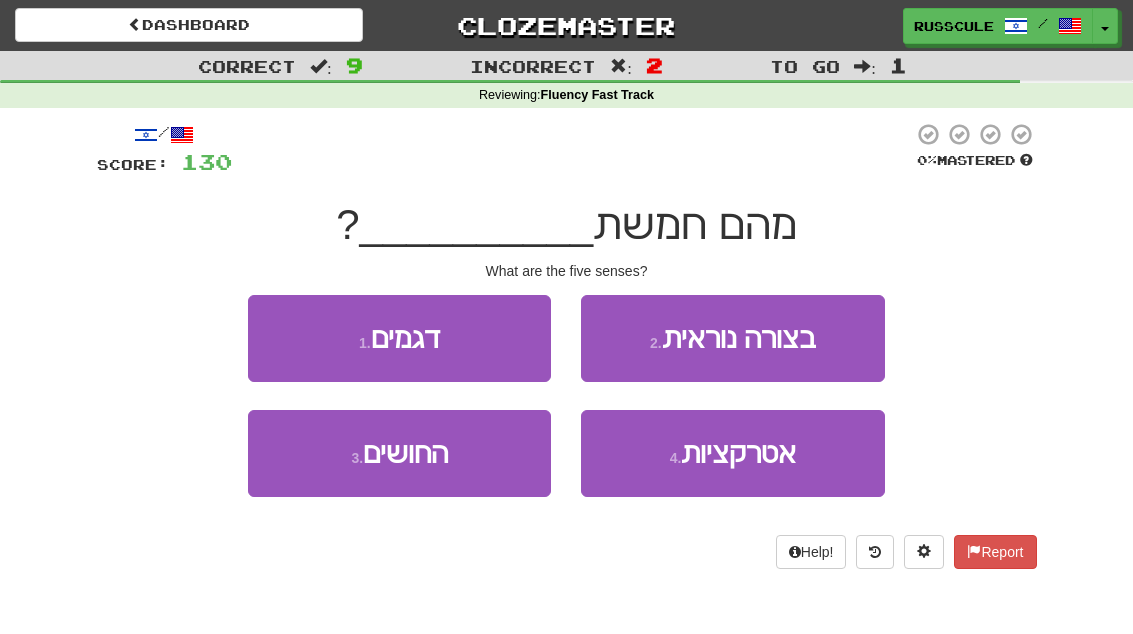 click on "3 .  החושים" at bounding box center [399, 453] 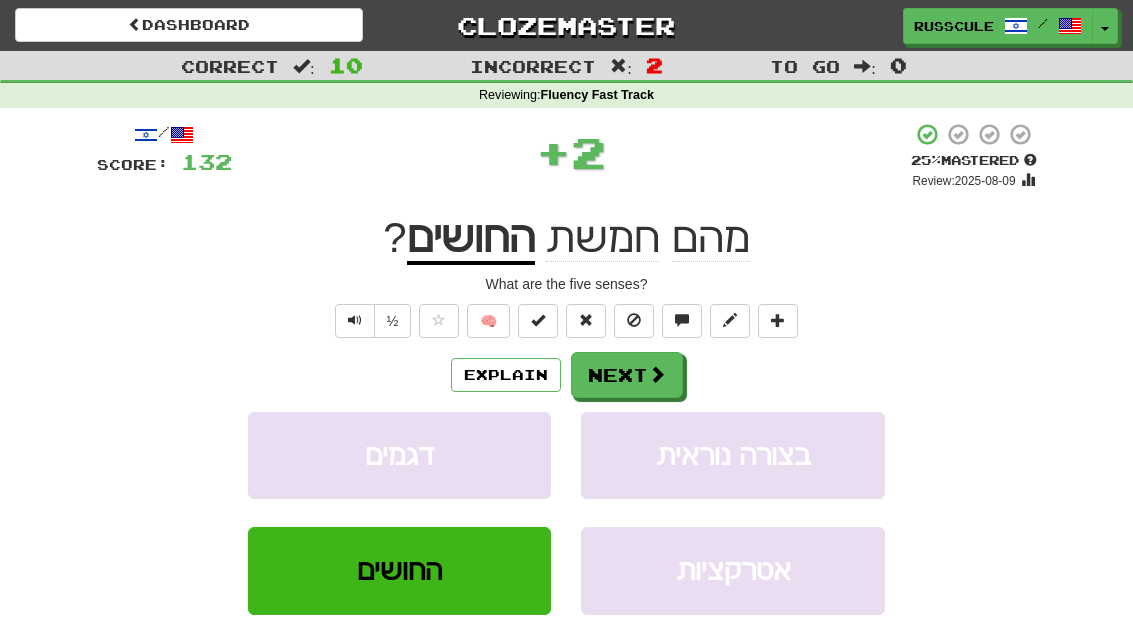 click on "Next" at bounding box center [627, 375] 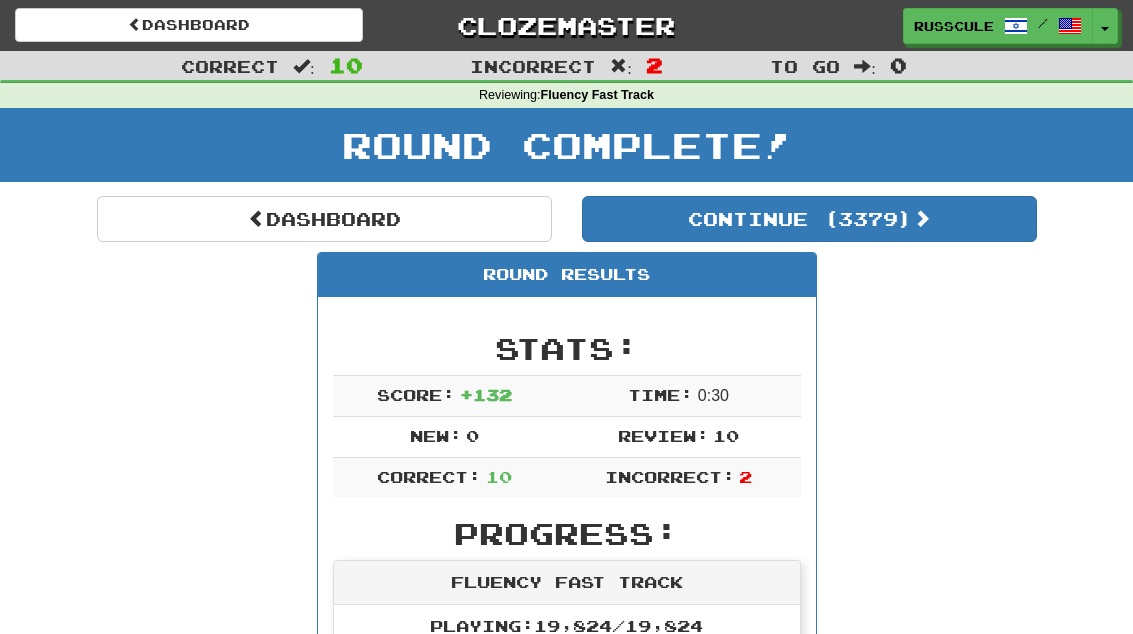 click on "Continue ( 3379 )" at bounding box center [809, 219] 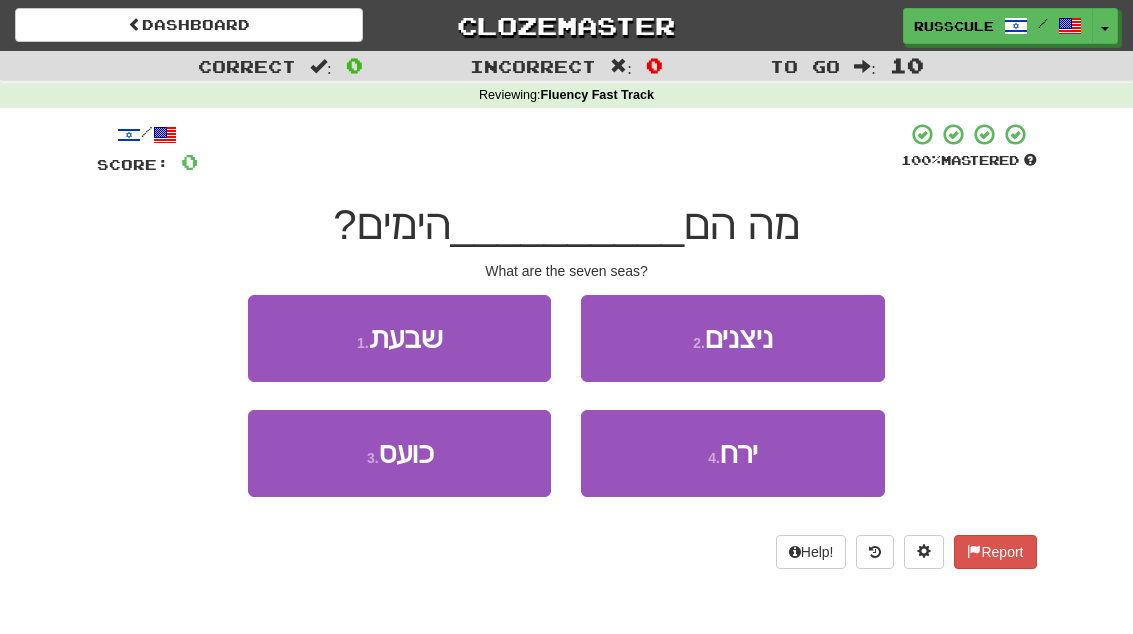 click on "1 .  שבעת" at bounding box center (399, 338) 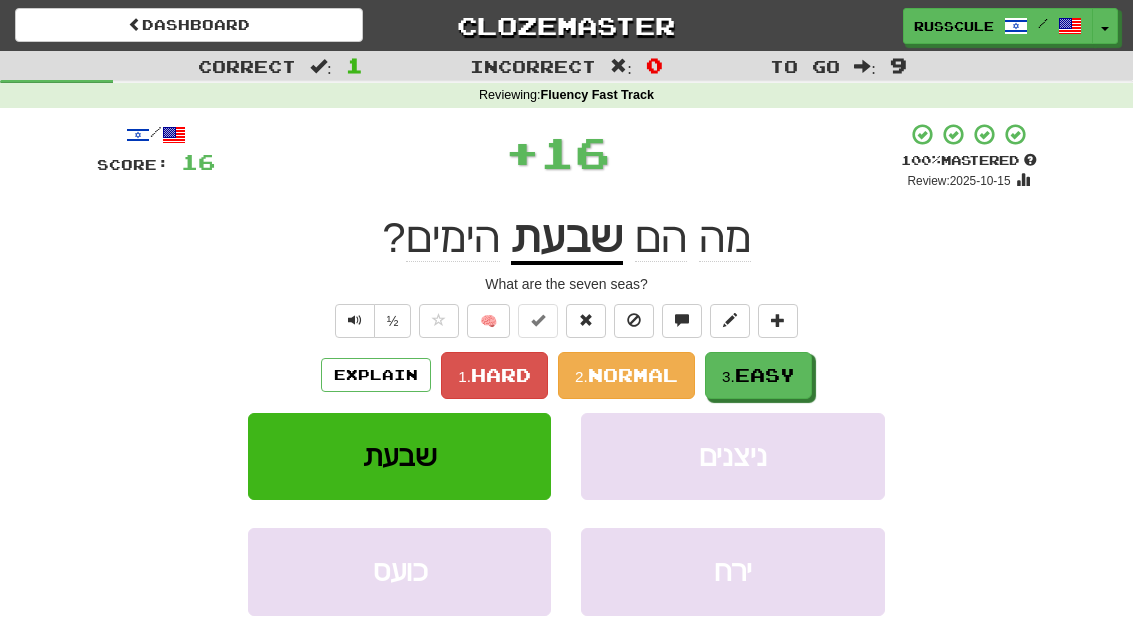 click on "Easy" at bounding box center (765, 375) 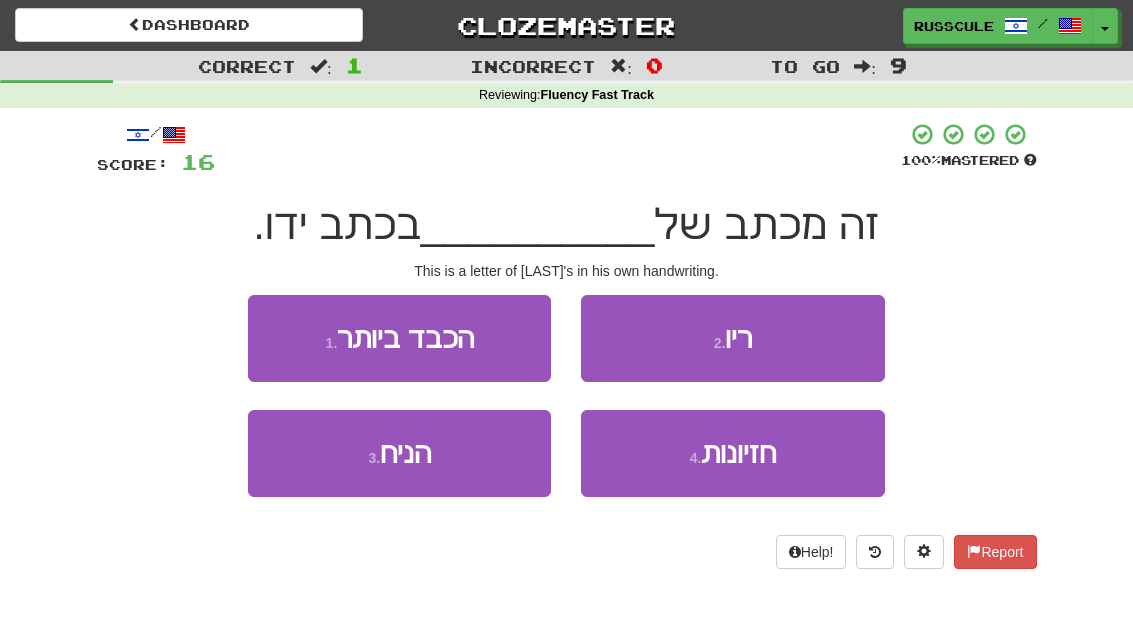 click on "2 .  ריו" at bounding box center (732, 338) 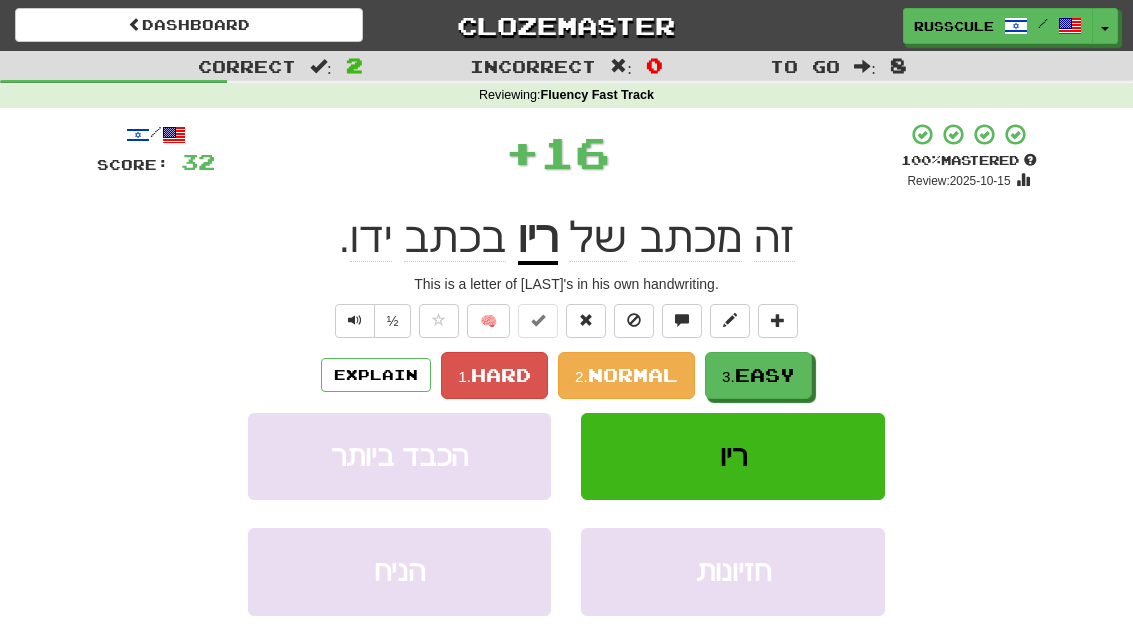 click on "3.  Easy" at bounding box center (758, 375) 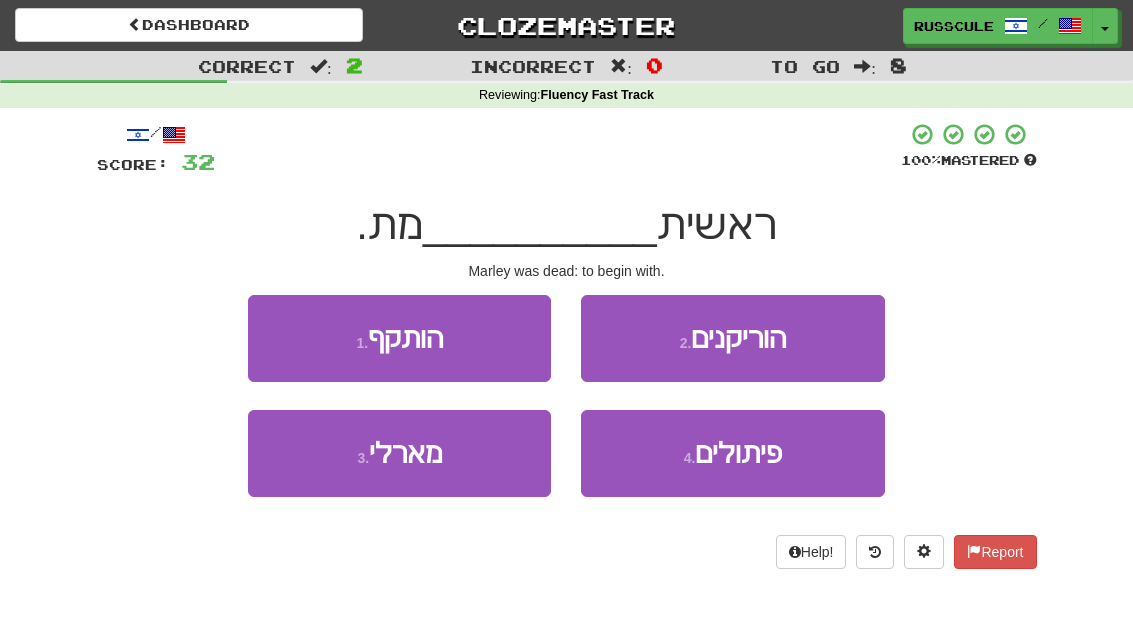 click on "3 .  מארלי" at bounding box center (399, 453) 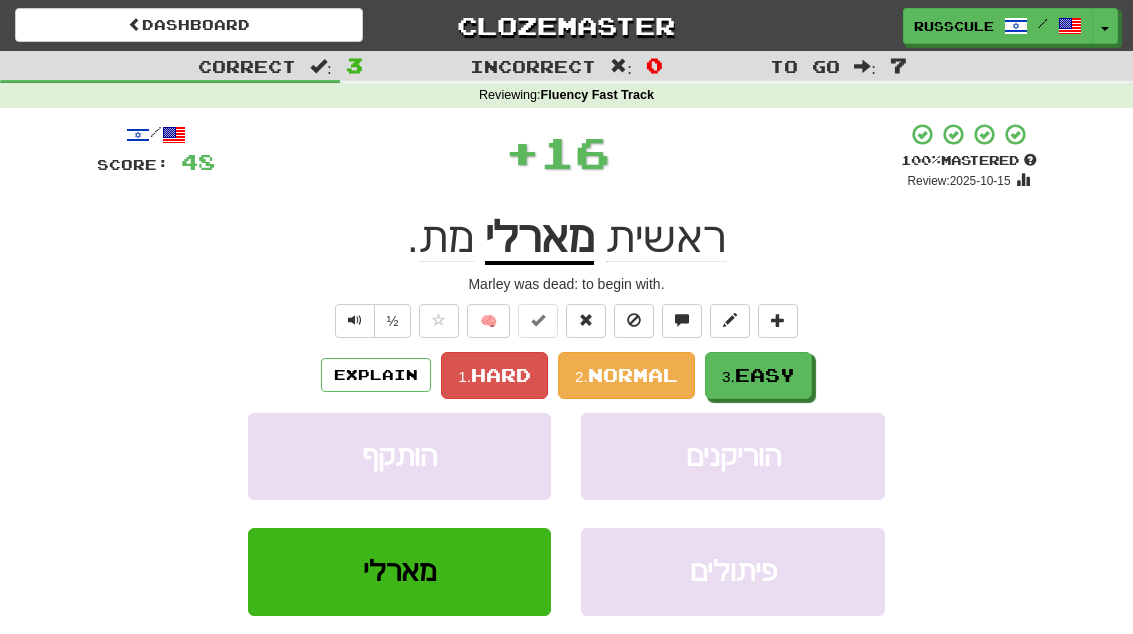 click on "Easy" at bounding box center [765, 375] 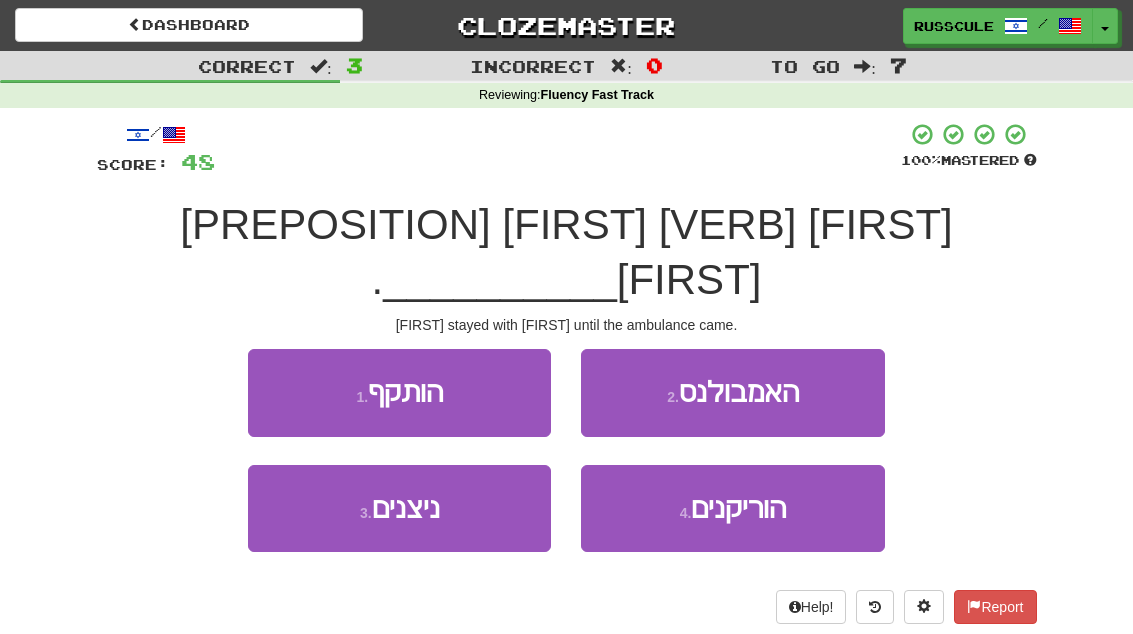 click on "2 .  האמבולנס" at bounding box center [732, 392] 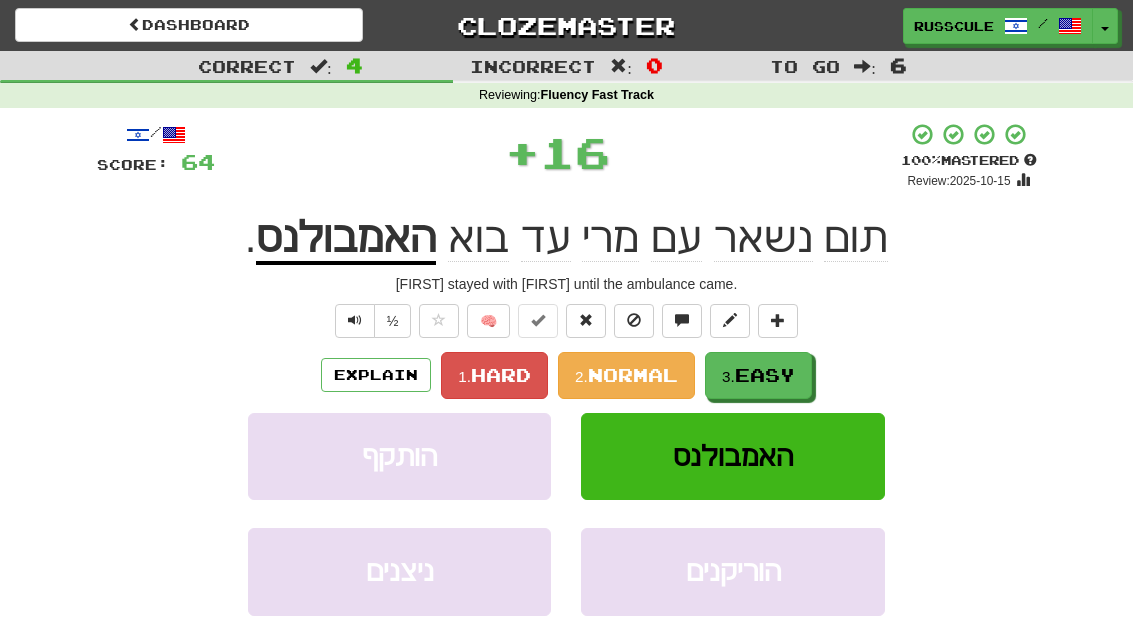 click on "3.  Easy" at bounding box center [758, 375] 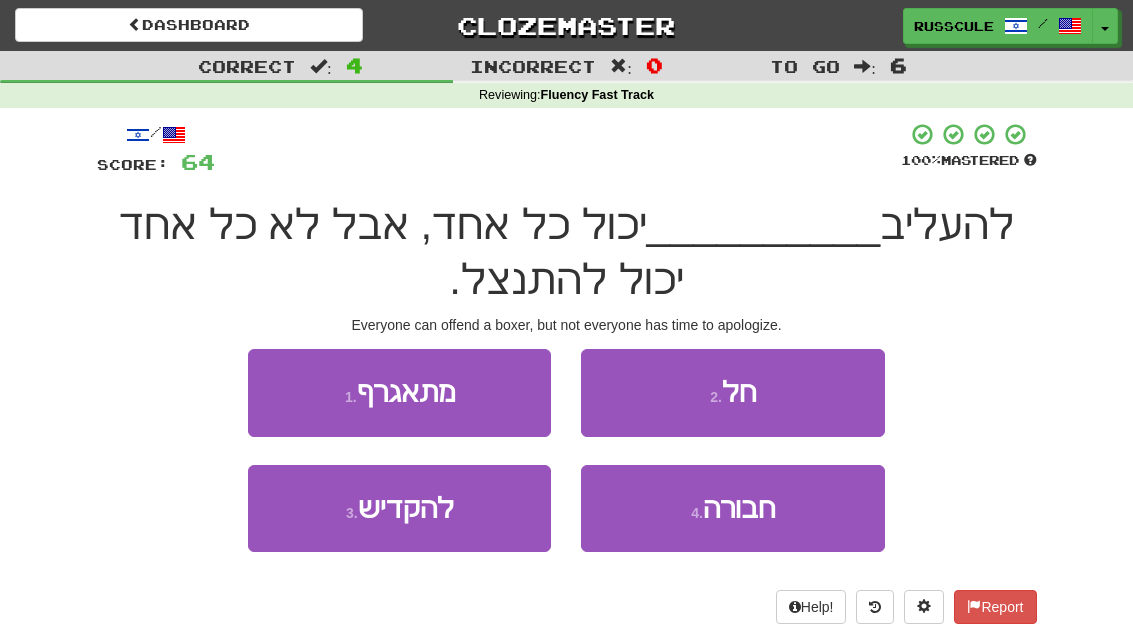 click on "3 .  להקדיש" at bounding box center (399, 508) 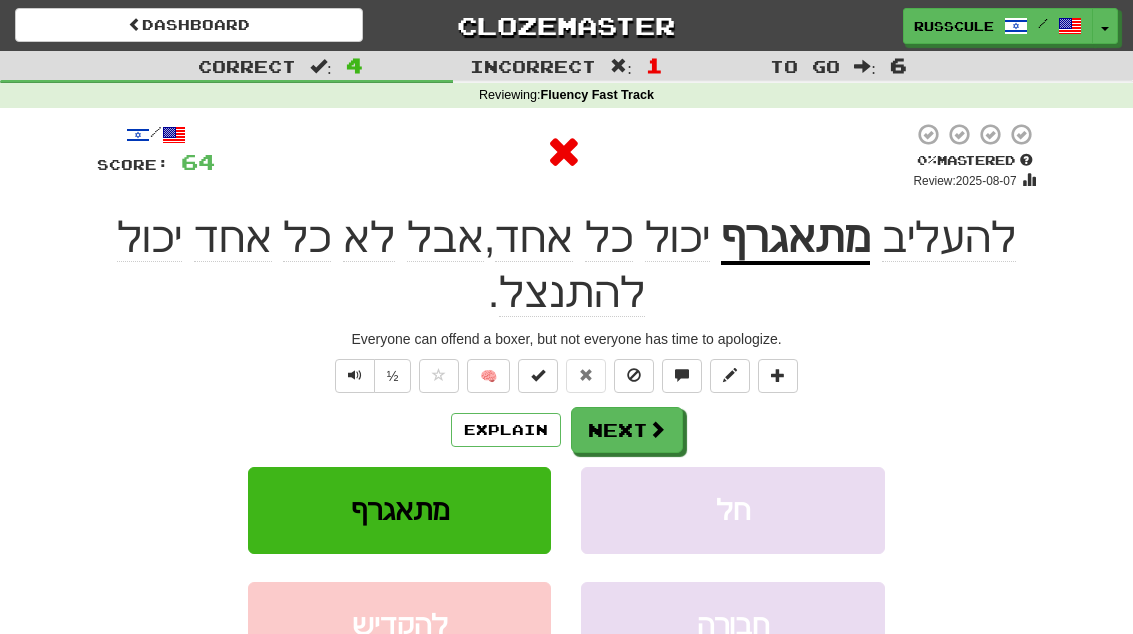 click on "Next" at bounding box center (627, 430) 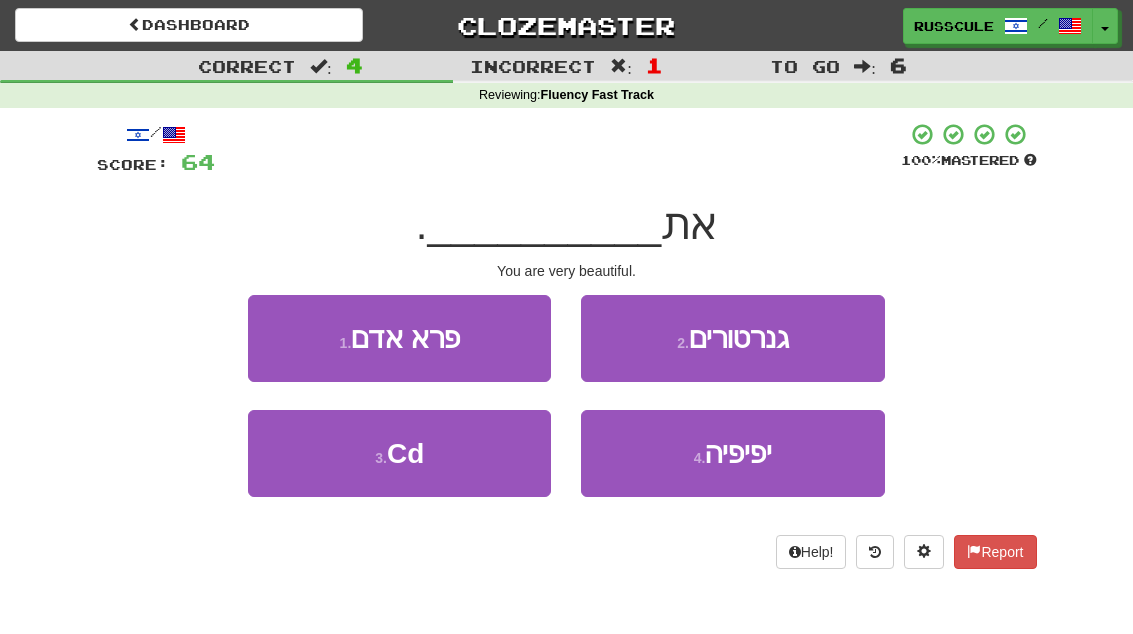 click on "יפיפיה" at bounding box center (738, 453) 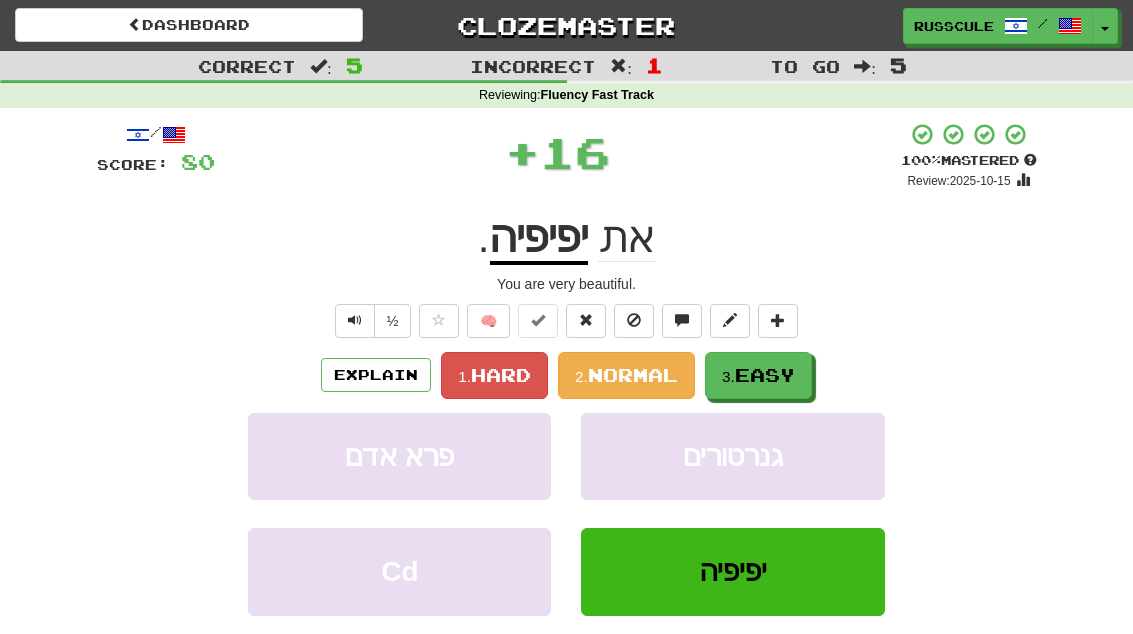 click on "3.  Easy" at bounding box center [758, 375] 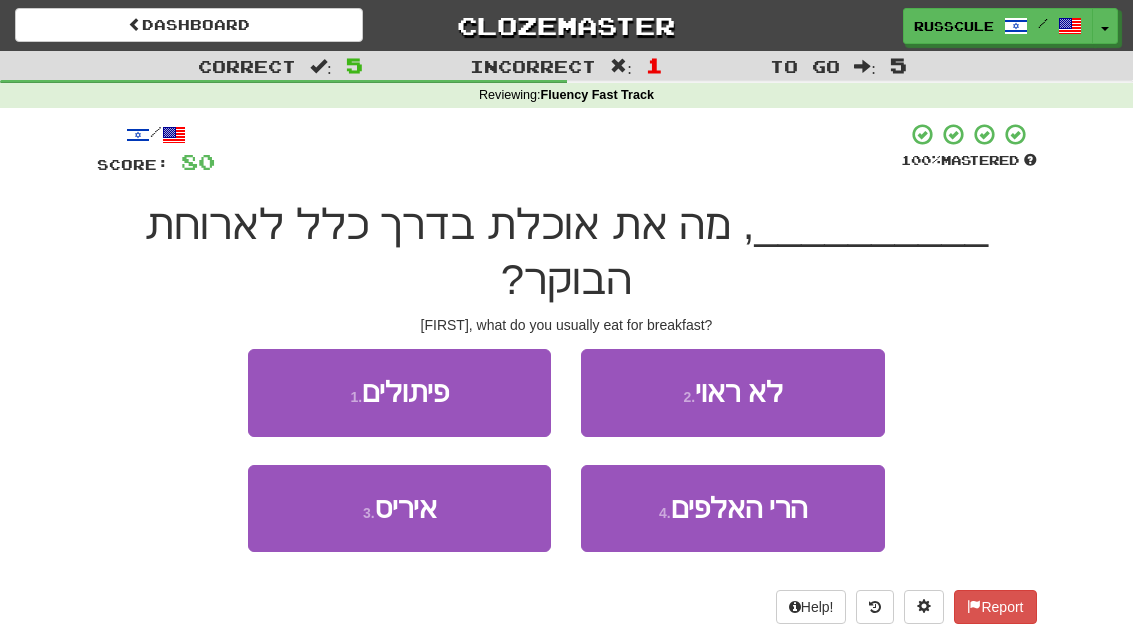 click on "3 .  איריס" at bounding box center (399, 508) 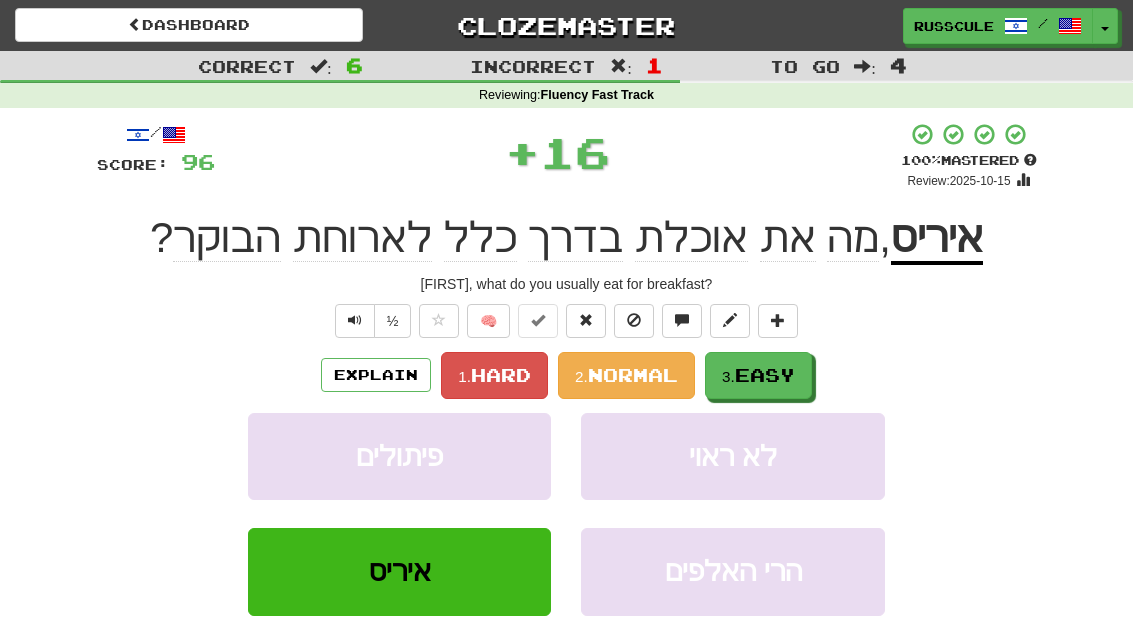 click on "3.  Easy" at bounding box center [758, 375] 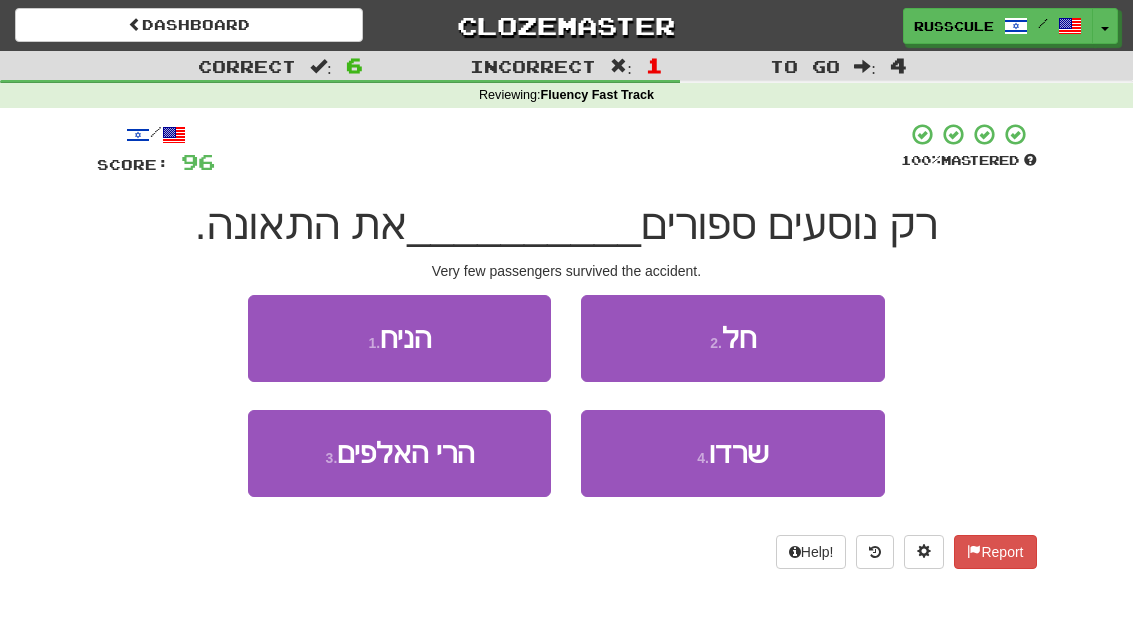 click on "4 .  שרדו" at bounding box center (732, 453) 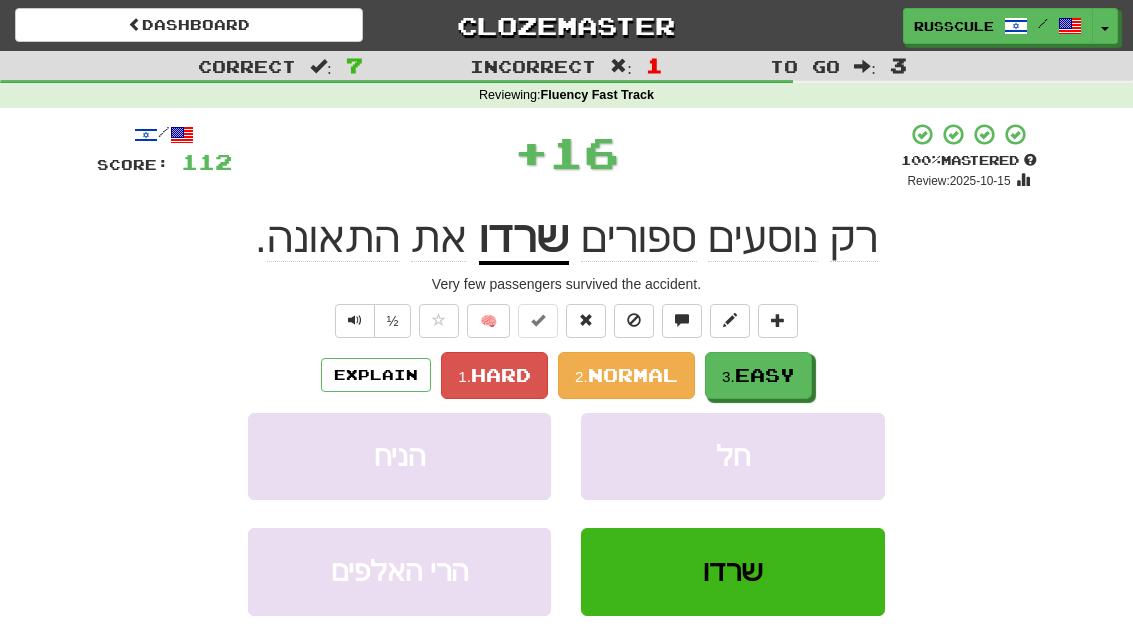 click on "3.  Easy" at bounding box center [758, 375] 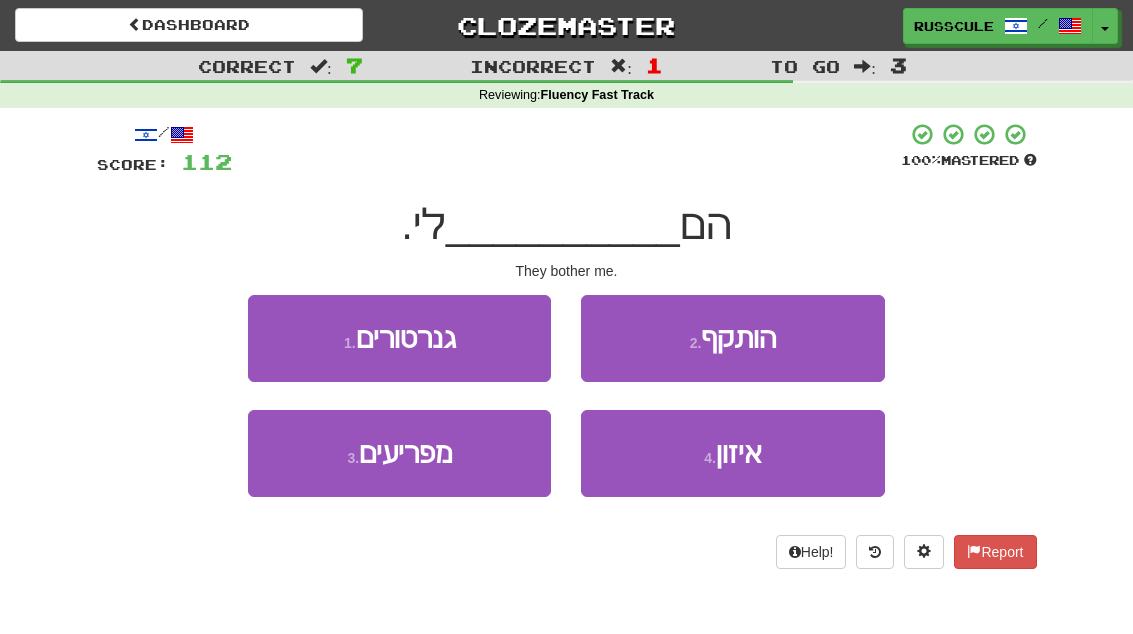 click on "3 .  מפריעים" at bounding box center (399, 453) 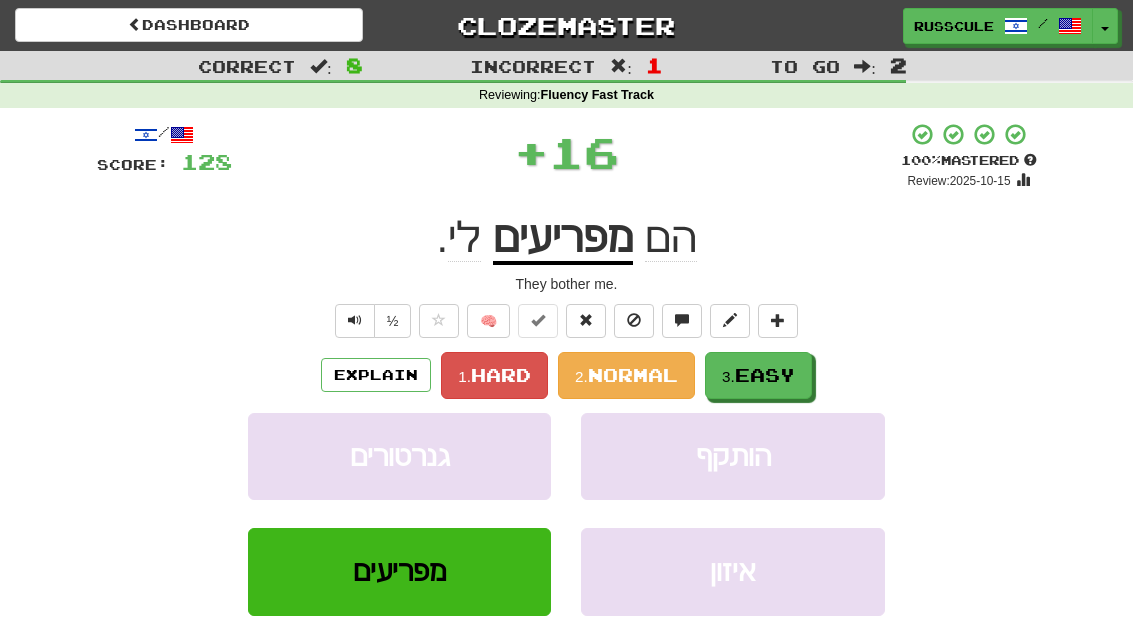 click on "Easy" at bounding box center [765, 375] 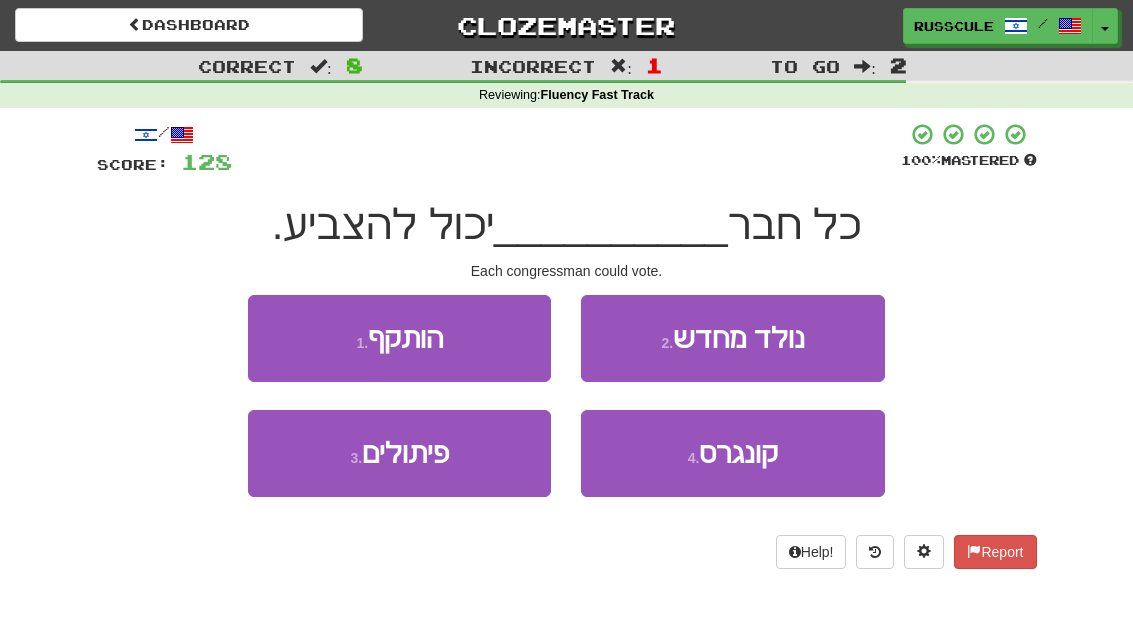 click on "קונגרס" at bounding box center (738, 453) 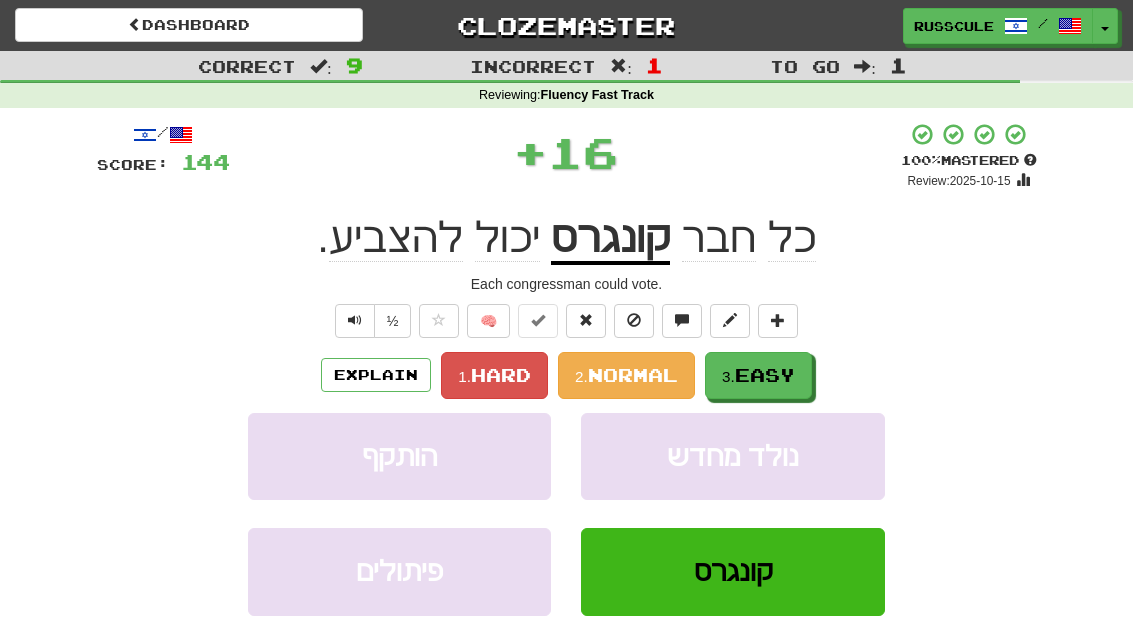 click on "Easy" at bounding box center (765, 375) 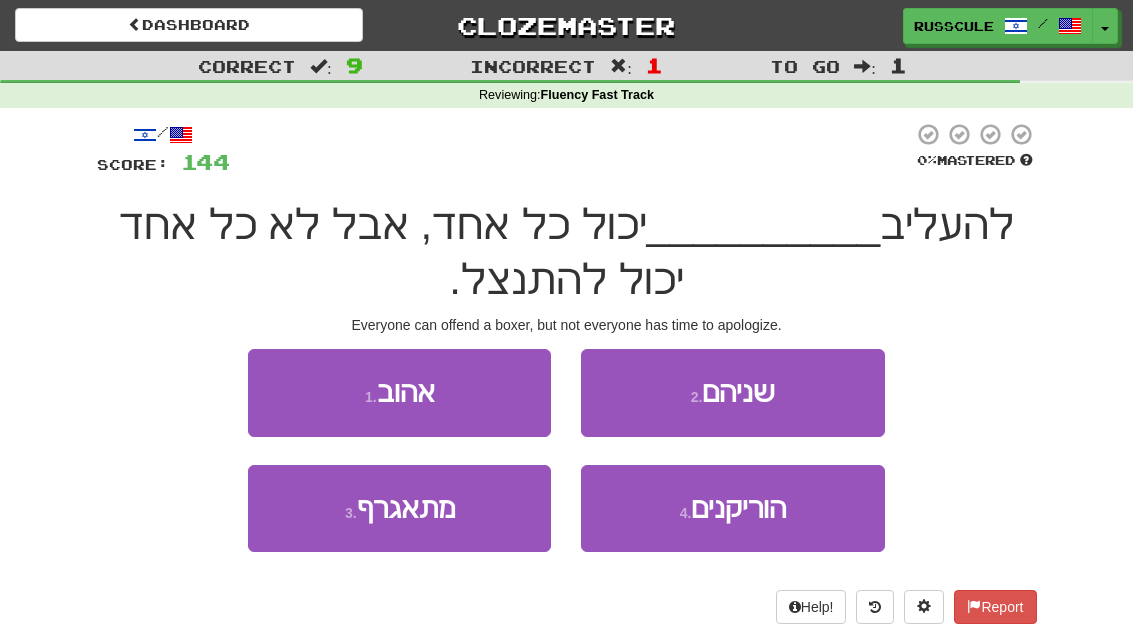 click on "מתאגרף" at bounding box center [406, 508] 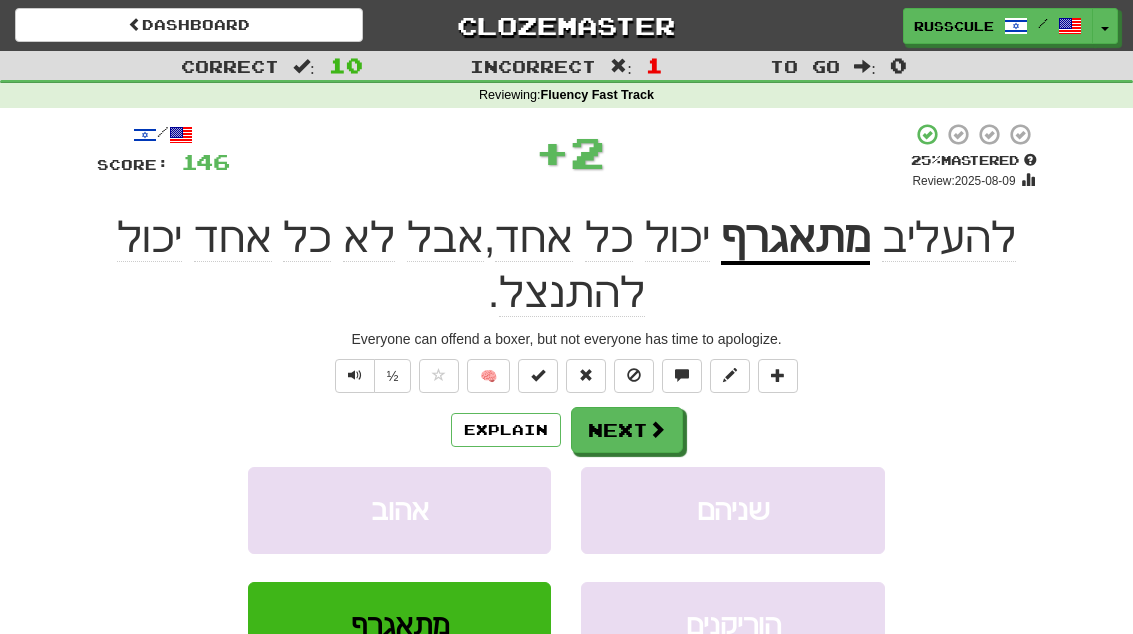 click at bounding box center [657, 429] 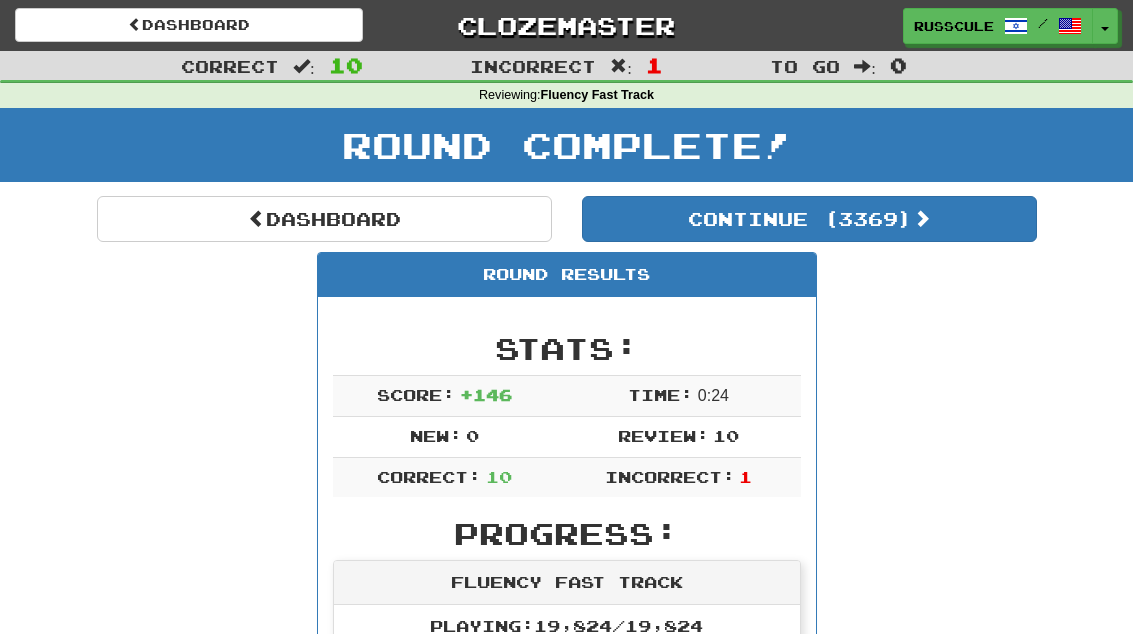 click on "Continue ( 3369 )" at bounding box center [809, 219] 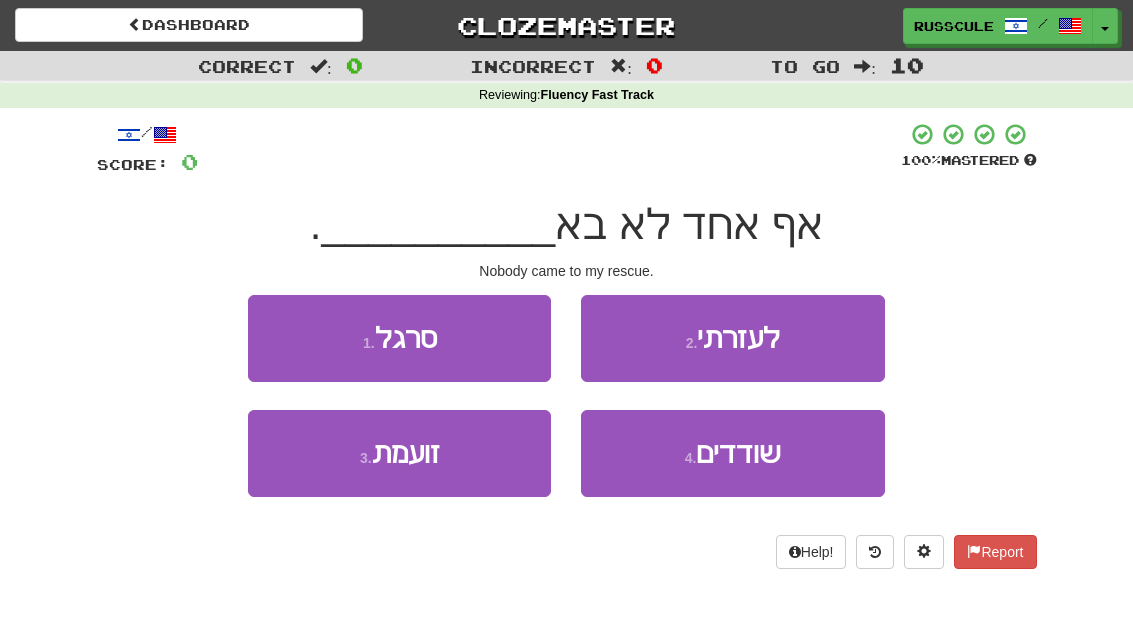 click on "2 .  לעזרתי" at bounding box center [732, 338] 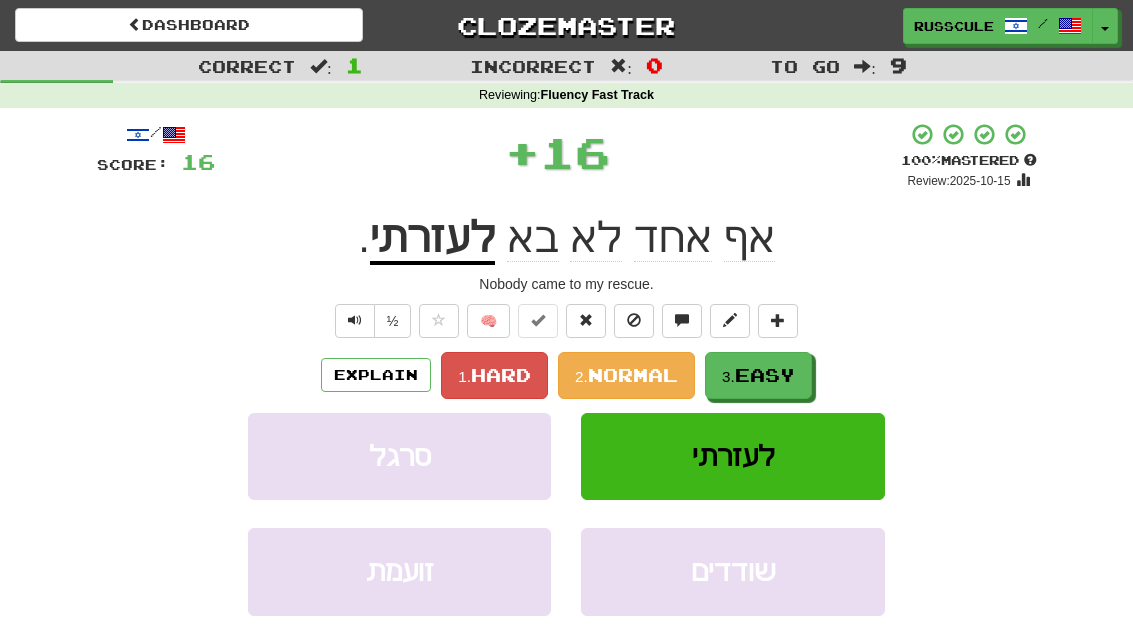 click on "3.  Easy" at bounding box center (758, 375) 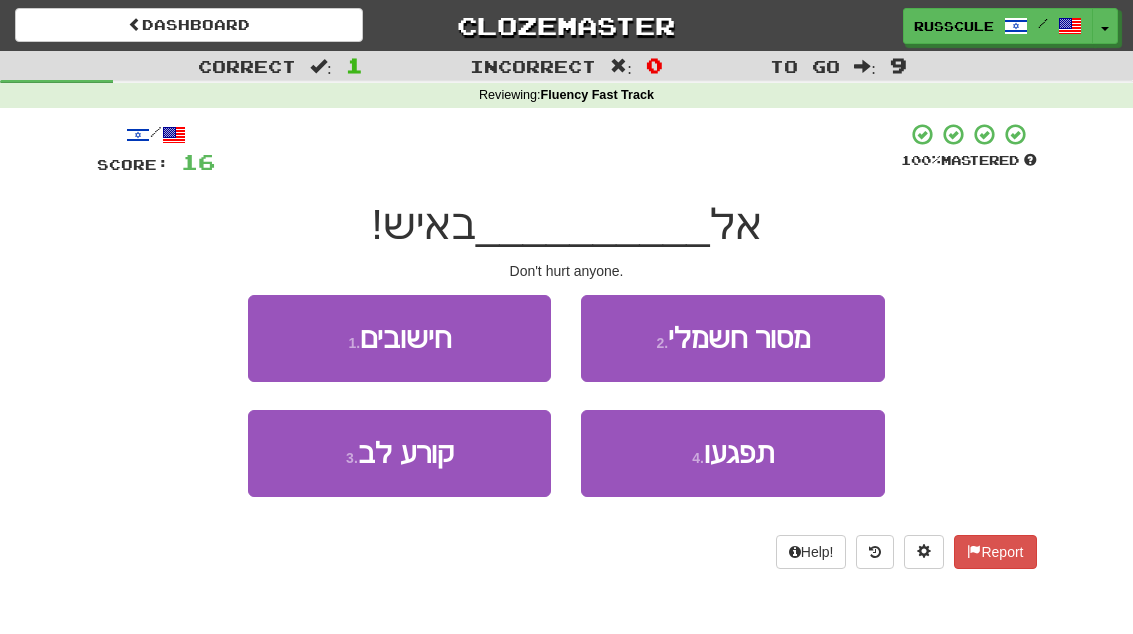 click on "4 .  תפגעו" at bounding box center (732, 453) 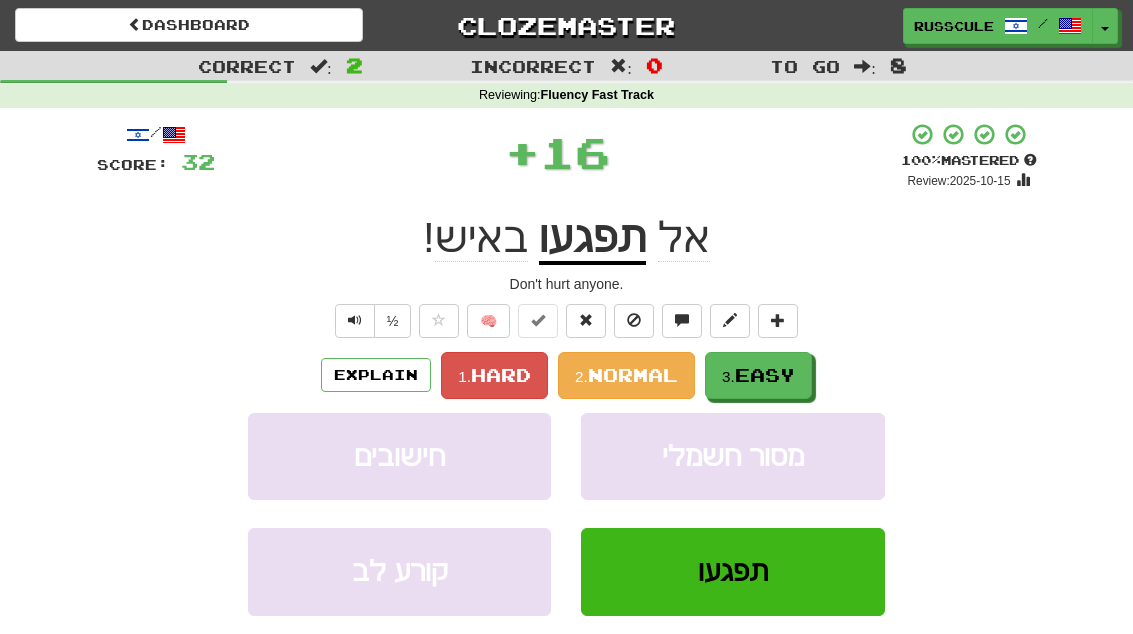 click on "Easy" at bounding box center (765, 375) 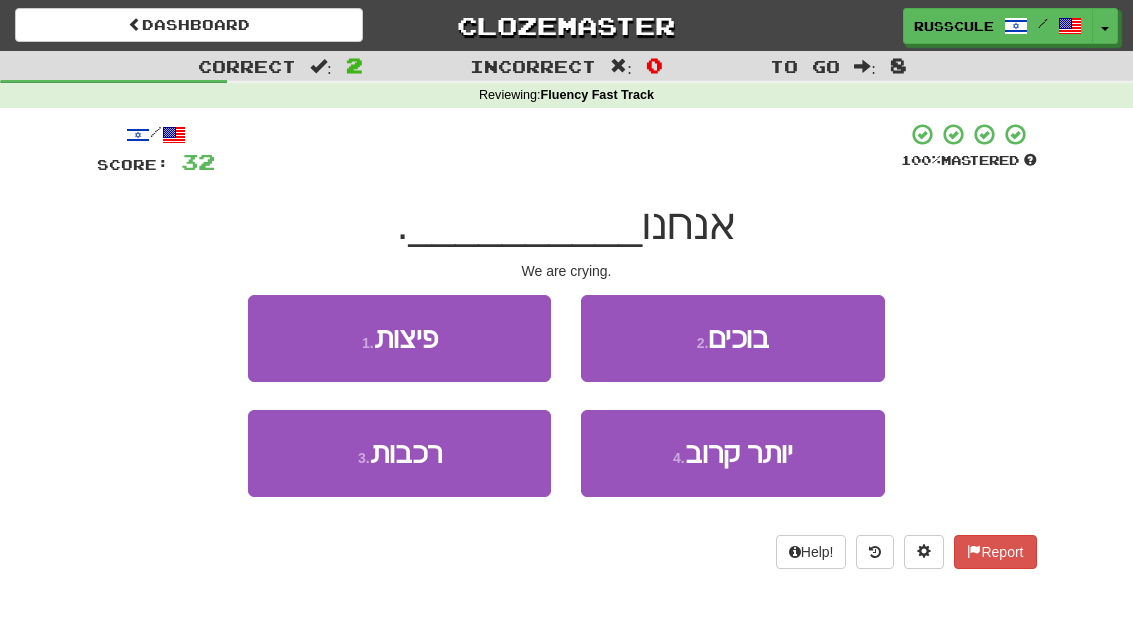 click on "2 .  בוכים" at bounding box center (732, 338) 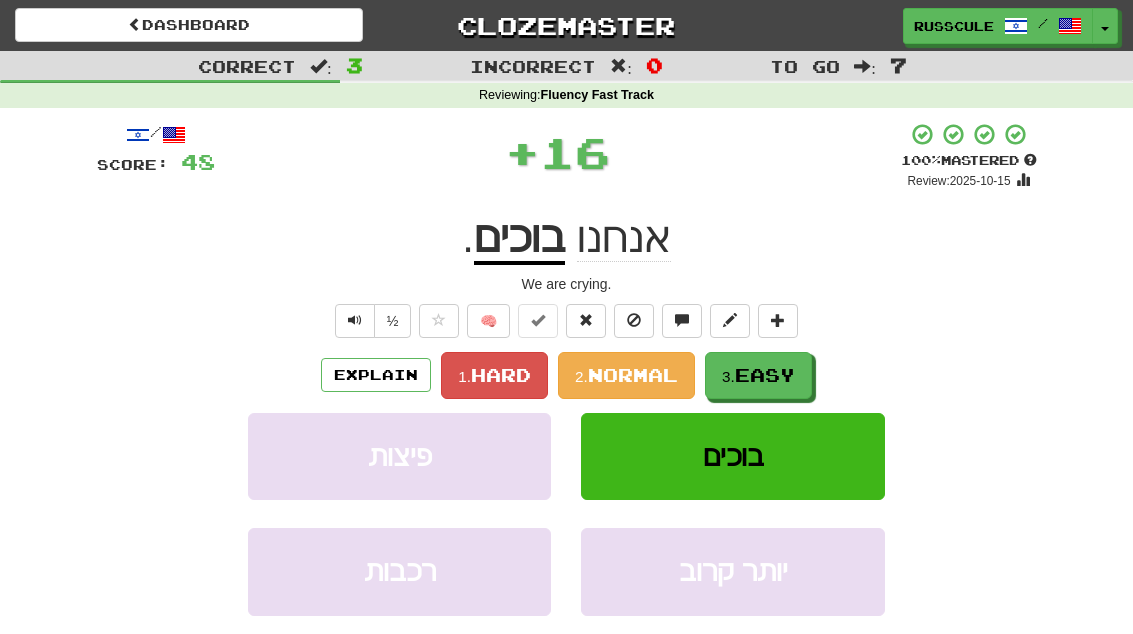 click on "3.  Easy" at bounding box center [758, 375] 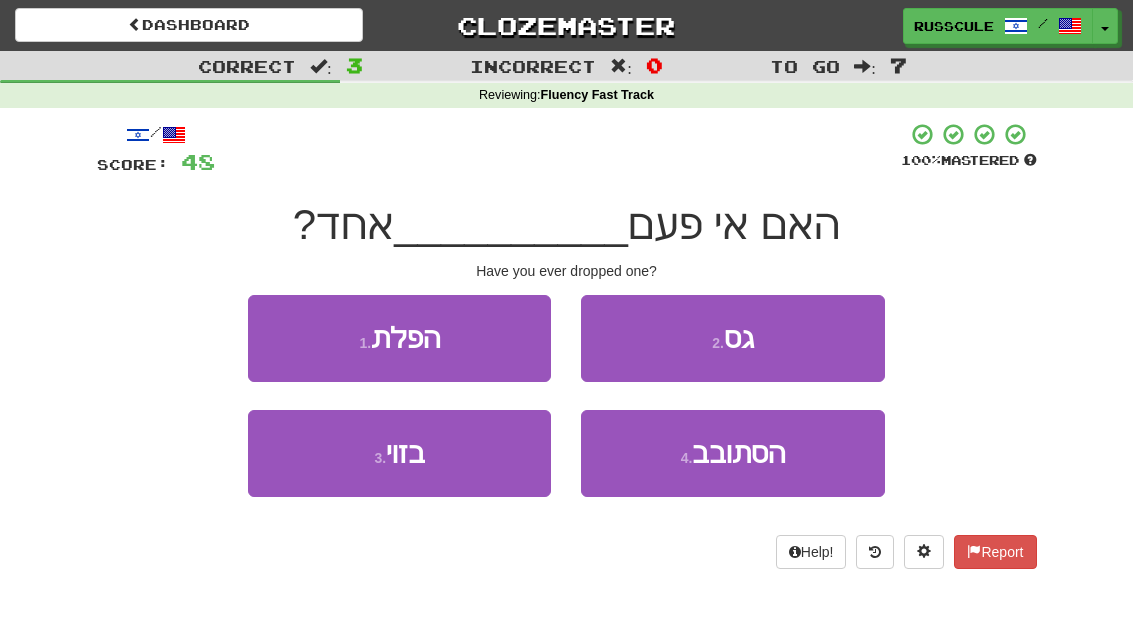 click on "1 .  הפלת" at bounding box center (399, 338) 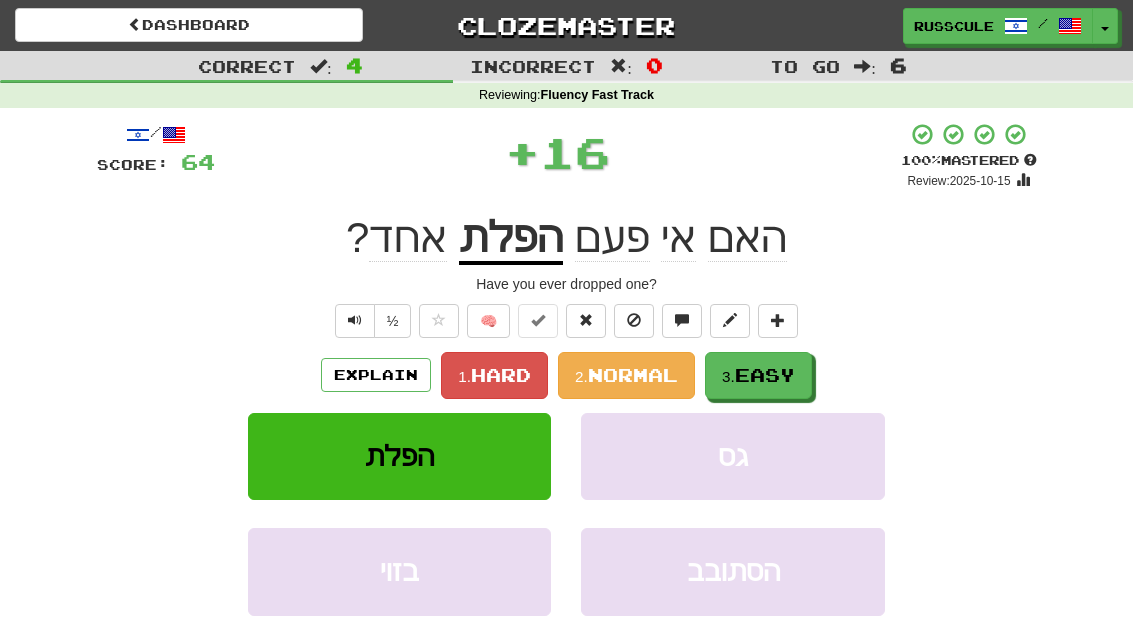 click on "3.  Easy" at bounding box center [758, 375] 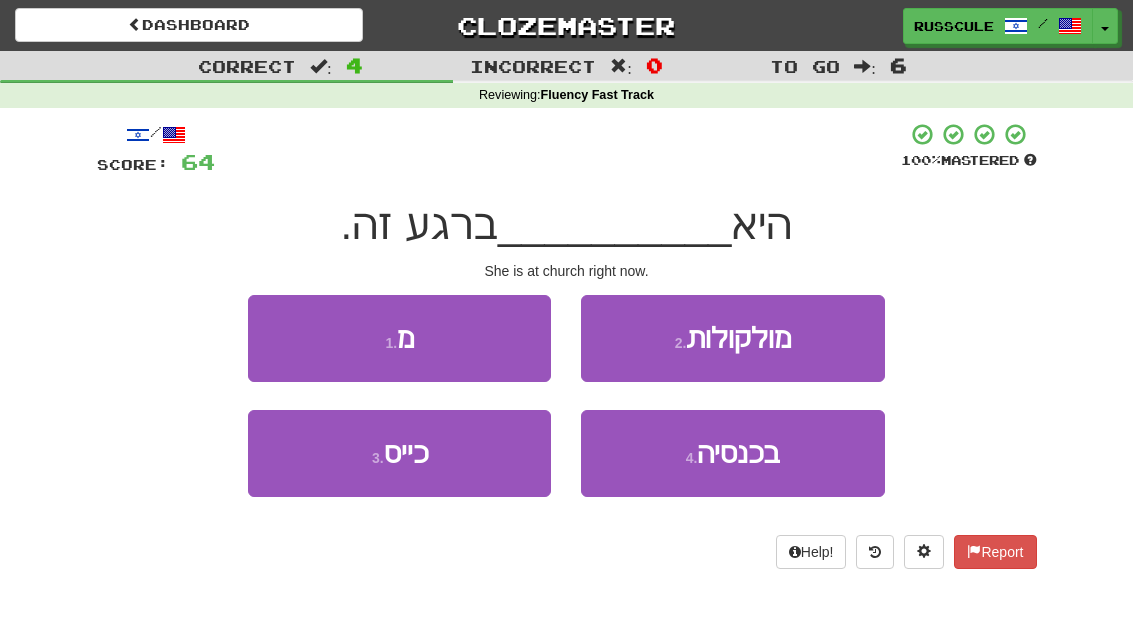 click on "4 .  בכנסיה" at bounding box center [732, 453] 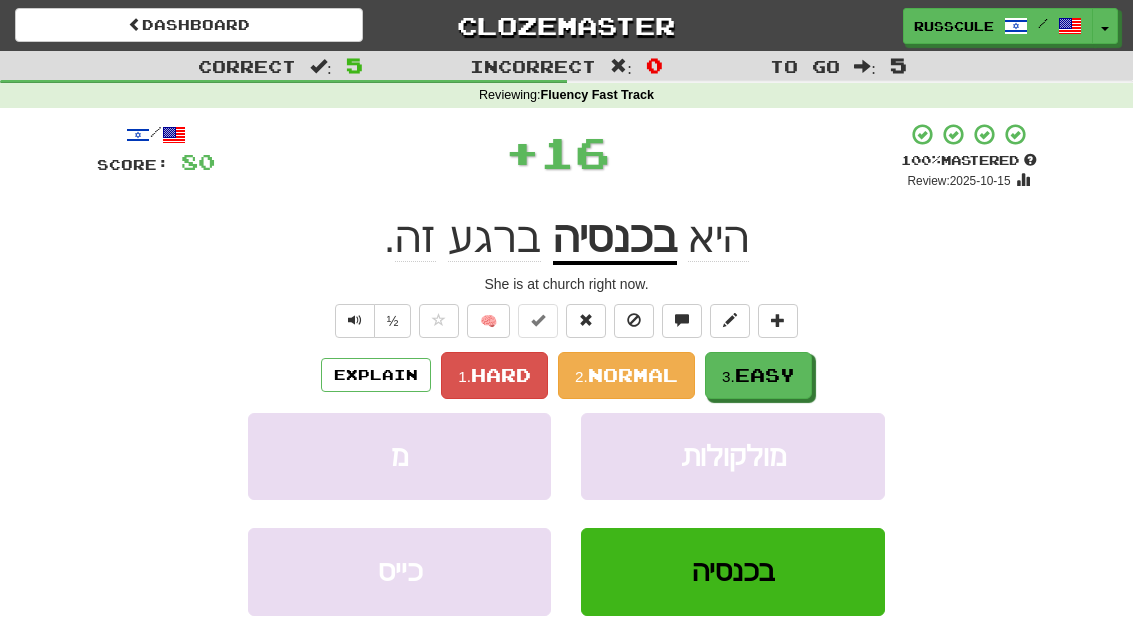 click on "Easy" at bounding box center [765, 375] 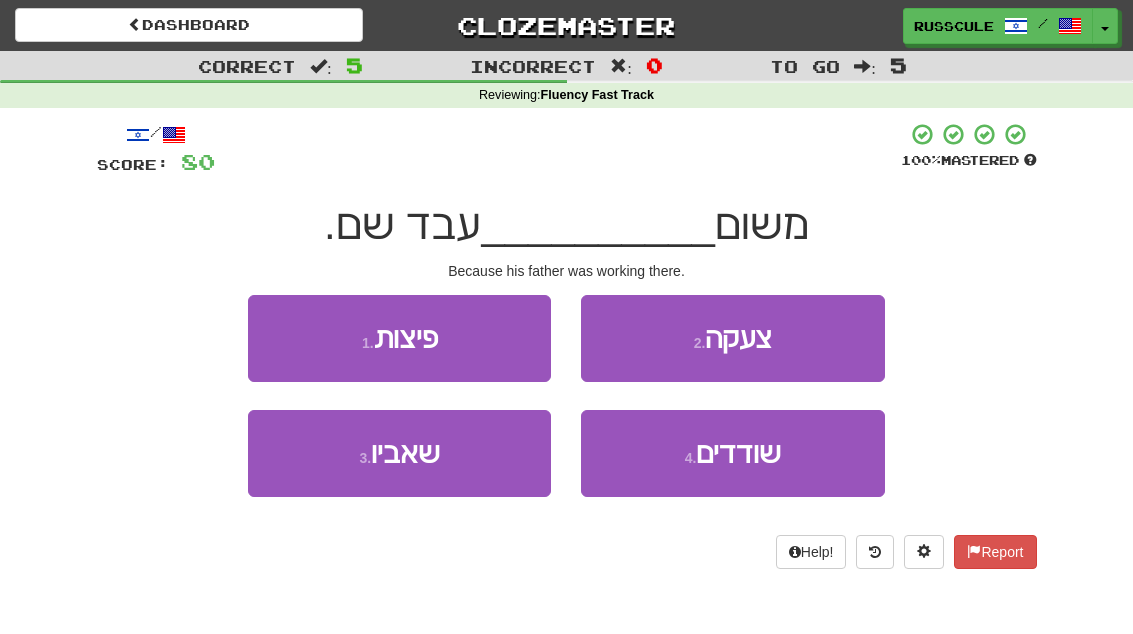 click on "3 .  שאביו" at bounding box center [399, 453] 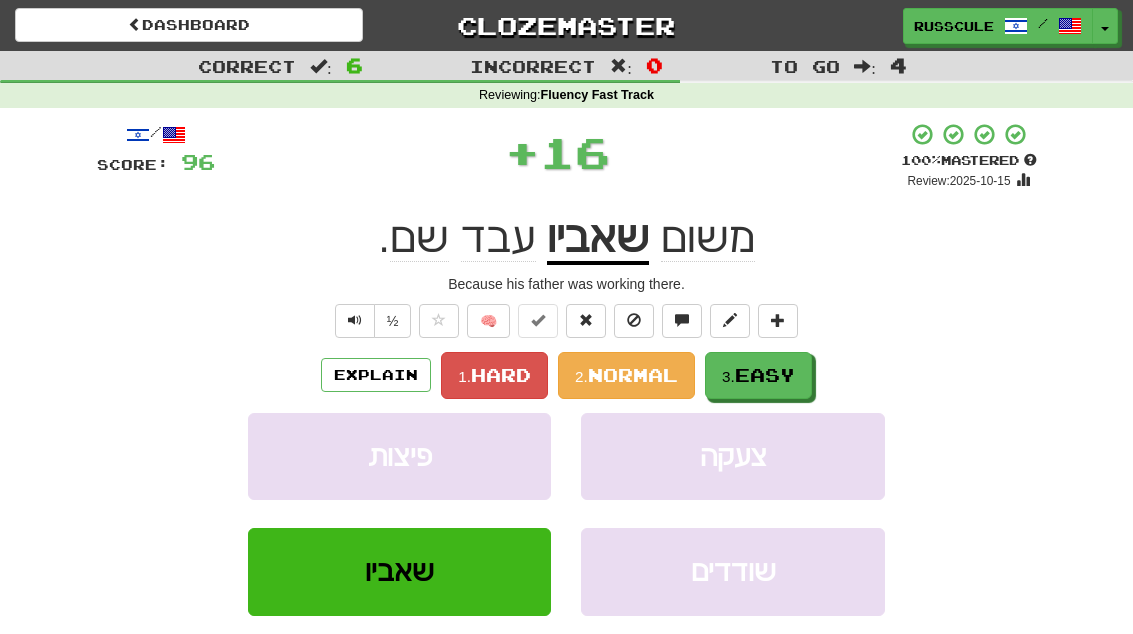click on "3.  Easy" at bounding box center [758, 375] 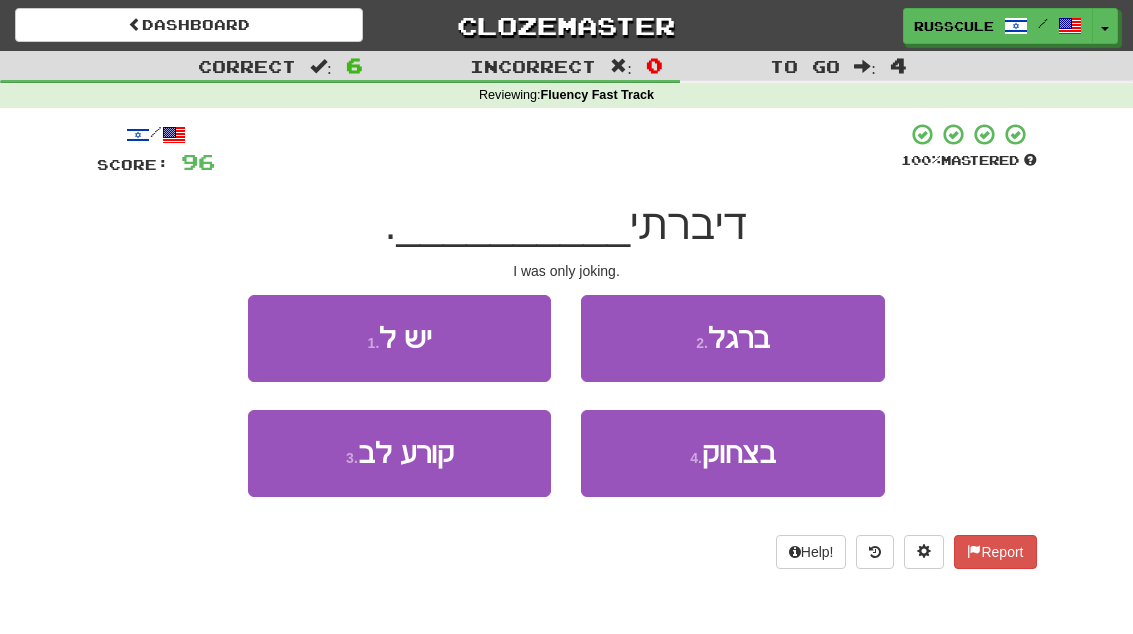 click on "4 .  בצחוק" at bounding box center (732, 453) 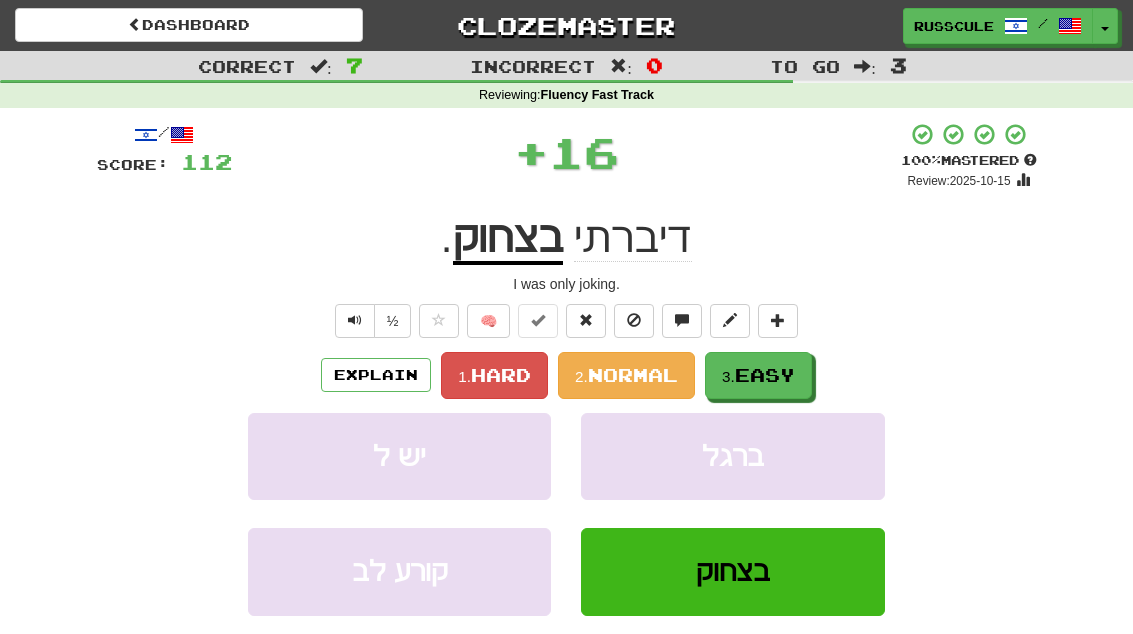 click on "3.  Easy" at bounding box center [758, 375] 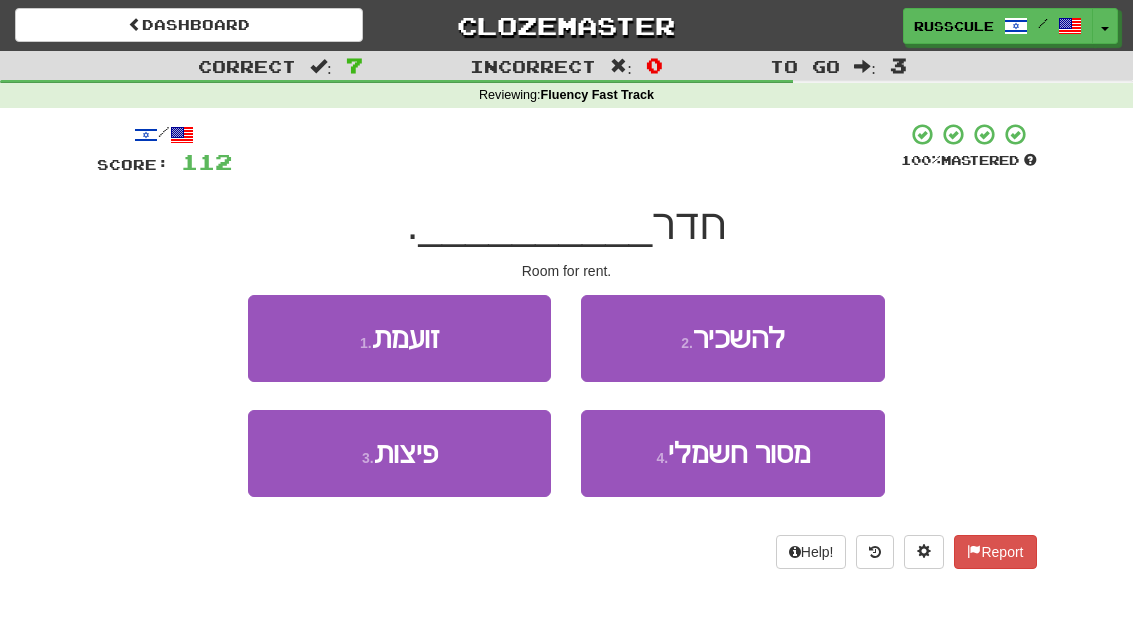 click on "2 .  להשכיר" at bounding box center (732, 338) 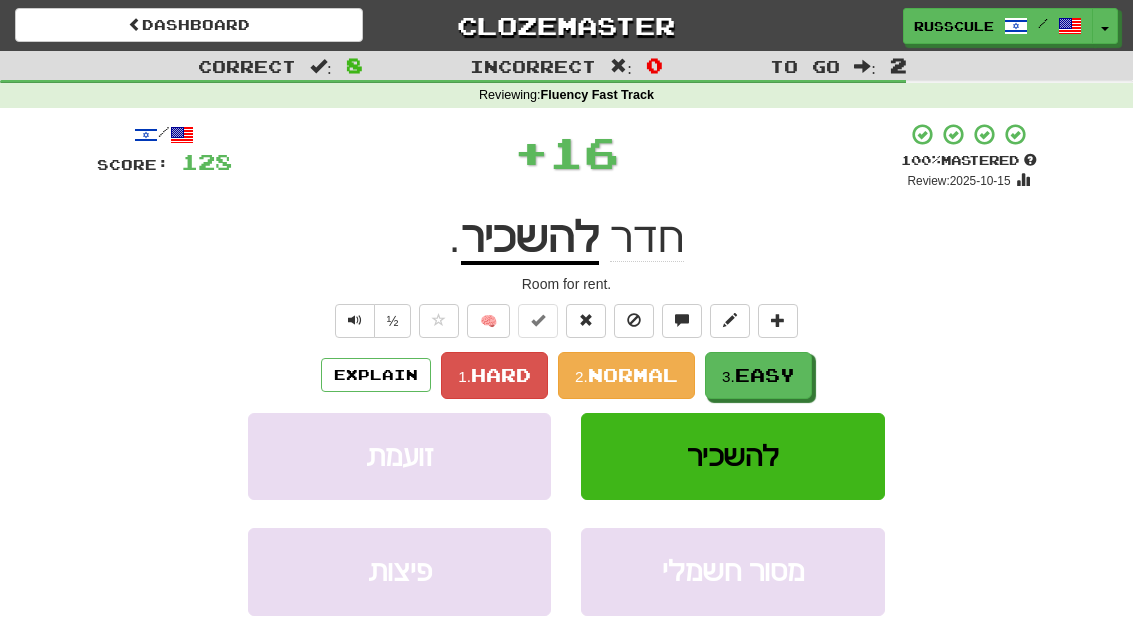 click on "3.  Easy" at bounding box center [758, 375] 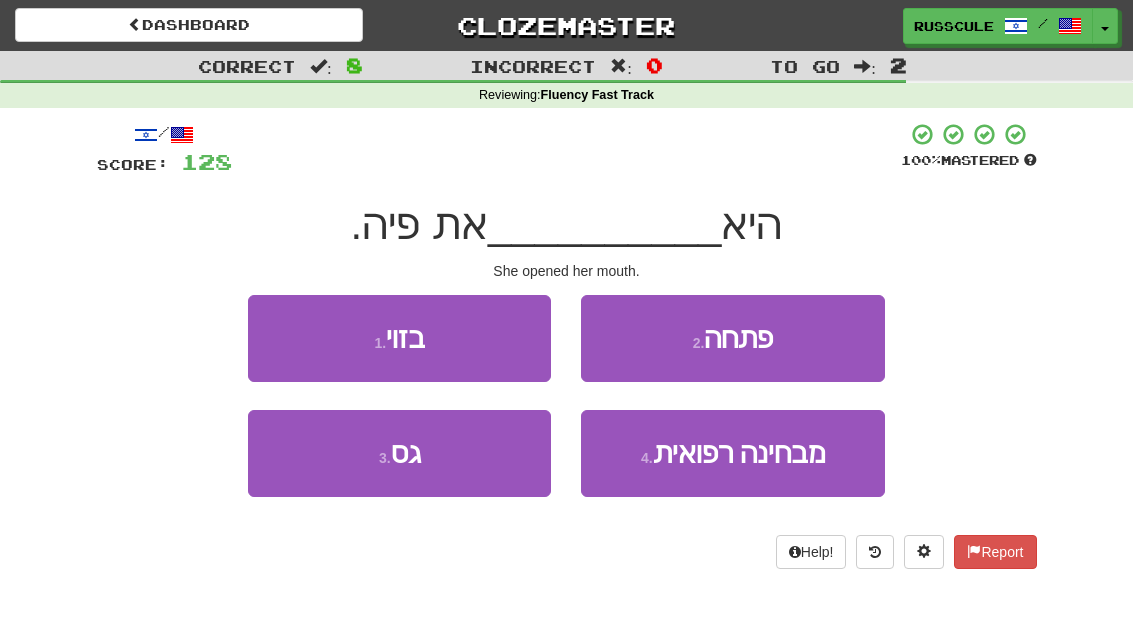 click on "2 .  פתחה" at bounding box center (732, 338) 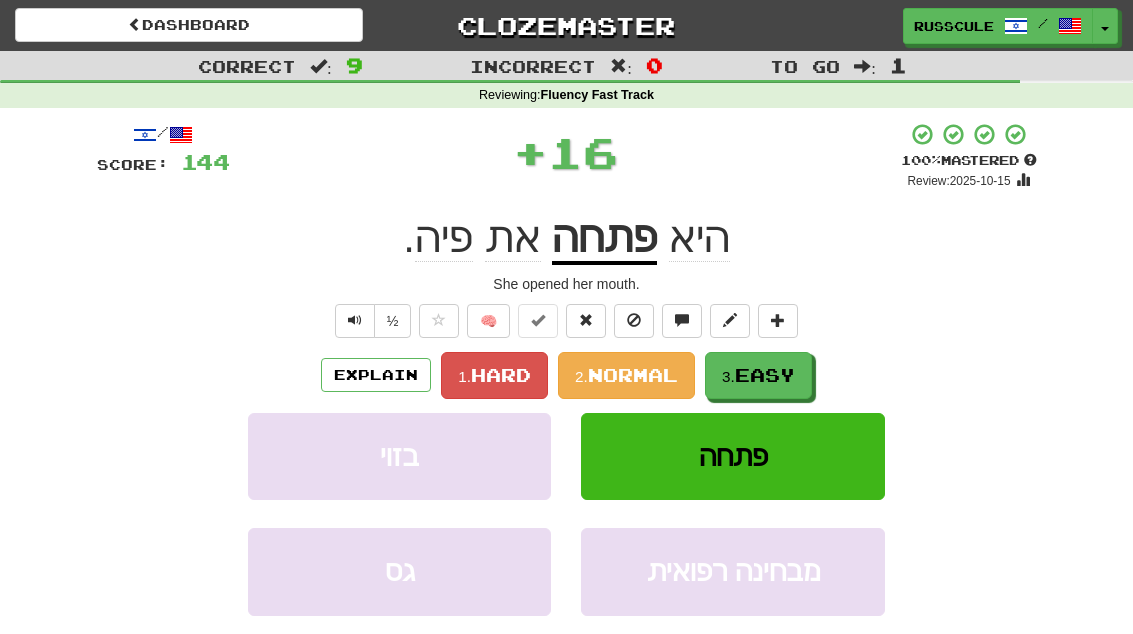 click on "3.  Easy" at bounding box center [758, 375] 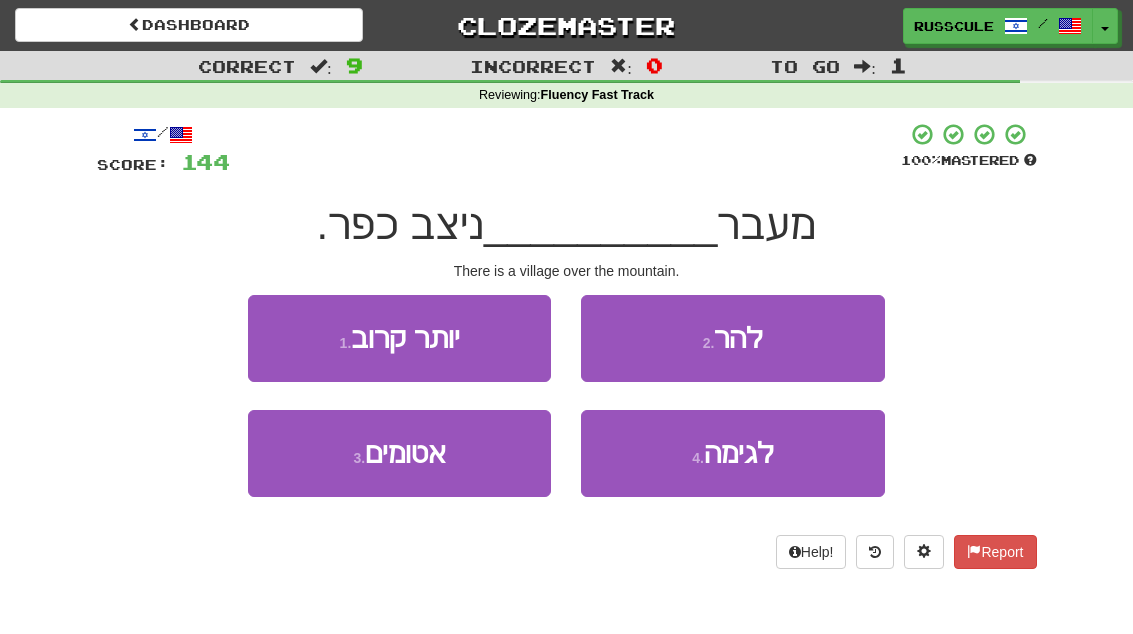 click on "2 .  להר" at bounding box center (732, 338) 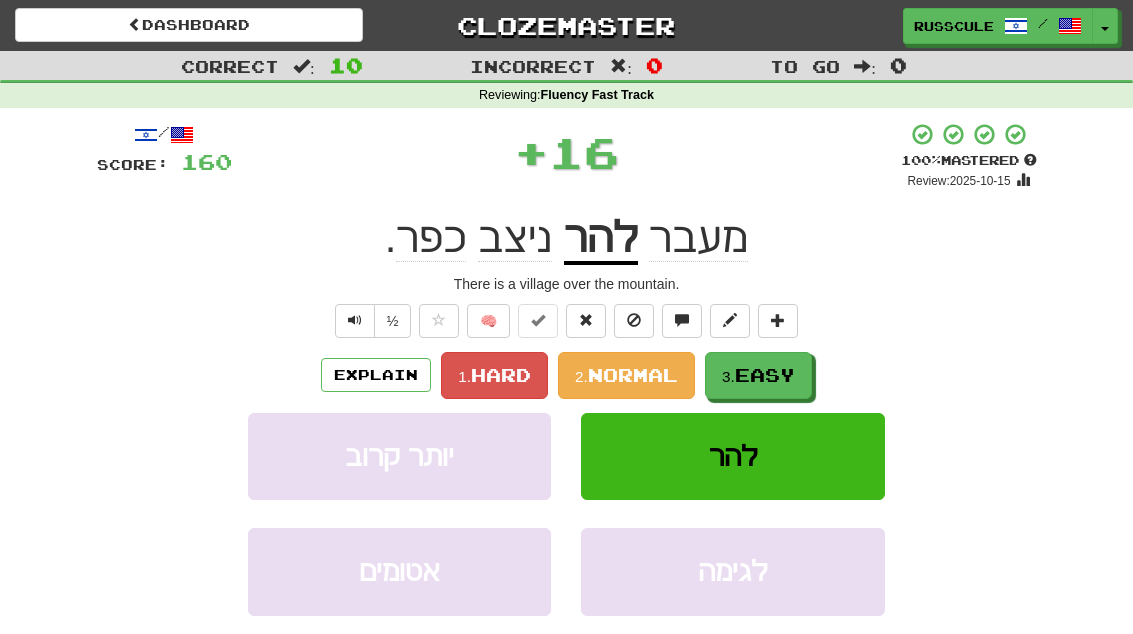 click on "3.  Easy" at bounding box center (758, 375) 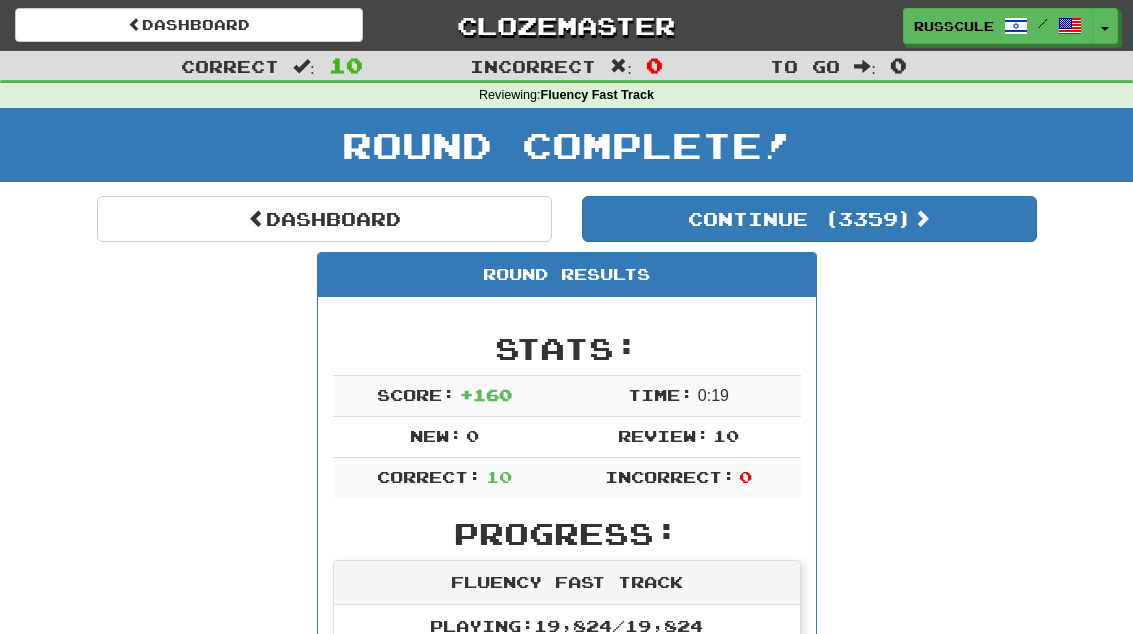 click on "Continue ( 3359 )" at bounding box center (809, 219) 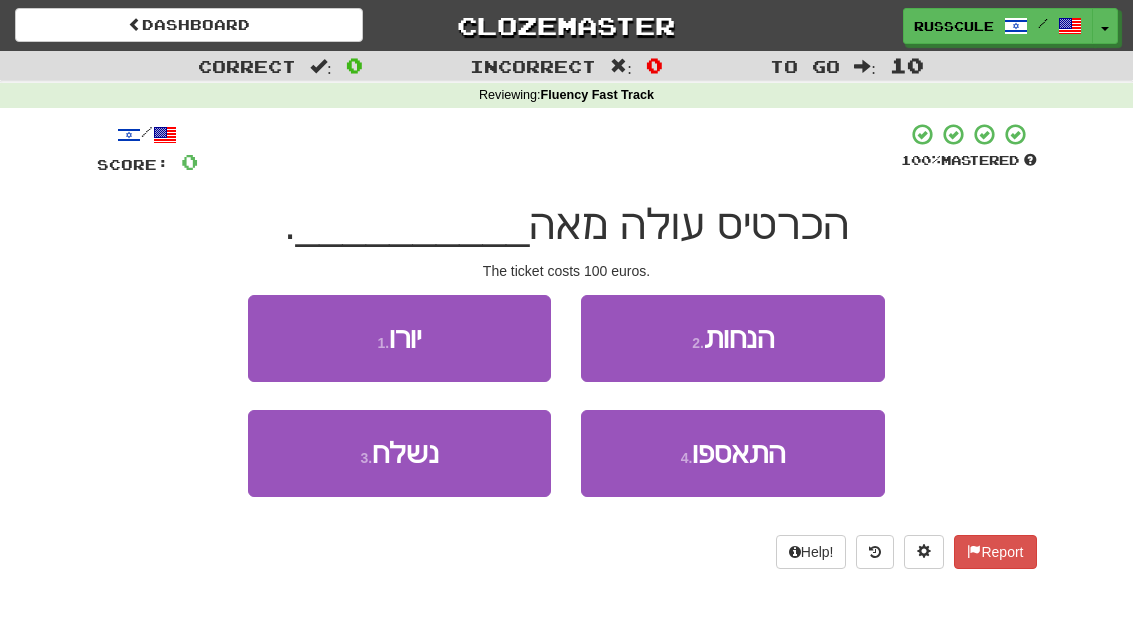 click on "1 .  יורו" at bounding box center (399, 338) 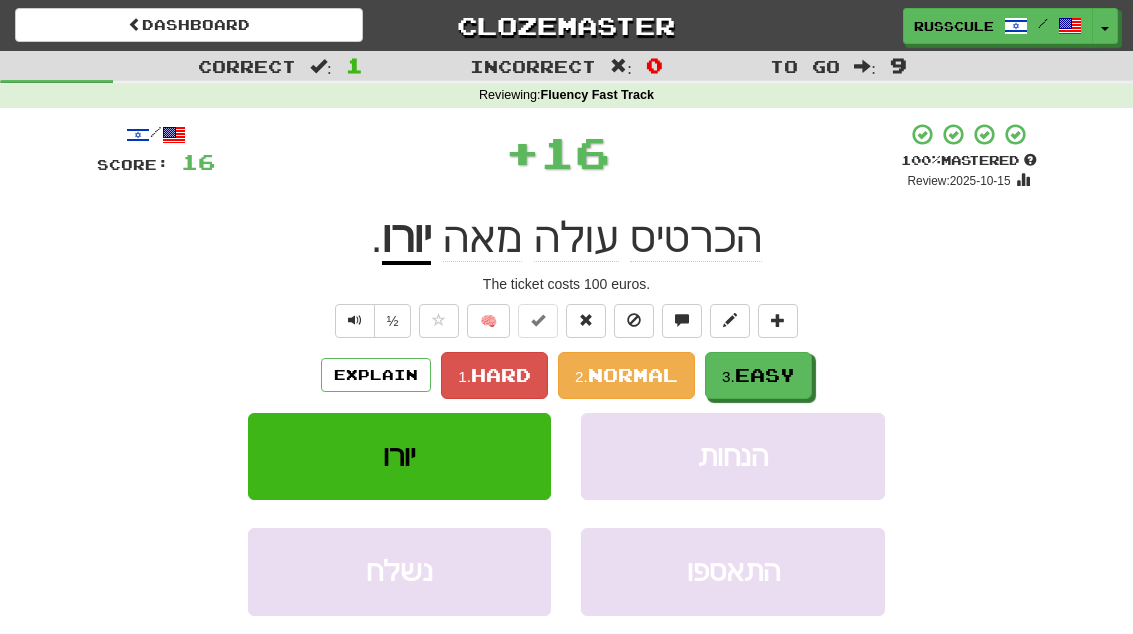 click on "Easy" at bounding box center (765, 375) 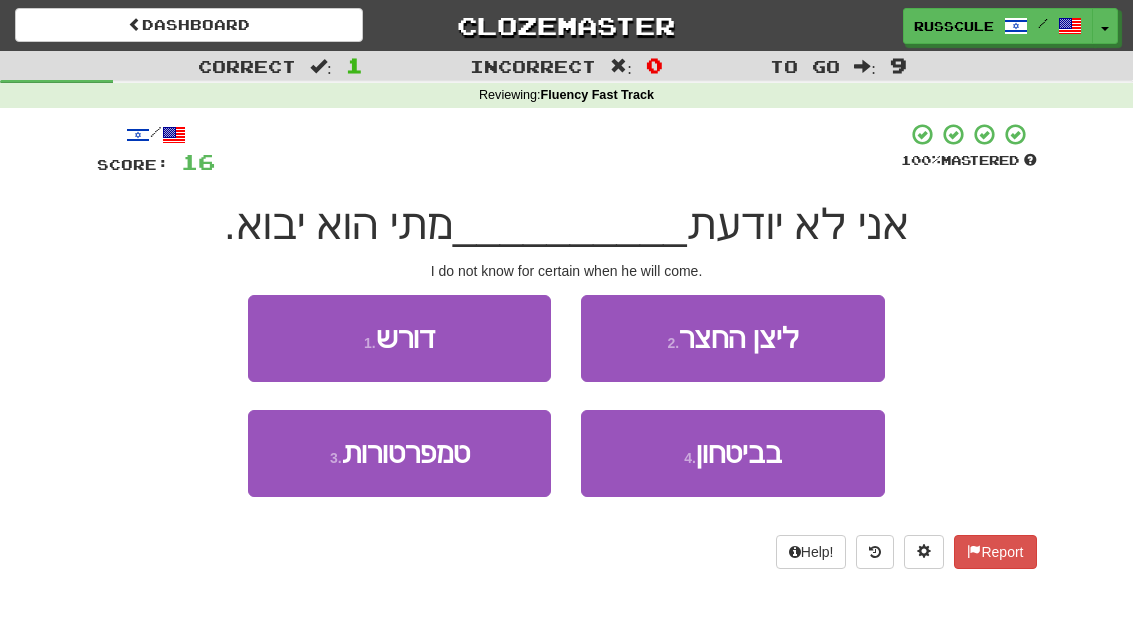 click on "4 .  בביטחון" at bounding box center (732, 453) 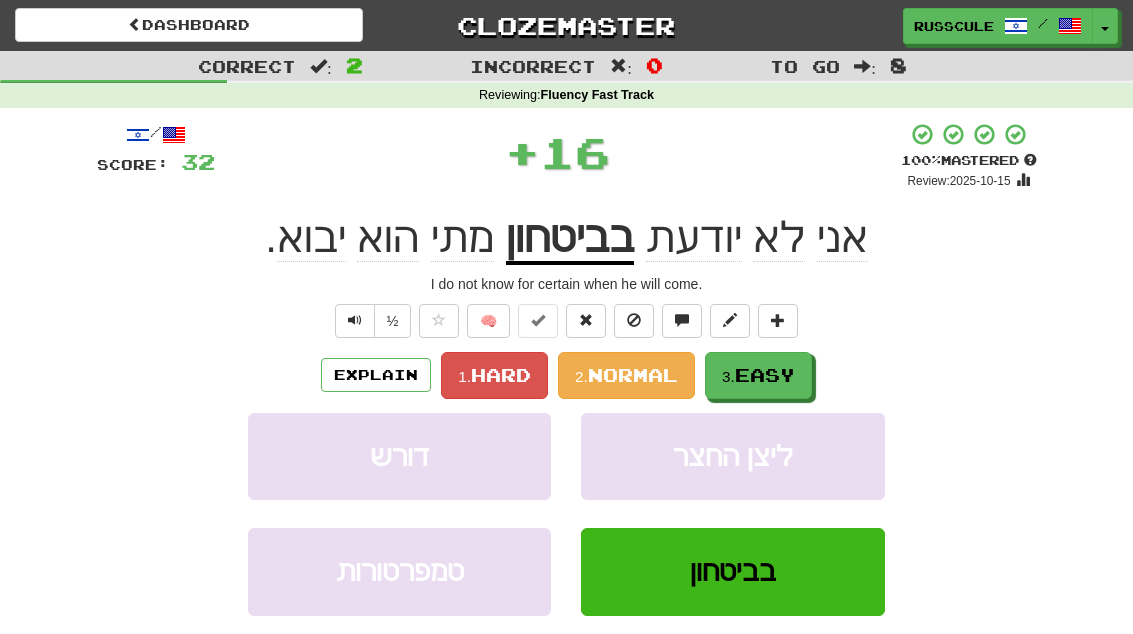 click on "Easy" at bounding box center (765, 375) 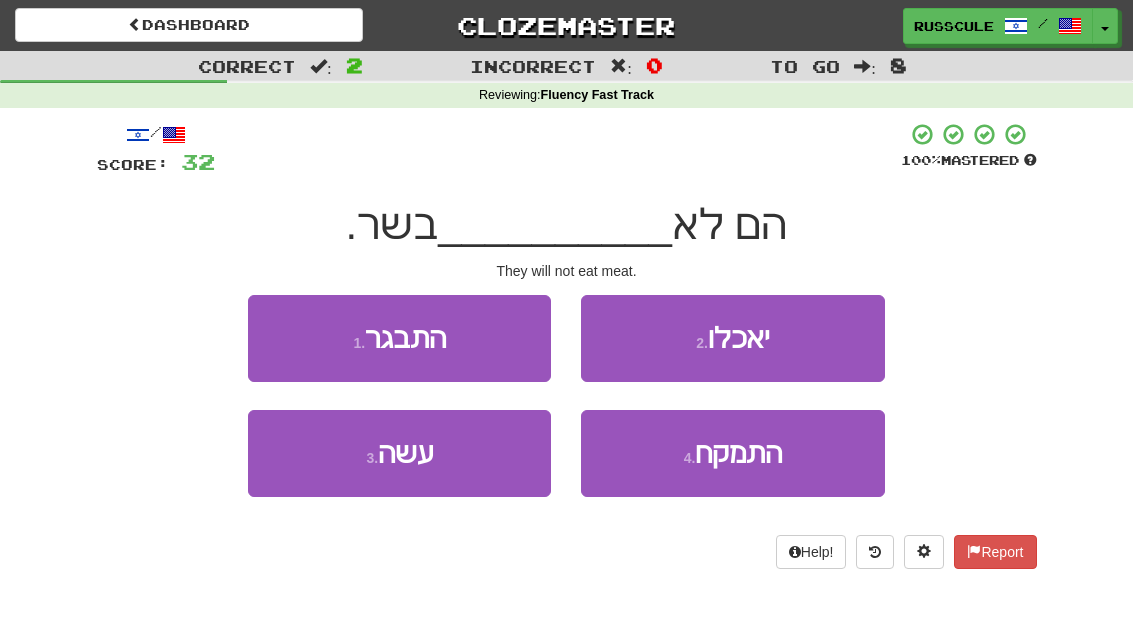 click on "2 .  יאכלו" at bounding box center (732, 338) 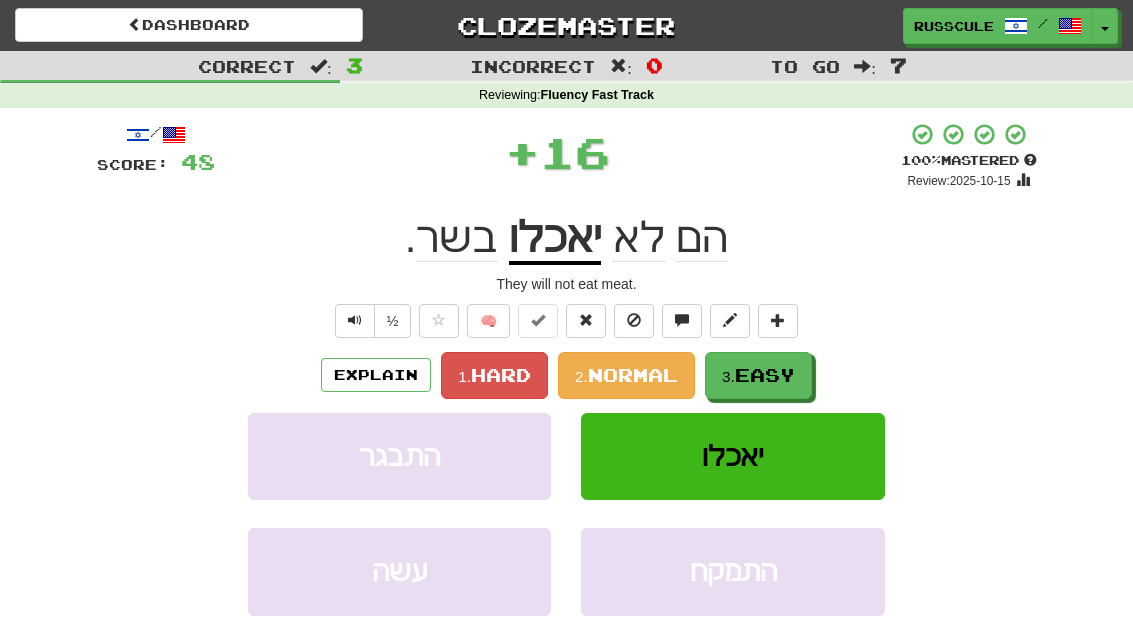click on "3.  Easy" at bounding box center (758, 375) 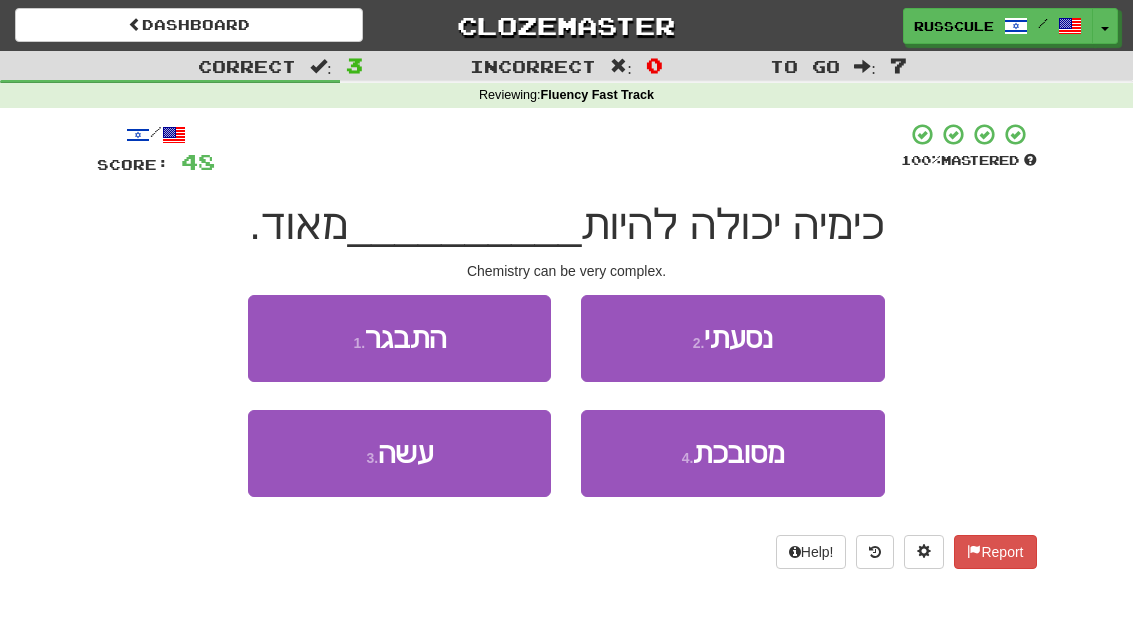 click on "4 .  מסובכת" at bounding box center (732, 453) 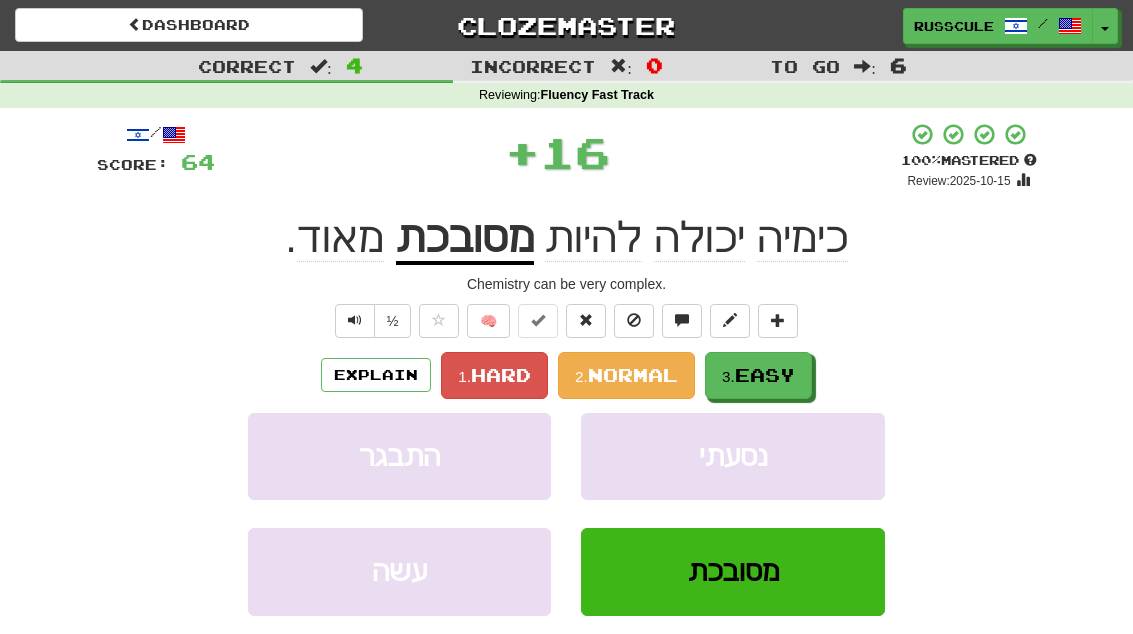 click on "Easy" at bounding box center [765, 375] 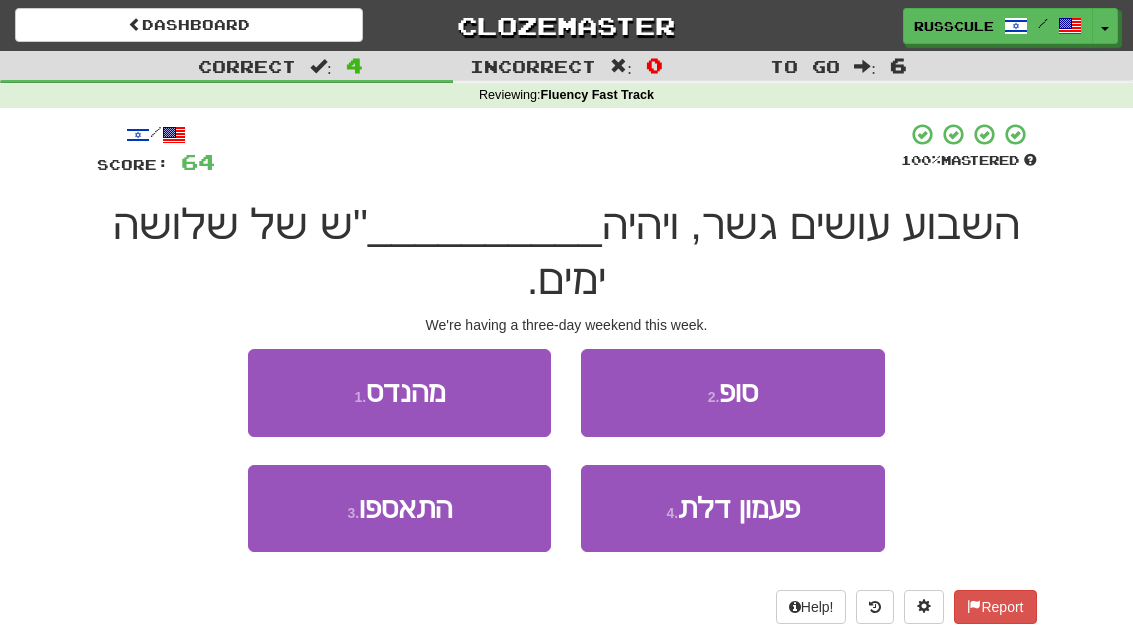 click on "2 .  סופ" at bounding box center [732, 392] 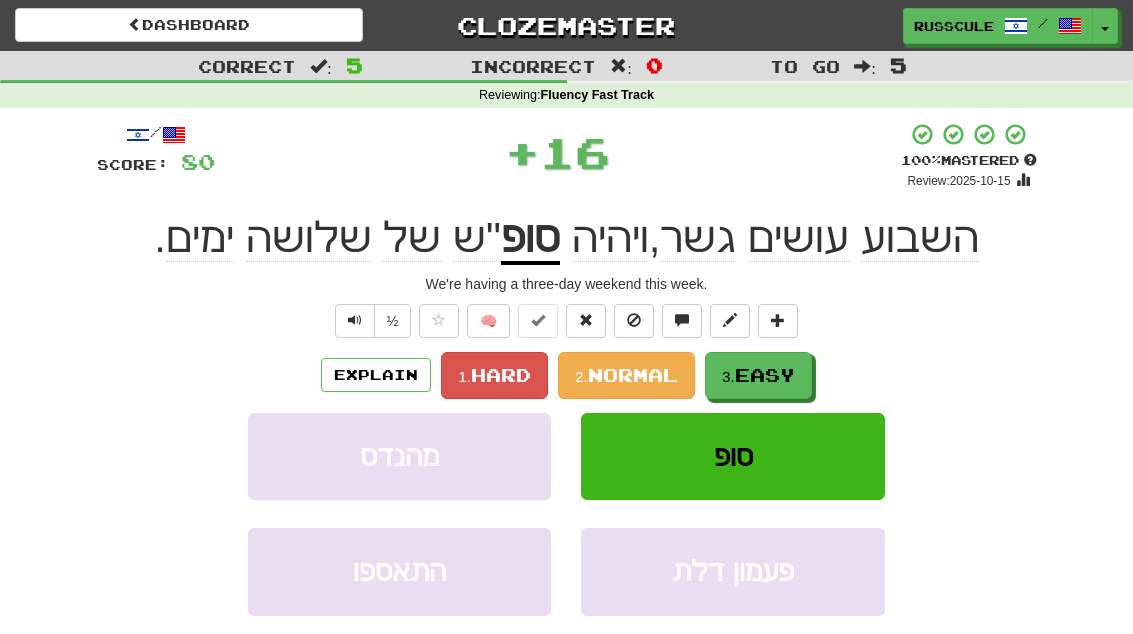 click on "סופ" at bounding box center [732, 456] 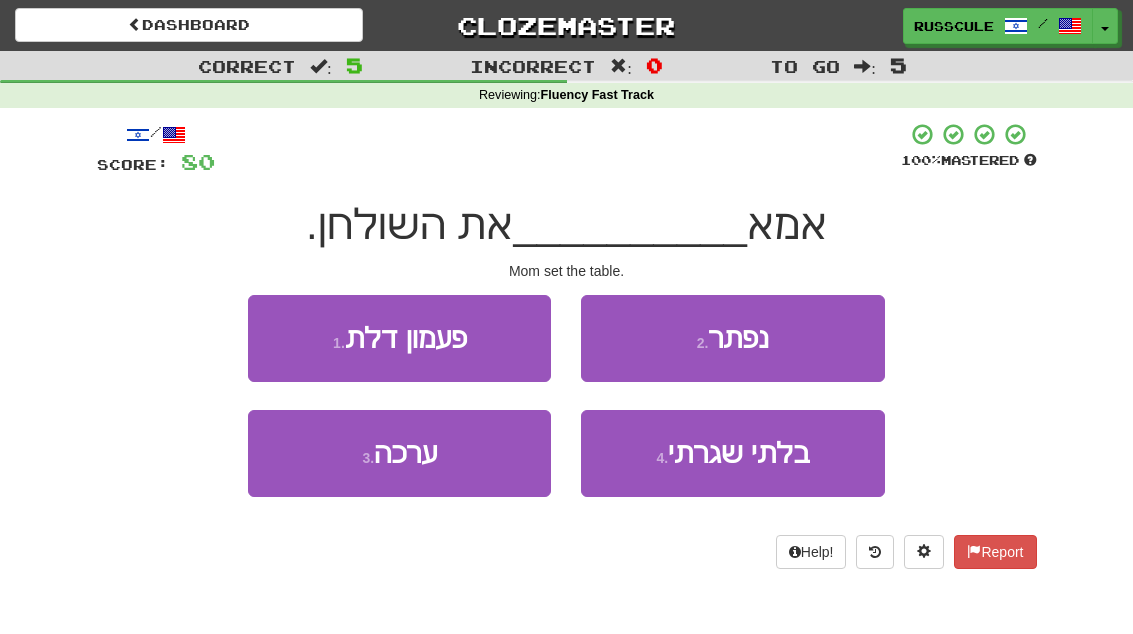 click on "3 .  ערכה" at bounding box center (399, 453) 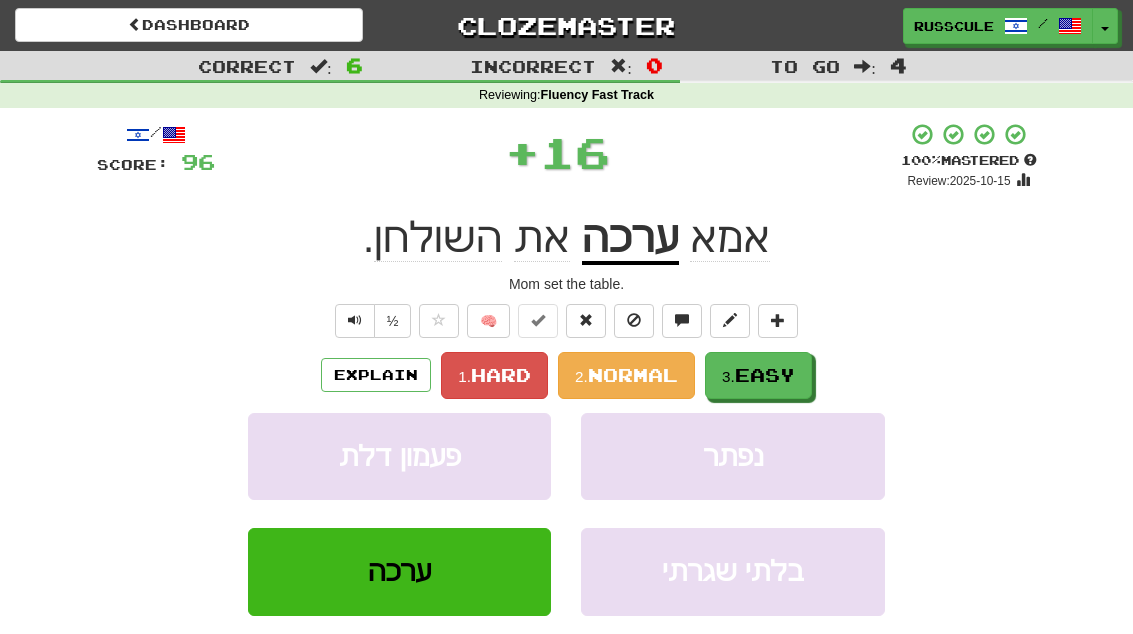 click on "3.  Easy" at bounding box center (758, 375) 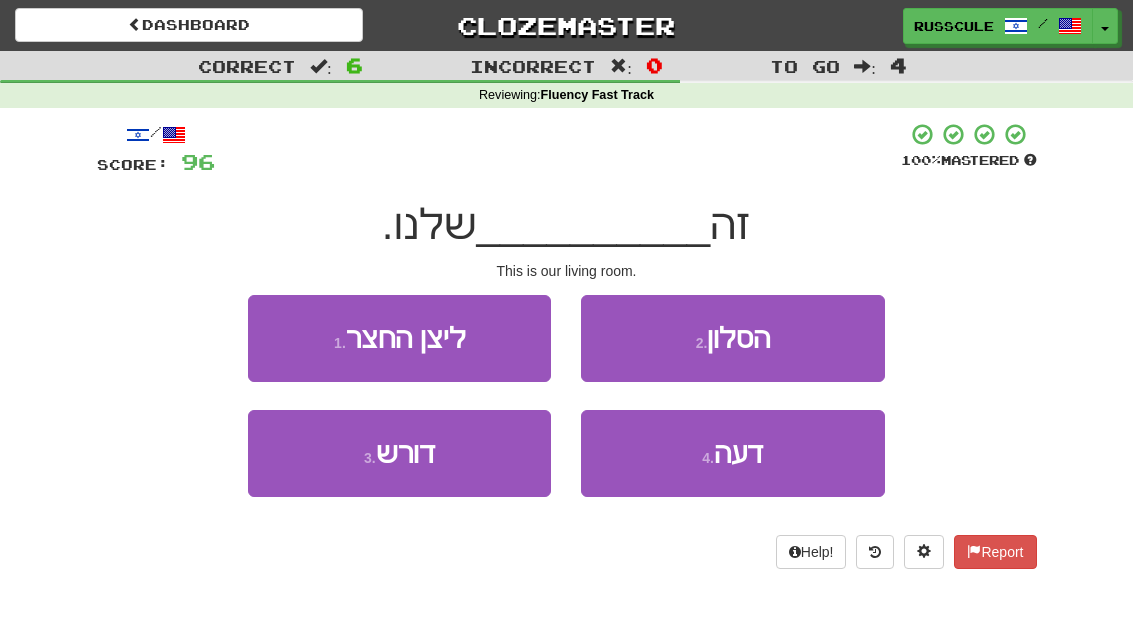 click on "2 .  הסלון" at bounding box center [732, 338] 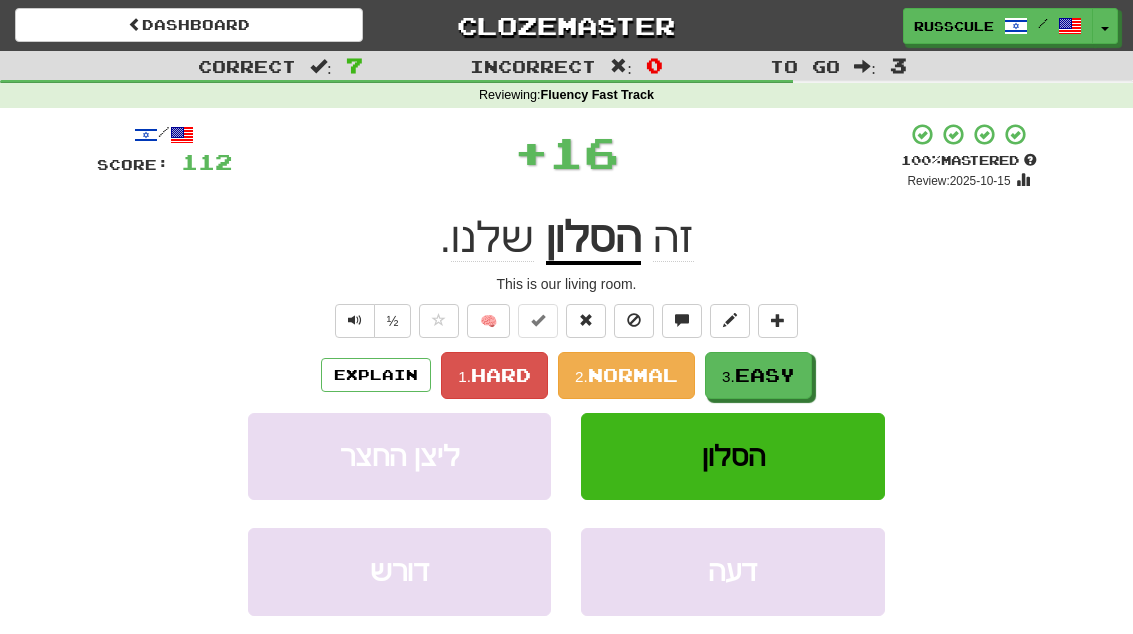 click on "3.  Easy" at bounding box center [758, 375] 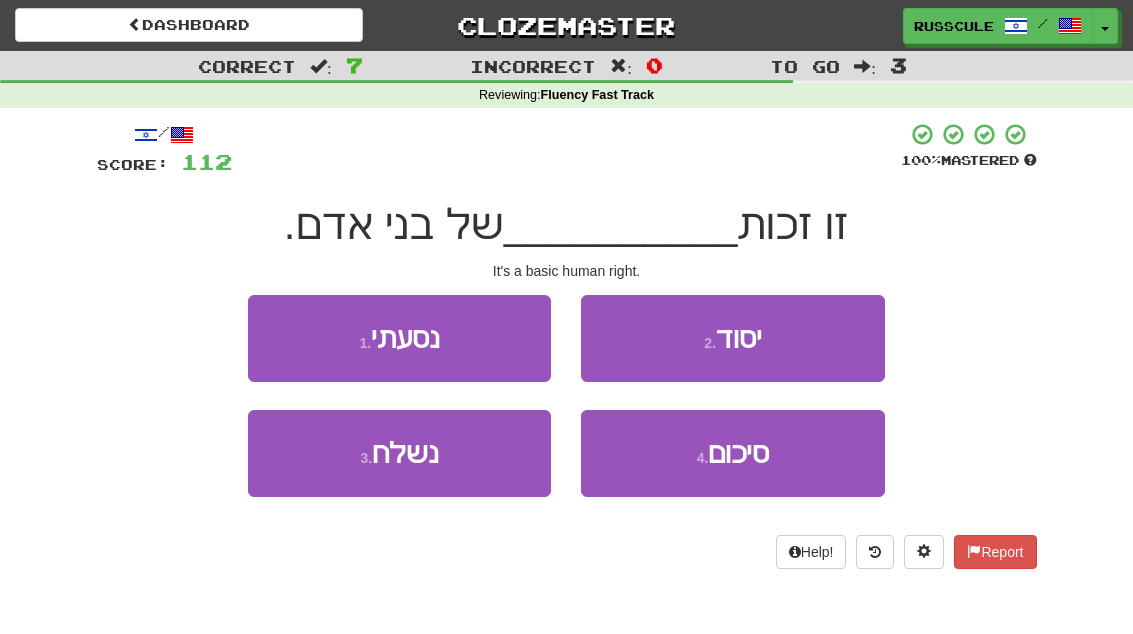 click on "2 .  יסוד" at bounding box center (732, 338) 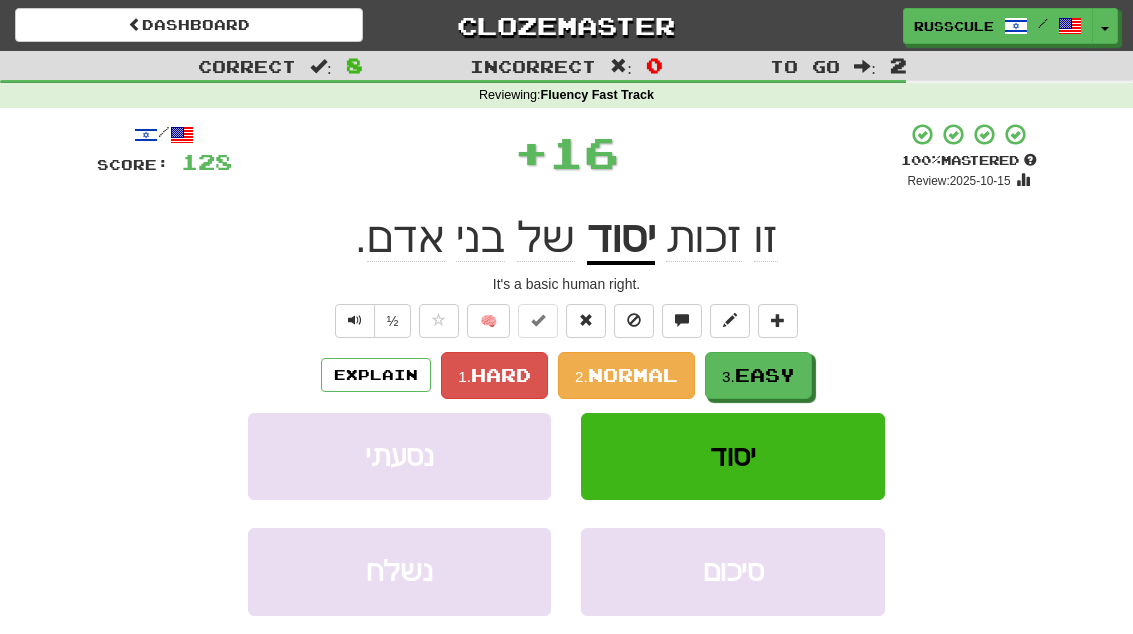 click on "Easy" at bounding box center [765, 375] 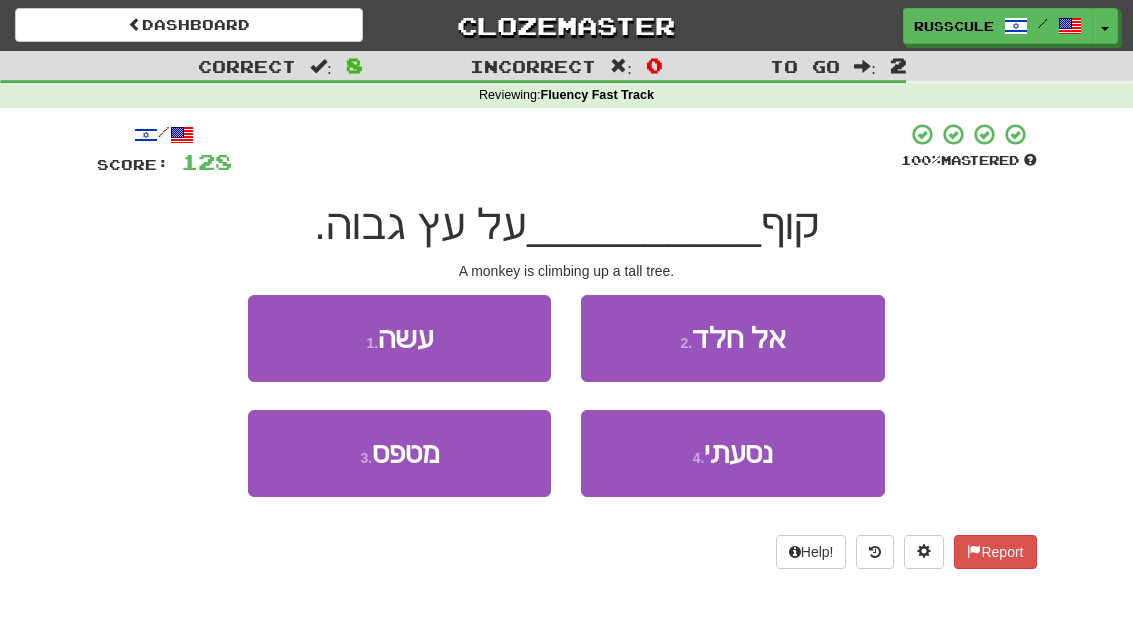 click on "3 .  מטפס" at bounding box center (399, 453) 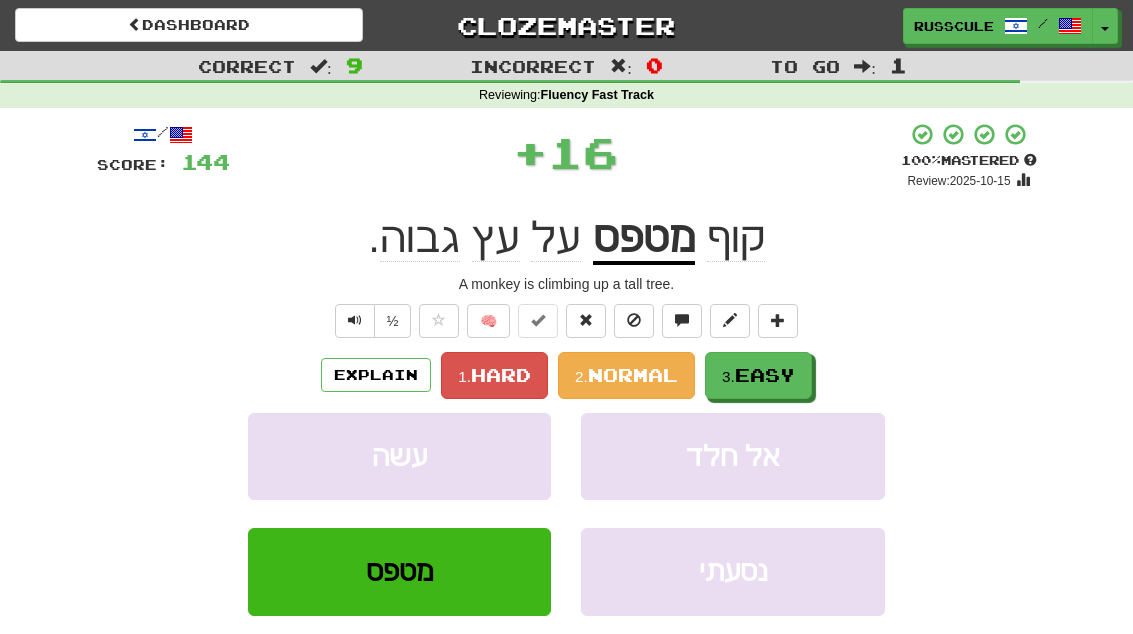 click on "Easy" at bounding box center (765, 375) 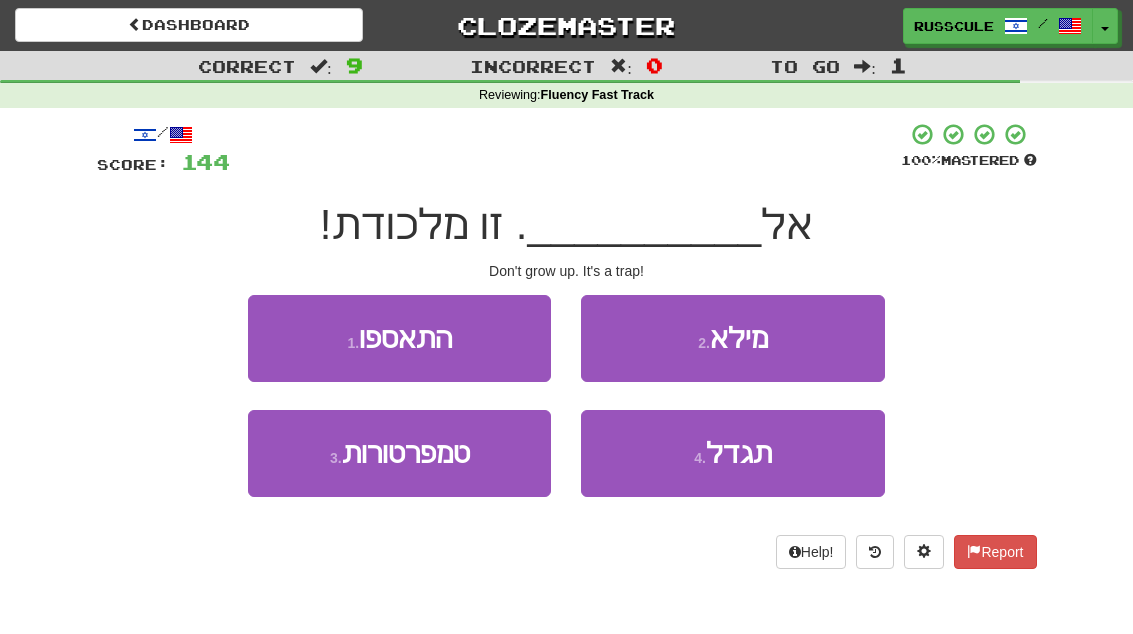 click on "4 .  תגדל" at bounding box center (732, 453) 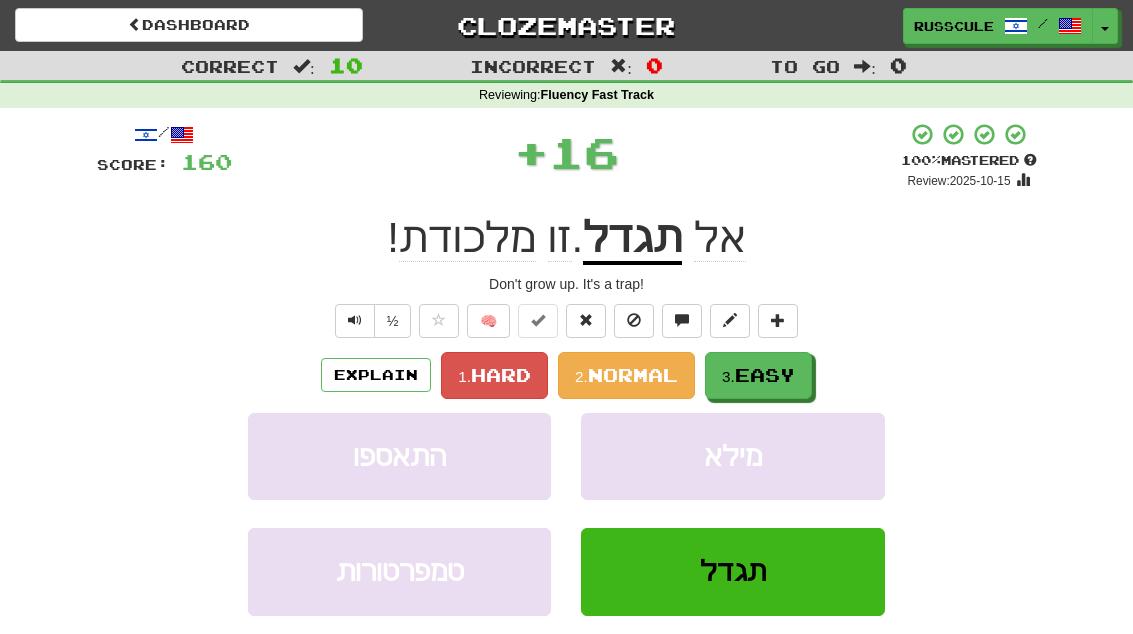 click on "Easy" at bounding box center [765, 375] 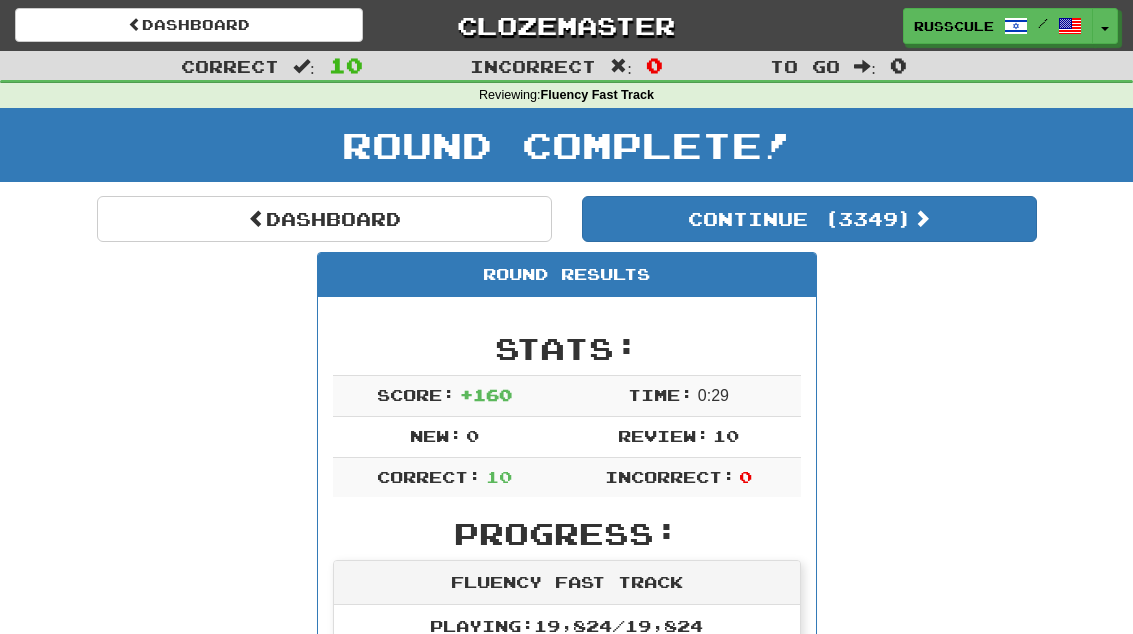 click on "Continue ( 3349 )" at bounding box center [809, 219] 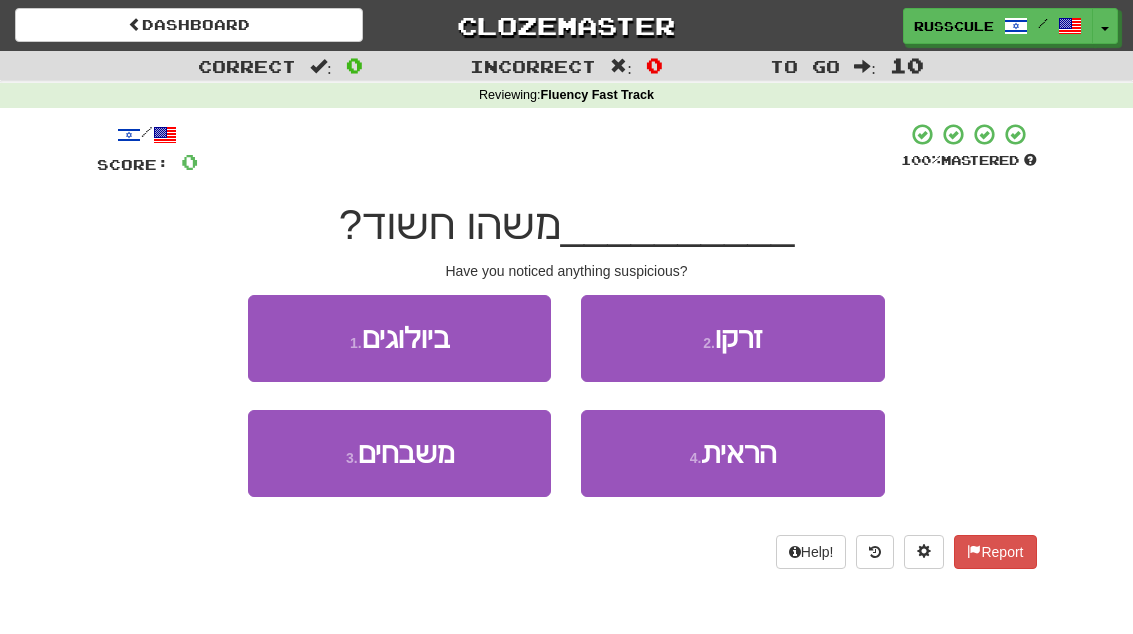 click on "4 .  הראית" at bounding box center [732, 453] 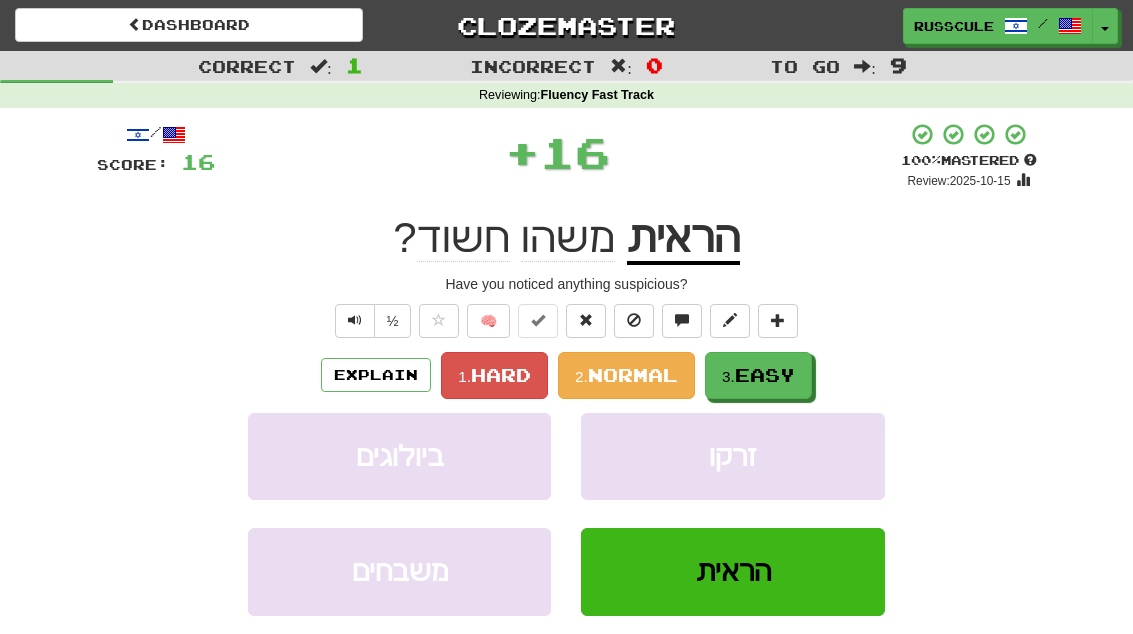 click on "Easy" at bounding box center (765, 375) 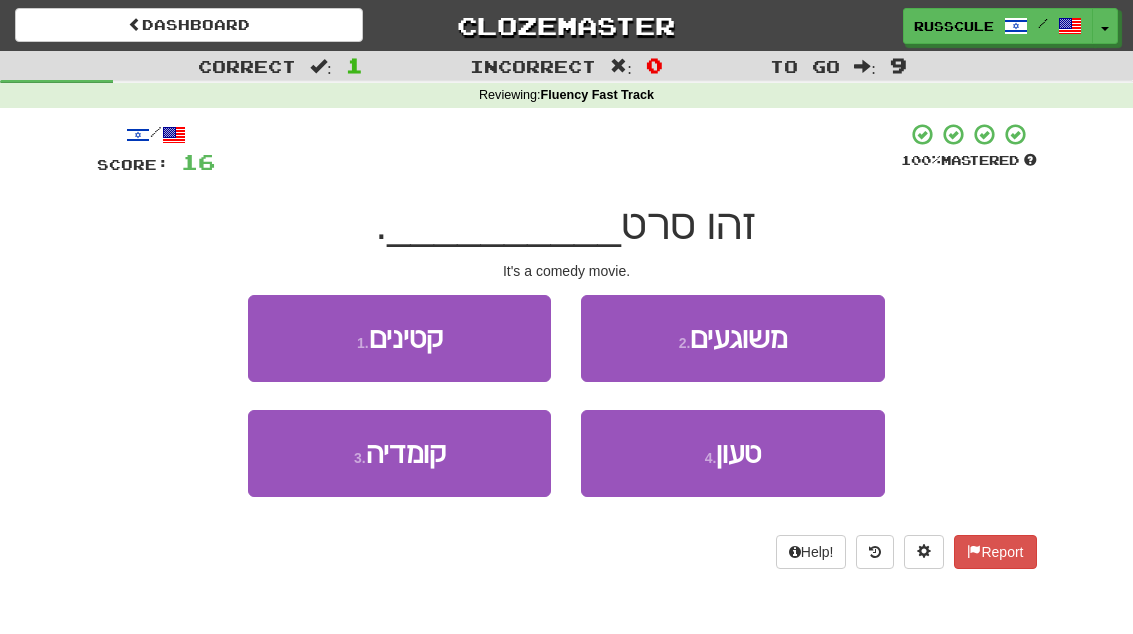 click on "3 .  קומדיה" at bounding box center [399, 453] 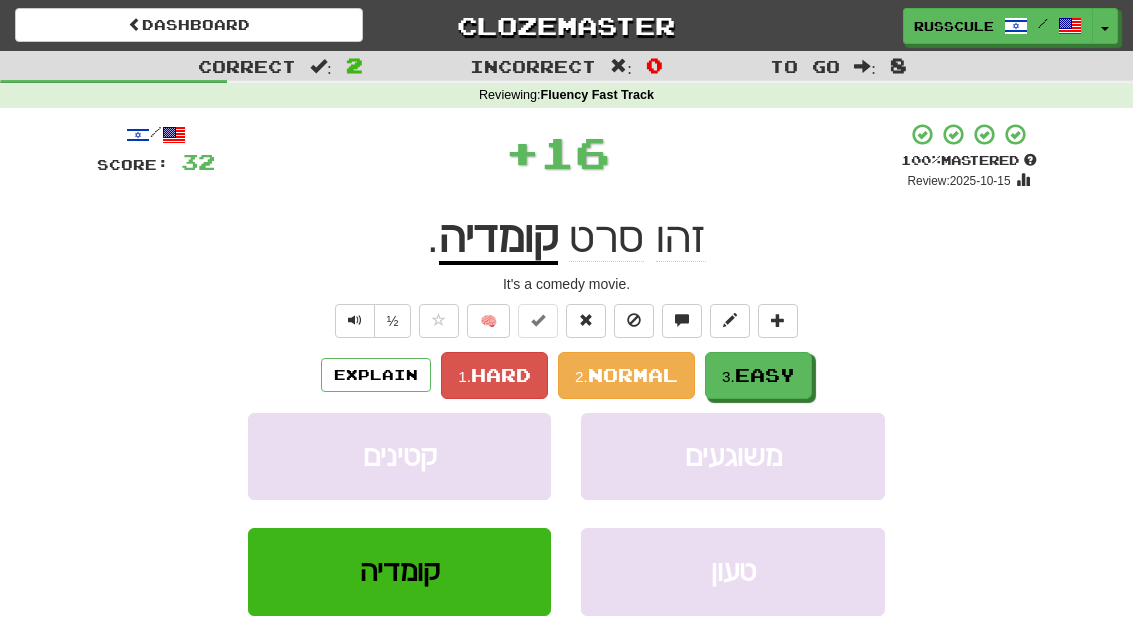click on "Easy" at bounding box center (765, 375) 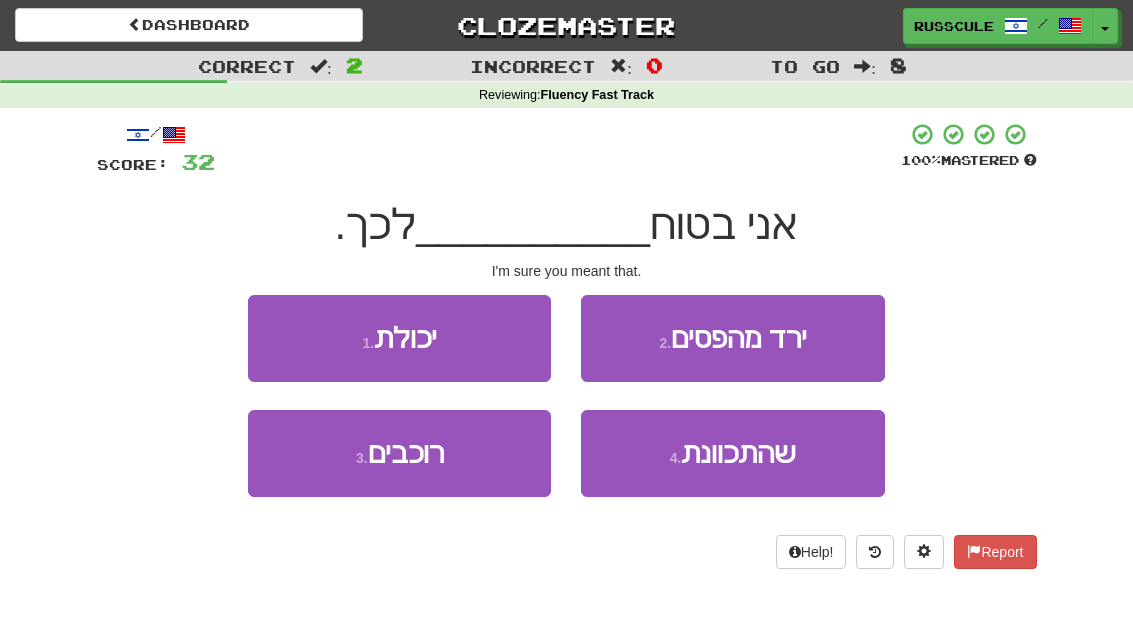 click on "4 .  שהתכוונת" at bounding box center (732, 453) 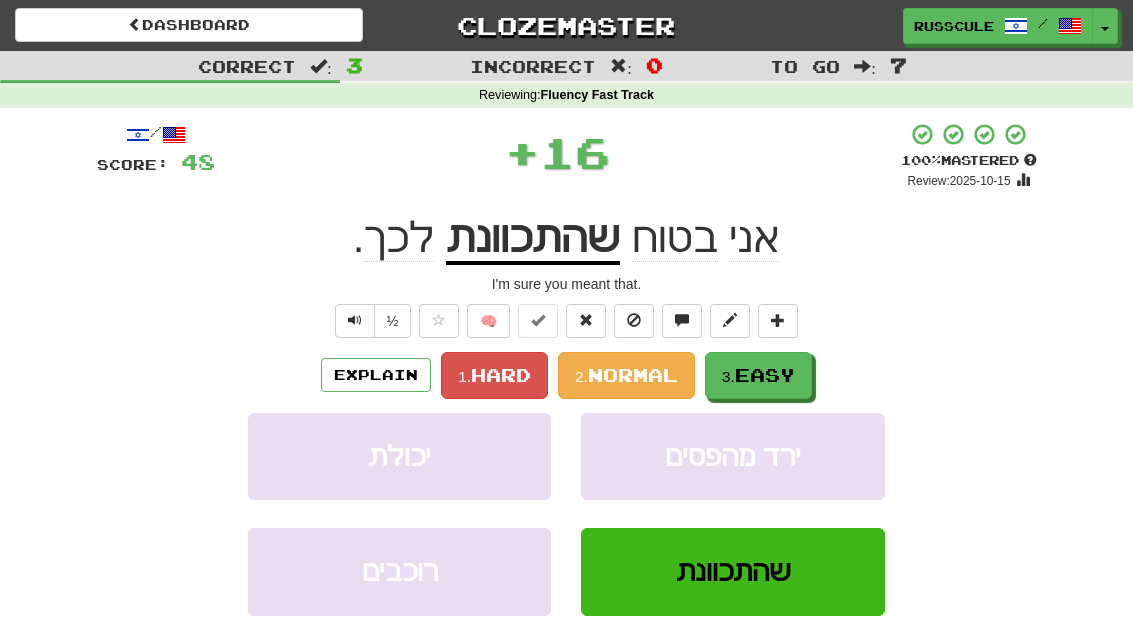 click on "Easy" at bounding box center [765, 375] 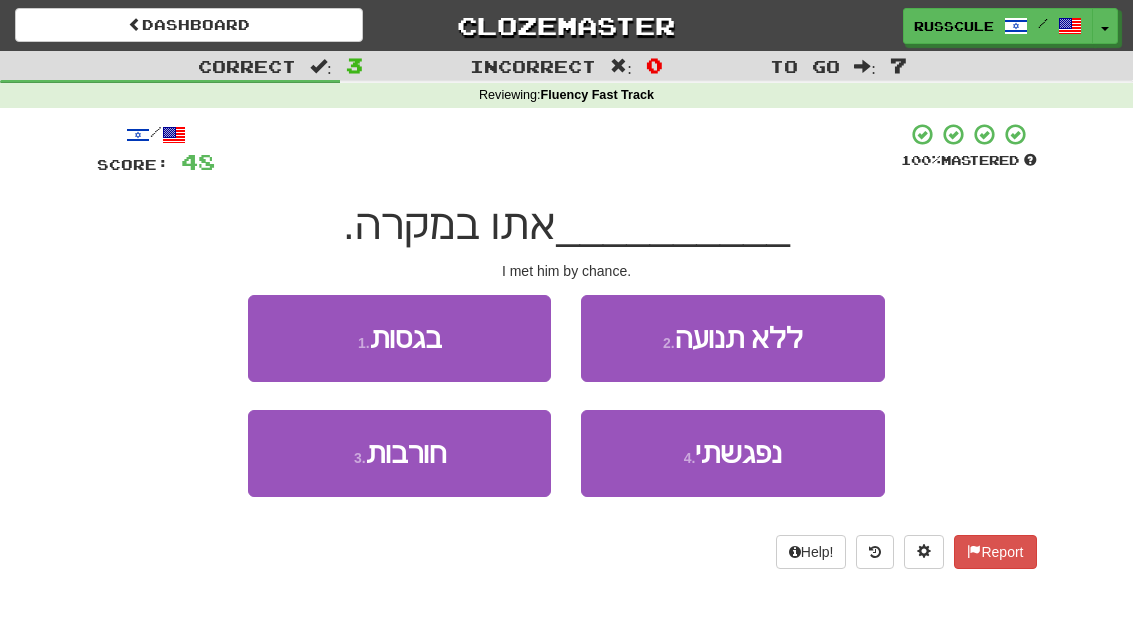click on "4 .  נפגשתי" at bounding box center (732, 453) 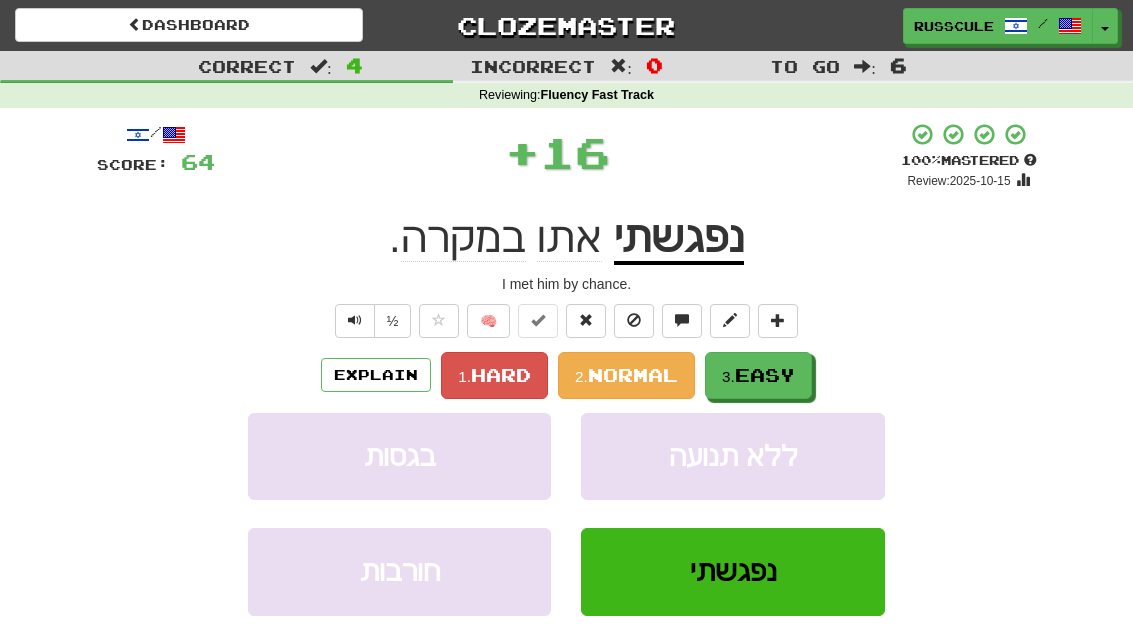 click on "Easy" at bounding box center (765, 375) 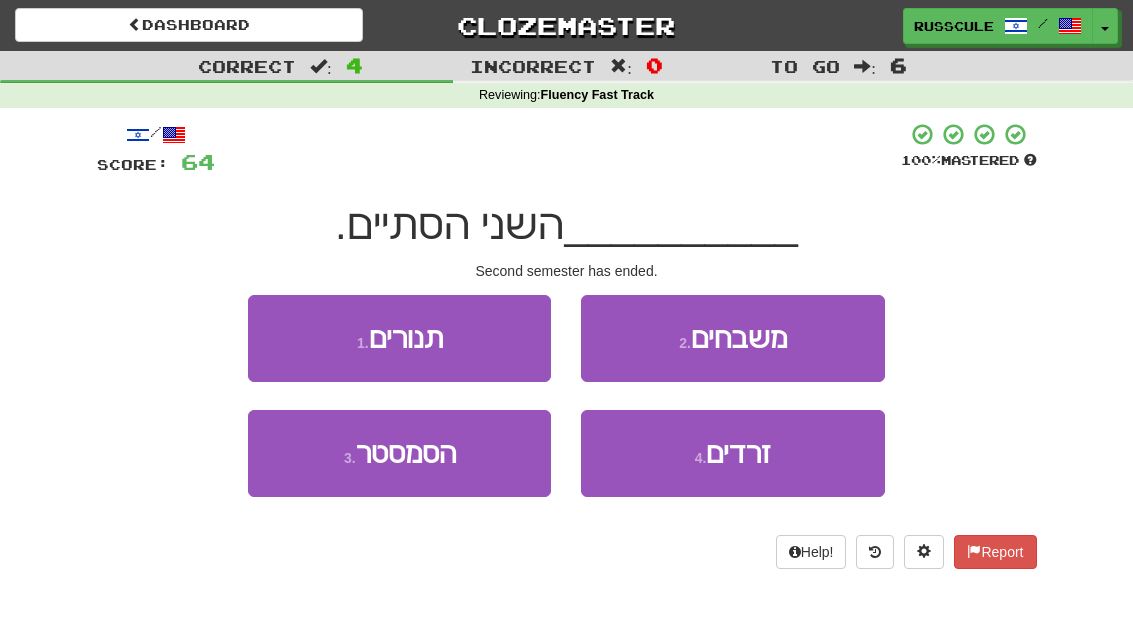 click on "3 .  הסמסטר" at bounding box center (399, 453) 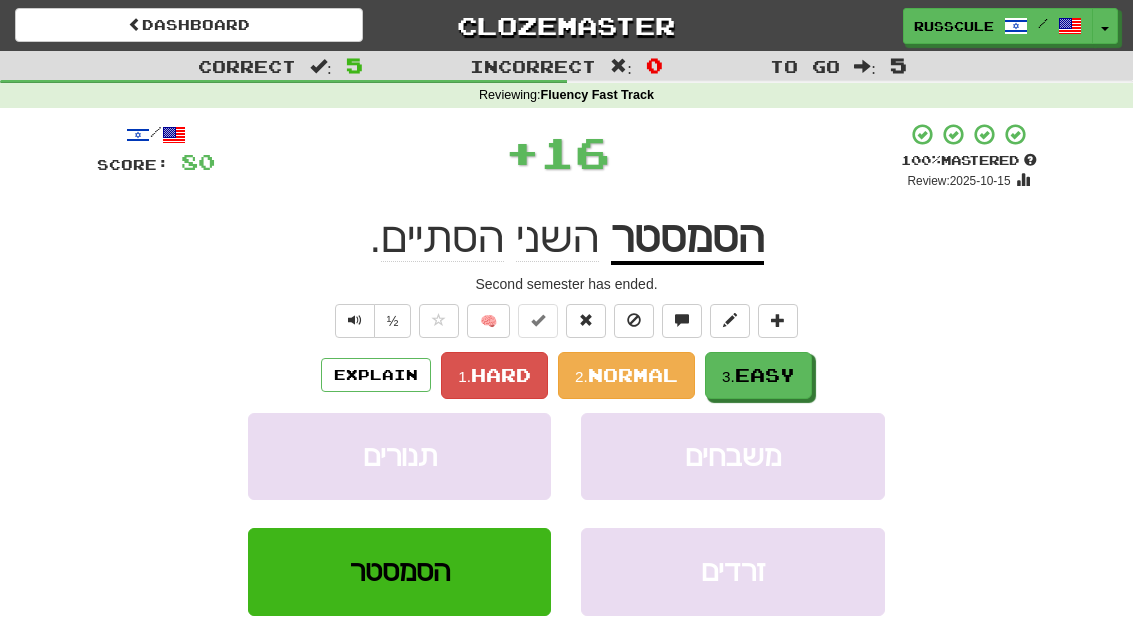 click on "Easy" at bounding box center [765, 375] 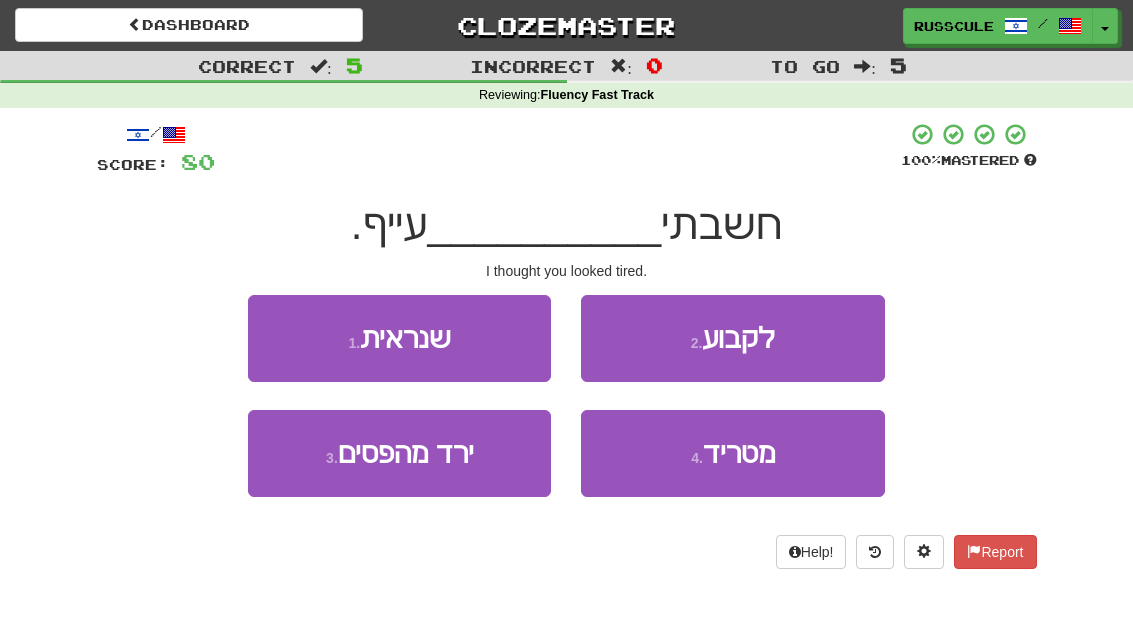 click on "1 .  שנראית" at bounding box center (399, 338) 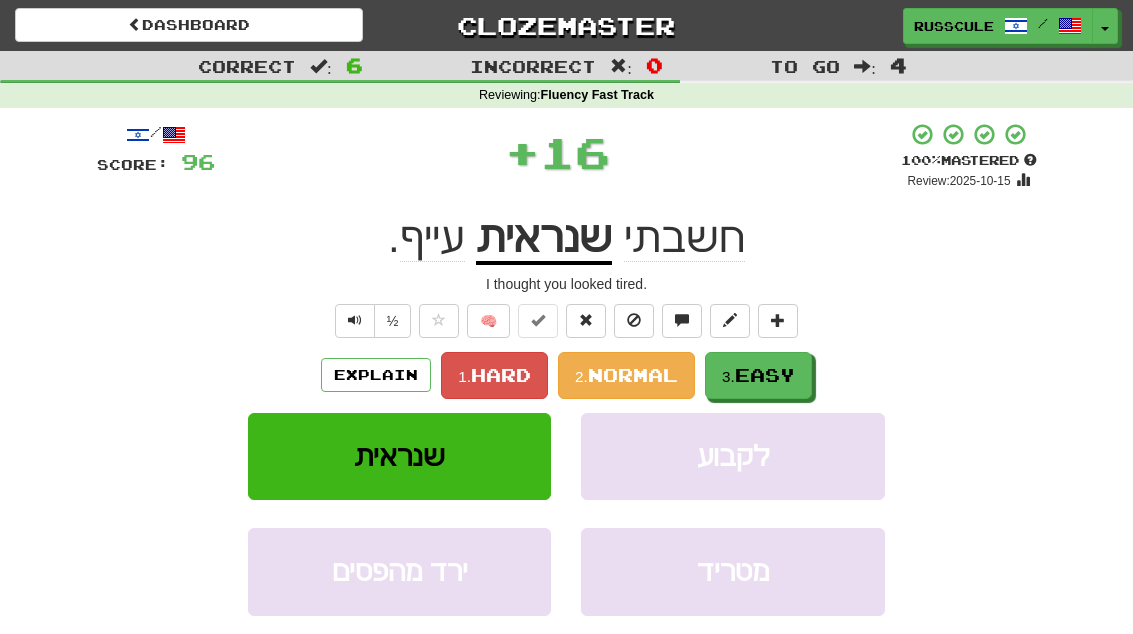 click on "3.  Easy" at bounding box center (758, 375) 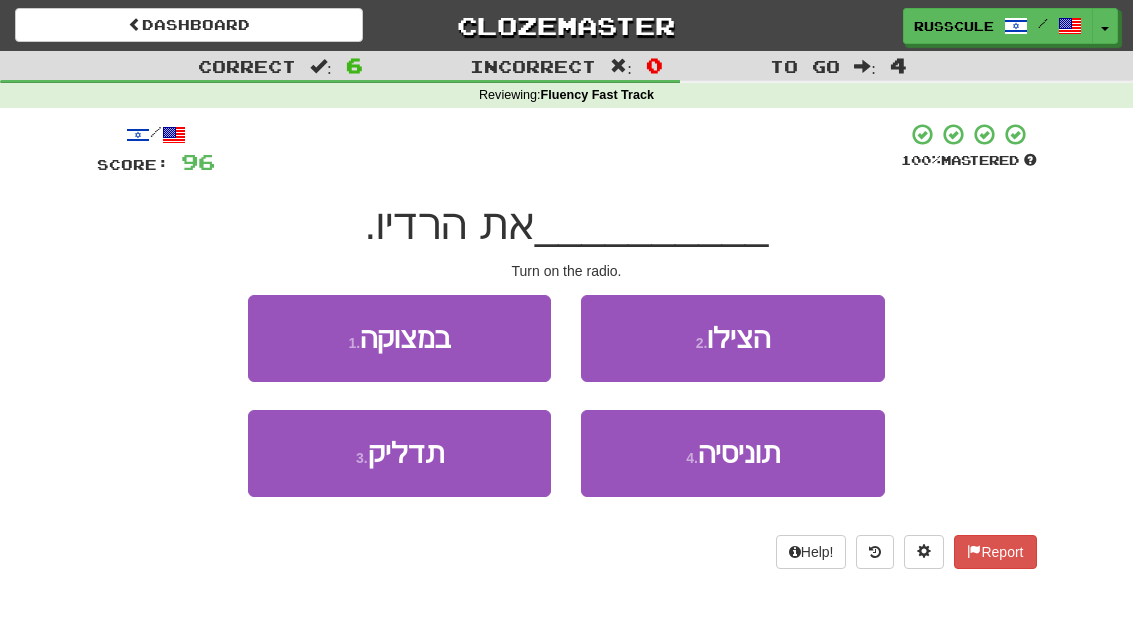 click on "3 .  תדליק" at bounding box center [399, 453] 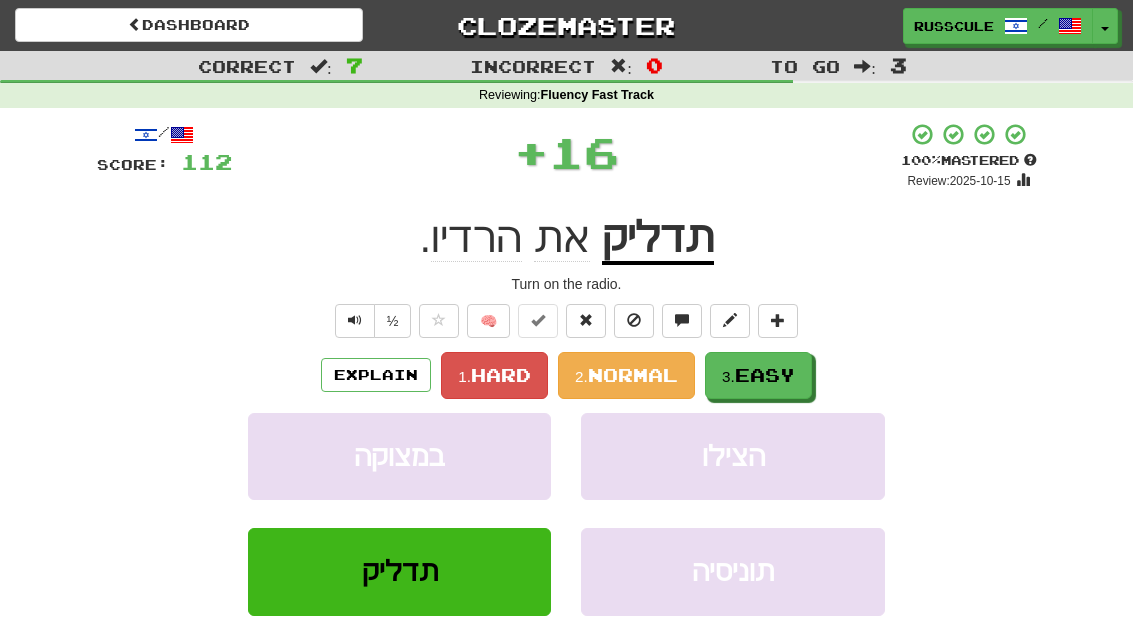 click on "במצוקה" at bounding box center (399, 456) 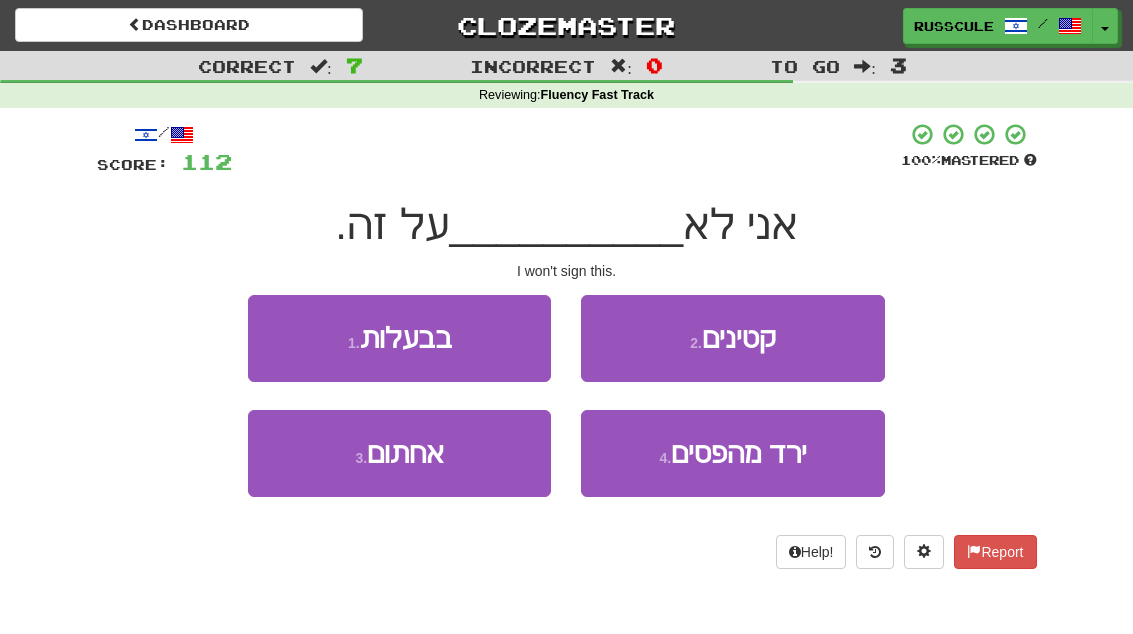 click on "3 .  אחתום" at bounding box center (399, 453) 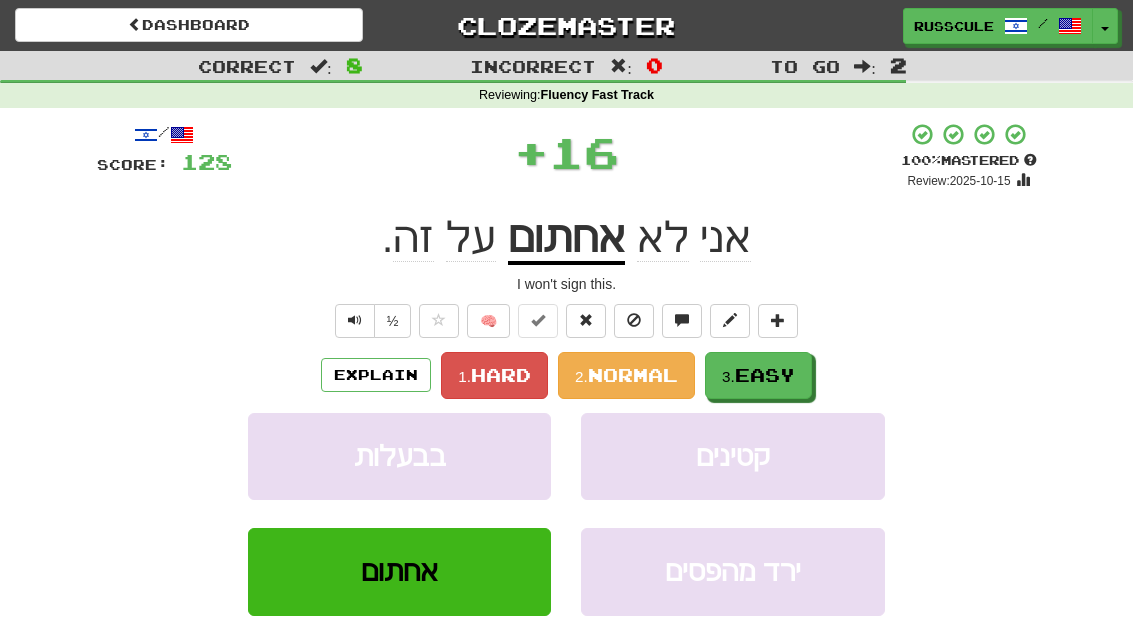 click on "3.  Easy" at bounding box center (758, 375) 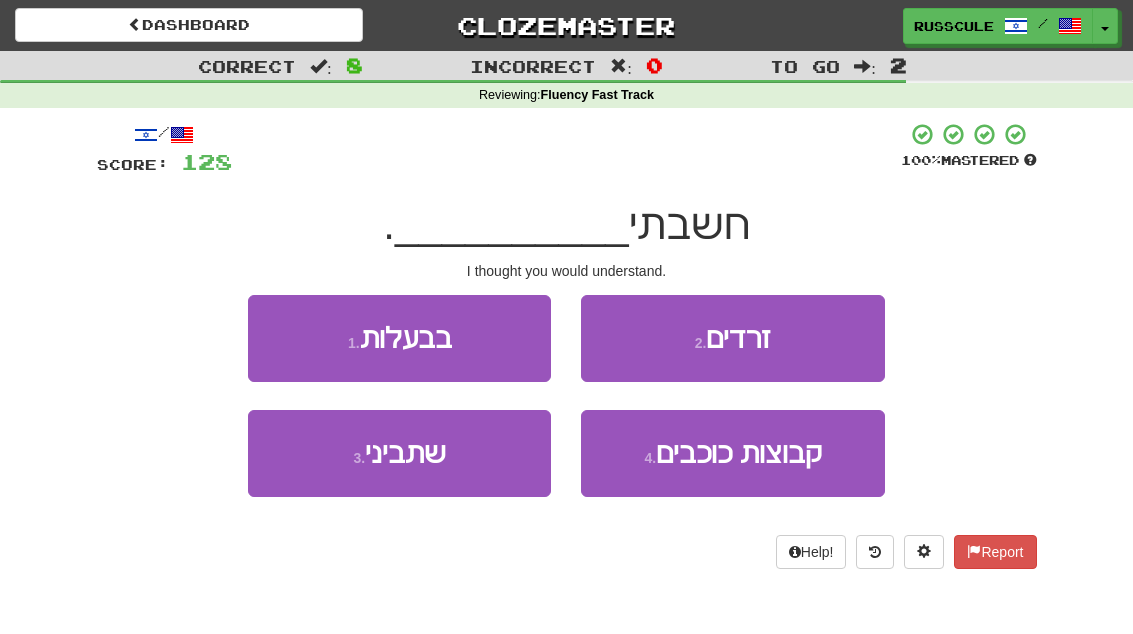 click on "3 .  שתביני" at bounding box center (399, 453) 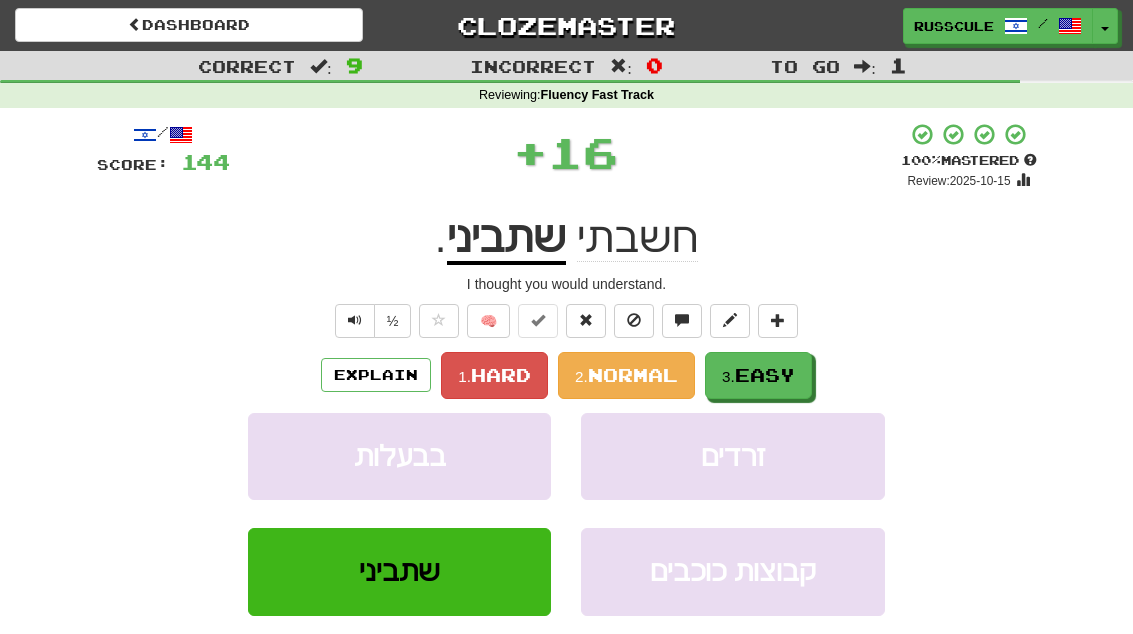 click on "Easy" at bounding box center [765, 375] 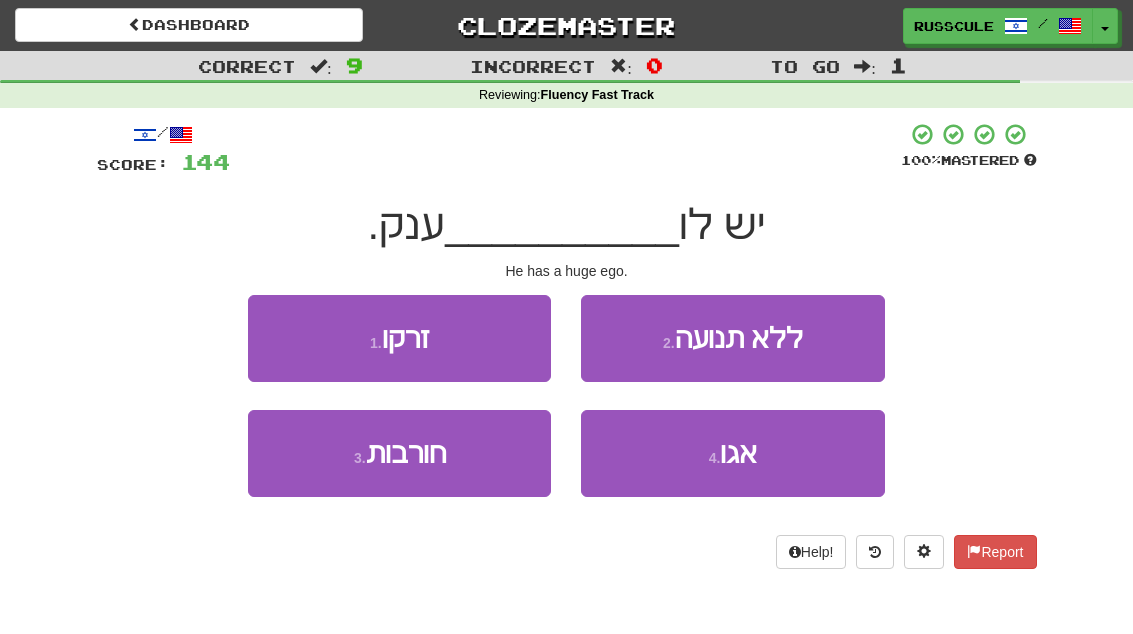 click on "4 .  אגו" at bounding box center [732, 453] 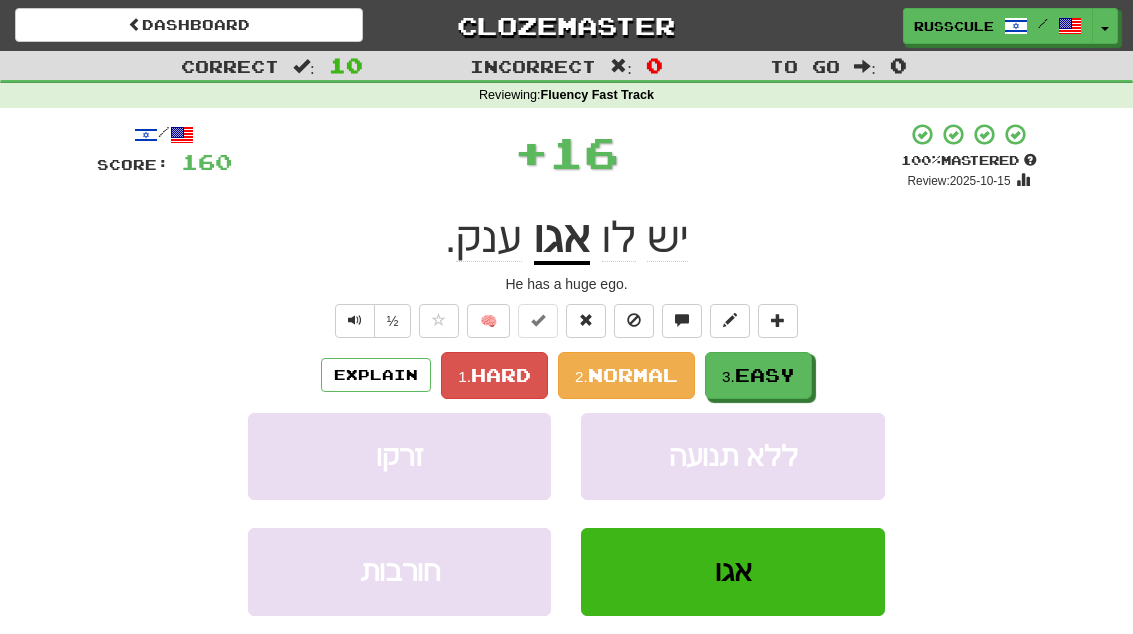 click on "Easy" at bounding box center [765, 375] 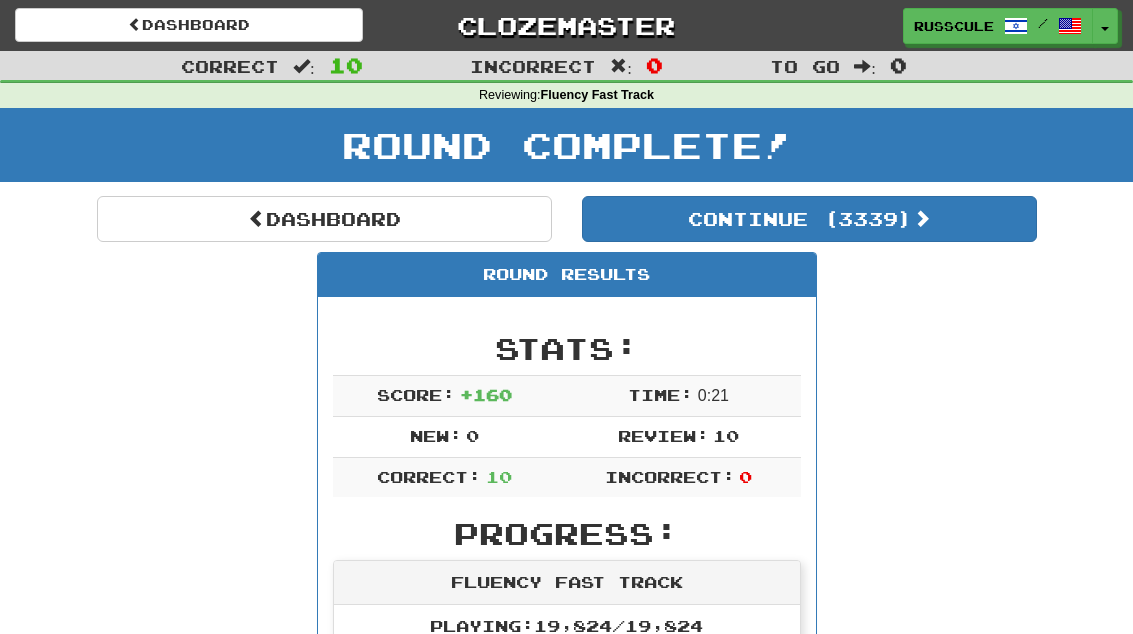 click on "Continue ( 3339 )" at bounding box center [809, 219] 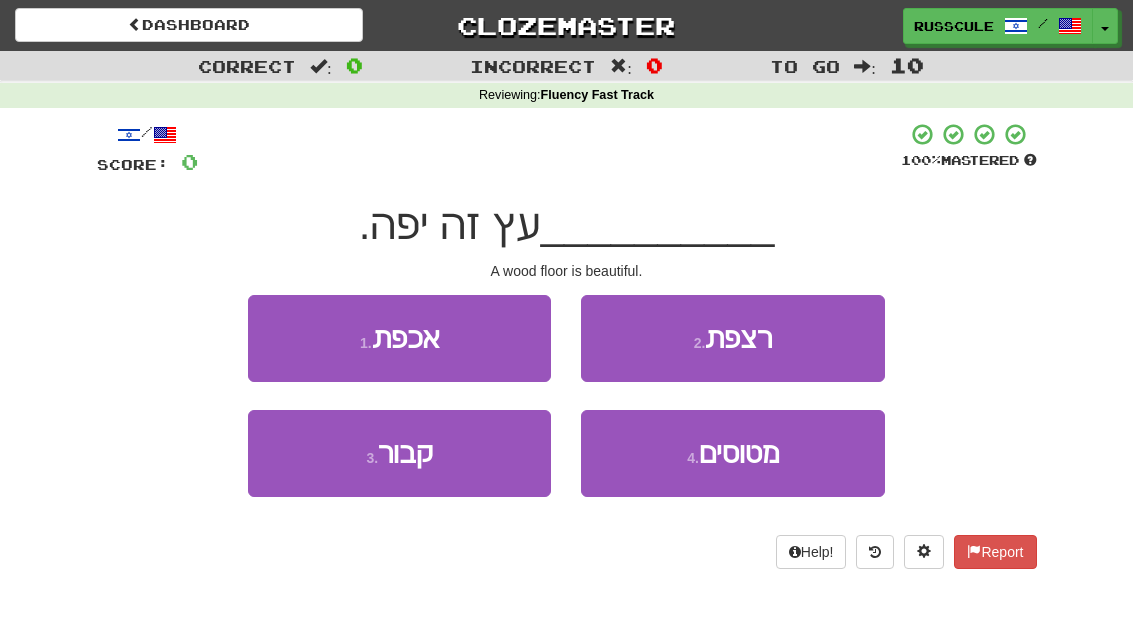 click on "2 .  רצפת" at bounding box center (732, 338) 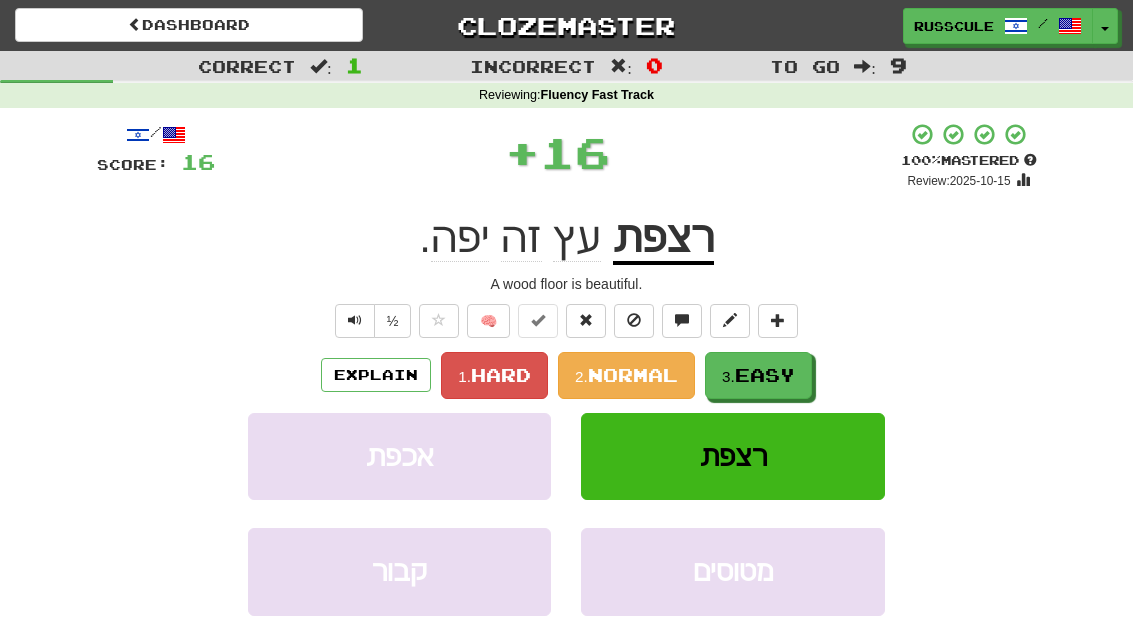 click on "Easy" at bounding box center (765, 375) 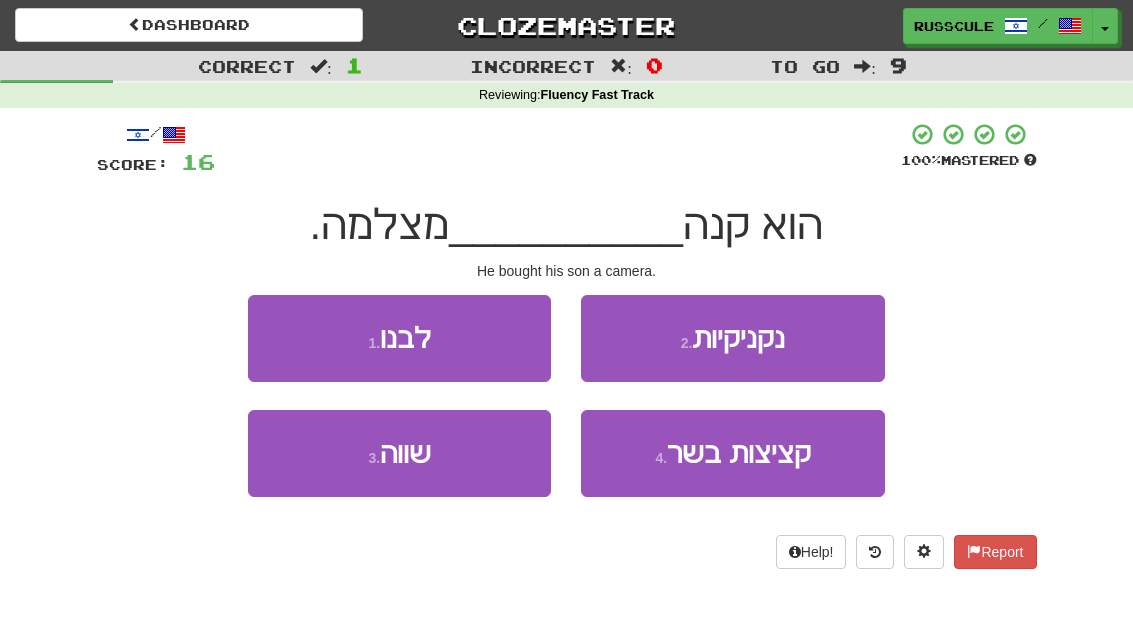 click on "1 .  לבנו" at bounding box center (399, 338) 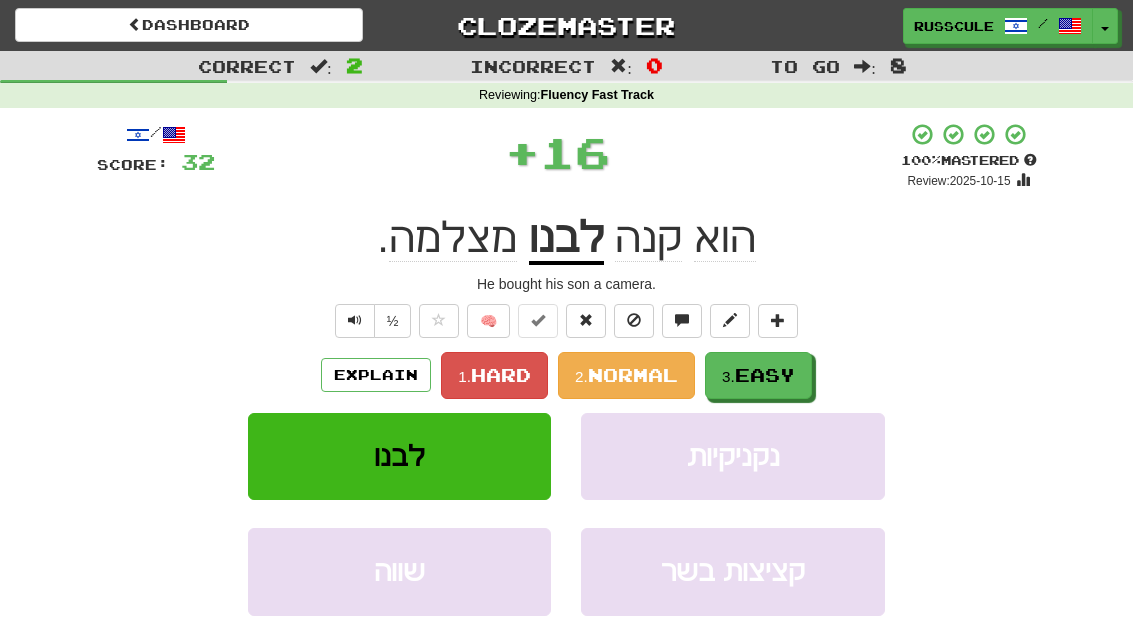 click on "Easy" at bounding box center (765, 375) 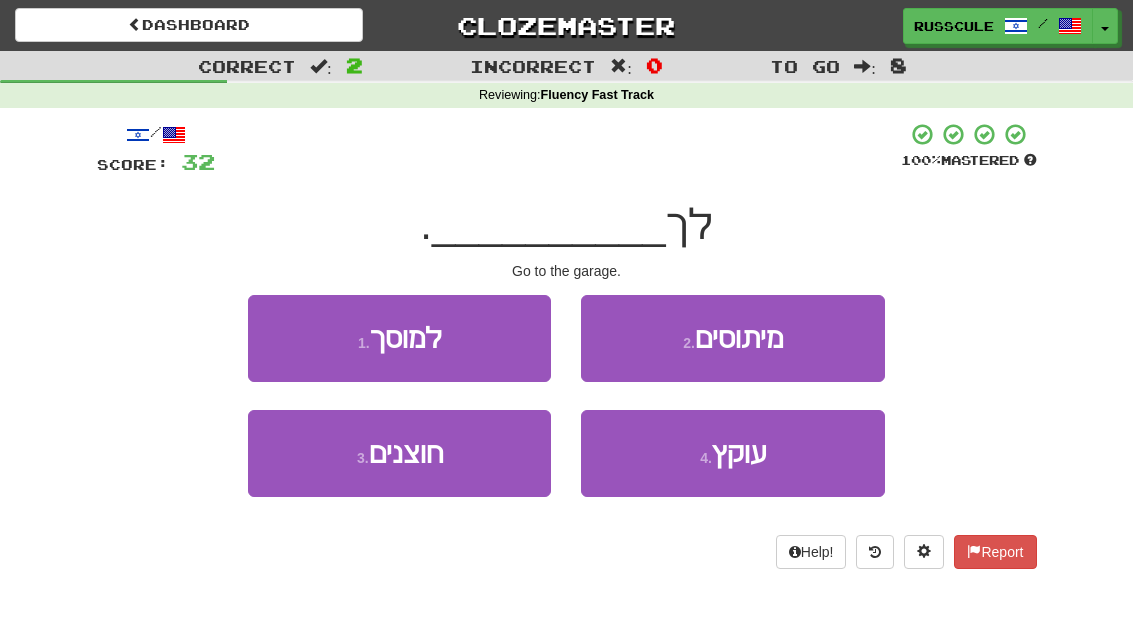 click on "2 .  מיתוסים" at bounding box center [732, 338] 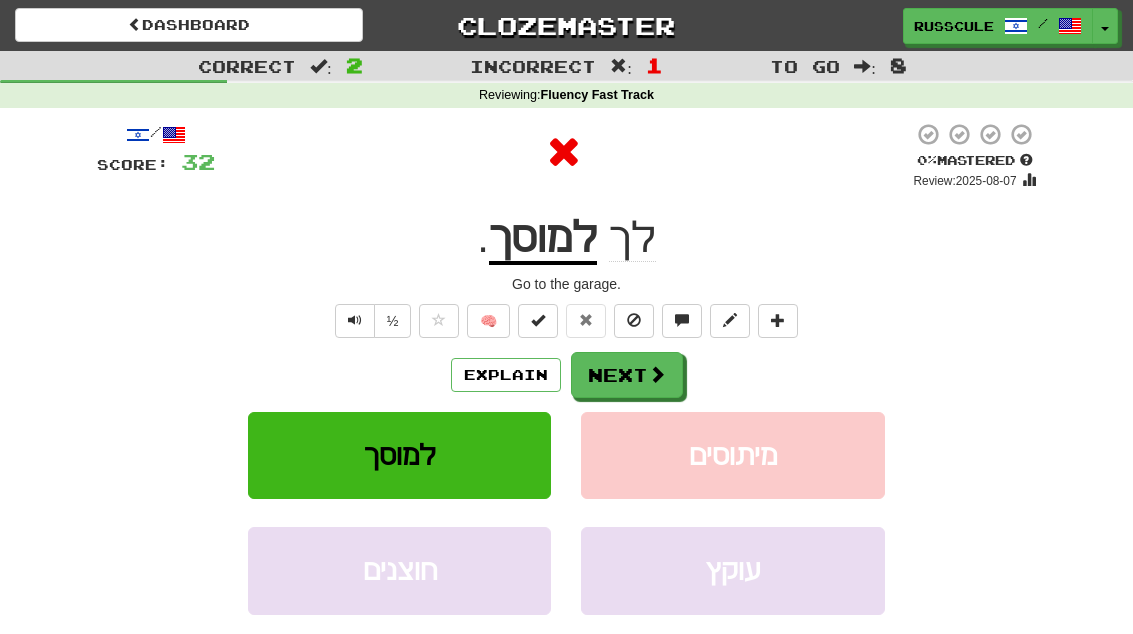 click at bounding box center (657, 374) 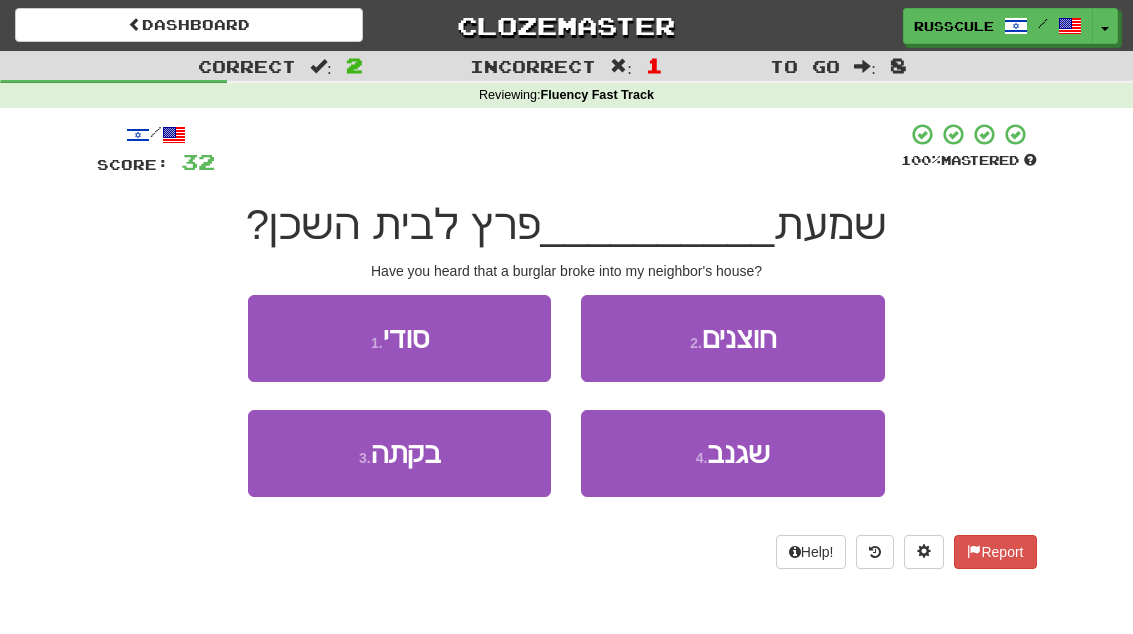 click on "שגנב" at bounding box center [738, 453] 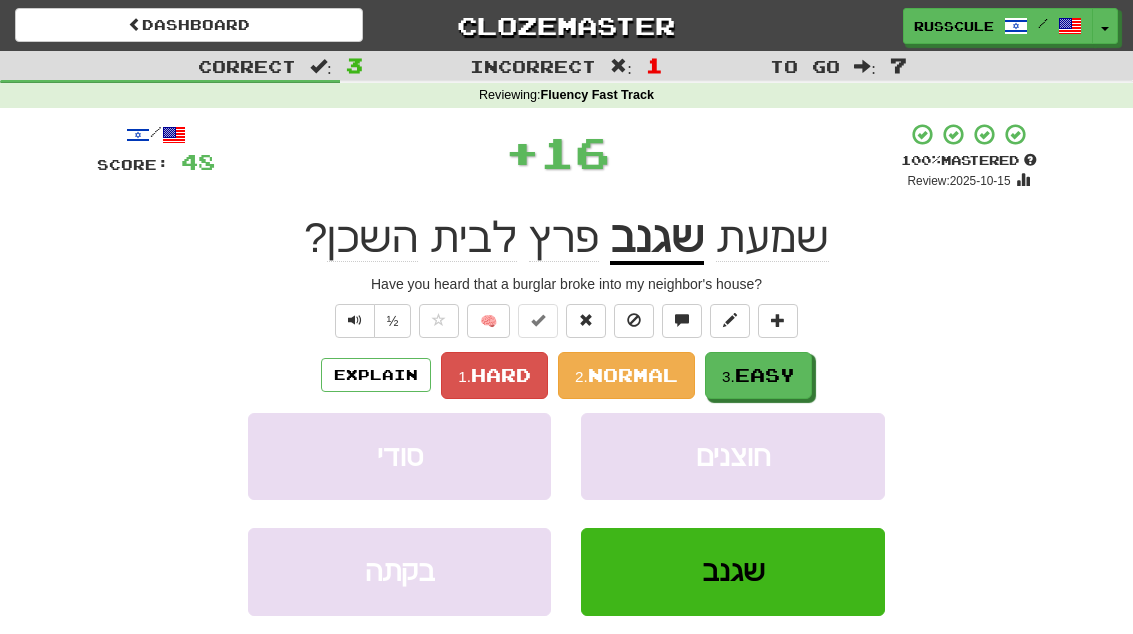 click on "Easy" at bounding box center (765, 375) 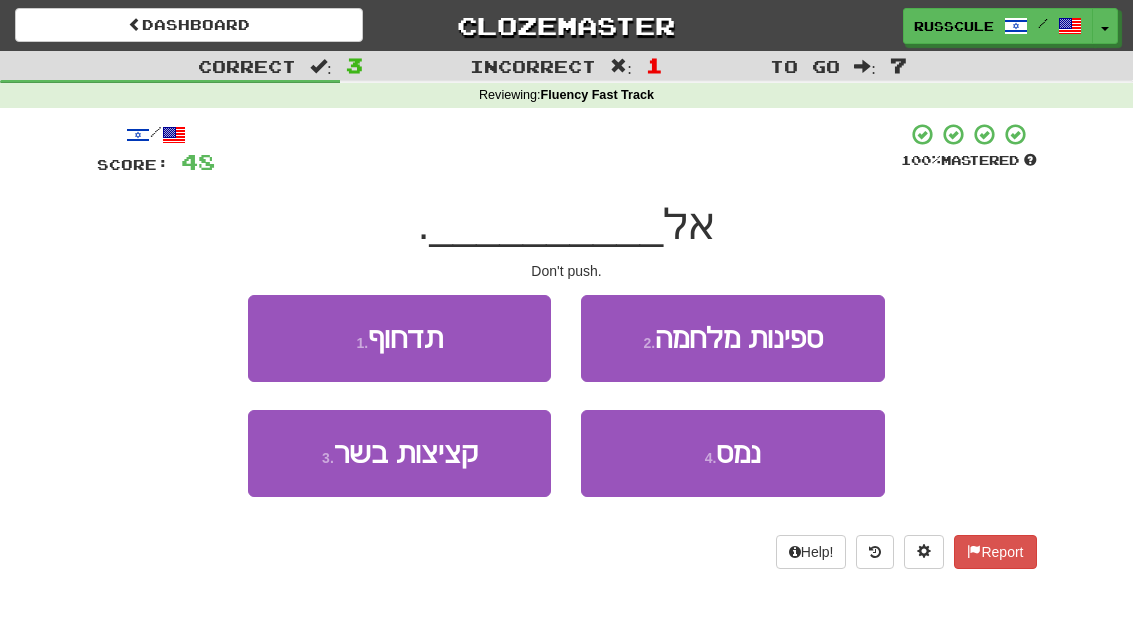 click on "1 .  תדחוף" at bounding box center (399, 338) 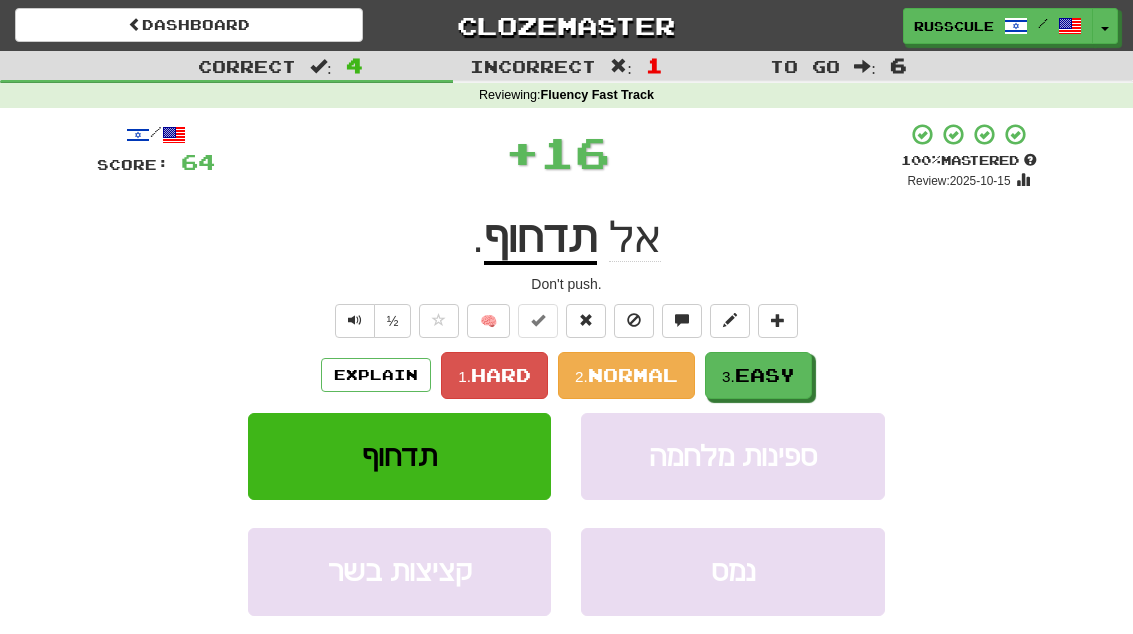 click on "3.  Easy" at bounding box center [758, 375] 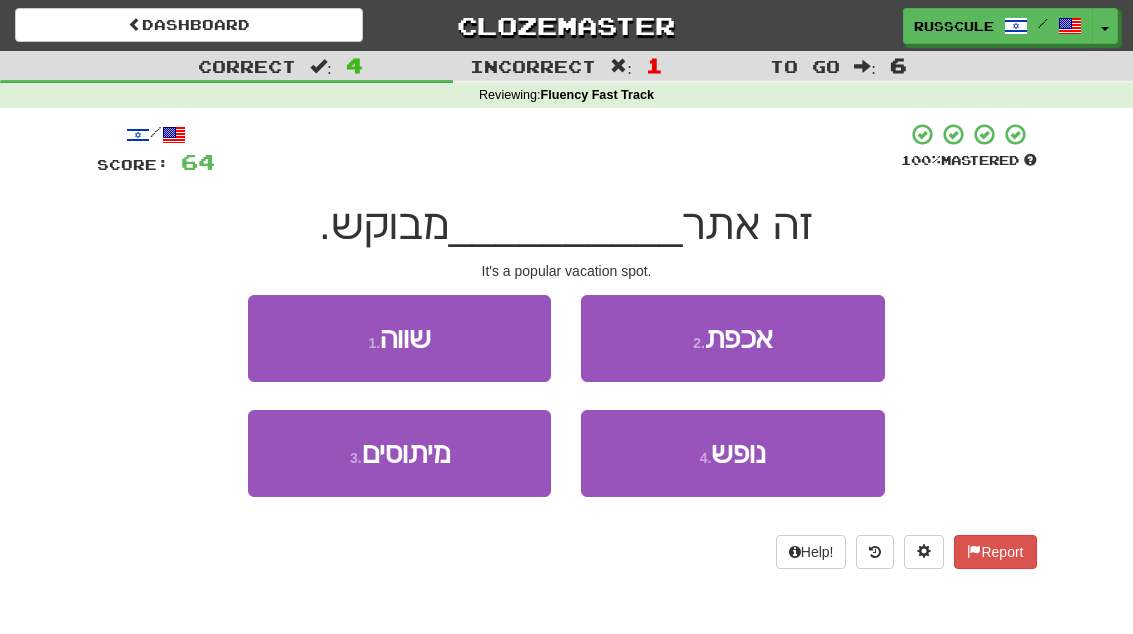 click on "נופש" at bounding box center [738, 453] 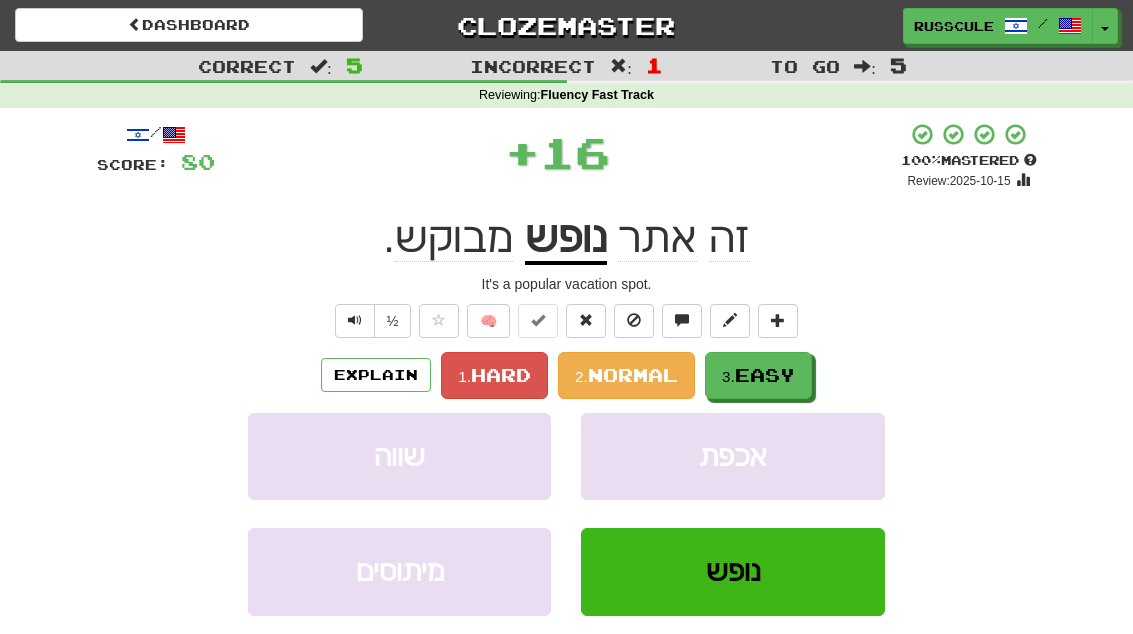 click on "Easy" at bounding box center [765, 375] 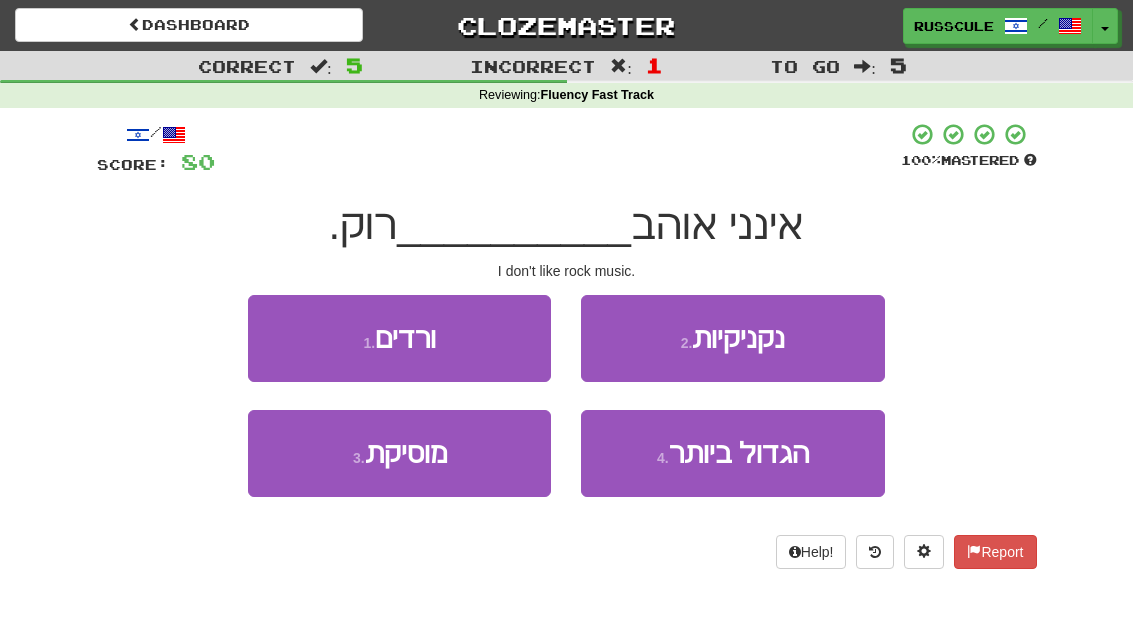 click on "3 .  מוסיקת" at bounding box center (399, 453) 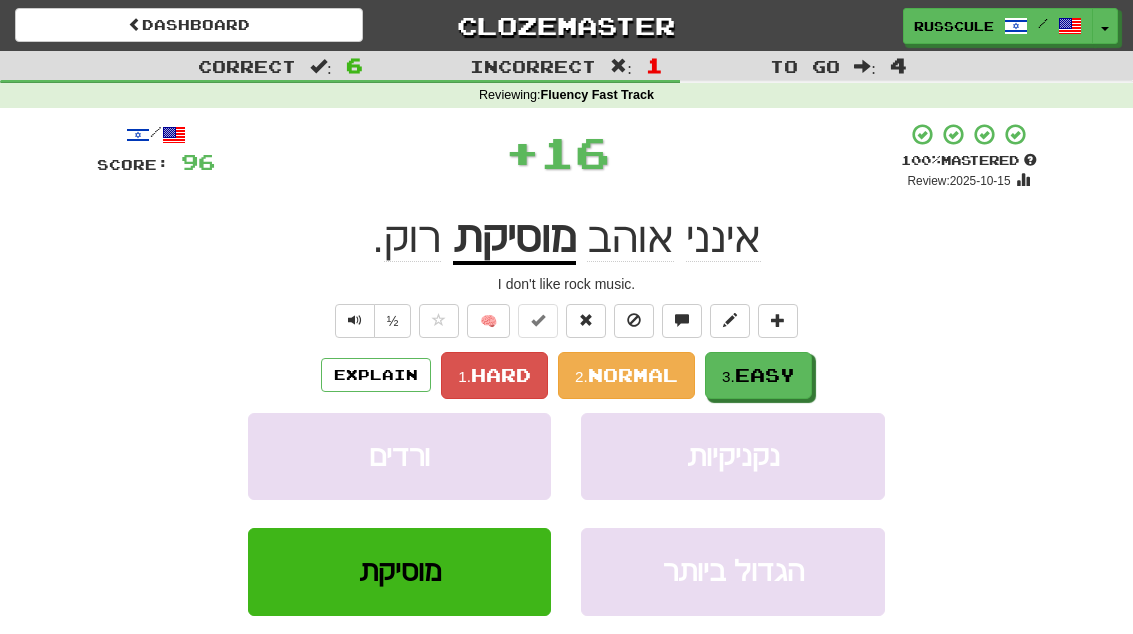 click on "Easy" at bounding box center (765, 375) 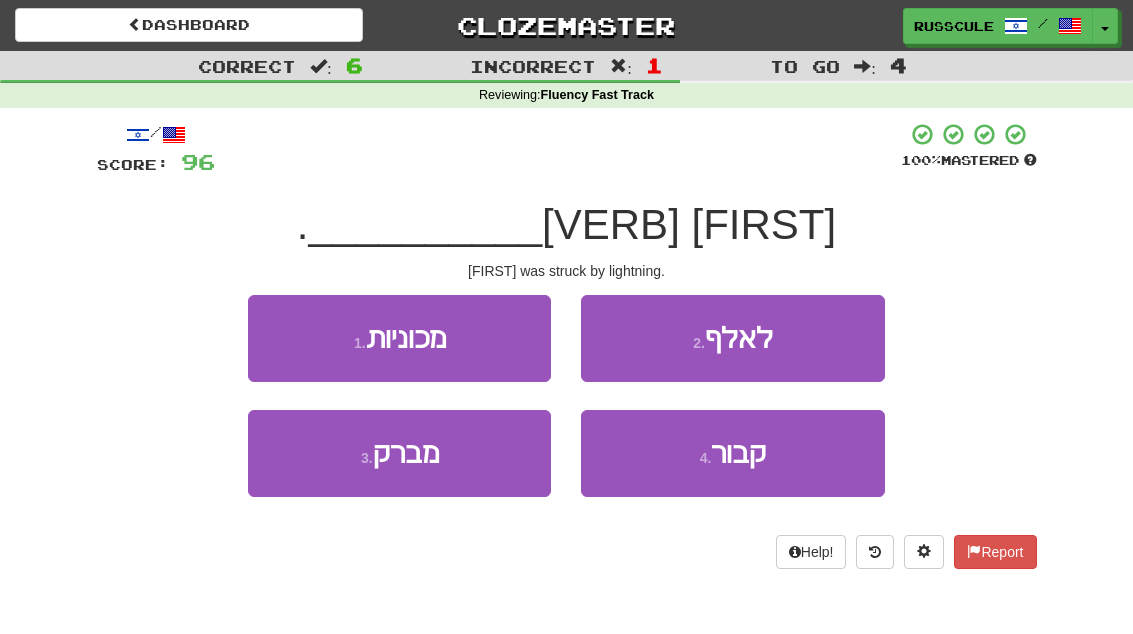 click on "3 .  מברק" at bounding box center (399, 453) 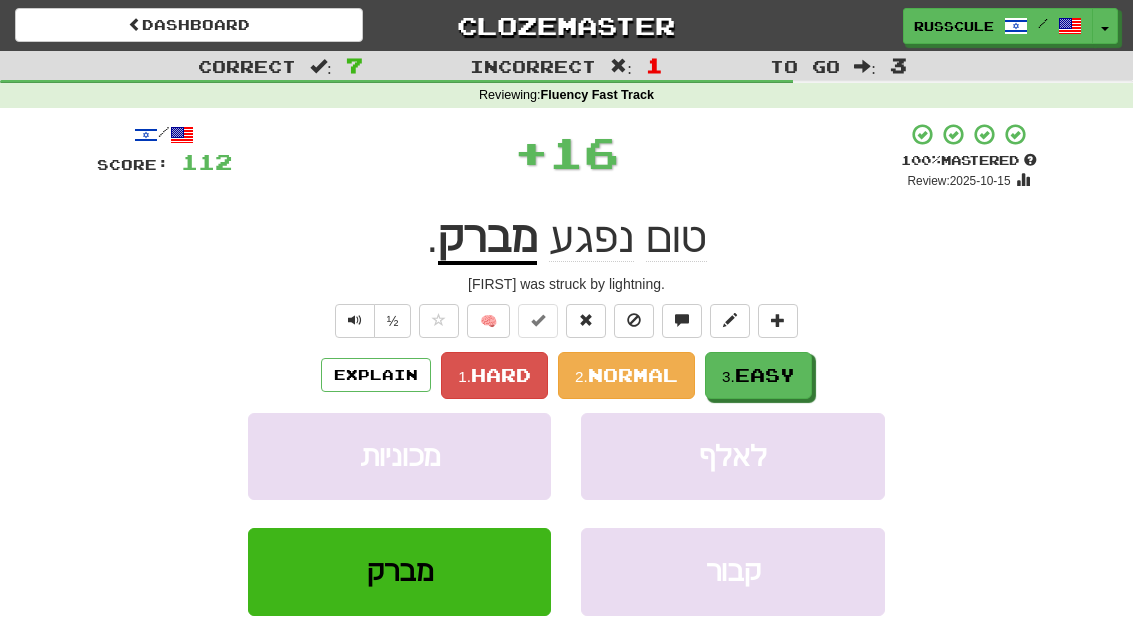 click on "Easy" at bounding box center (765, 375) 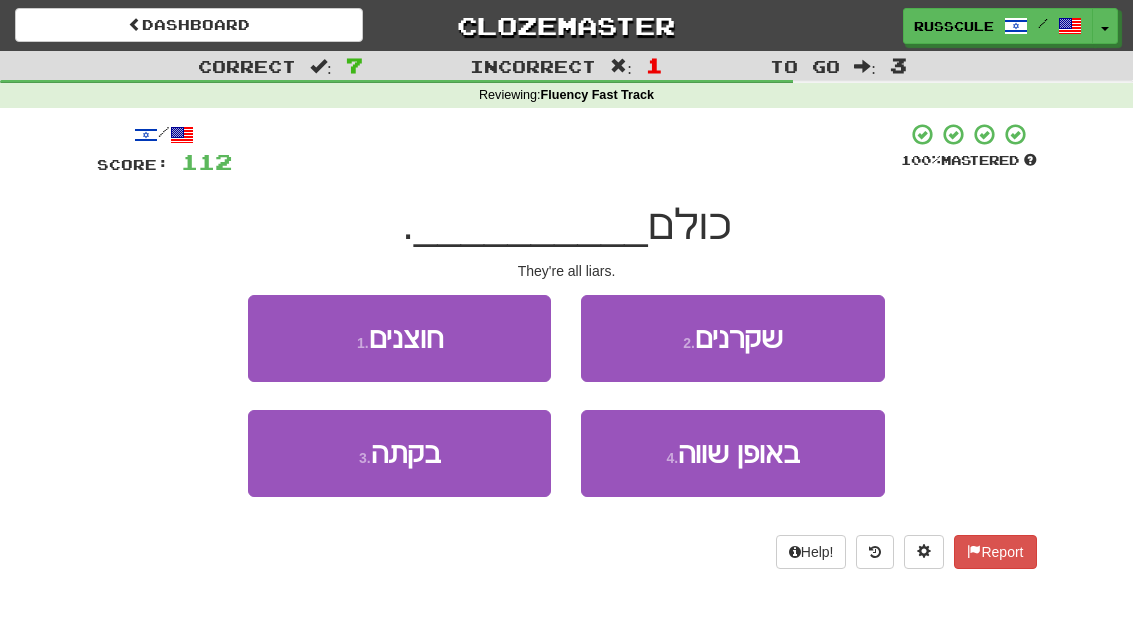click on "2 .  שקרנים" at bounding box center (732, 338) 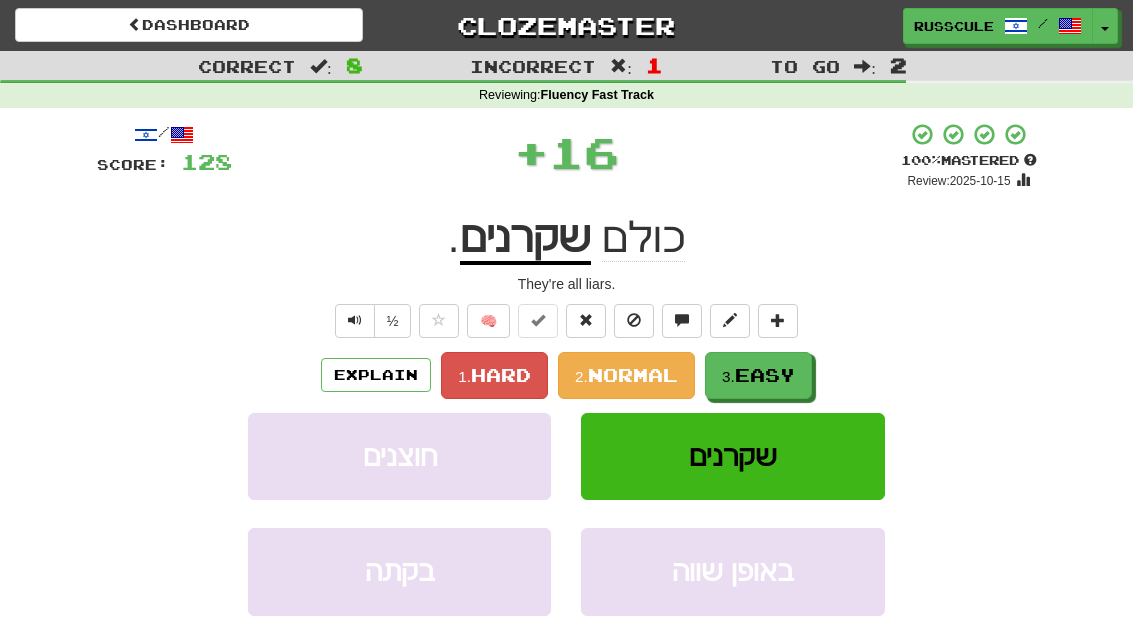 click on "Easy" at bounding box center (765, 375) 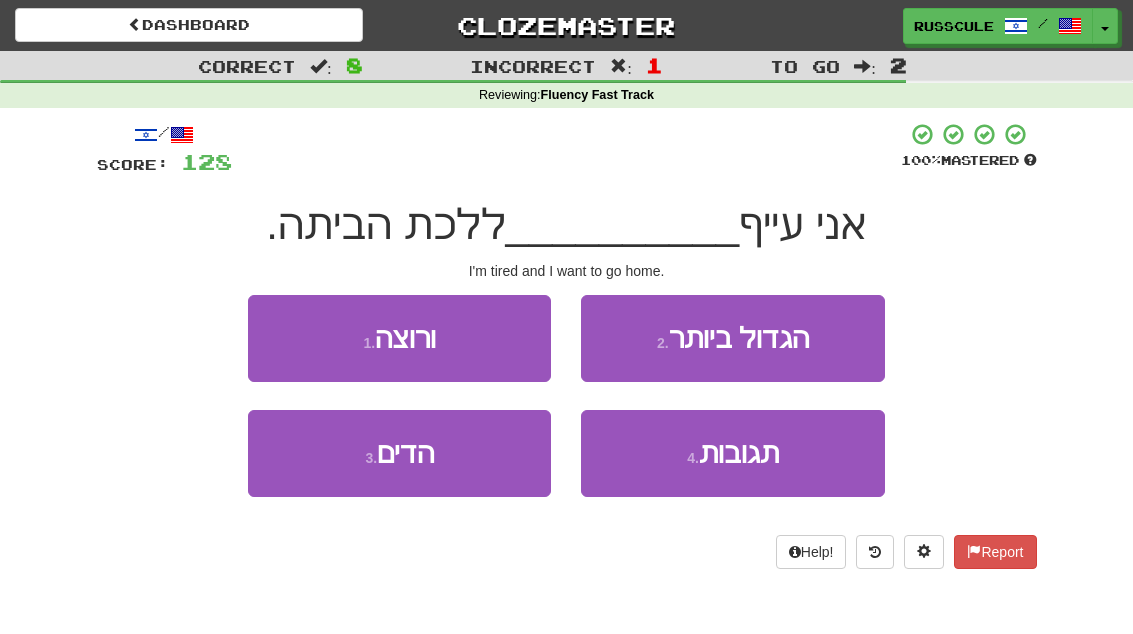 click on "1 .  ורוצה" at bounding box center [399, 338] 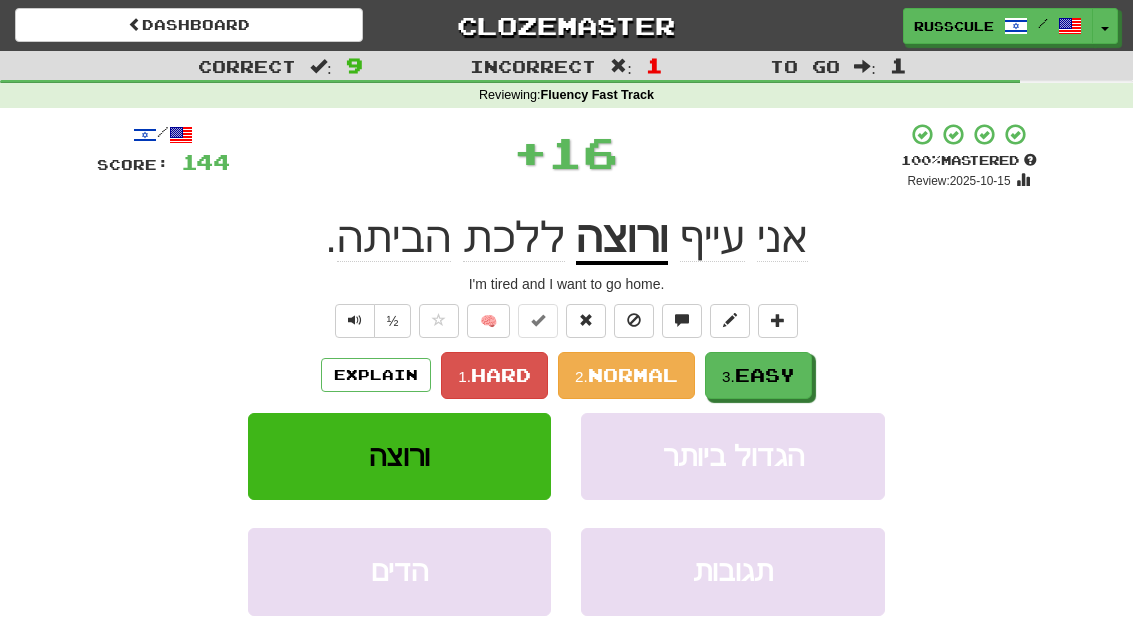 click on "3.  Easy" at bounding box center (758, 375) 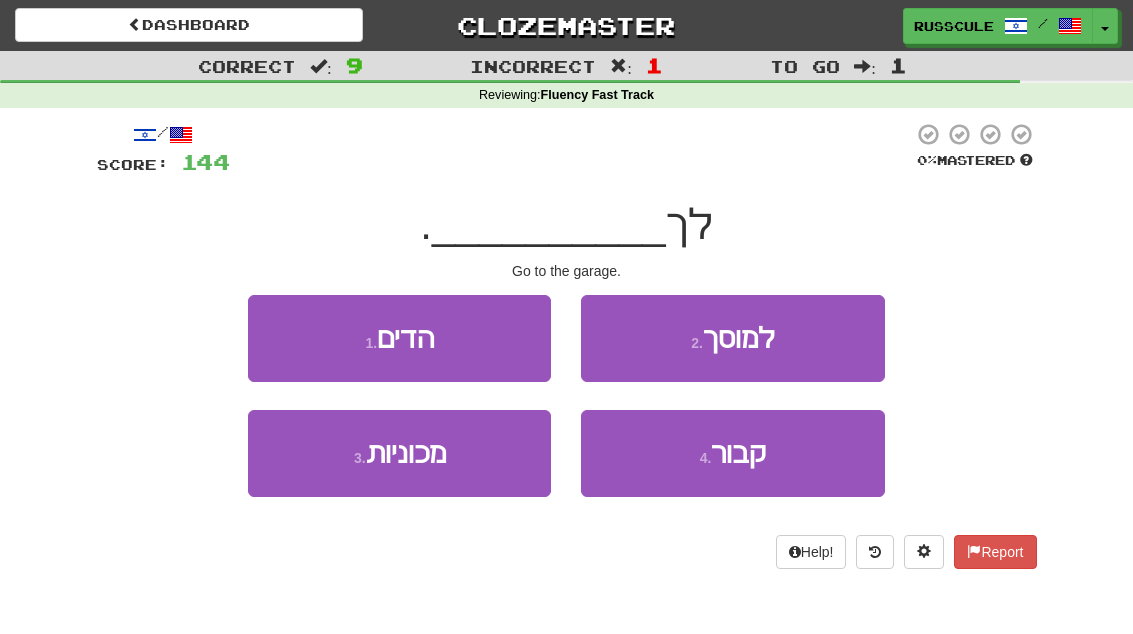 click on "2 .  למוסך" at bounding box center [732, 338] 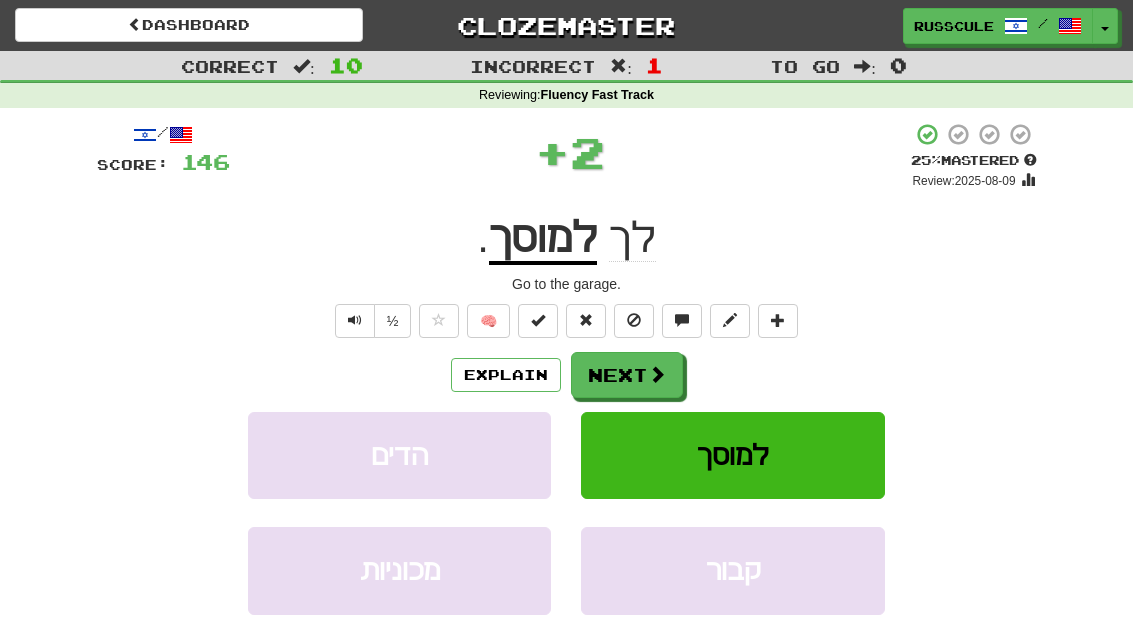 click on "Next" at bounding box center [627, 375] 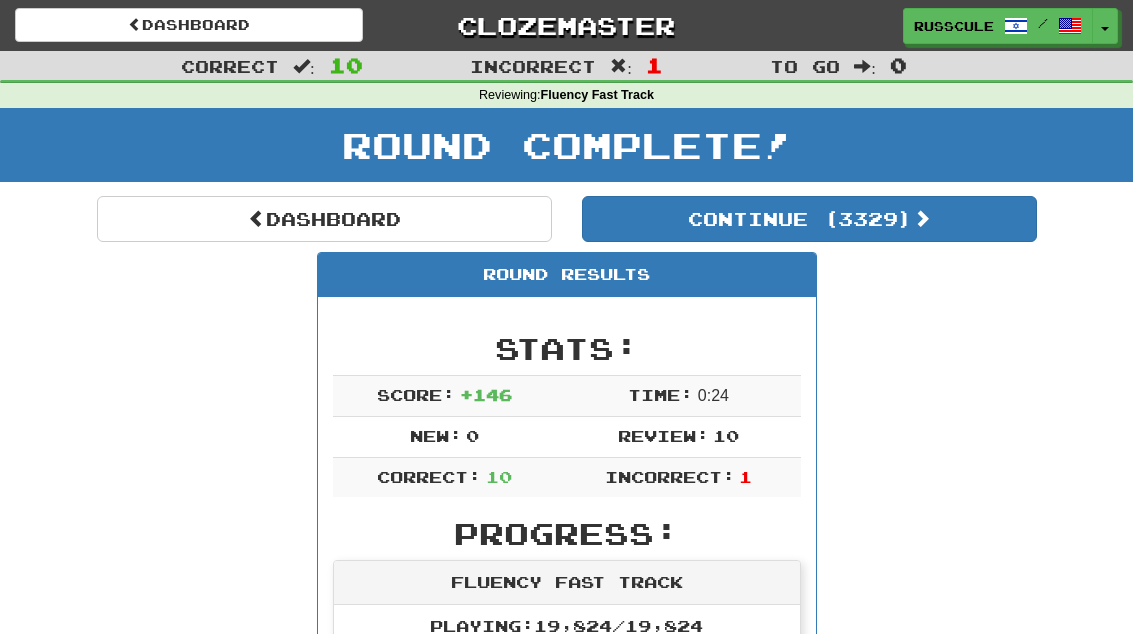 click on "Dashboard" at bounding box center (324, 219) 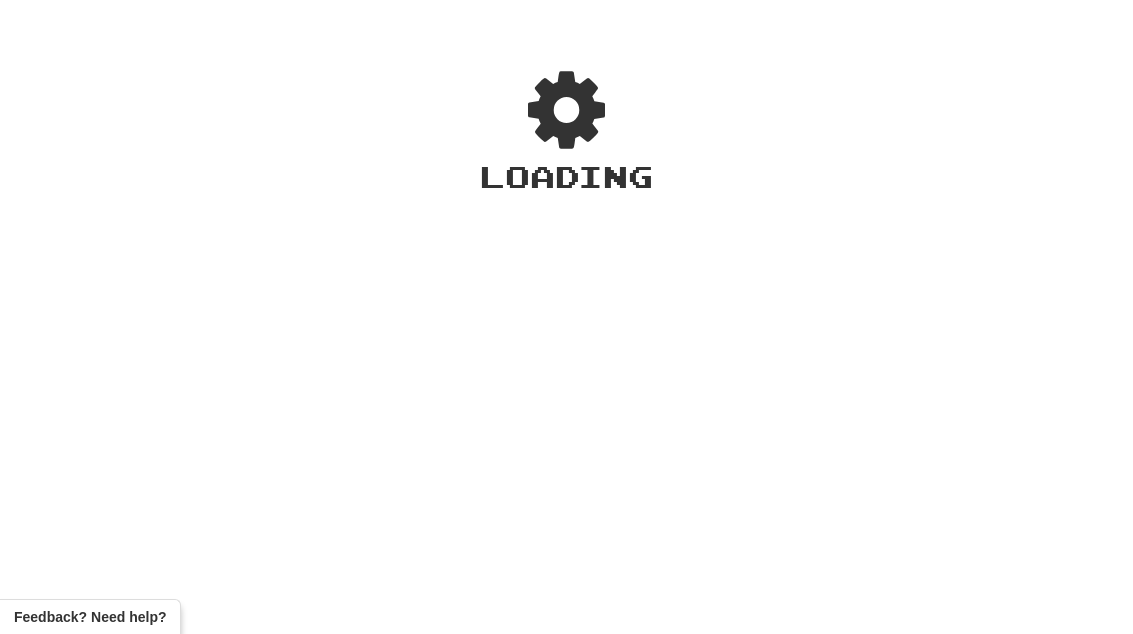scroll, scrollTop: 0, scrollLeft: 0, axis: both 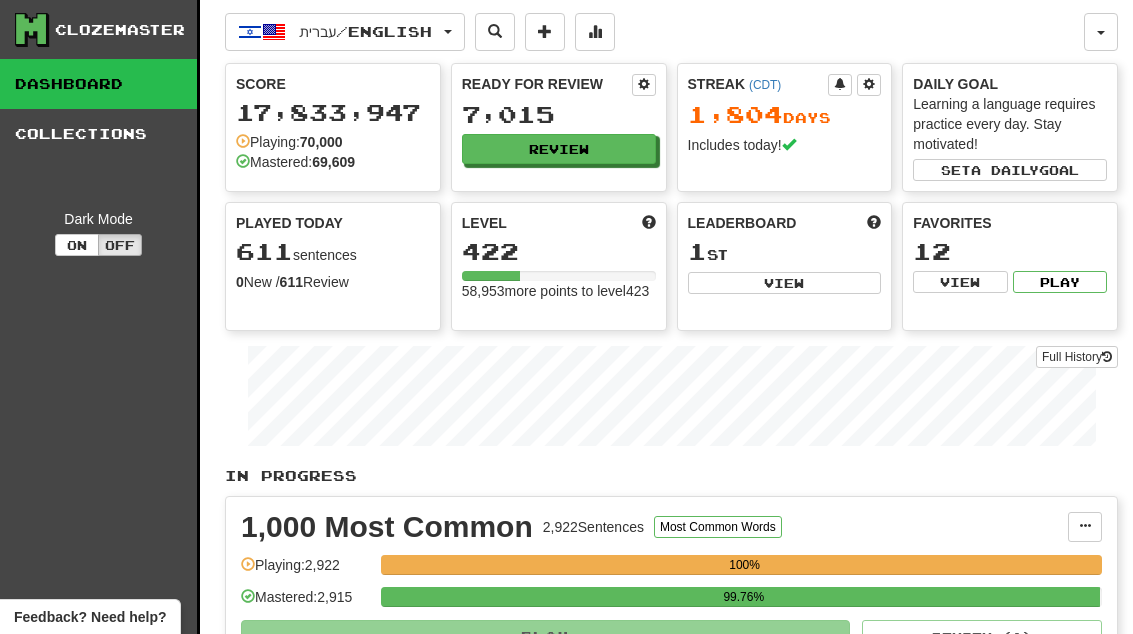 click on "View" at bounding box center (785, 283) 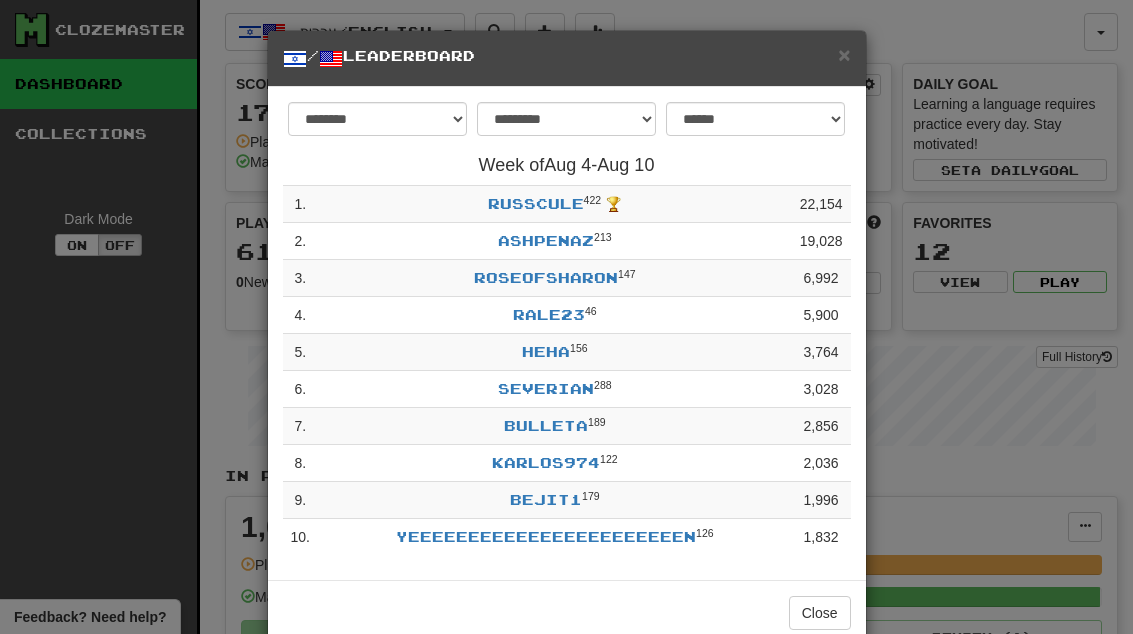 click on "Close" at bounding box center [820, 613] 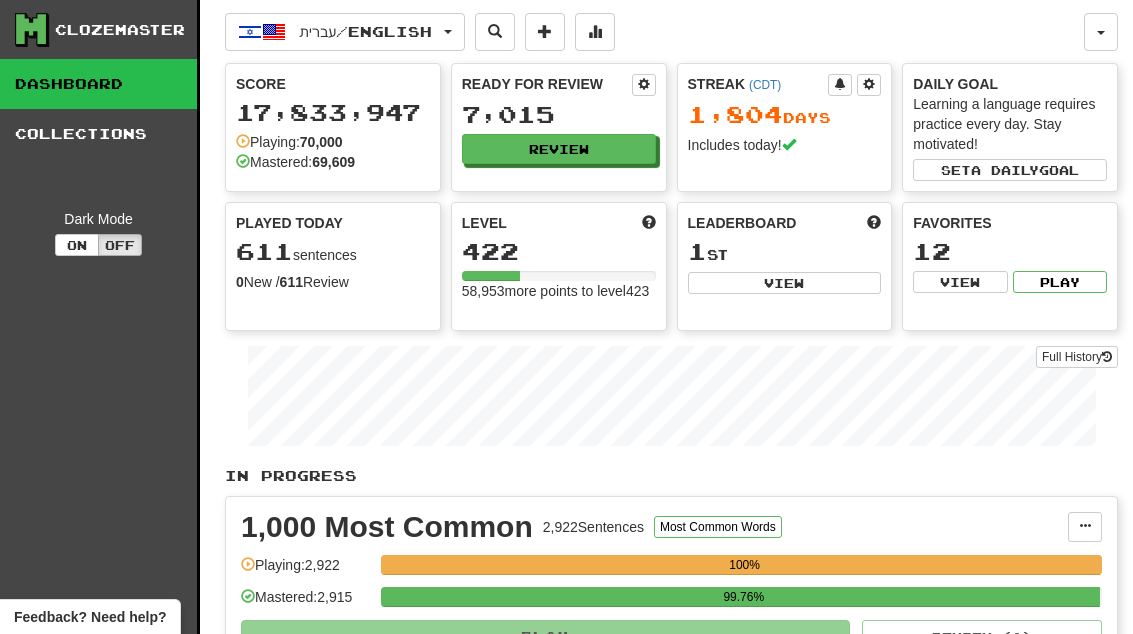 scroll, scrollTop: 0, scrollLeft: 0, axis: both 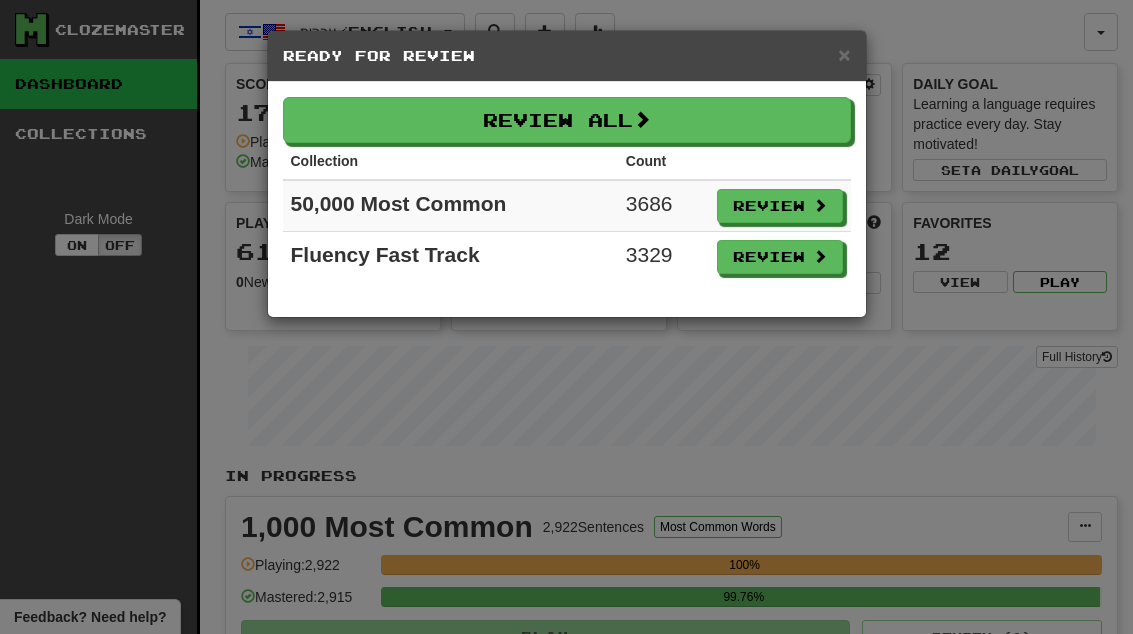 click on "Review" at bounding box center [780, 257] 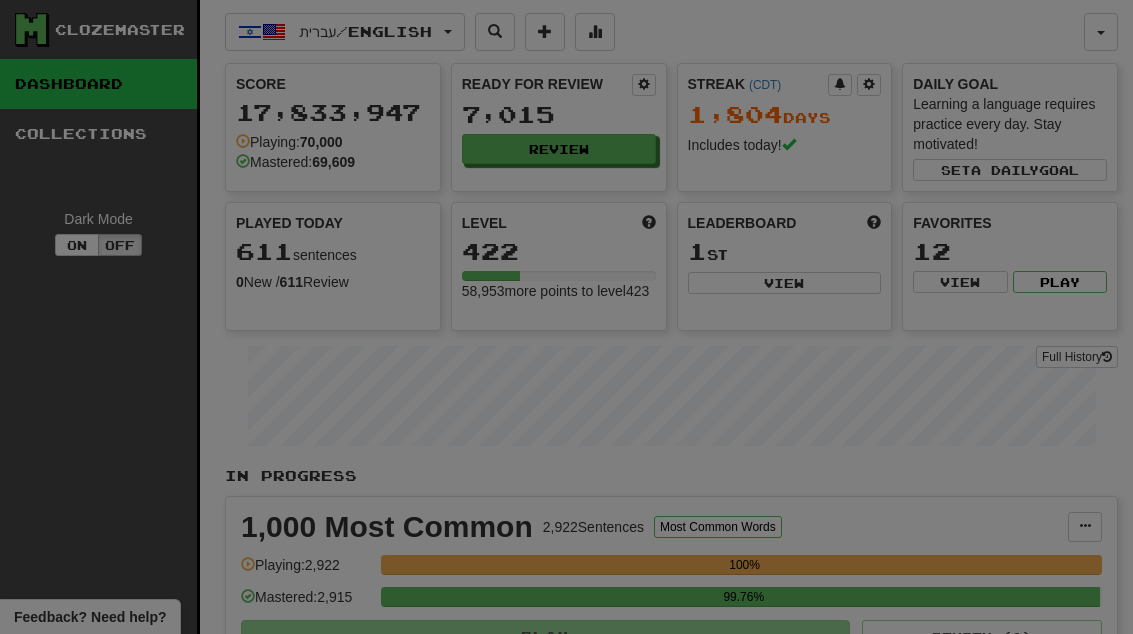 select on "**" 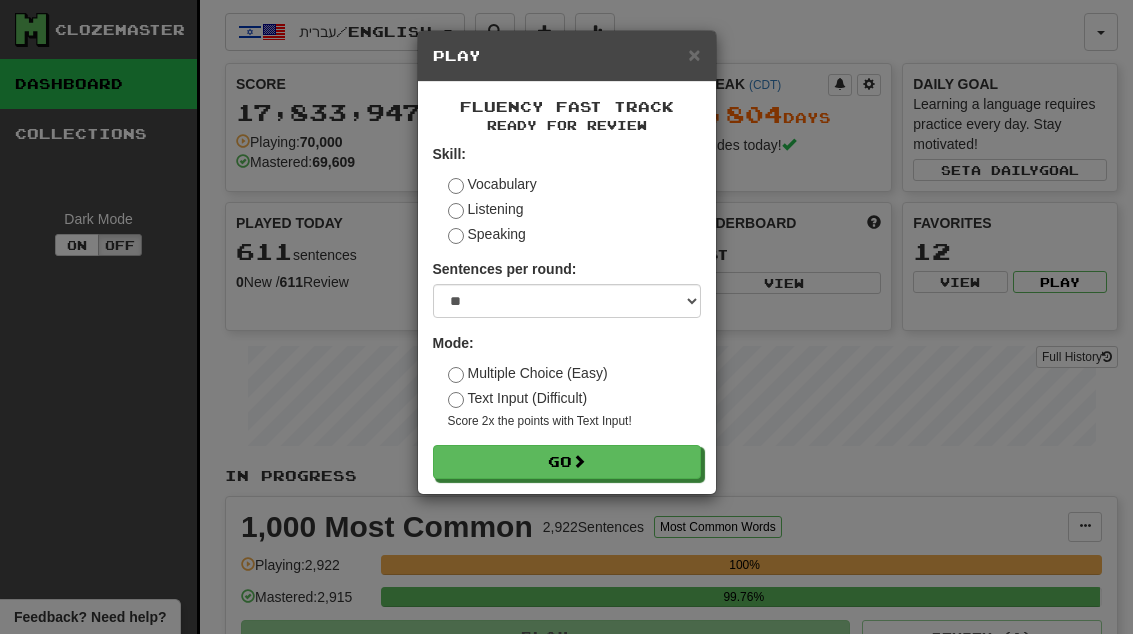 click on "Go" at bounding box center [567, 462] 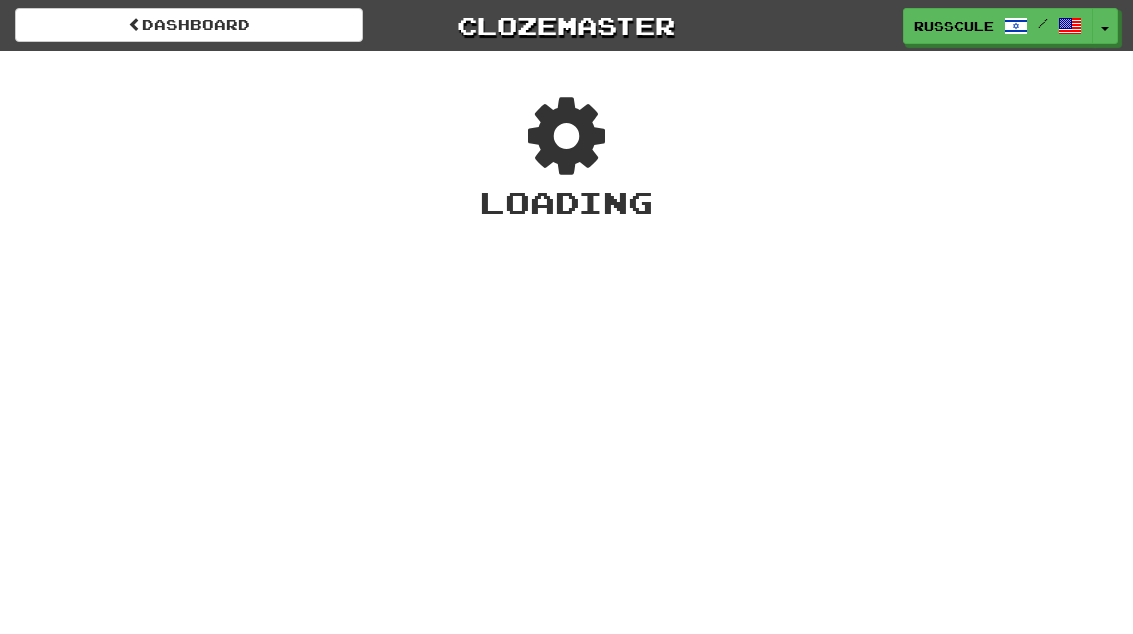 scroll, scrollTop: 0, scrollLeft: 0, axis: both 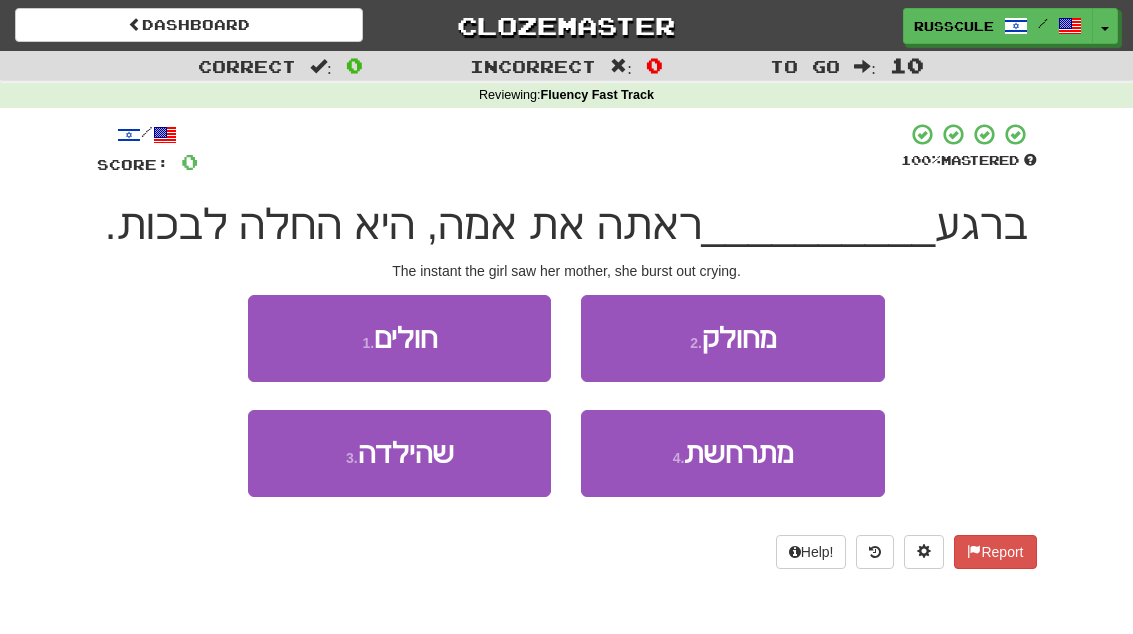 click on "3 .  שהילדה" at bounding box center [399, 453] 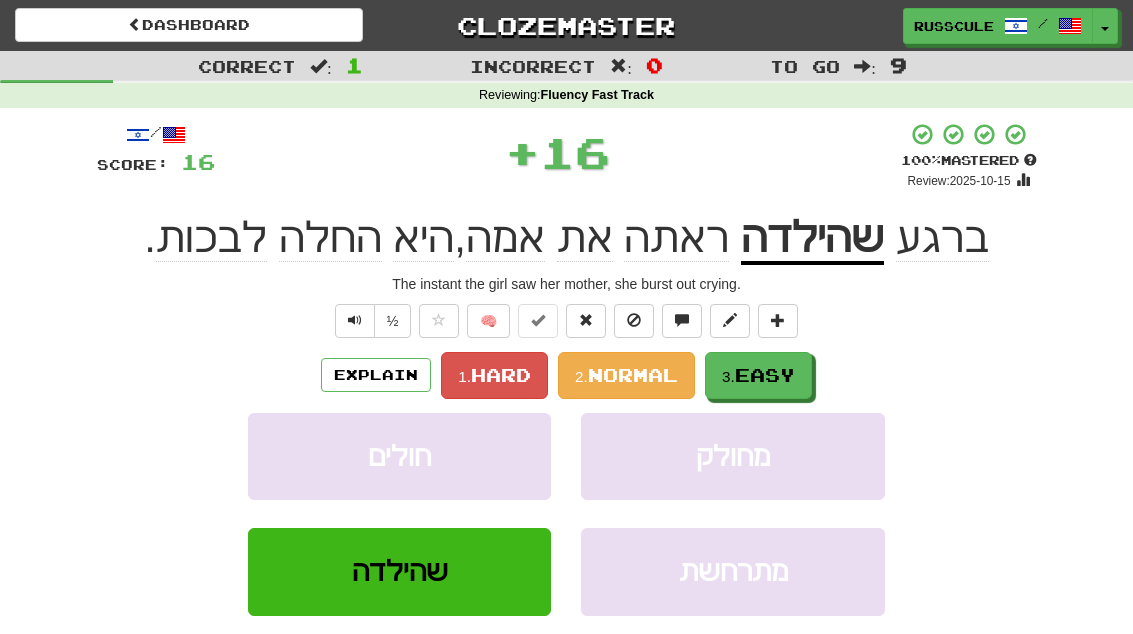 click on "3.  Easy" at bounding box center (758, 375) 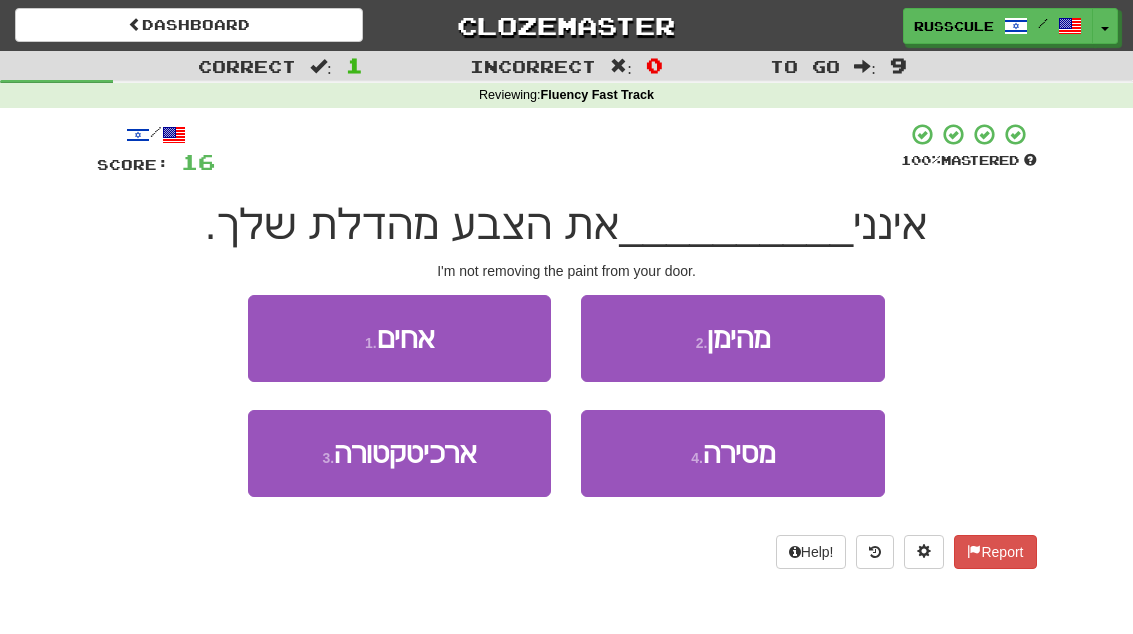 click on "מסירה" at bounding box center (739, 453) 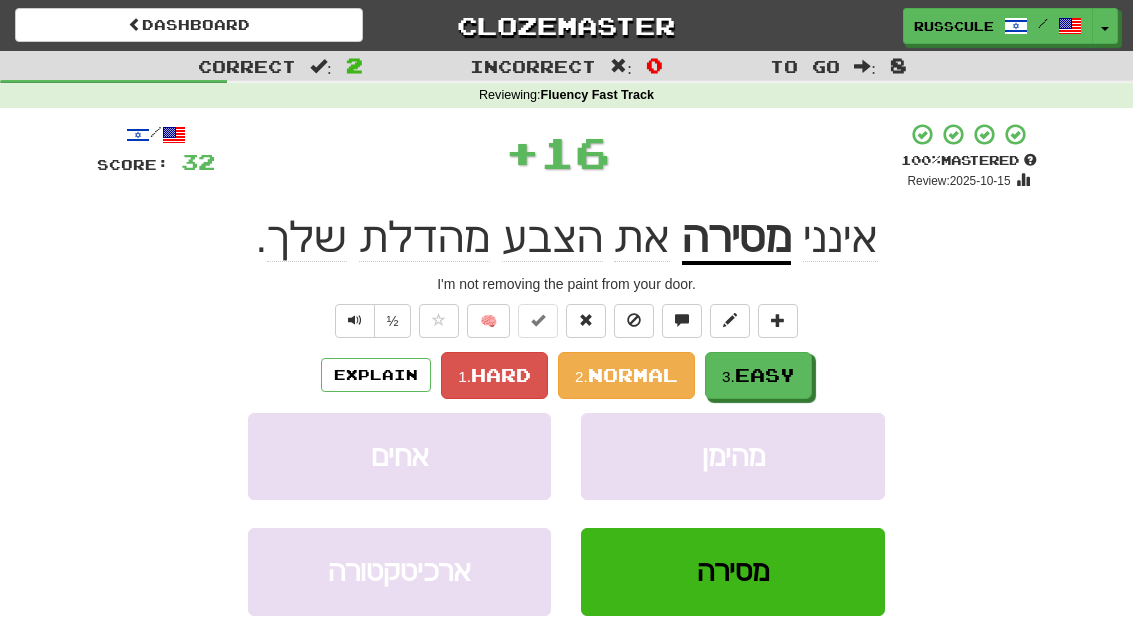 click on "Easy" at bounding box center (765, 375) 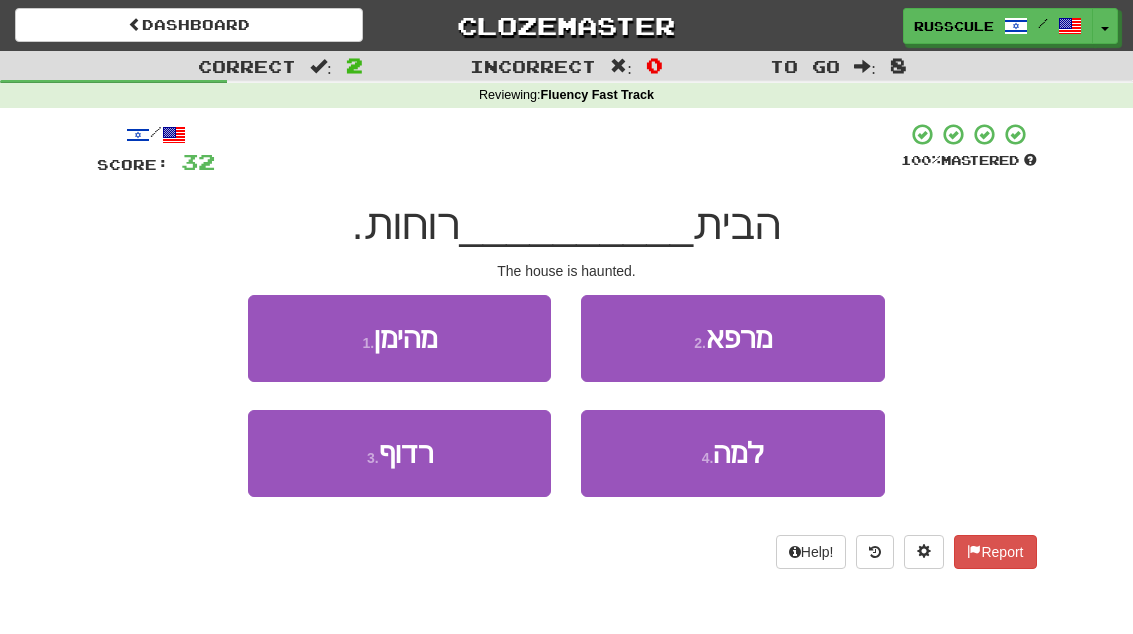 click on "3 .  רדוף" at bounding box center [399, 453] 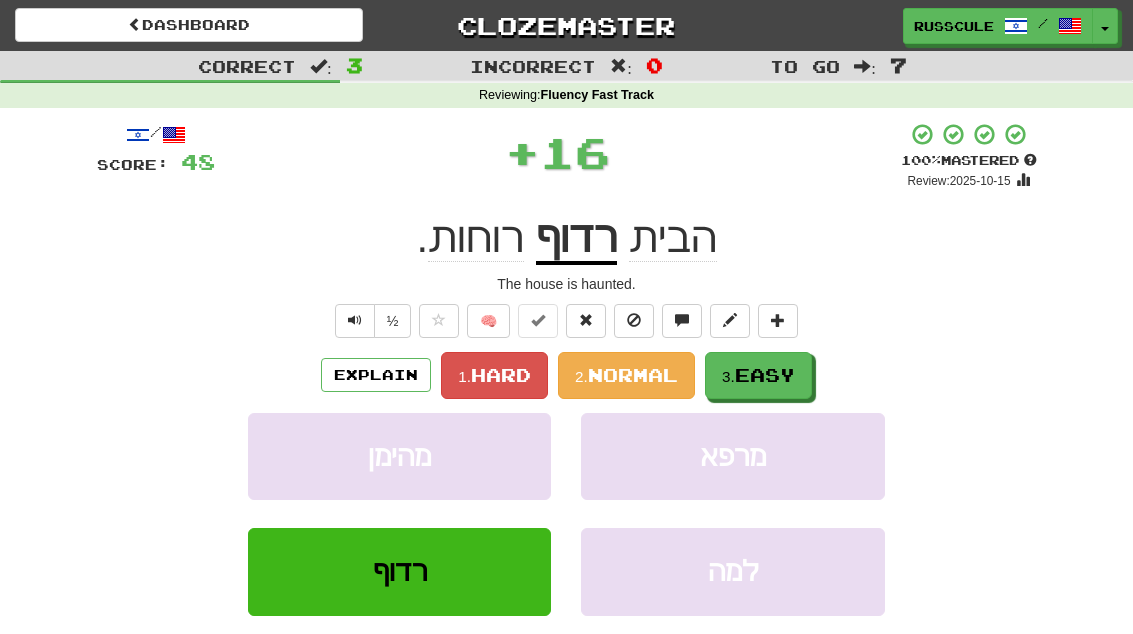 click on "Easy" at bounding box center [765, 375] 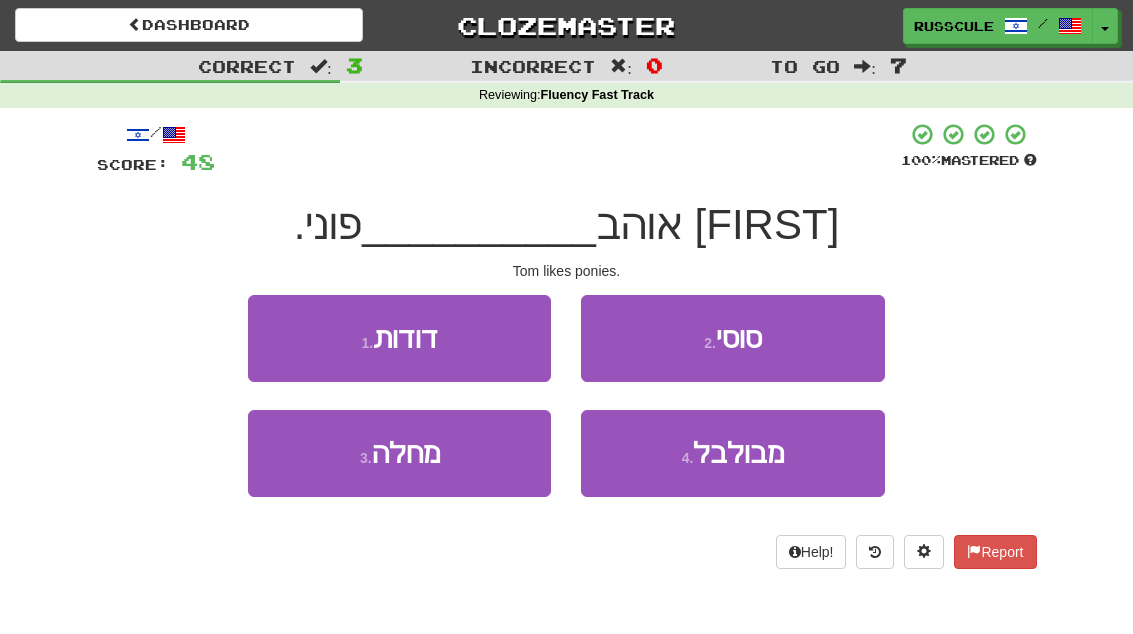 click on "2 .  סוסי" at bounding box center (732, 338) 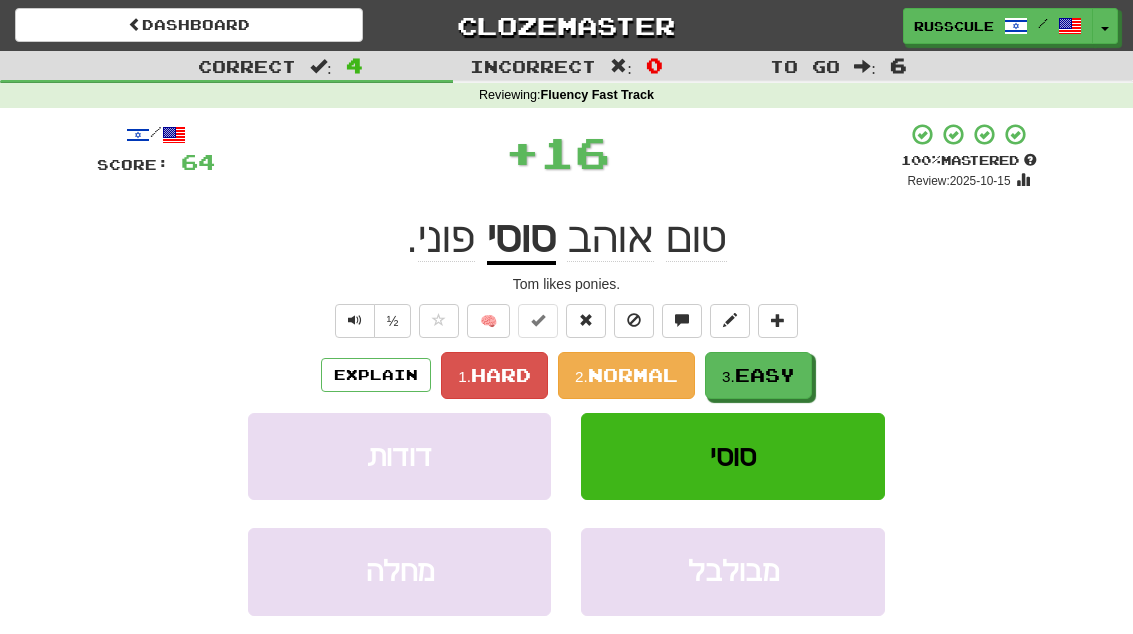 click on "Easy" at bounding box center (765, 375) 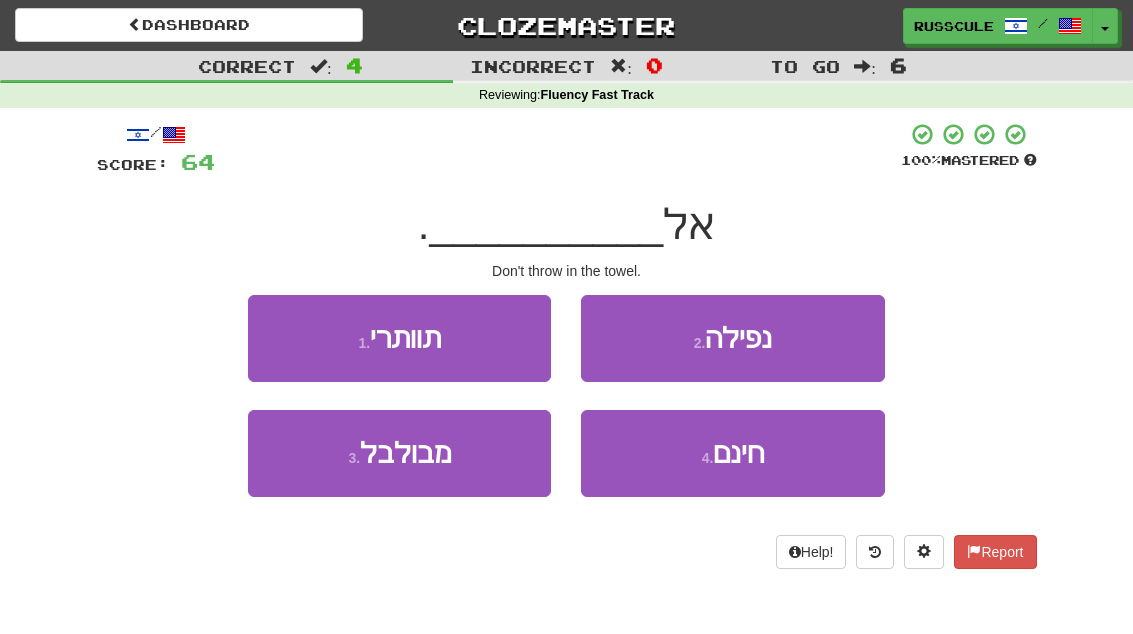 click on "1 .  תוותרי" at bounding box center (399, 338) 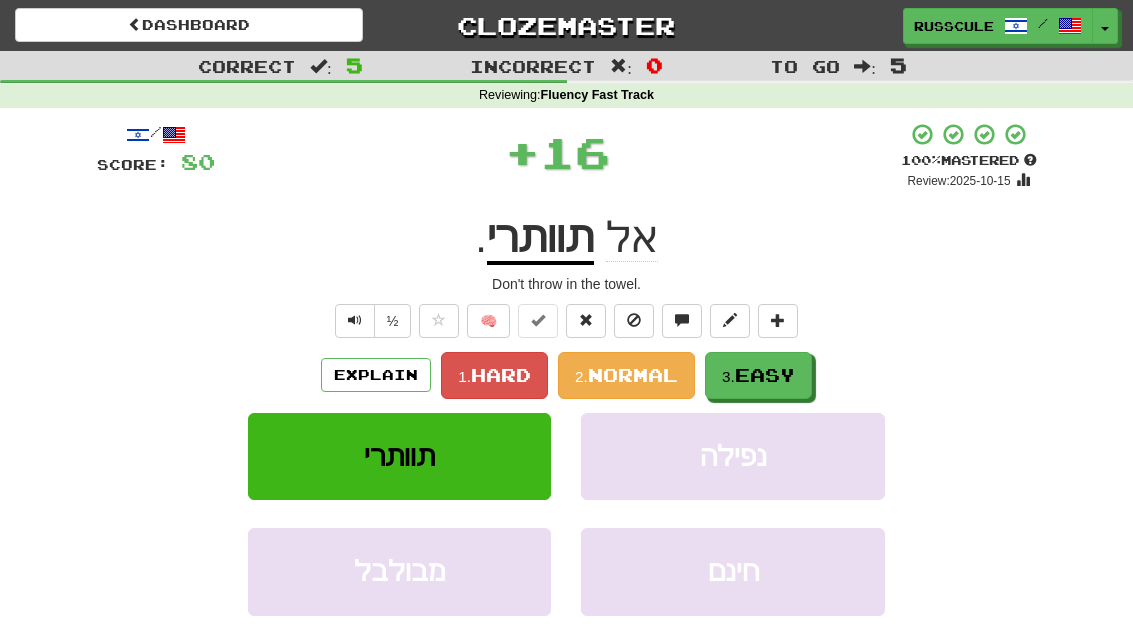click on "Easy" at bounding box center [765, 375] 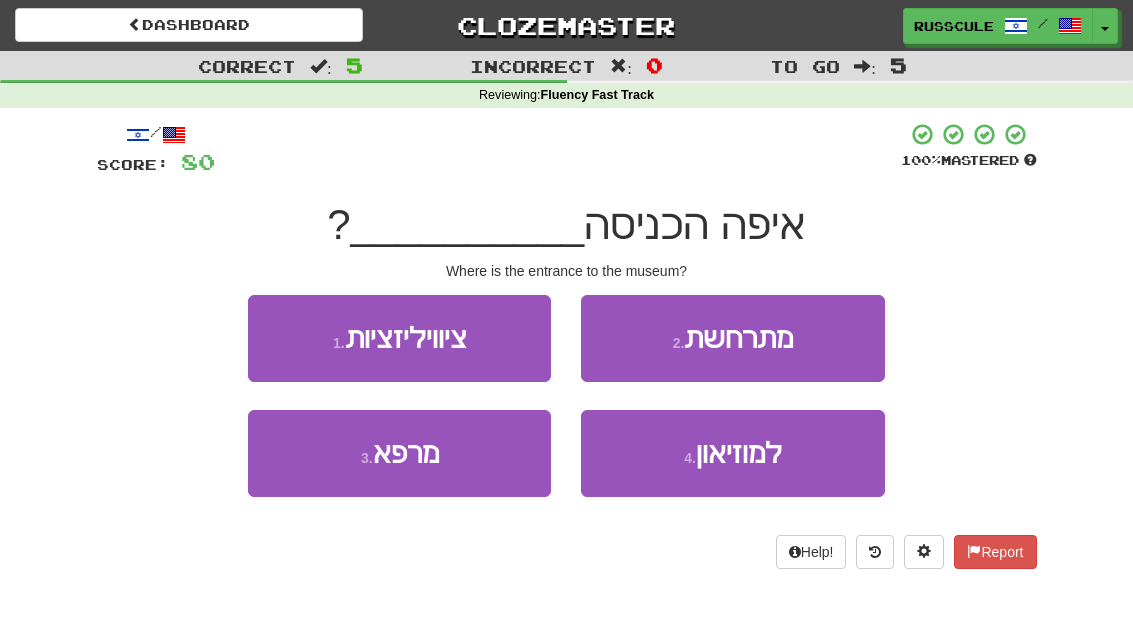 click on "למוזיאון" at bounding box center (739, 453) 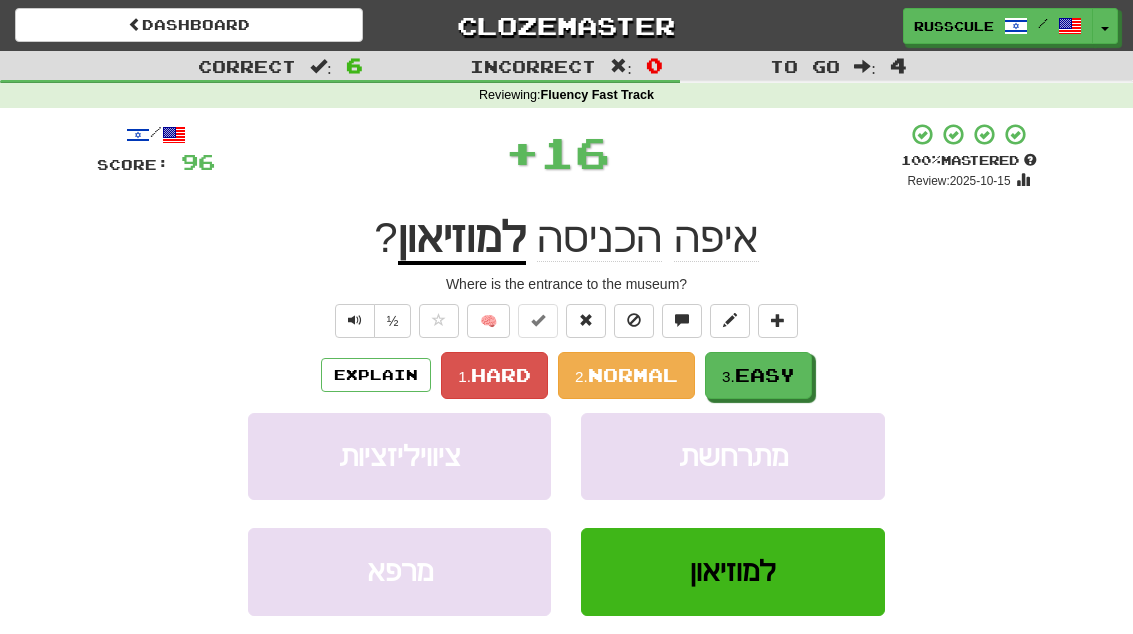 click on "3.  Easy" at bounding box center (758, 375) 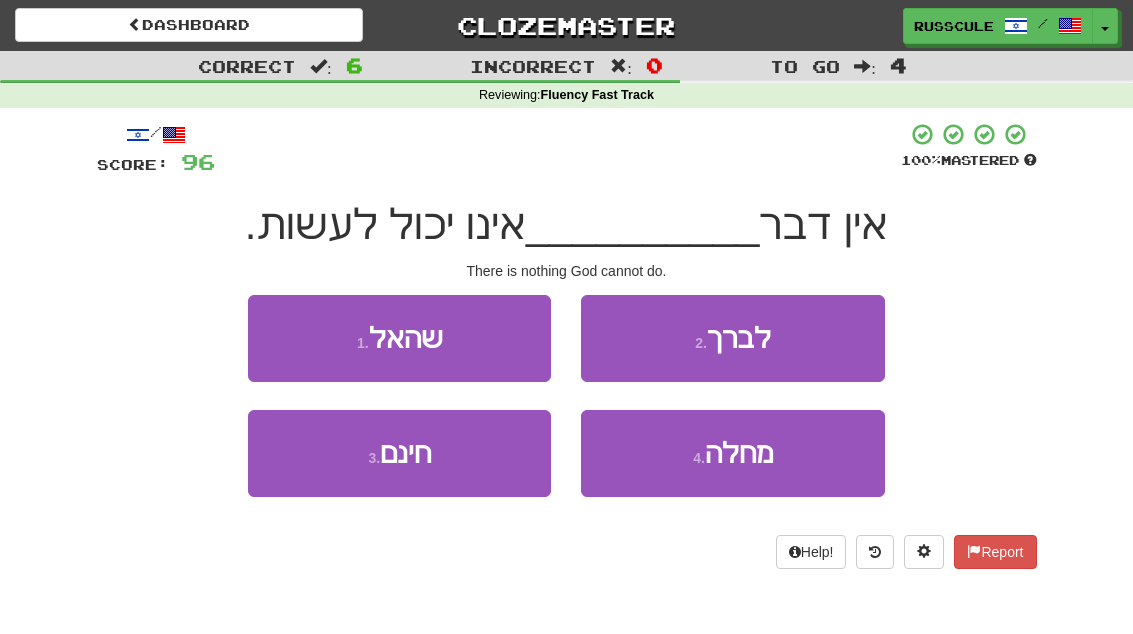 click on "1 .  שהאל" at bounding box center (399, 338) 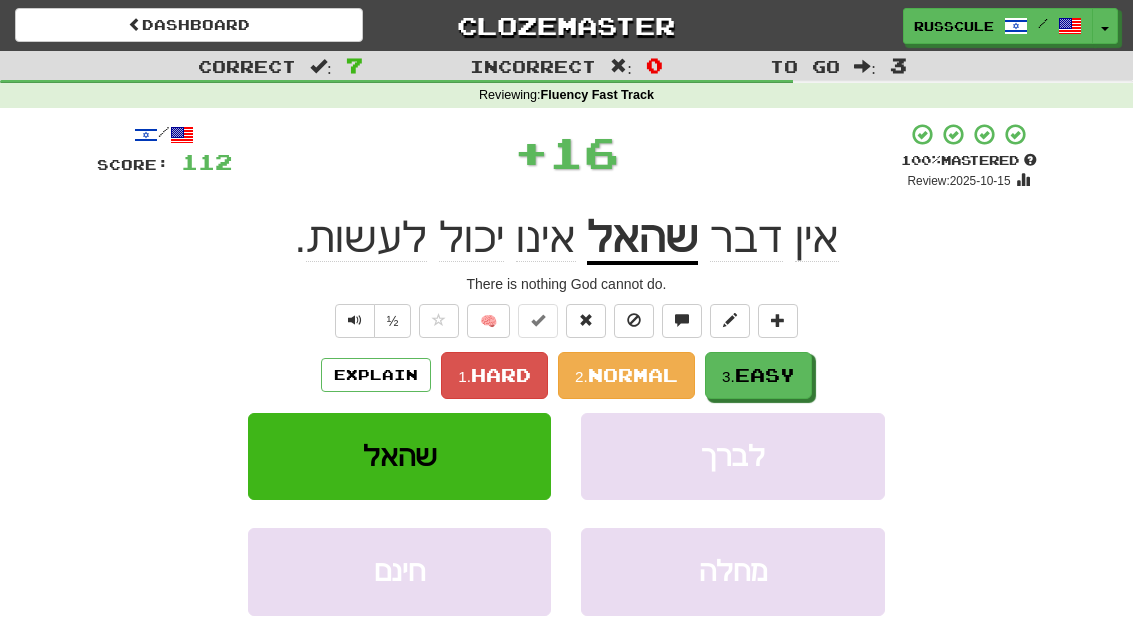 click on "Easy" at bounding box center (765, 375) 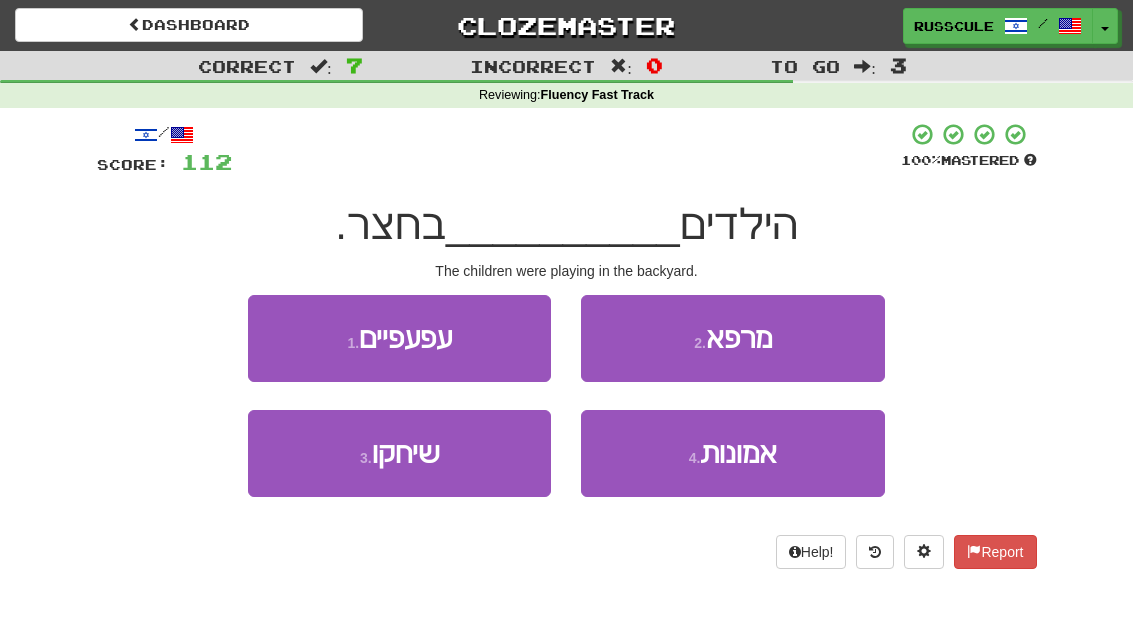 click on "3 .  שיחקו" at bounding box center (399, 453) 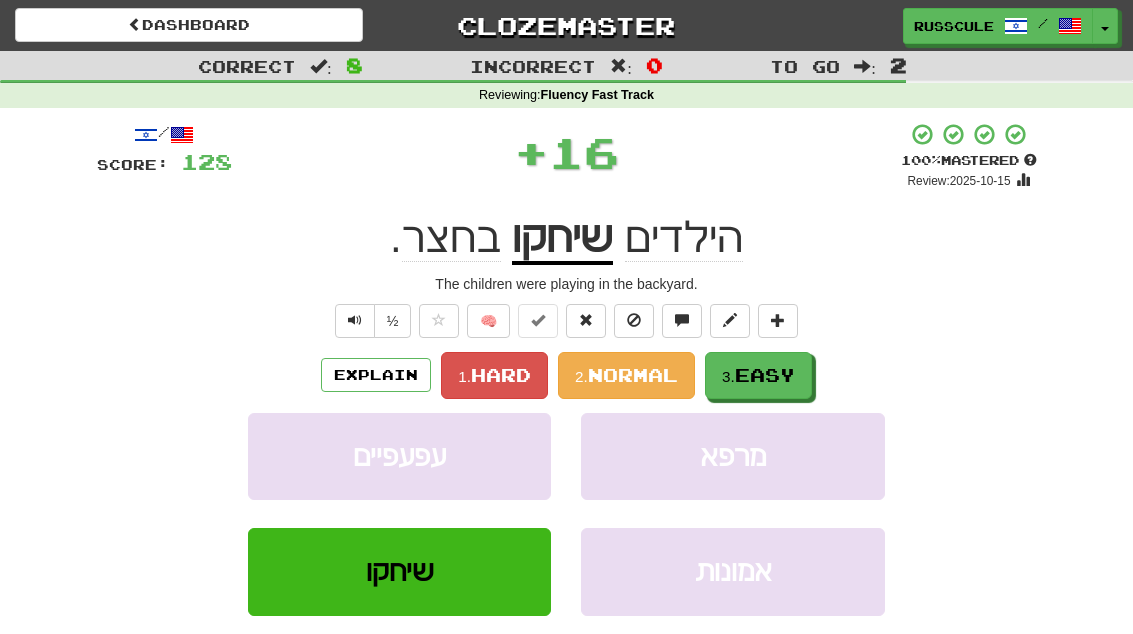 click on "Easy" at bounding box center [765, 375] 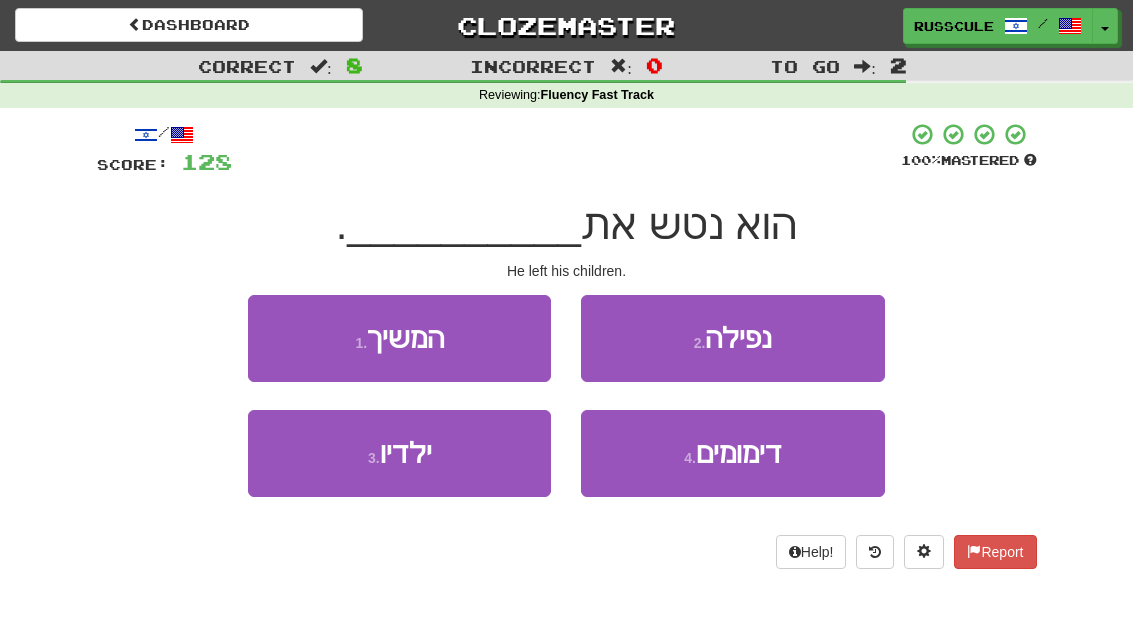 click on "3 .  ילדיו" at bounding box center [399, 453] 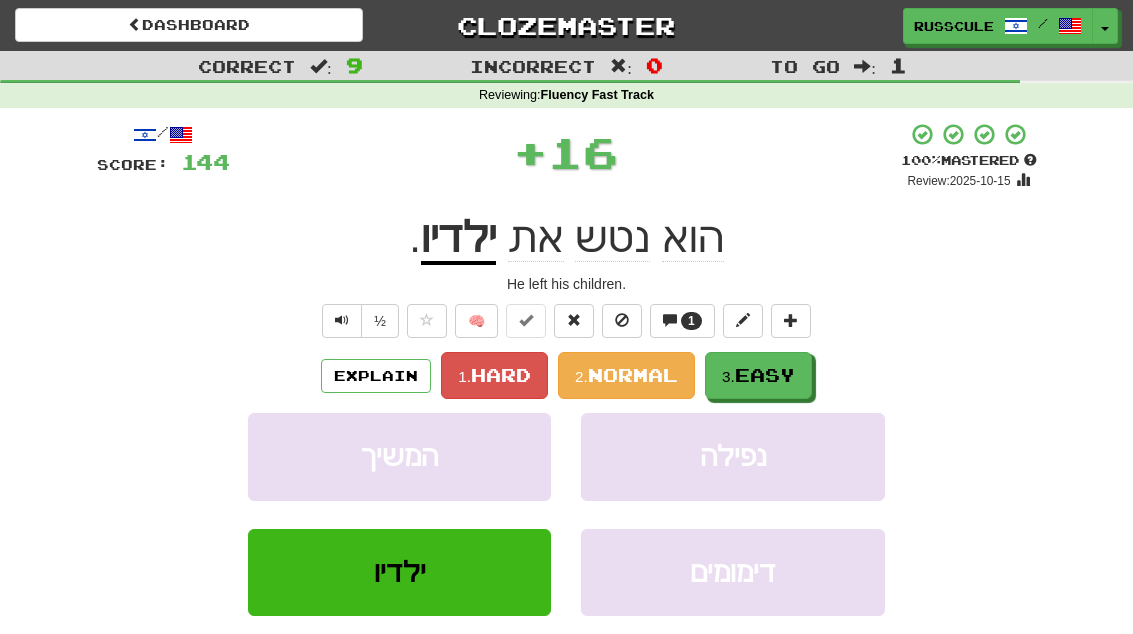 click on "Easy" at bounding box center (765, 375) 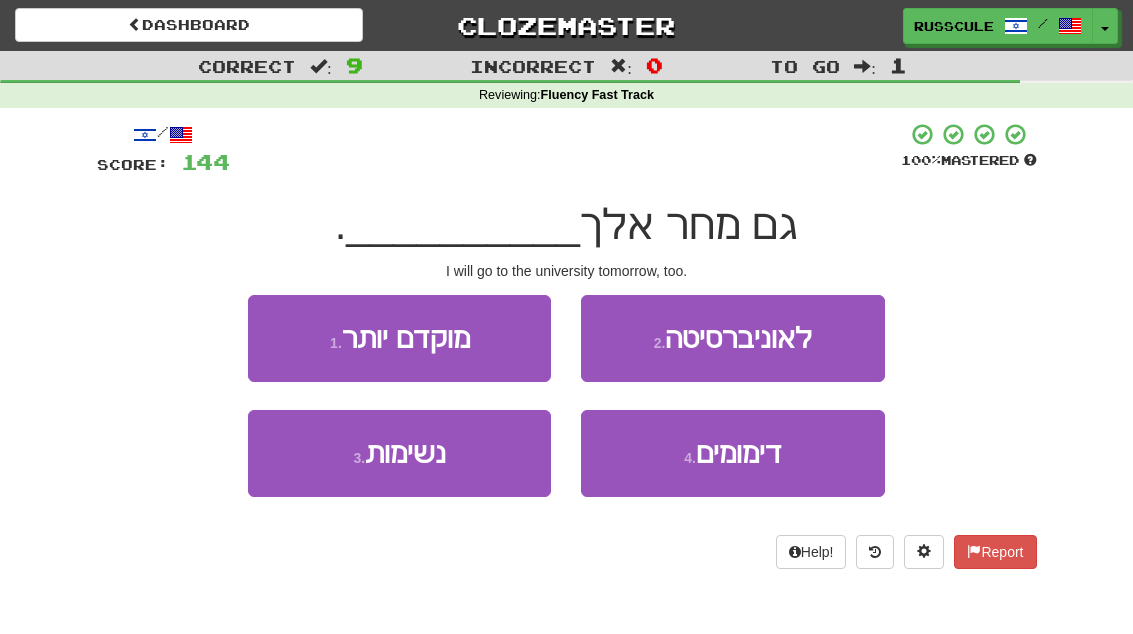 click on "2 .  לאוניברסיטה" at bounding box center [732, 338] 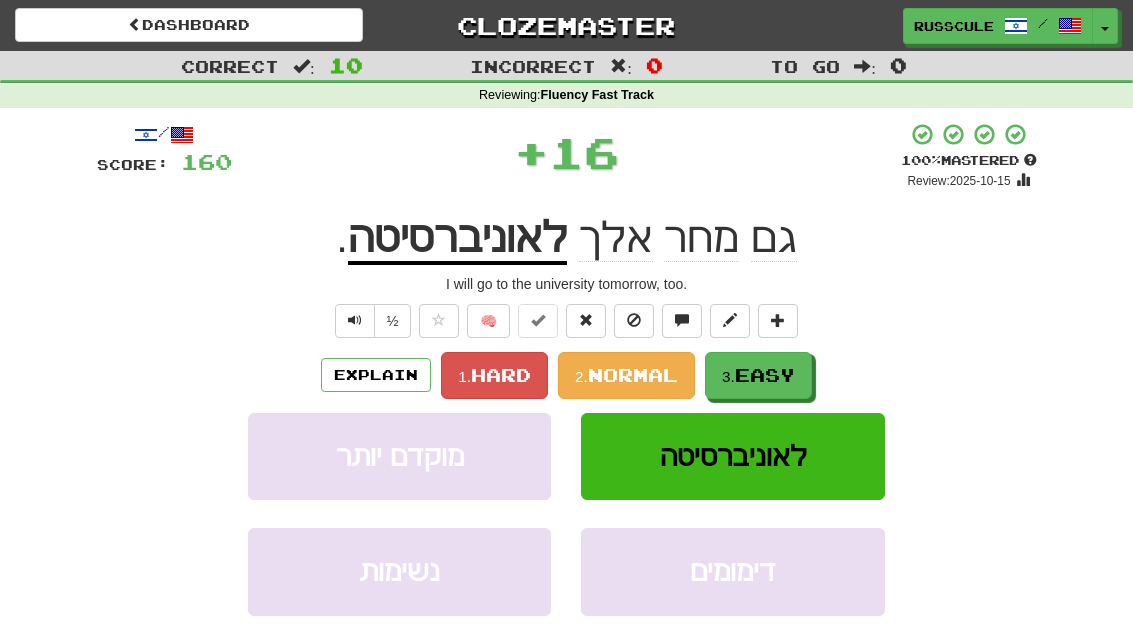 click on "3.  Easy" at bounding box center [758, 375] 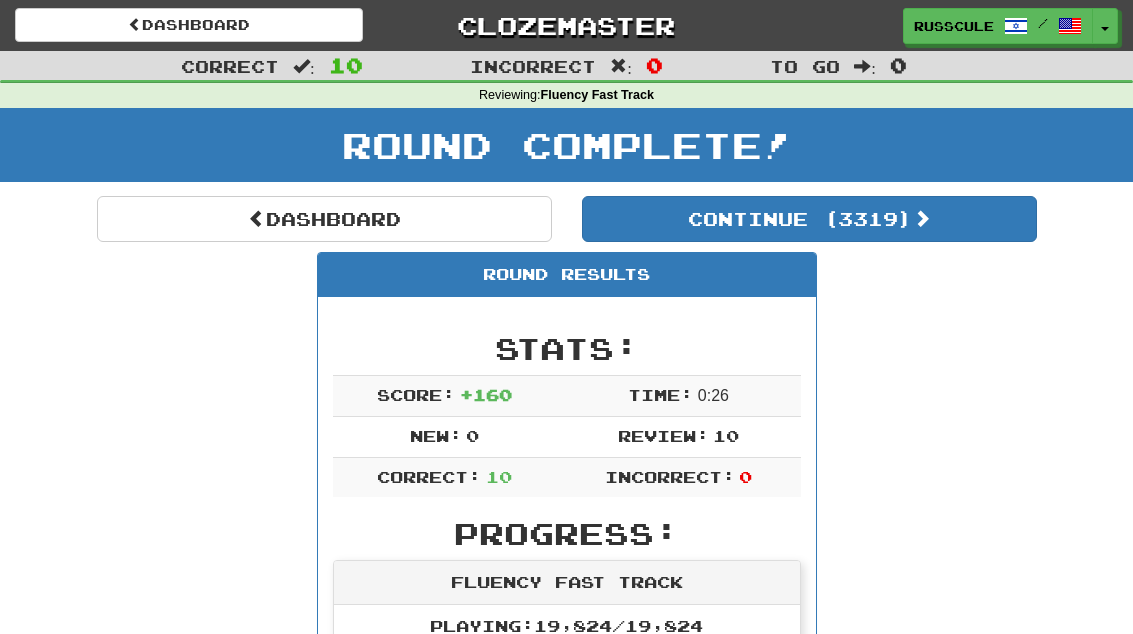 click on "Continue ( 3319 )" at bounding box center [809, 219] 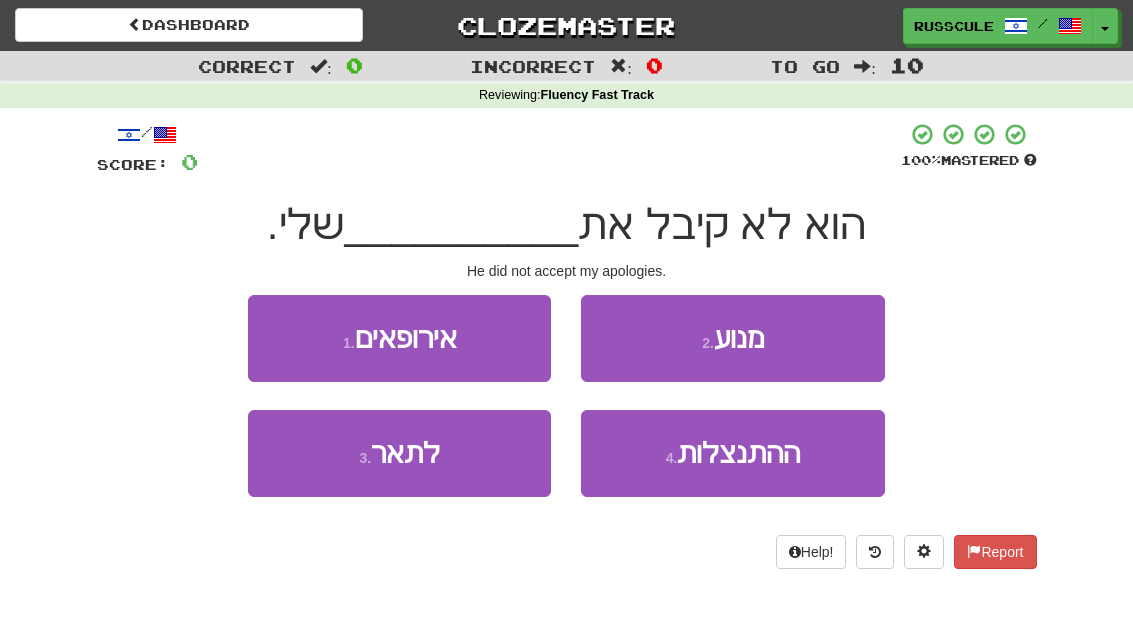 click on "4 .  ההתנצלות" at bounding box center [732, 453] 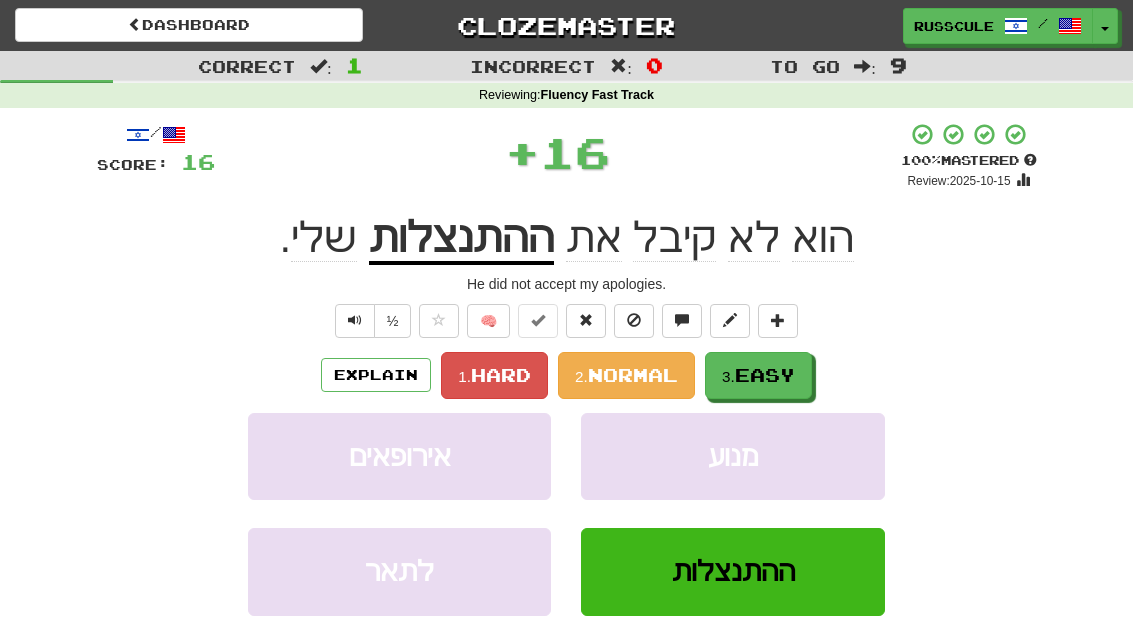click on "Easy" at bounding box center (765, 375) 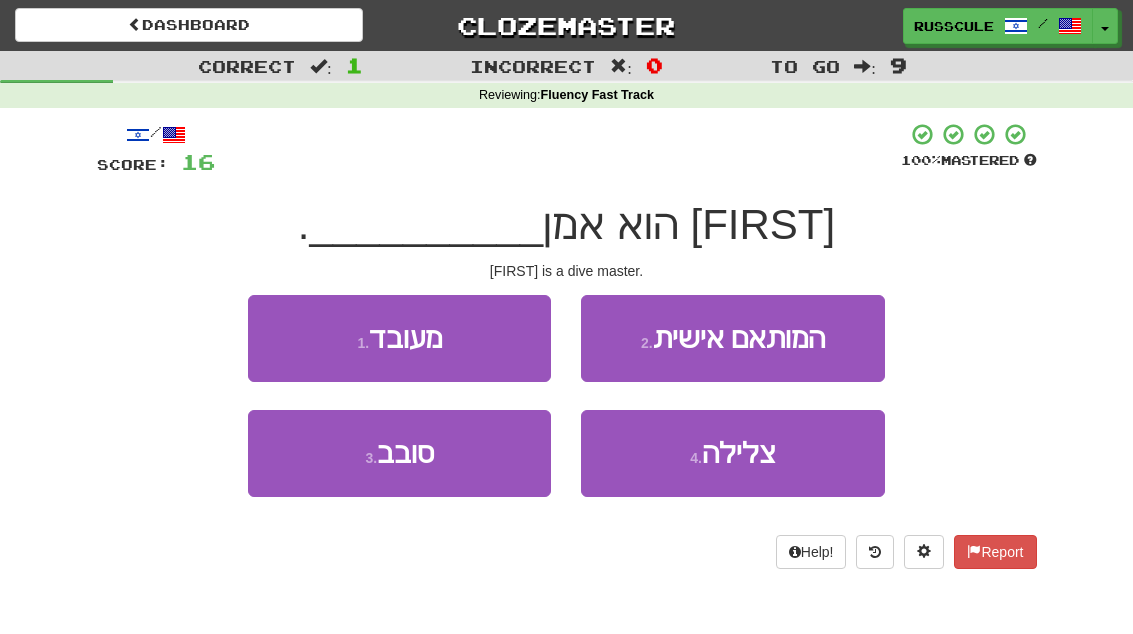click on "צלילה" at bounding box center (739, 453) 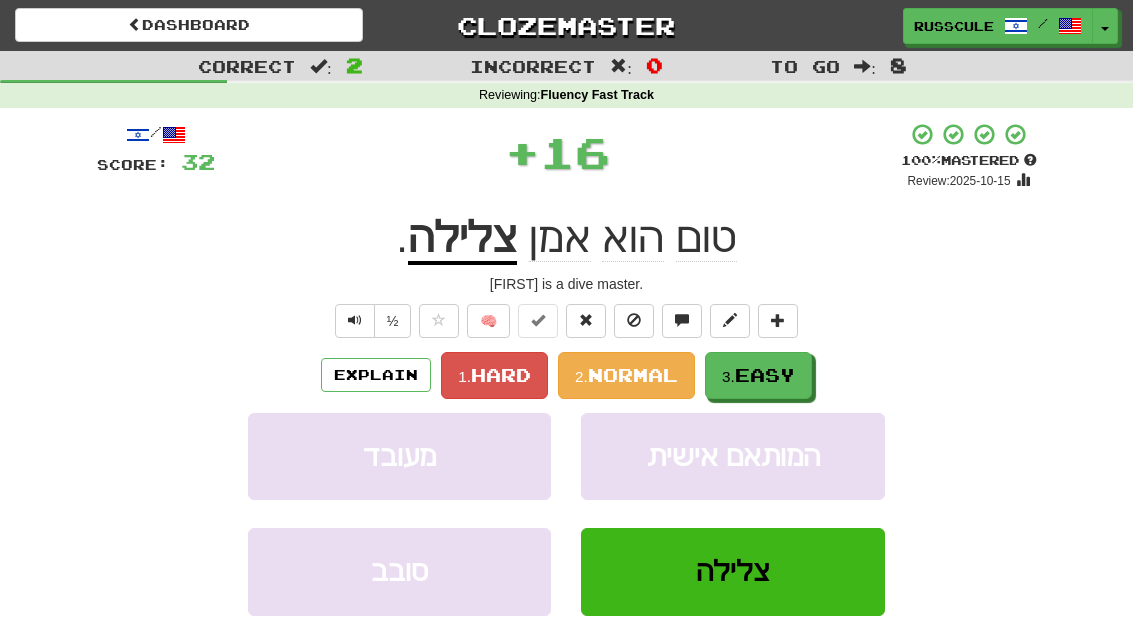 click on "3.  Easy" at bounding box center (758, 375) 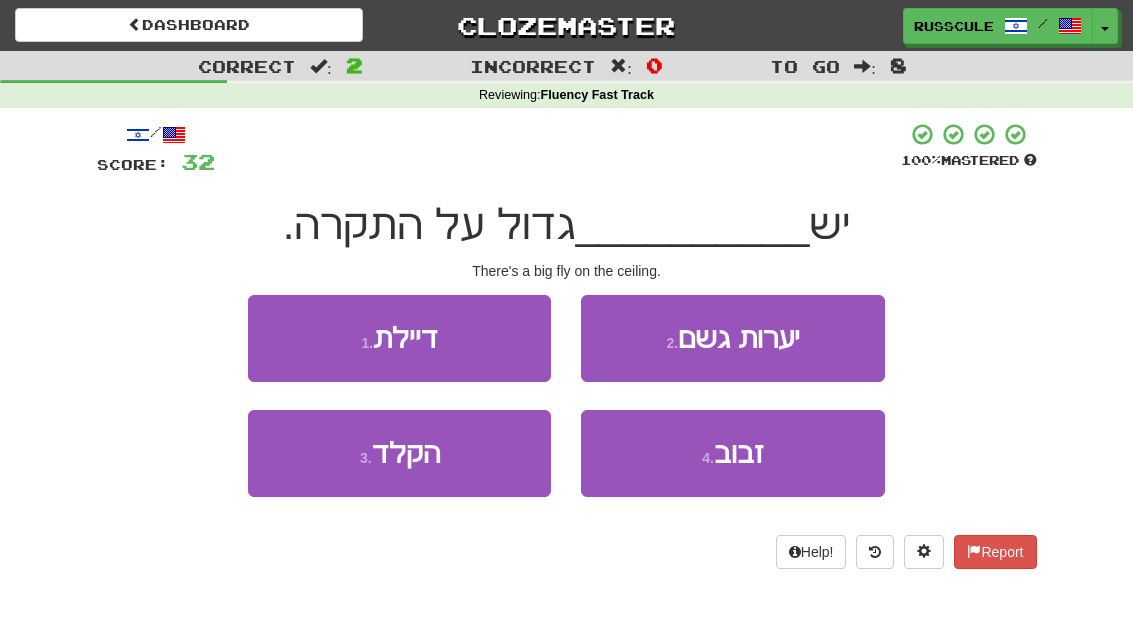 click on "זבוב" at bounding box center [739, 453] 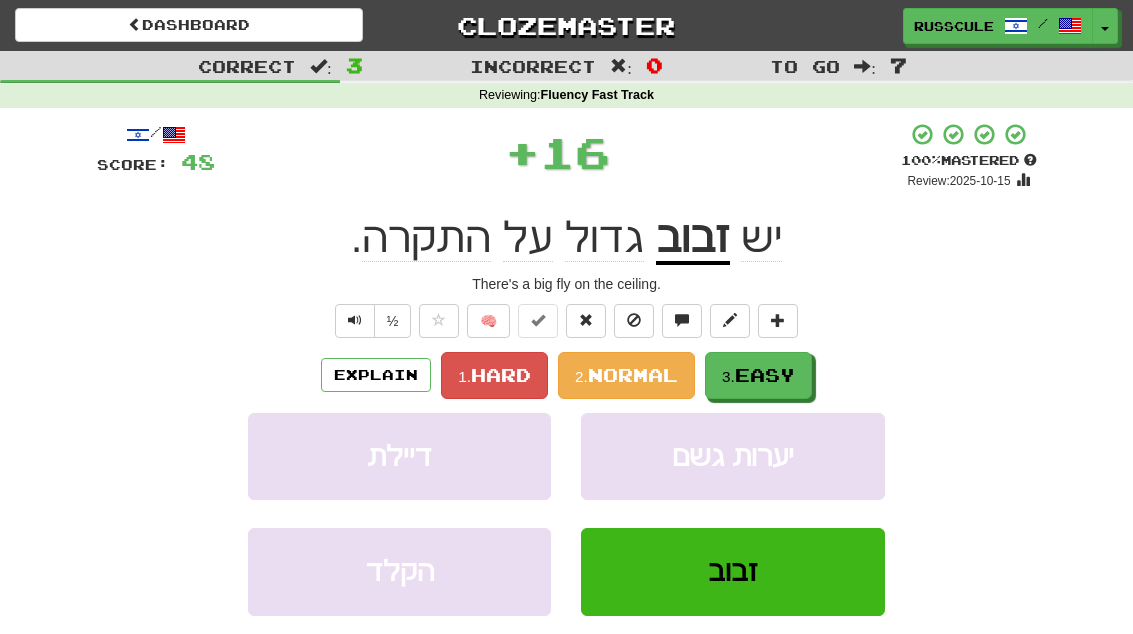 click on "3.  Easy" at bounding box center (758, 375) 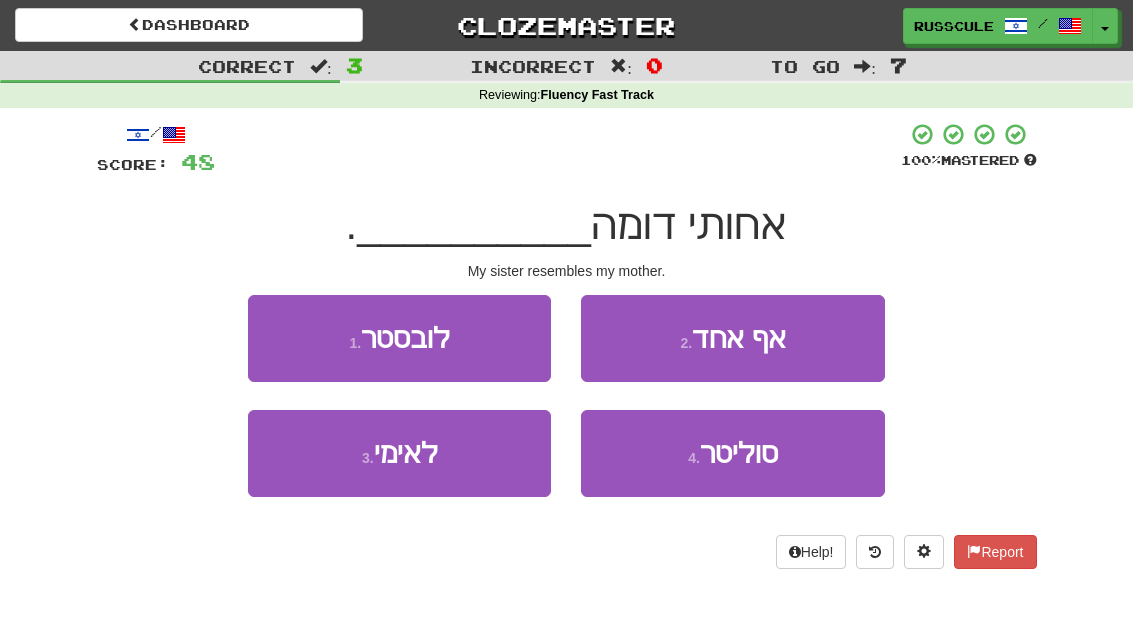 click on "3 .  לאימי" at bounding box center (399, 453) 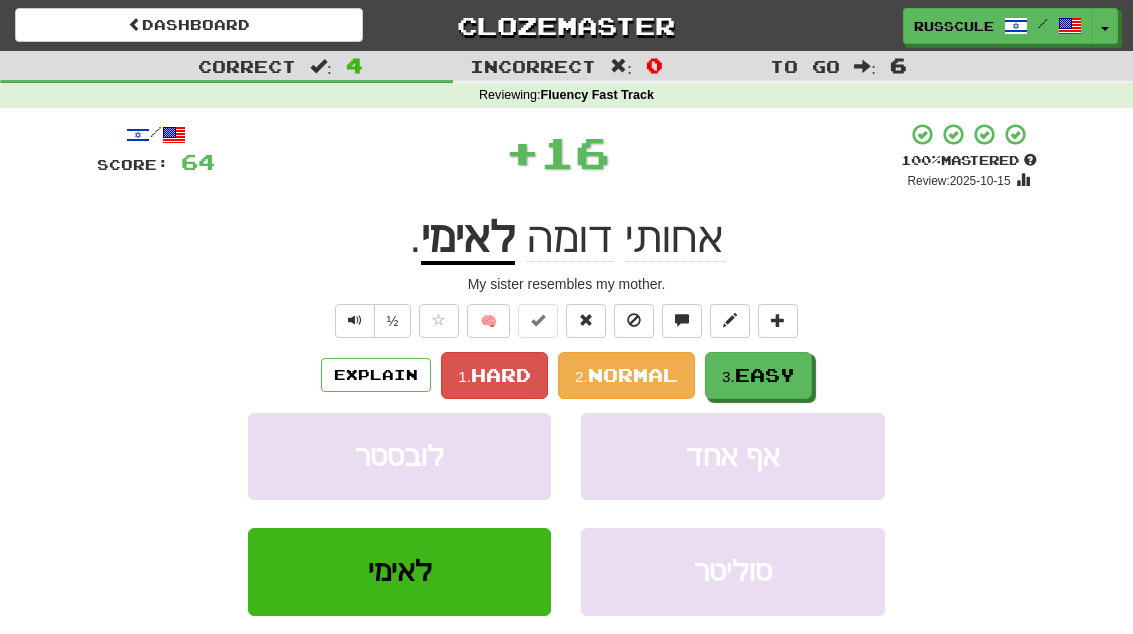 click on "Easy" at bounding box center (765, 375) 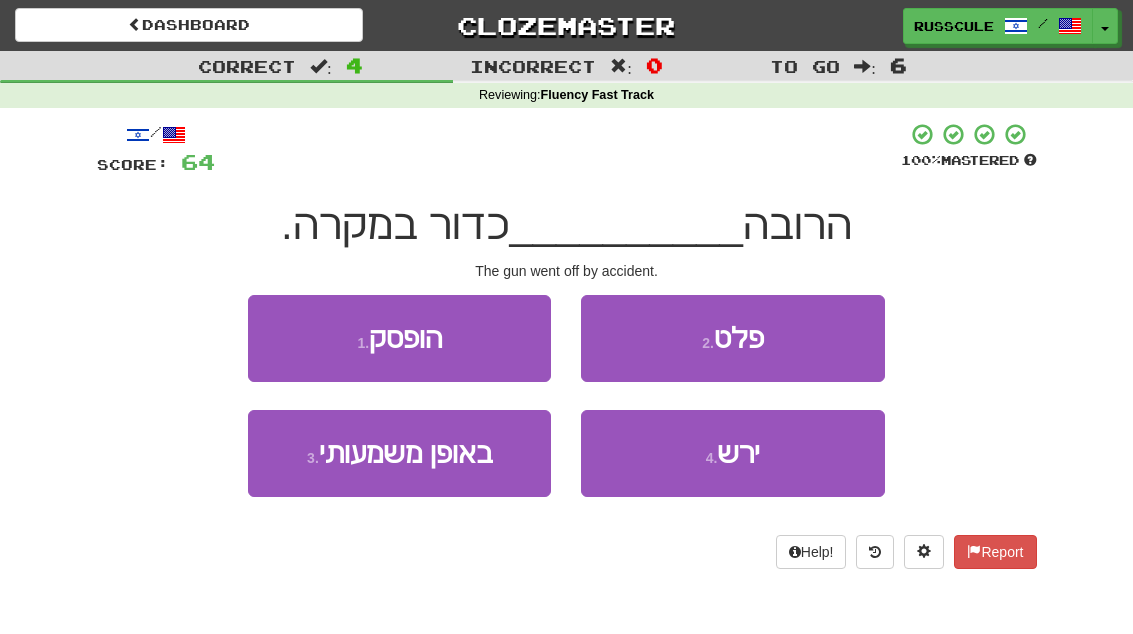 click on "2 .  פלט" at bounding box center [732, 338] 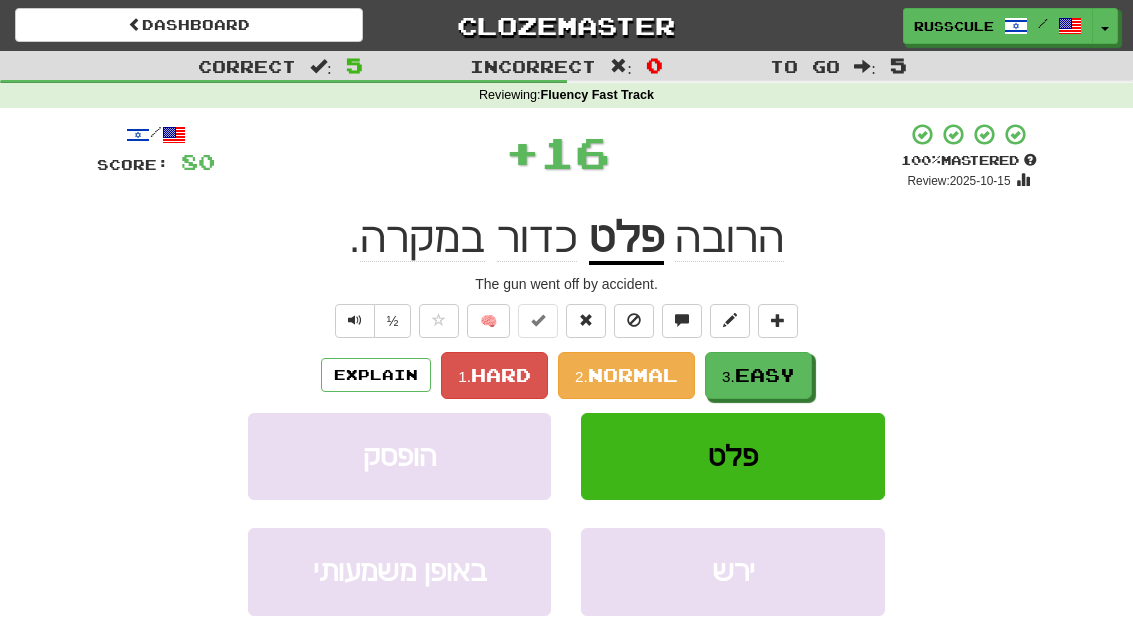 click on "Easy" at bounding box center (765, 375) 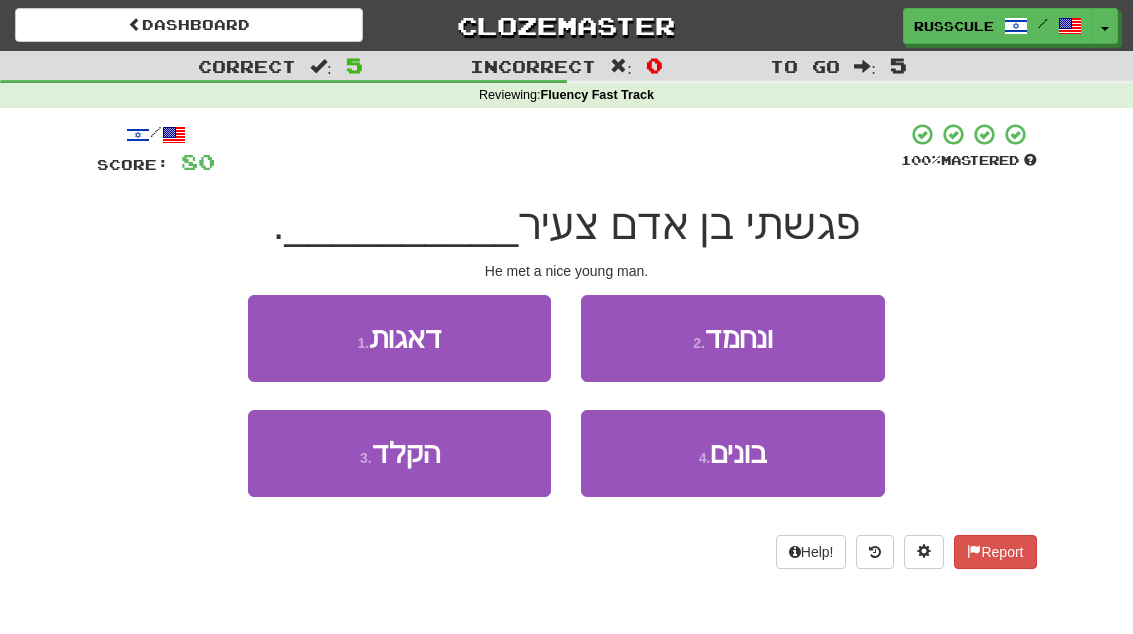 click on "2 .  ונחמד" at bounding box center [732, 338] 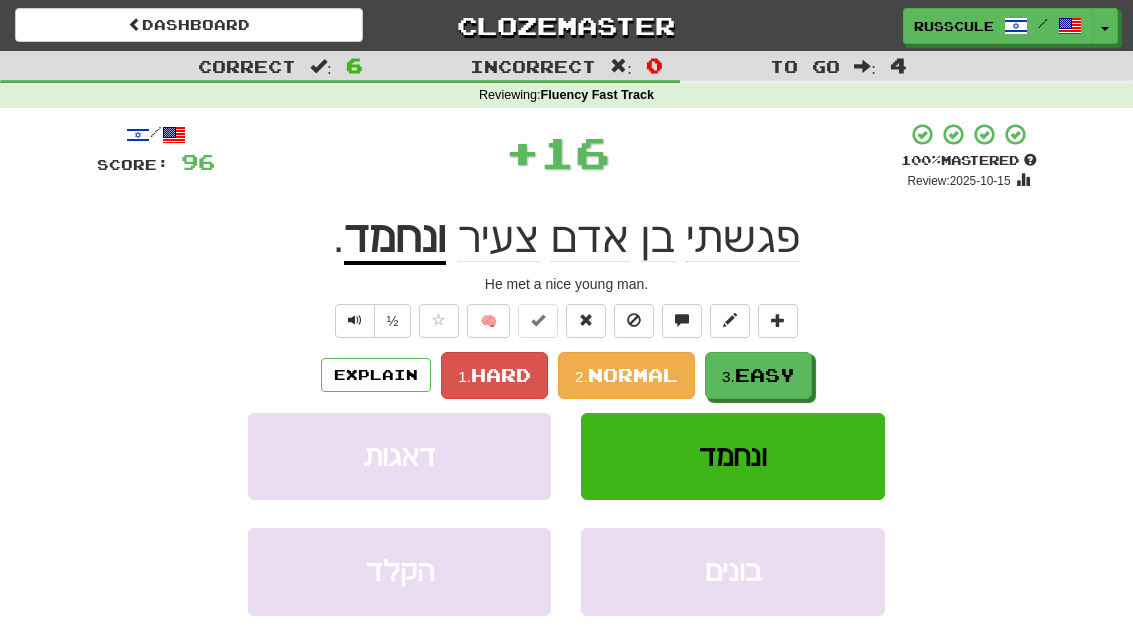click on "3.  Easy" at bounding box center [758, 375] 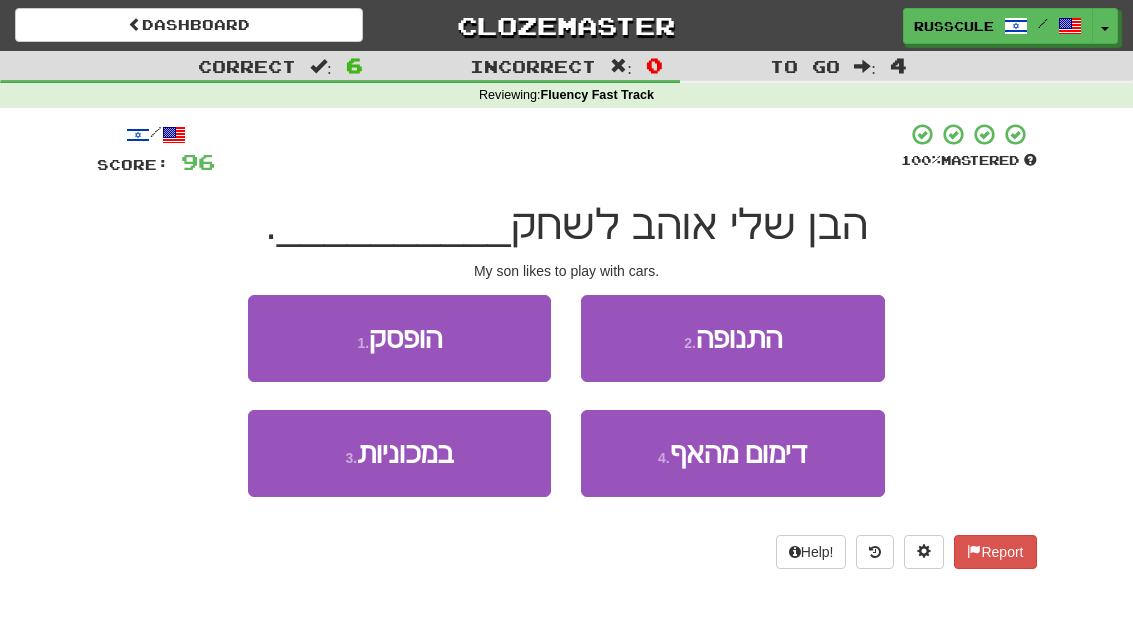 click on "3 .  במכוניות" at bounding box center (399, 453) 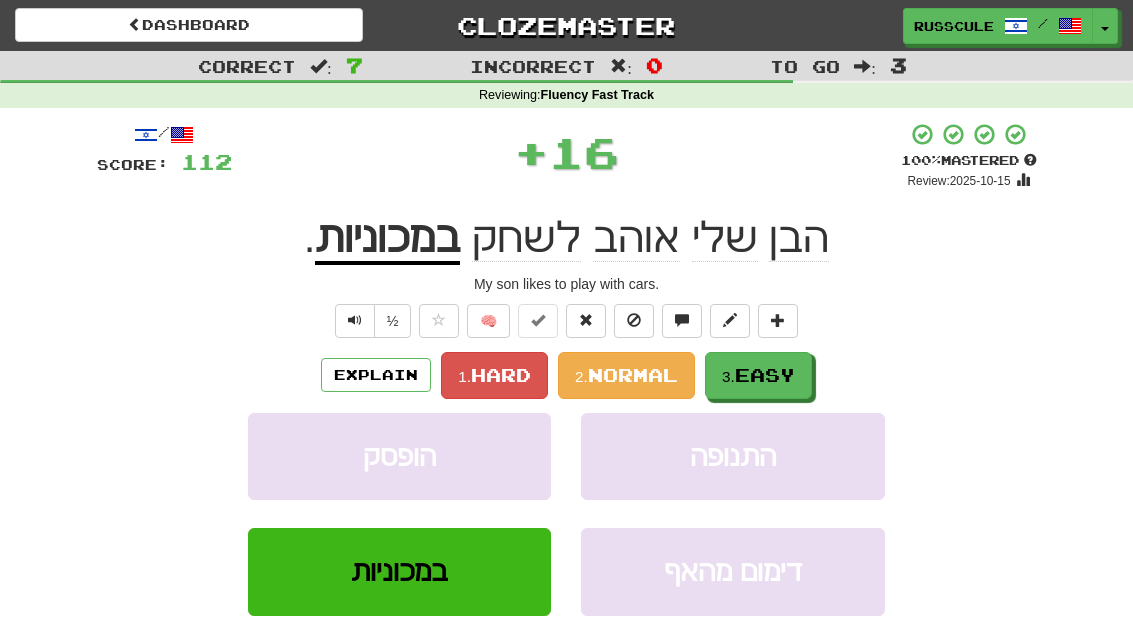 click on "3.  Easy" at bounding box center (758, 375) 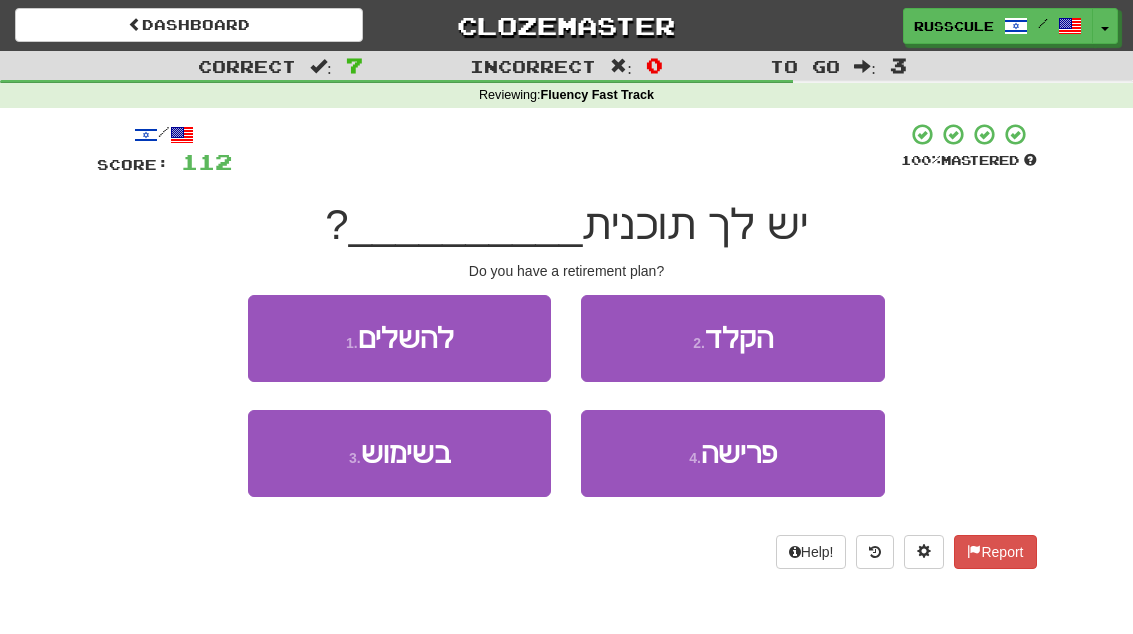 click on "פרישה" at bounding box center [739, 453] 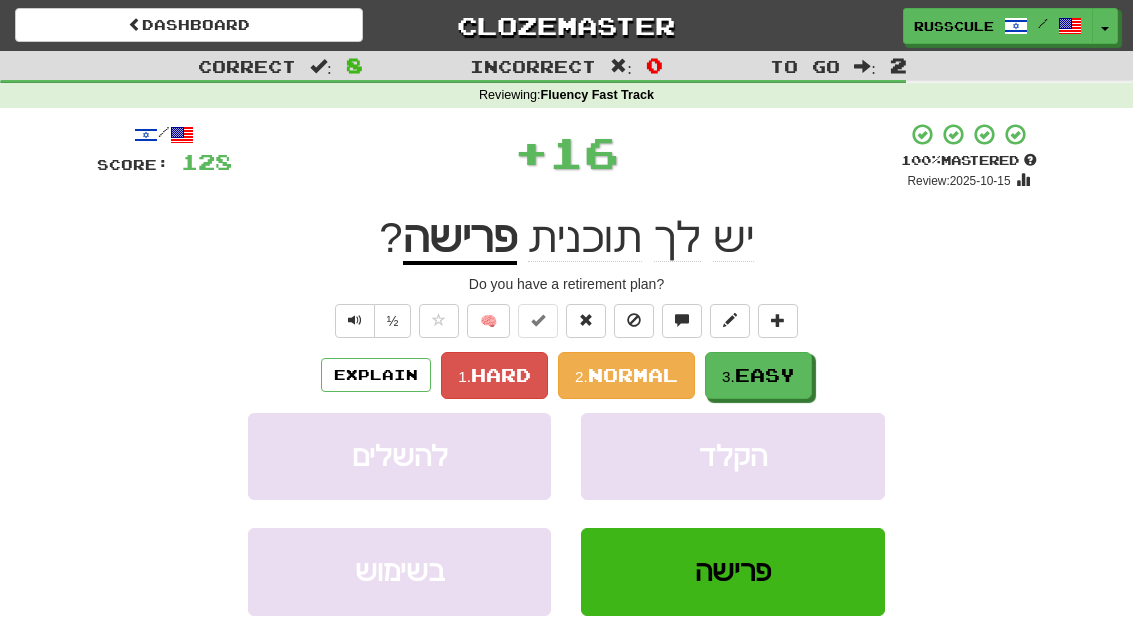 click on "3.  Easy" at bounding box center [758, 375] 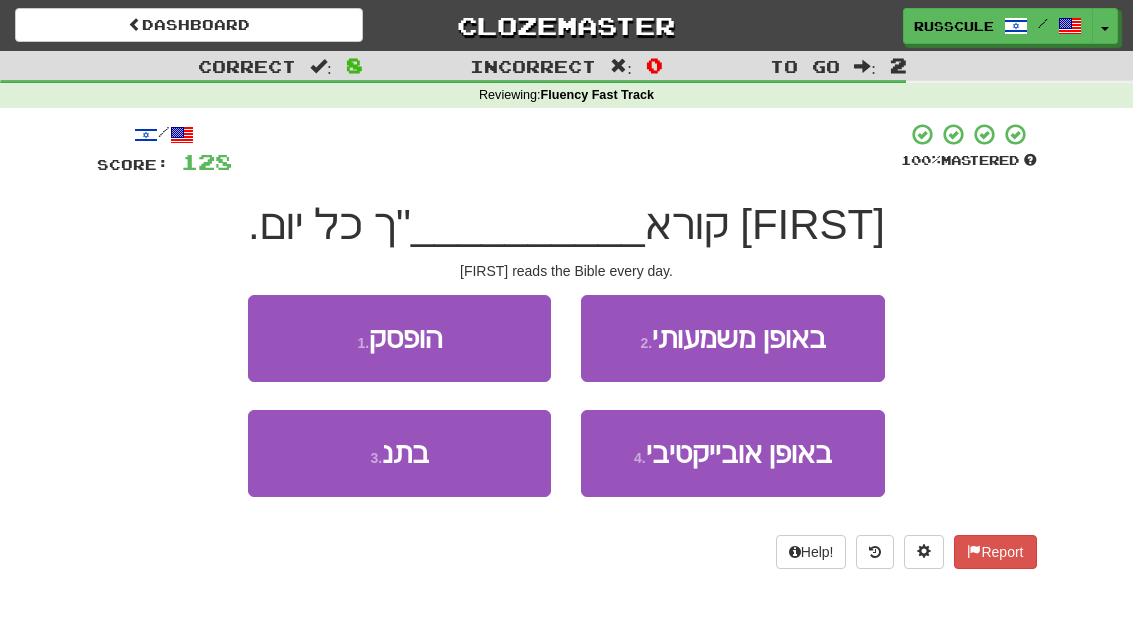 click on "3 .  בתנ" at bounding box center [399, 453] 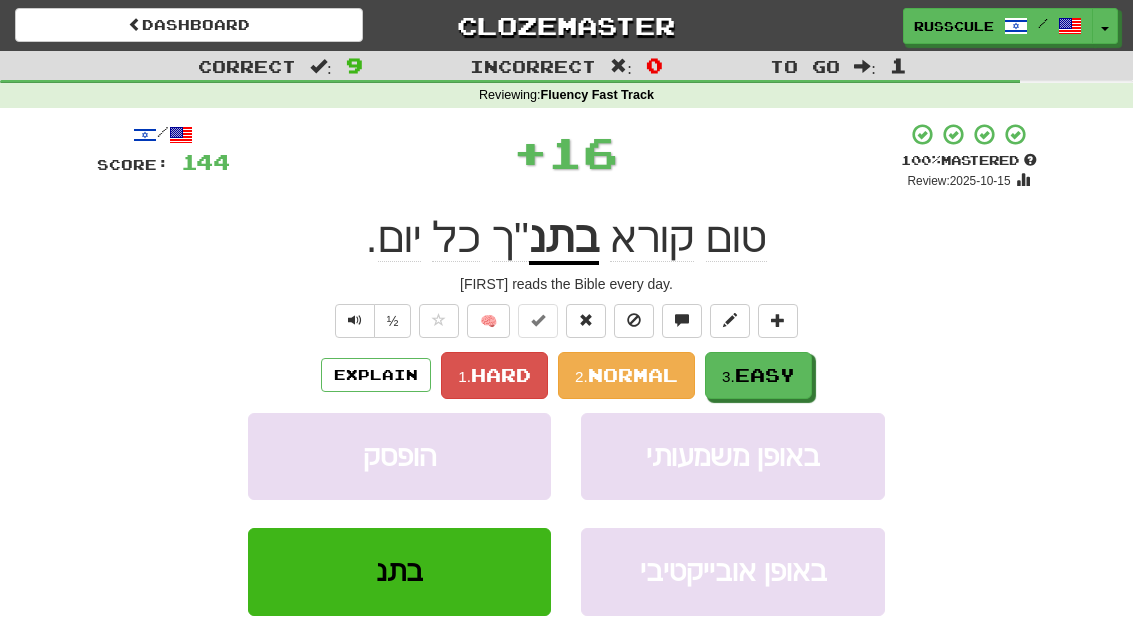 click on "3.  Easy" at bounding box center (758, 375) 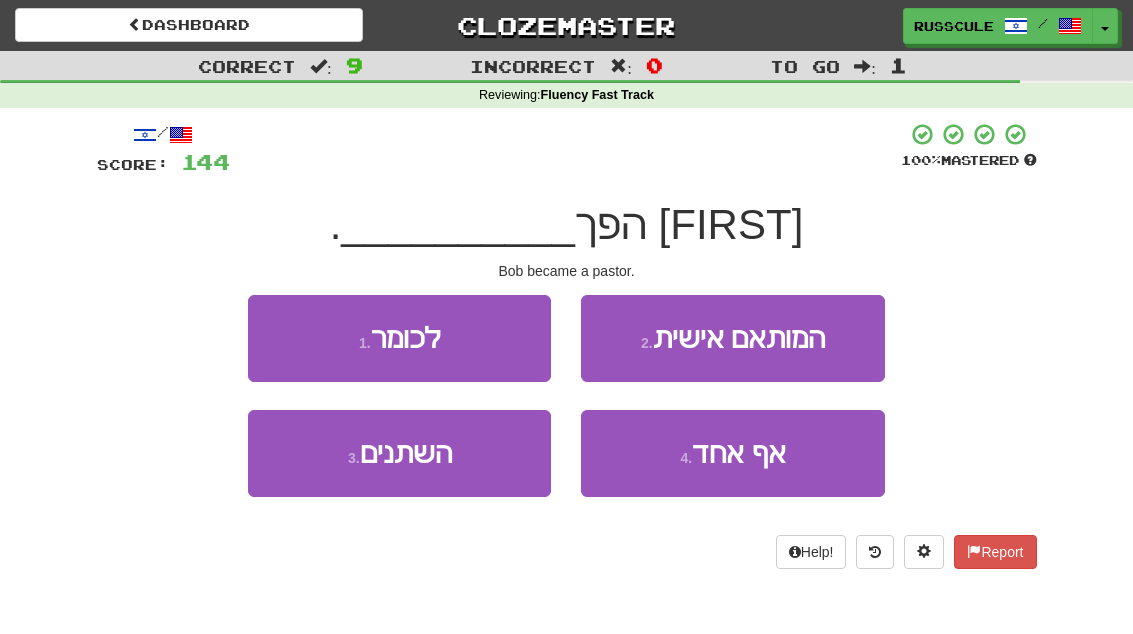 click on "1 .  לכומר" at bounding box center (399, 338) 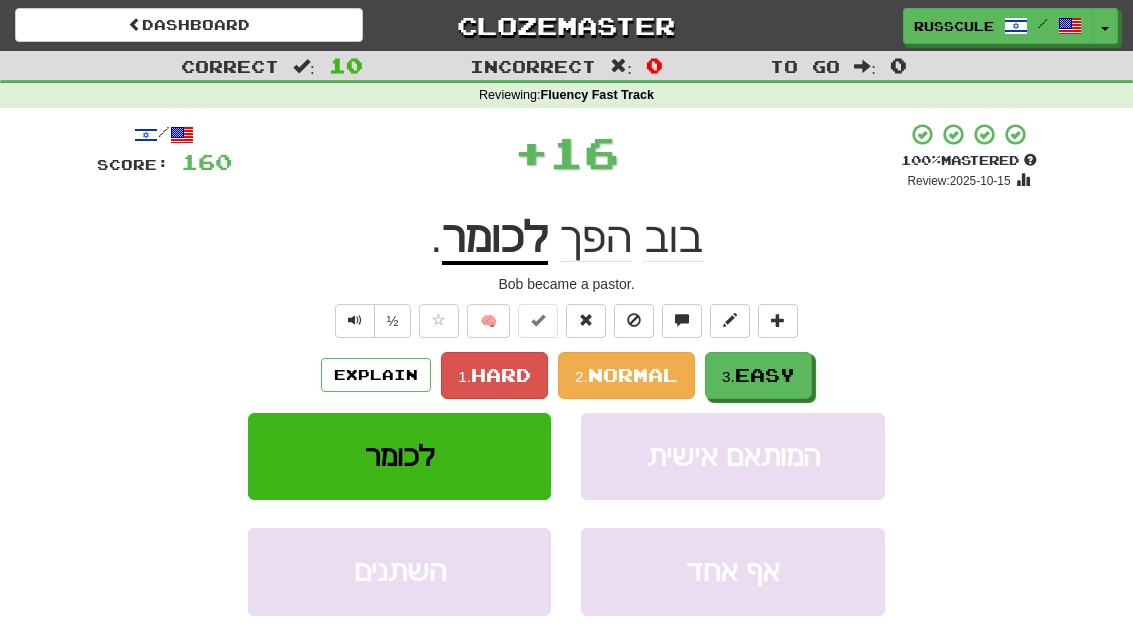 click on "Easy" at bounding box center [765, 375] 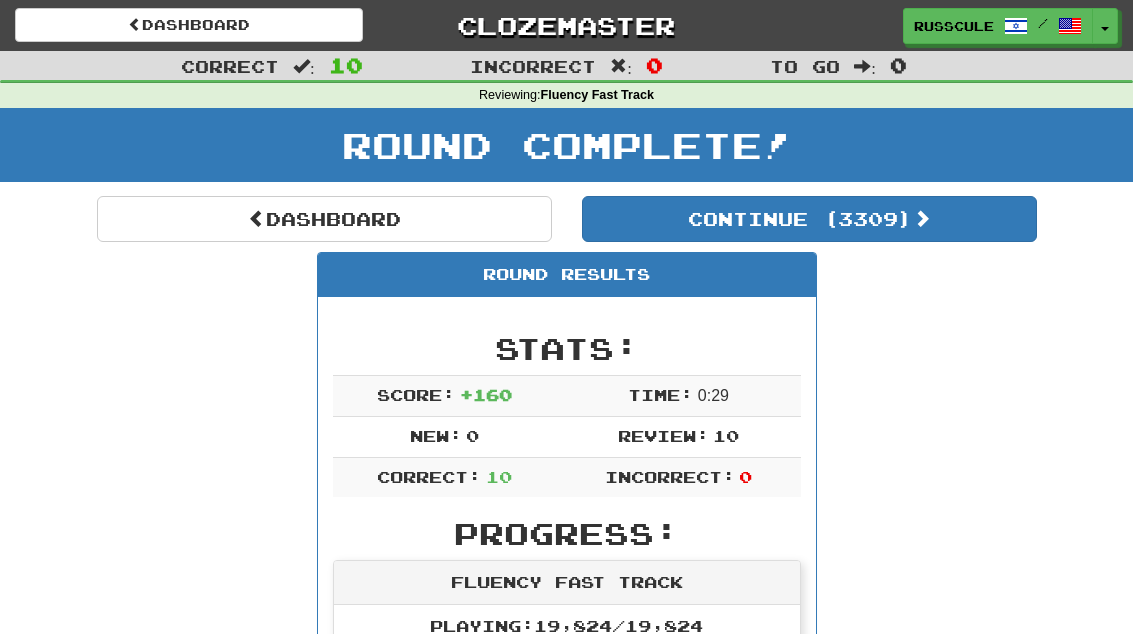 click on "Continue ( 3309 )" at bounding box center [809, 219] 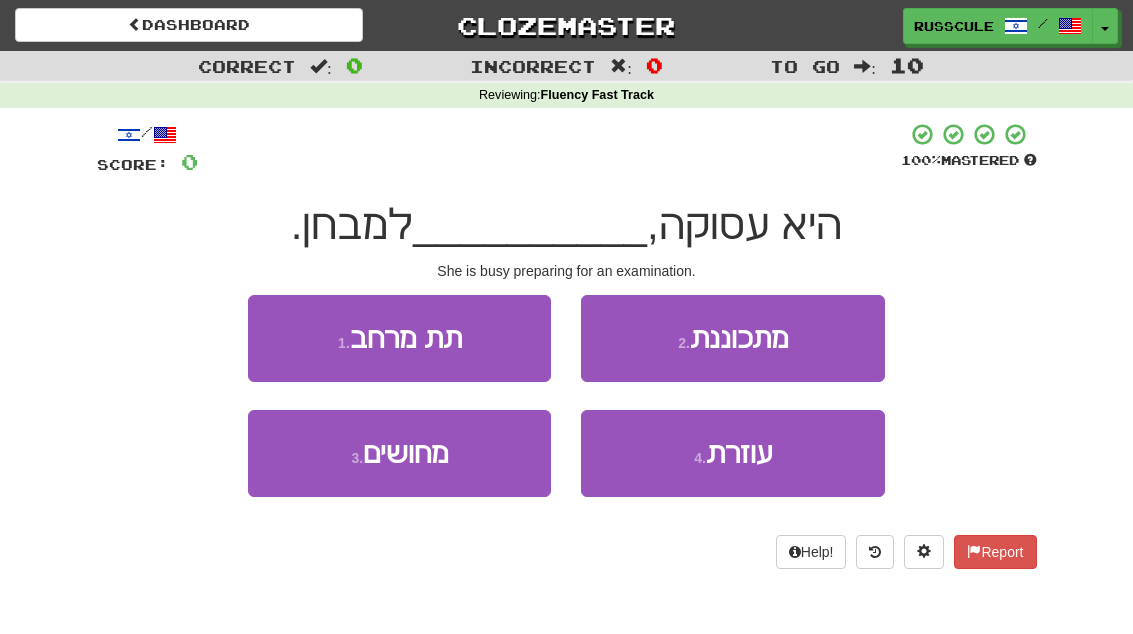 click on "2 .  מתכוננת" at bounding box center [732, 338] 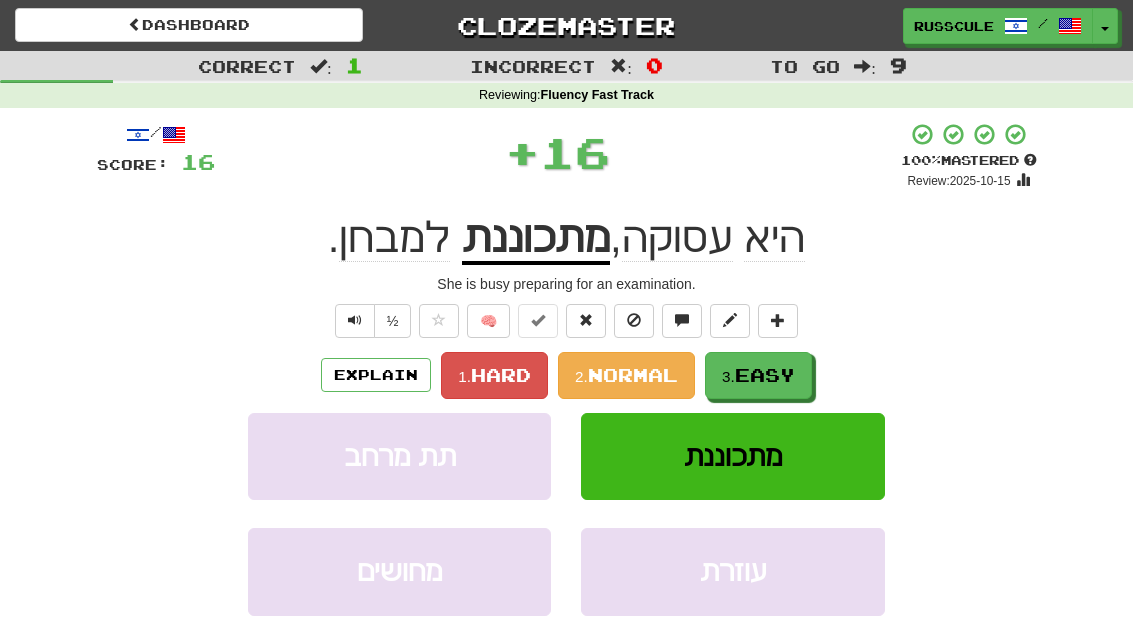click on "3.  Easy" at bounding box center (758, 375) 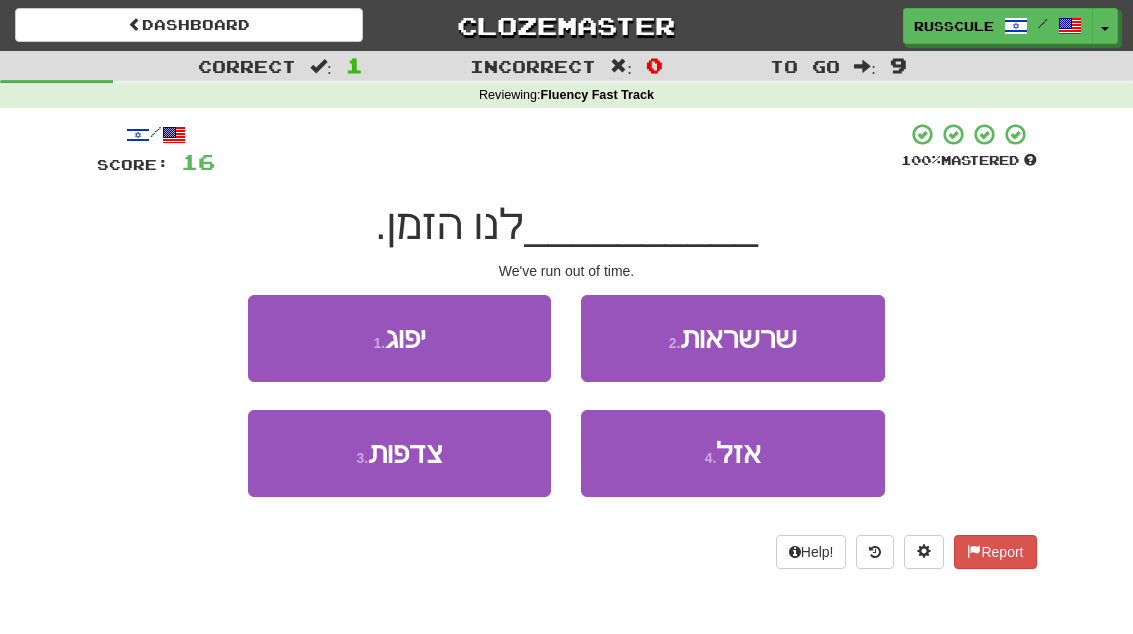 click on "4 .  אזל" at bounding box center (732, 453) 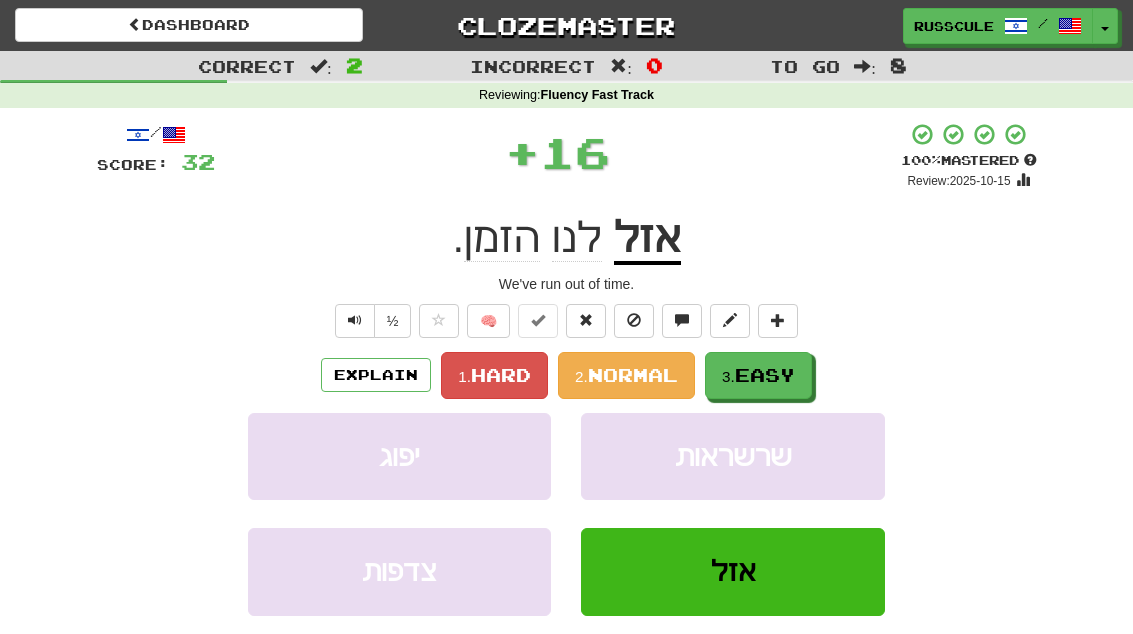 click on "3.  Easy" at bounding box center [758, 375] 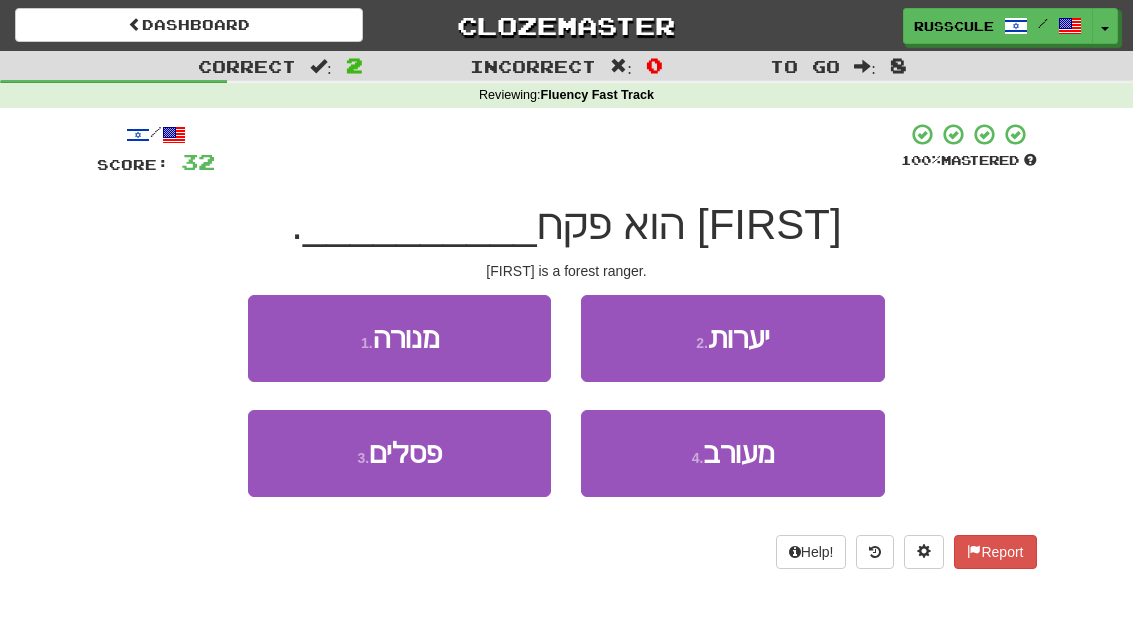 click on "2 .  יערות" at bounding box center [732, 338] 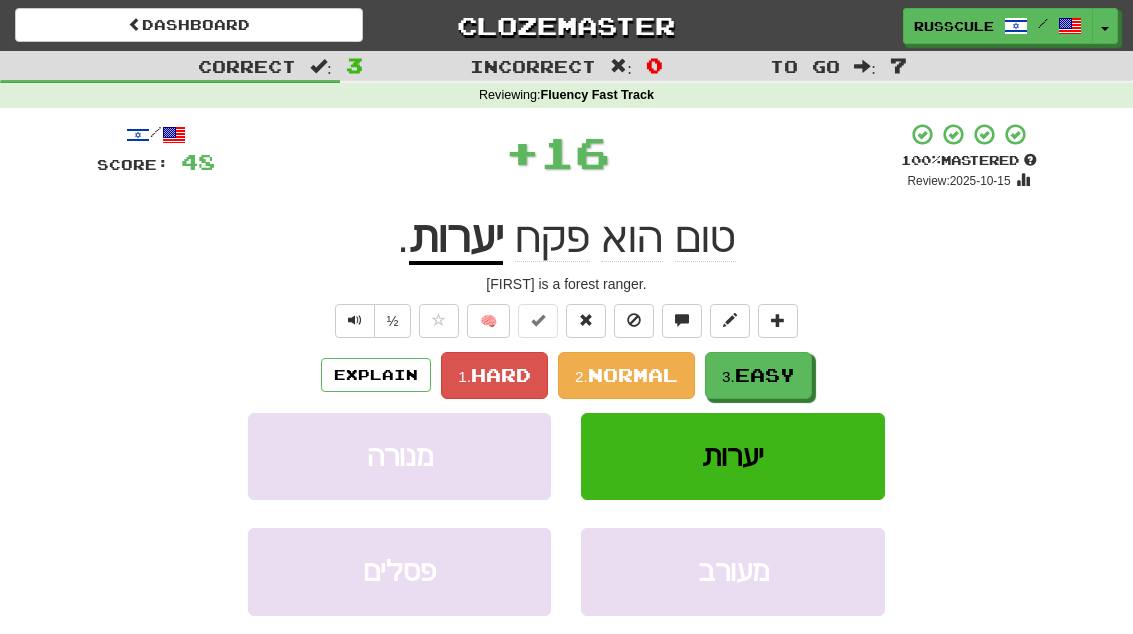 click on "Easy" at bounding box center (765, 375) 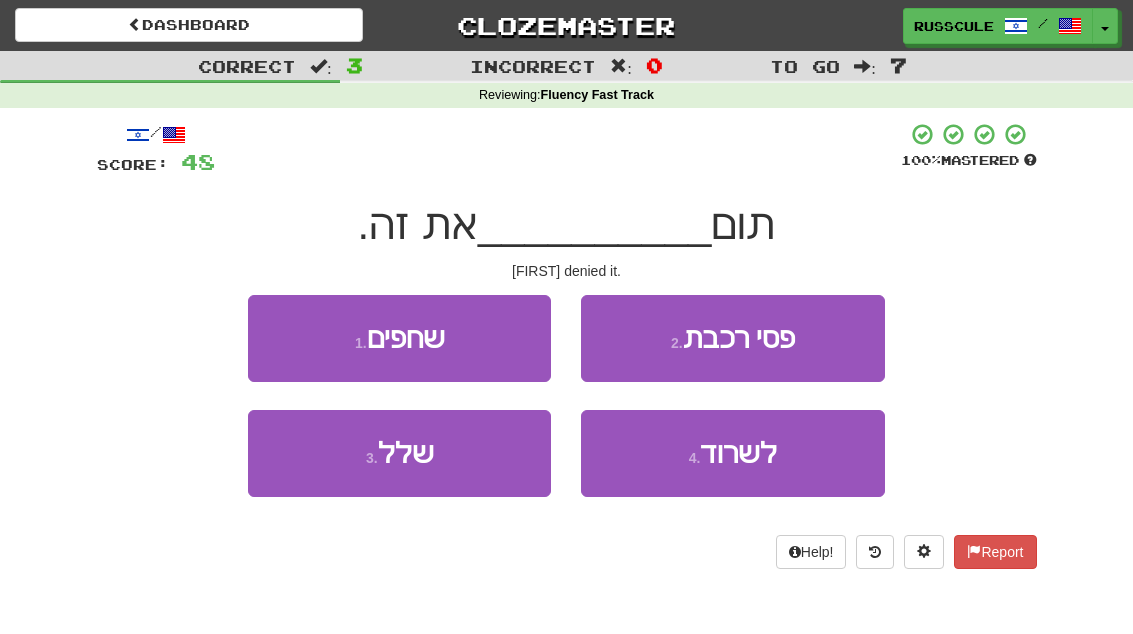 click on "3 .  שלל" at bounding box center [399, 453] 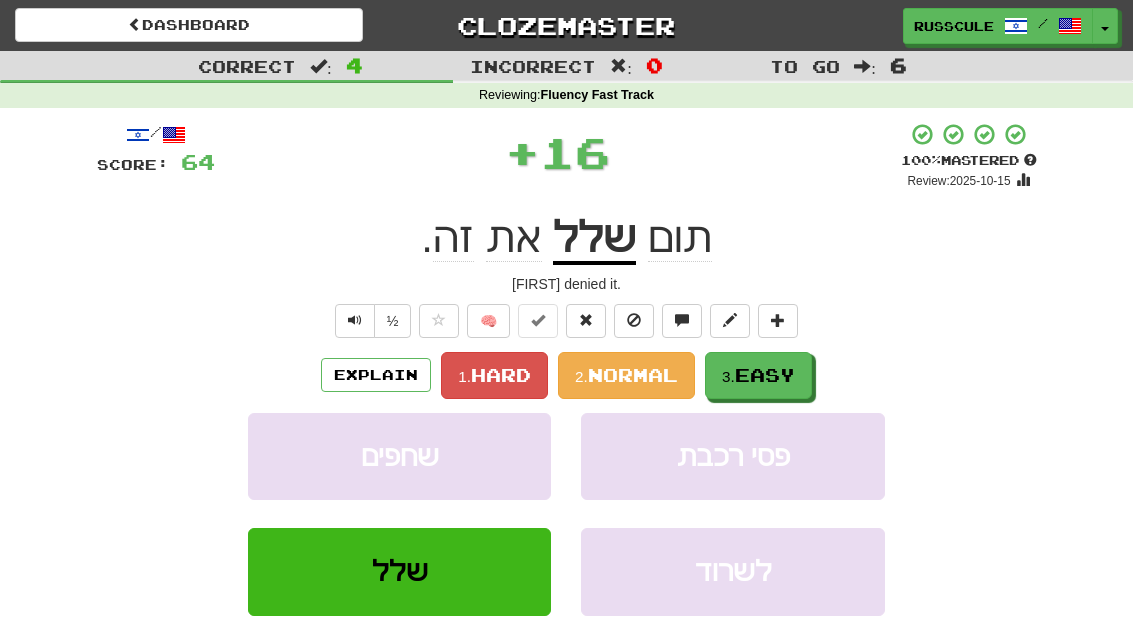 click on "Easy" at bounding box center (765, 375) 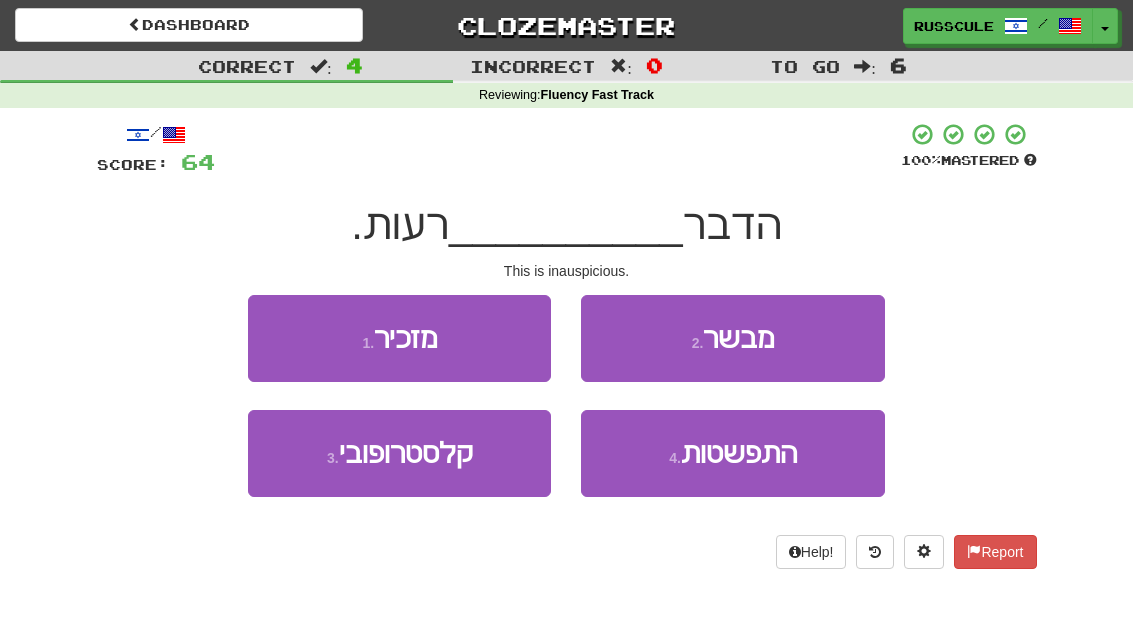 click on "2 .  מבשר" at bounding box center (732, 338) 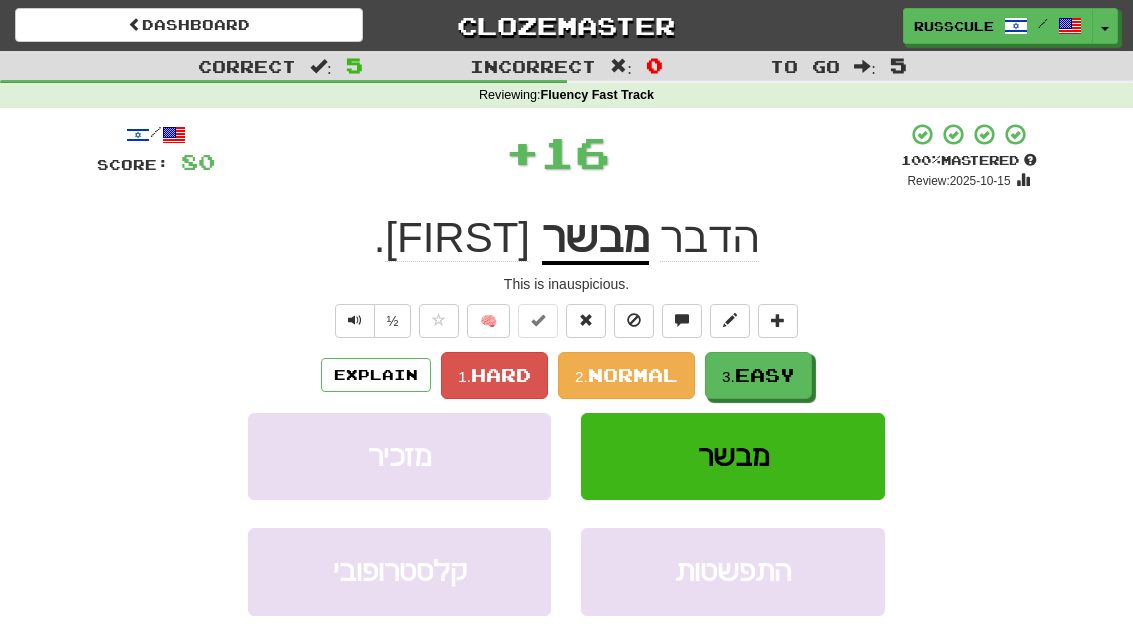 click on "Easy" at bounding box center (765, 375) 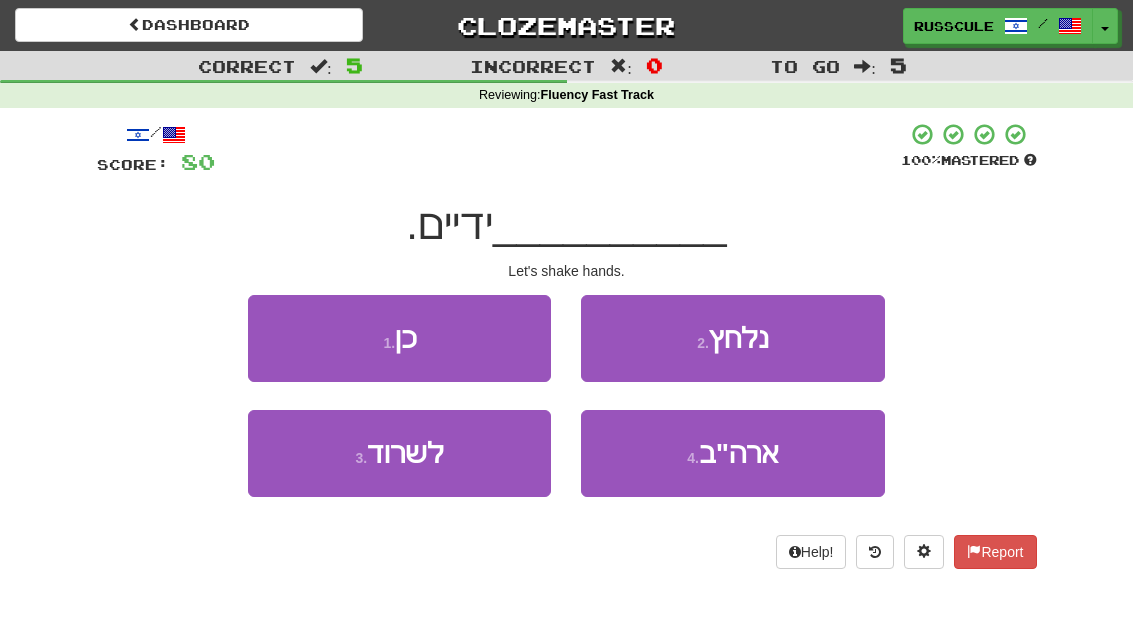 click on "2 .  נלחץ" at bounding box center (732, 338) 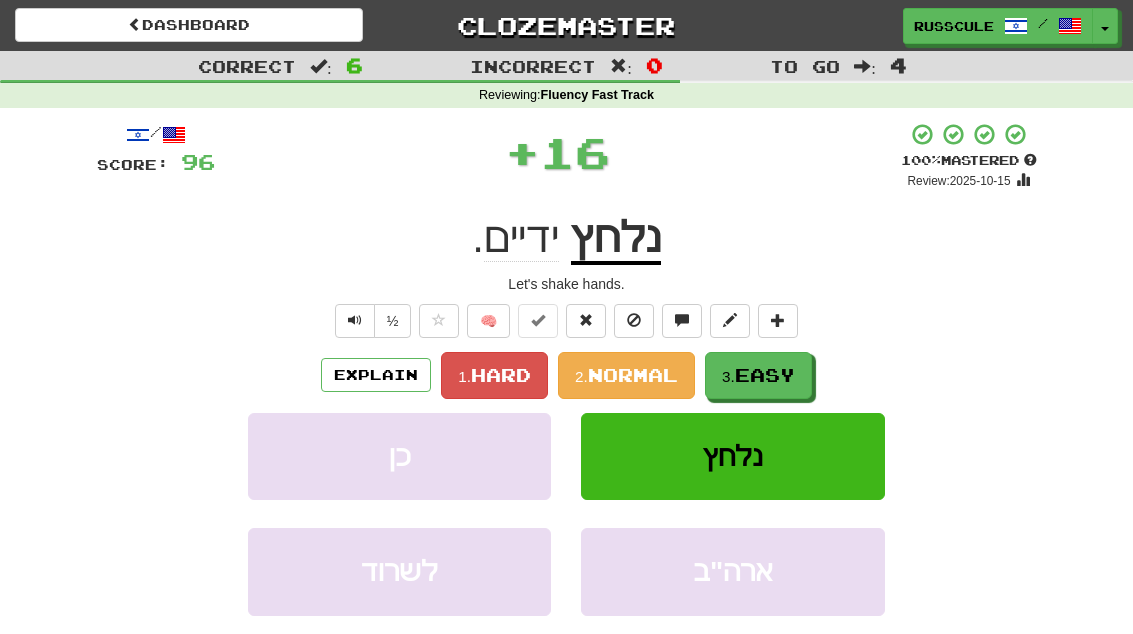 click on "Easy" at bounding box center (765, 375) 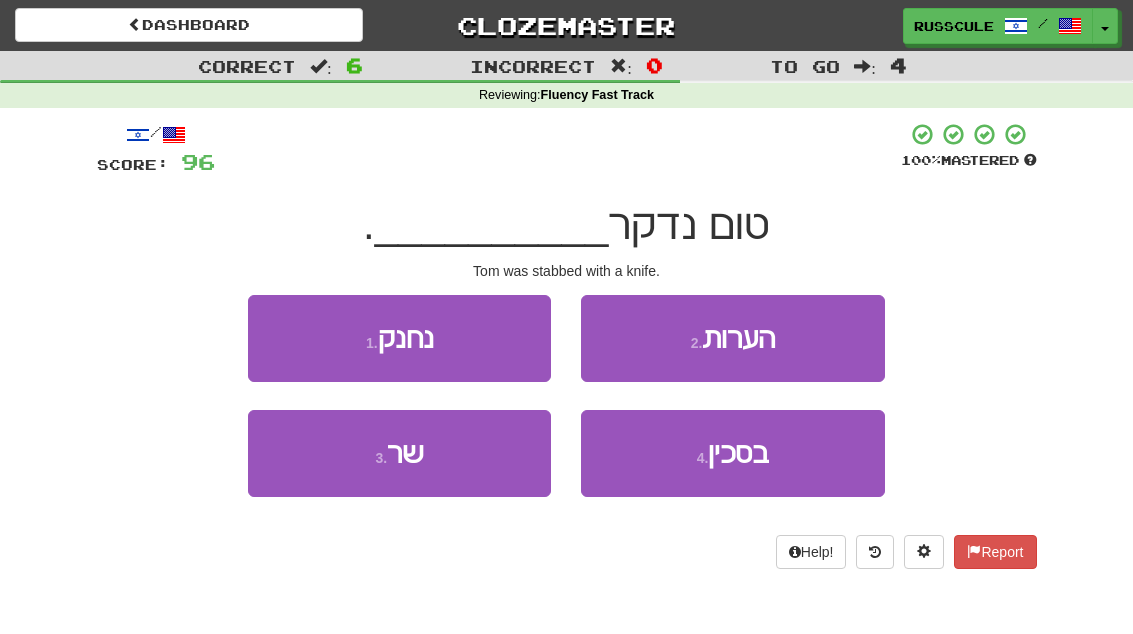 click on "4 .  בסכין" at bounding box center [732, 453] 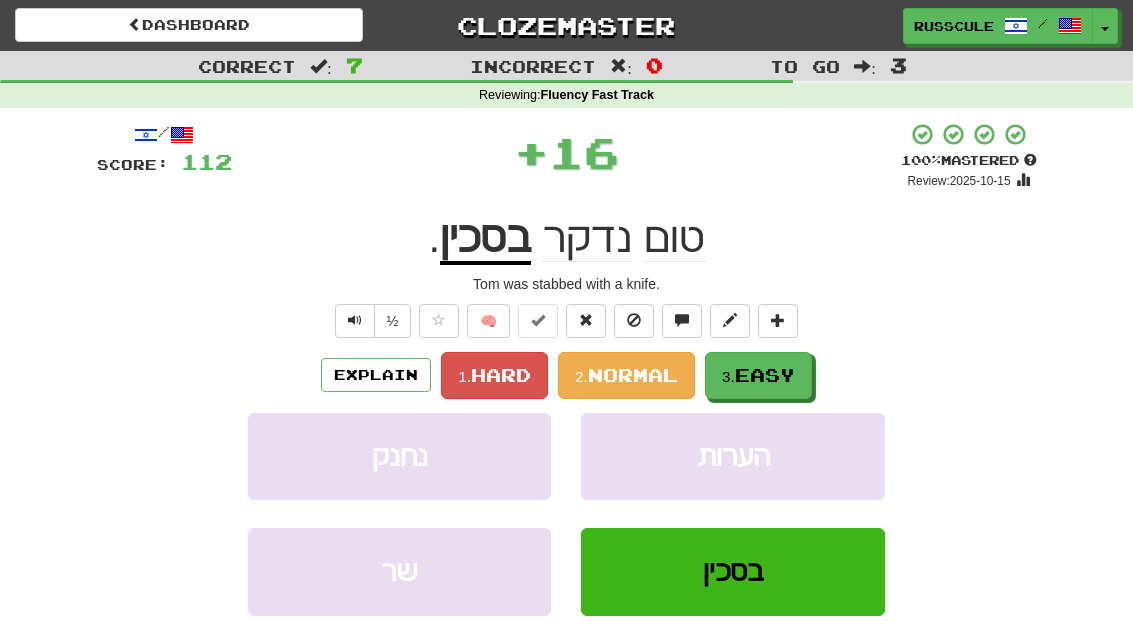 click on "3.  Easy" at bounding box center (758, 375) 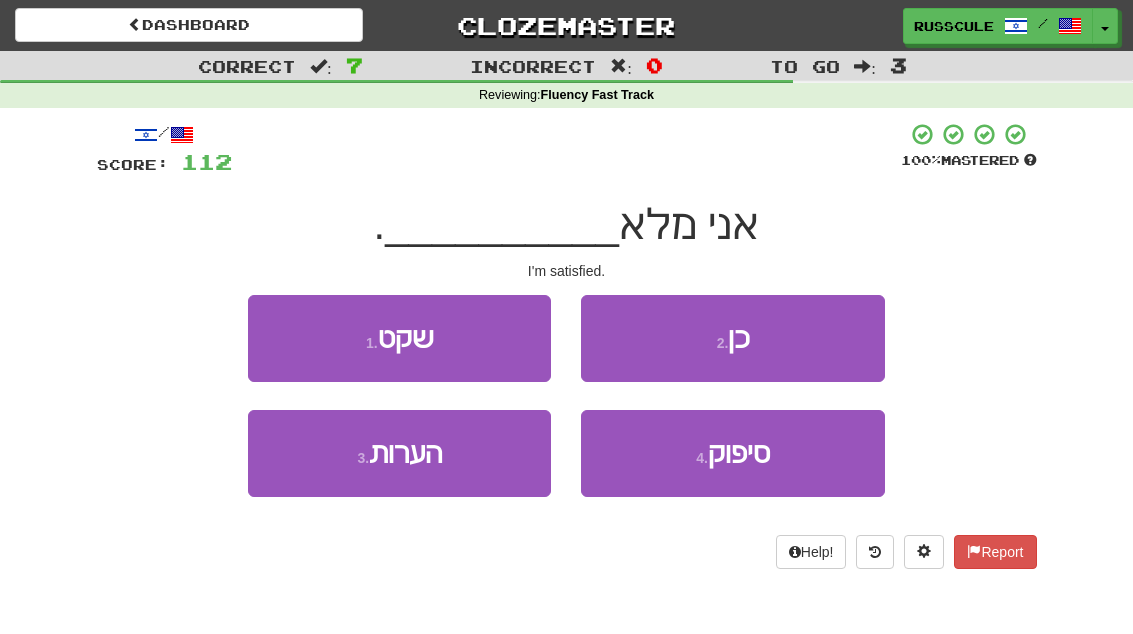 click on "4 .  סיפוק" at bounding box center [732, 453] 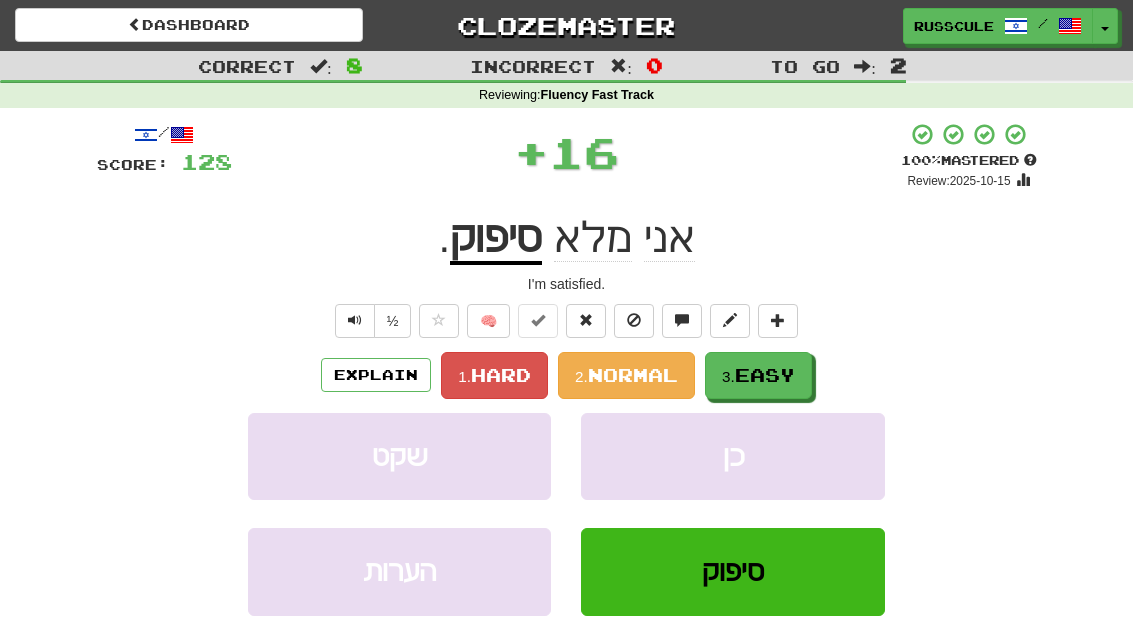 click on "Easy" at bounding box center (765, 375) 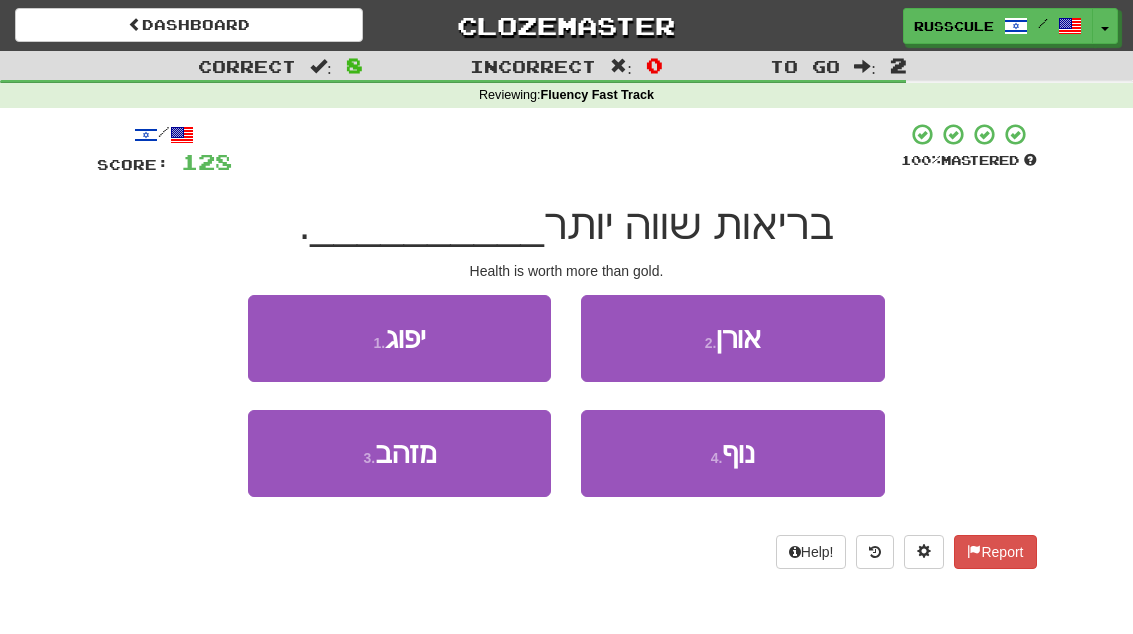 click on "3 .  מזהב" at bounding box center (399, 453) 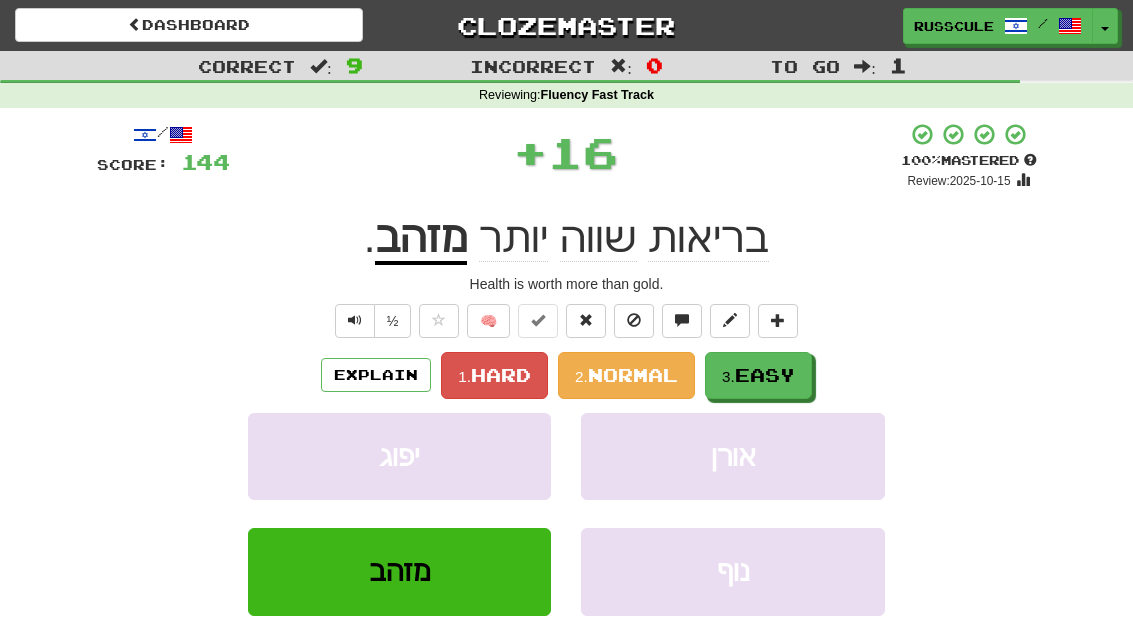 click on "3.  Easy" at bounding box center [758, 375] 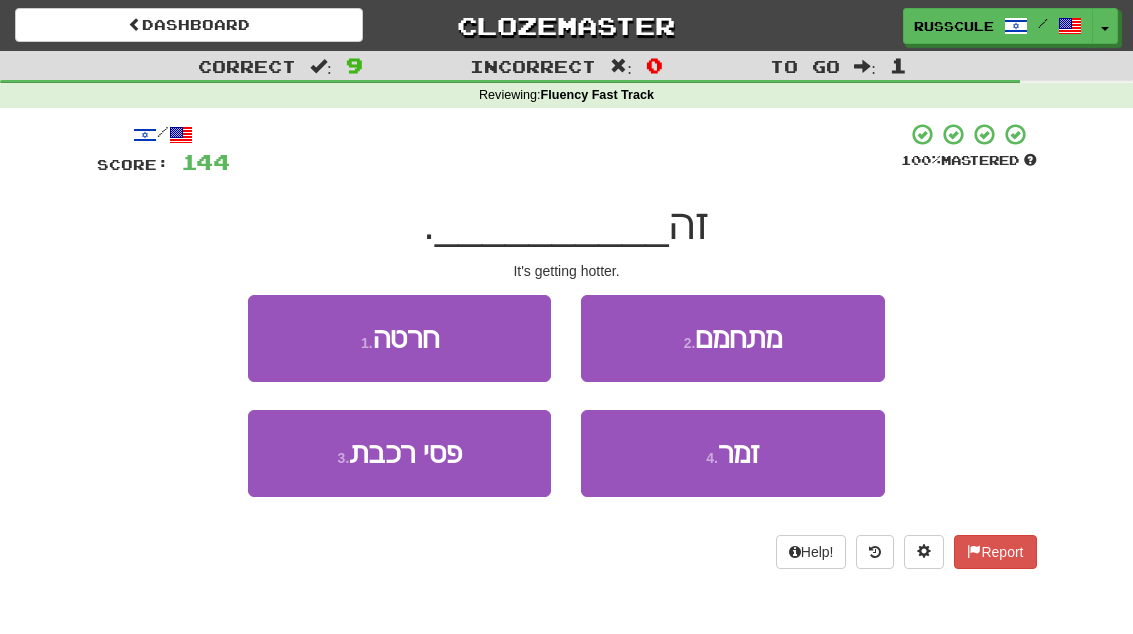 click on "2 .  מתחמם" at bounding box center [732, 338] 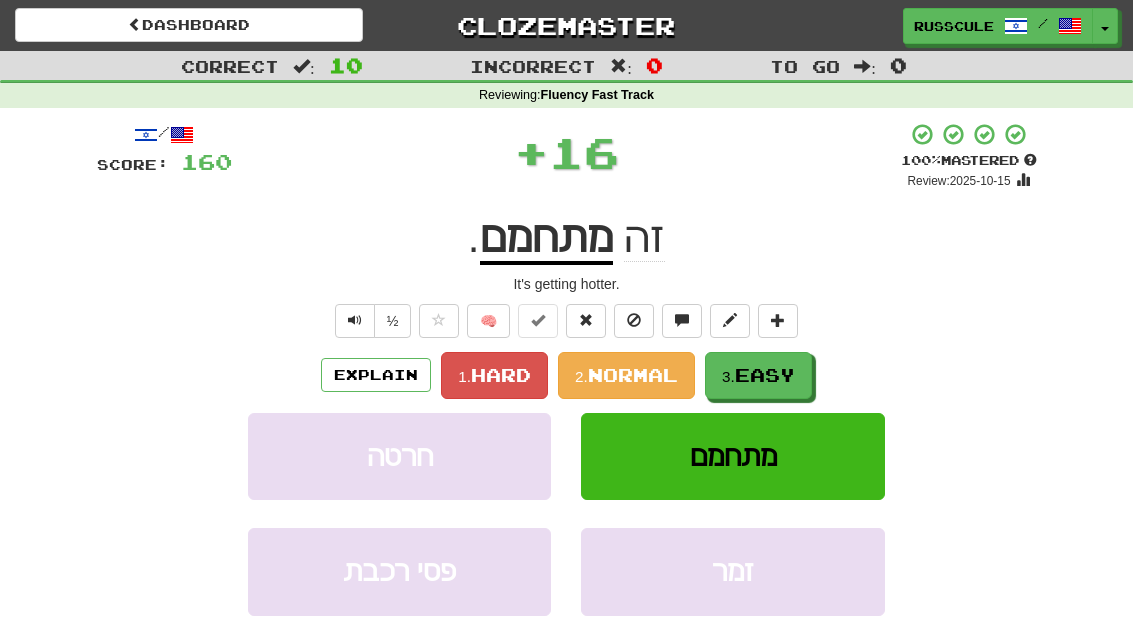 click on "Easy" at bounding box center [765, 375] 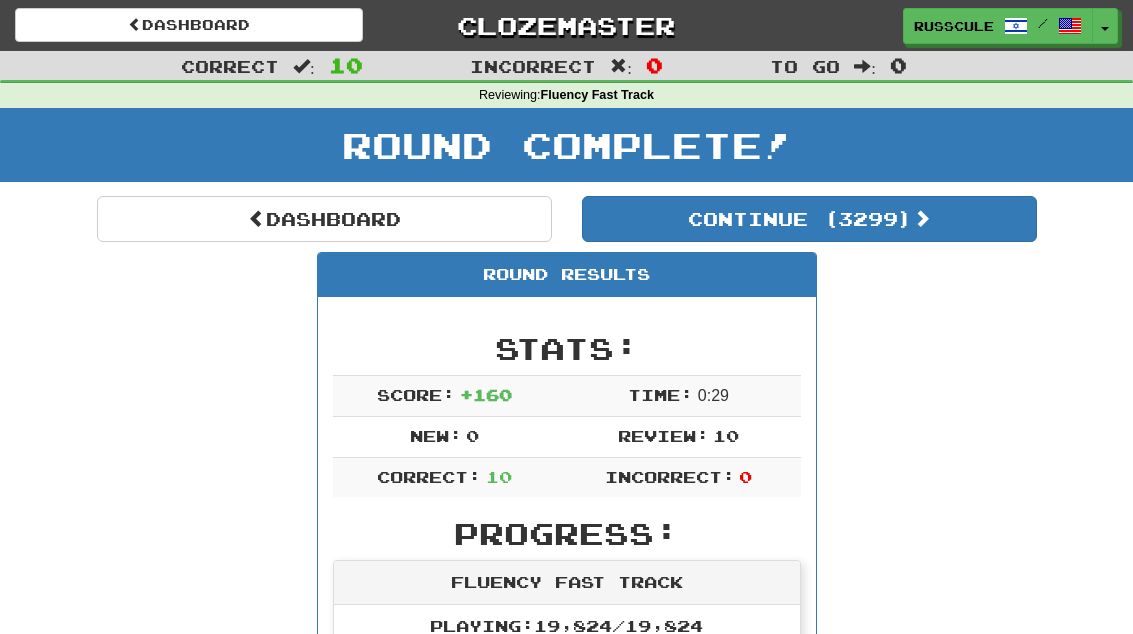 click on "Dashboard" at bounding box center (324, 219) 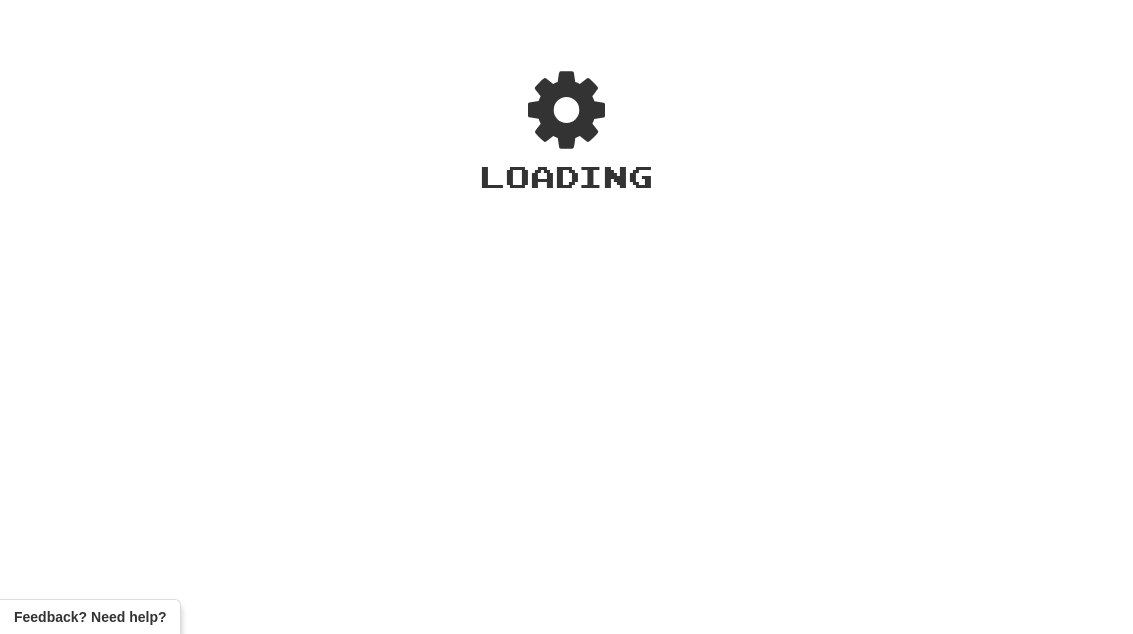 scroll, scrollTop: 0, scrollLeft: 0, axis: both 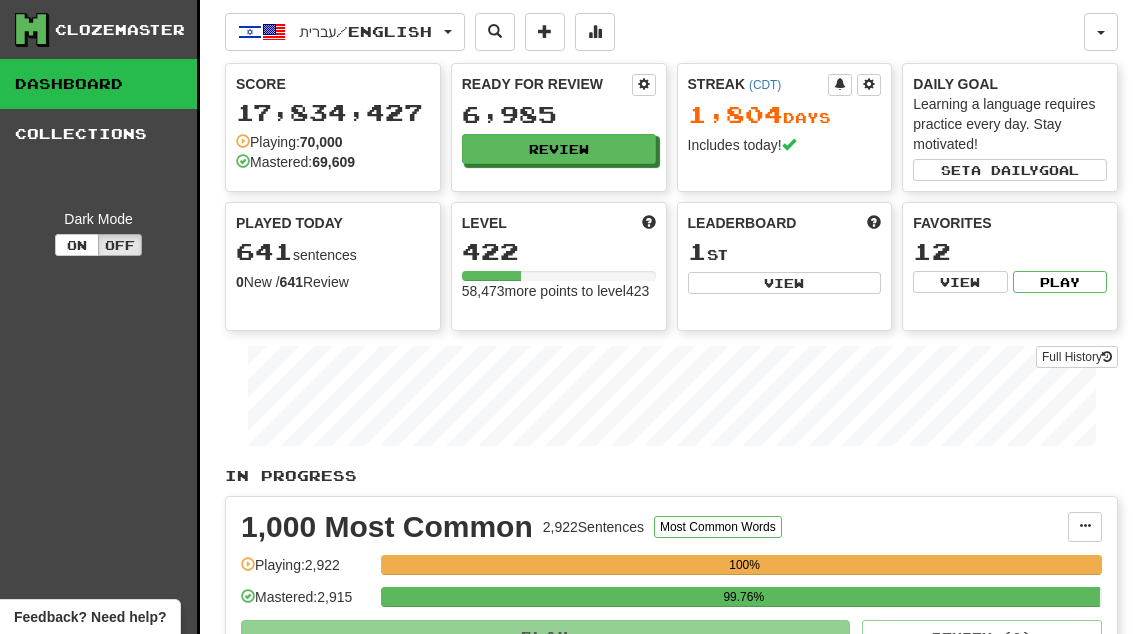 click on "View" at bounding box center [785, 283] 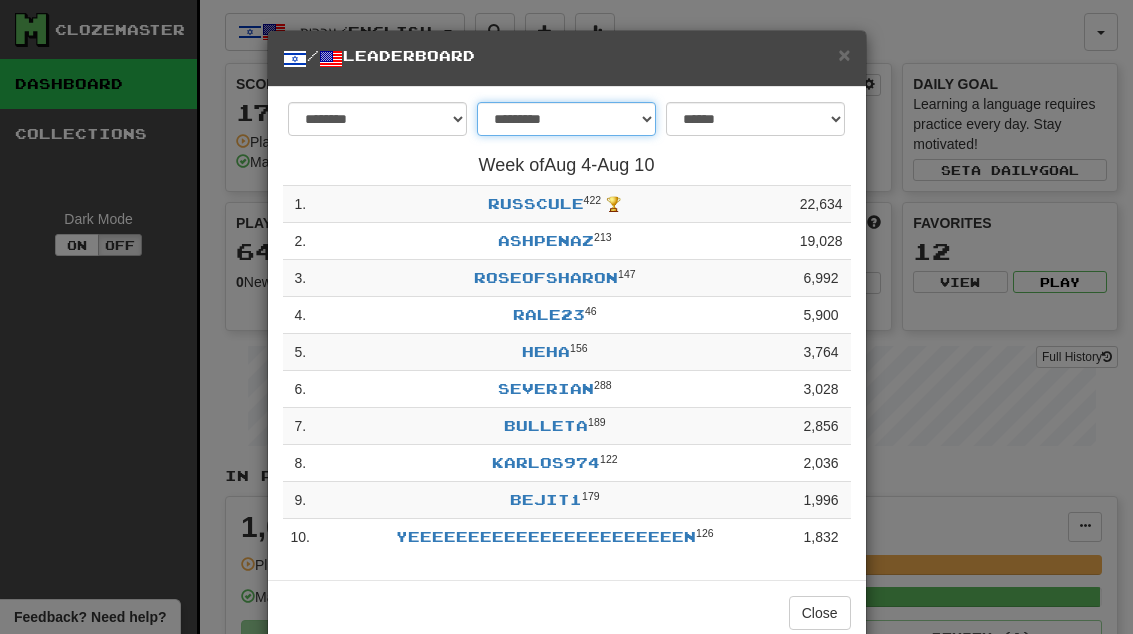 click on "**********" at bounding box center (566, 119) 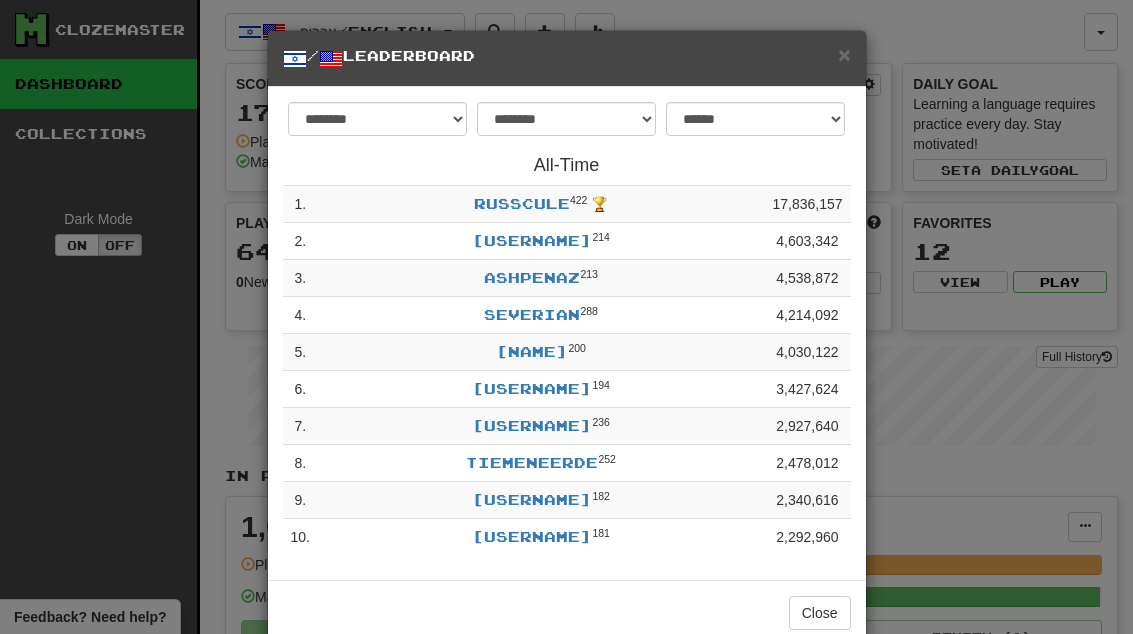 click on "Close" at bounding box center (820, 613) 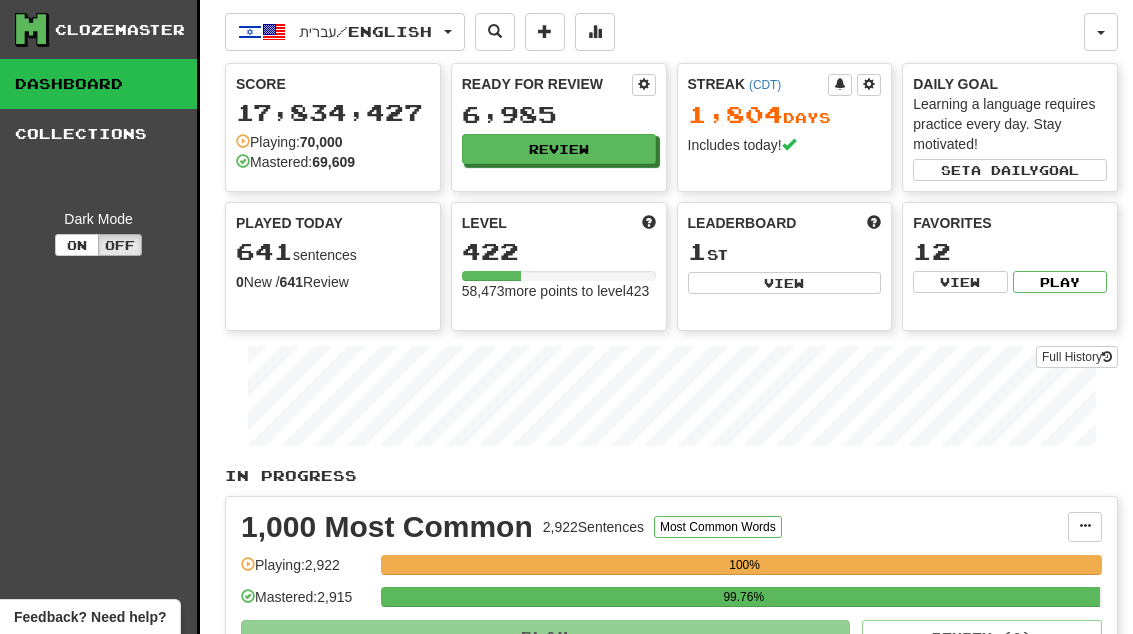 click on "Review" at bounding box center (559, 149) 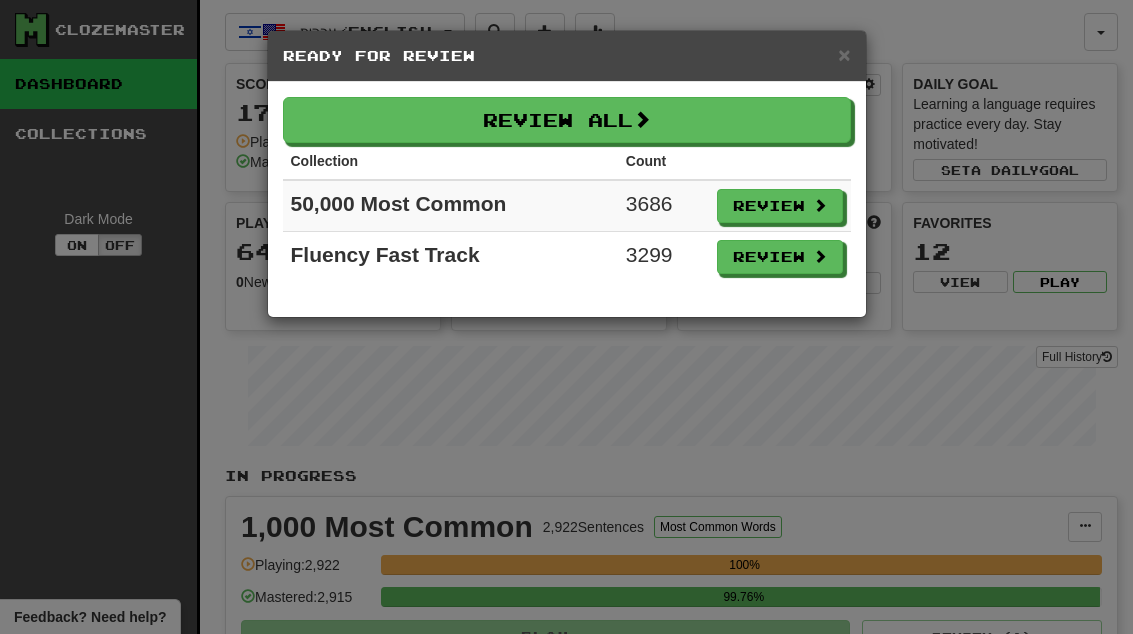 click on "Review" at bounding box center [780, 257] 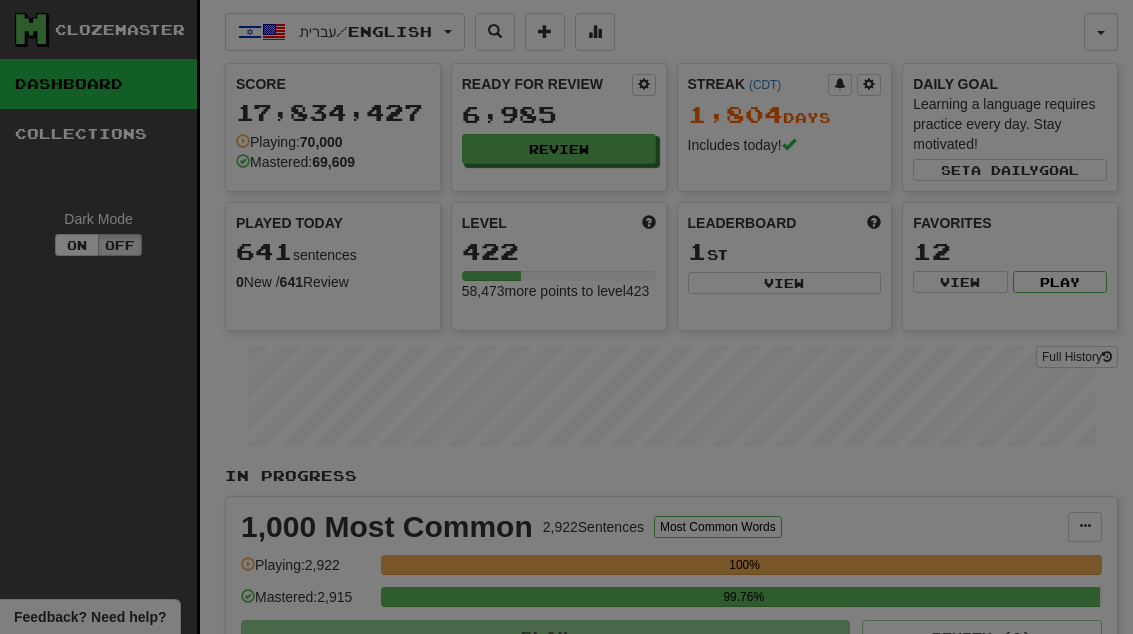 select on "**" 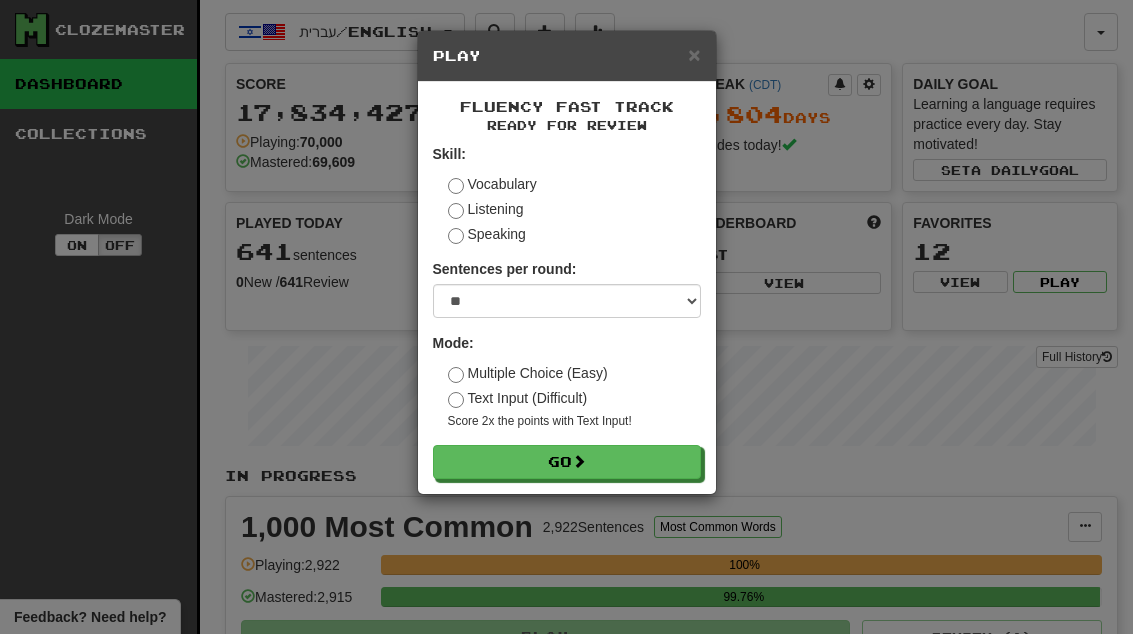 click on "Go" at bounding box center [567, 462] 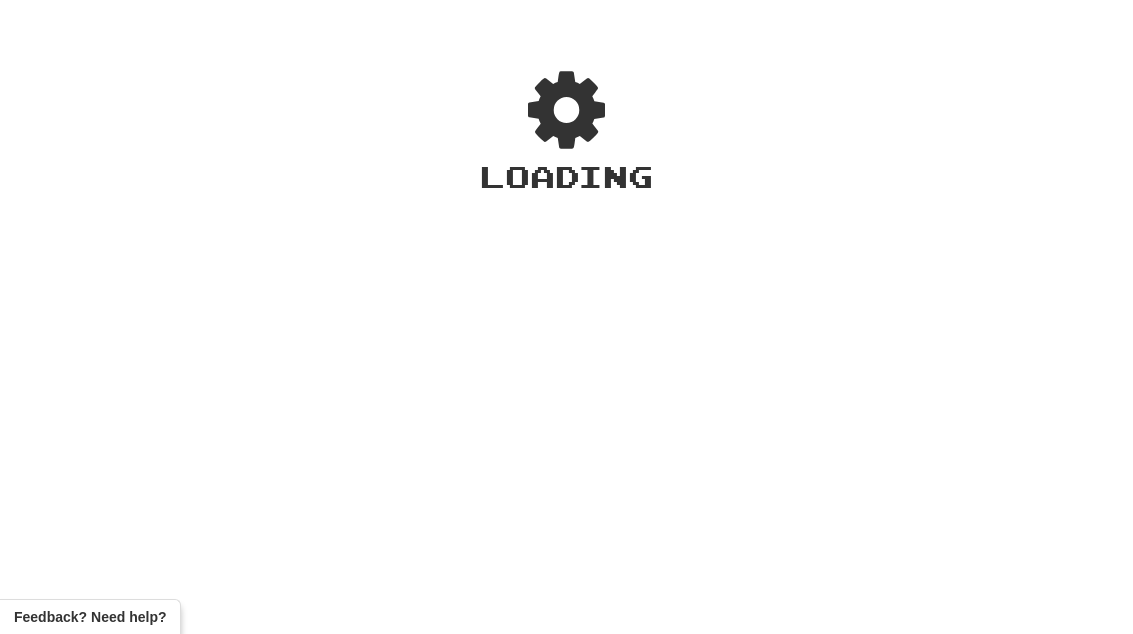 scroll, scrollTop: 0, scrollLeft: 0, axis: both 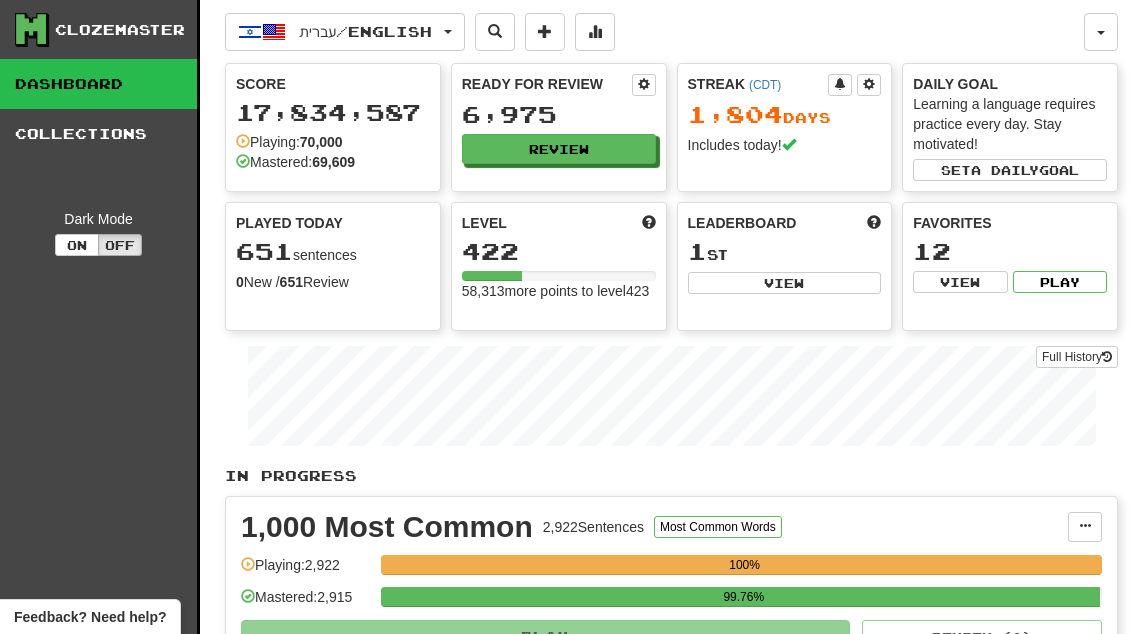 click on "View" at bounding box center (785, 283) 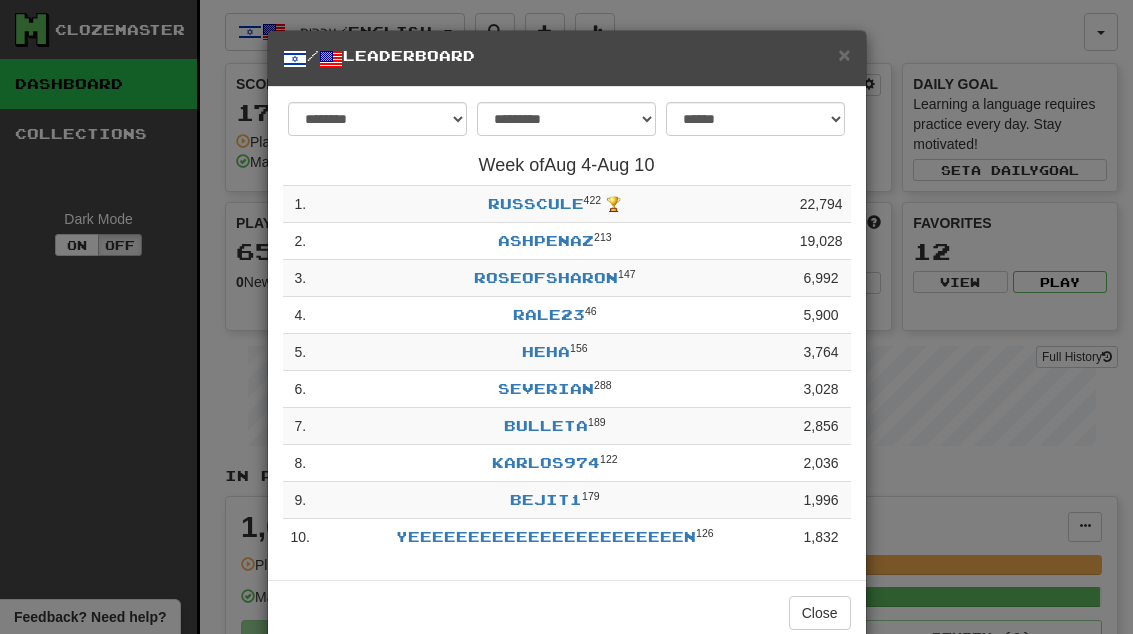 click on "Close" at bounding box center (820, 613) 